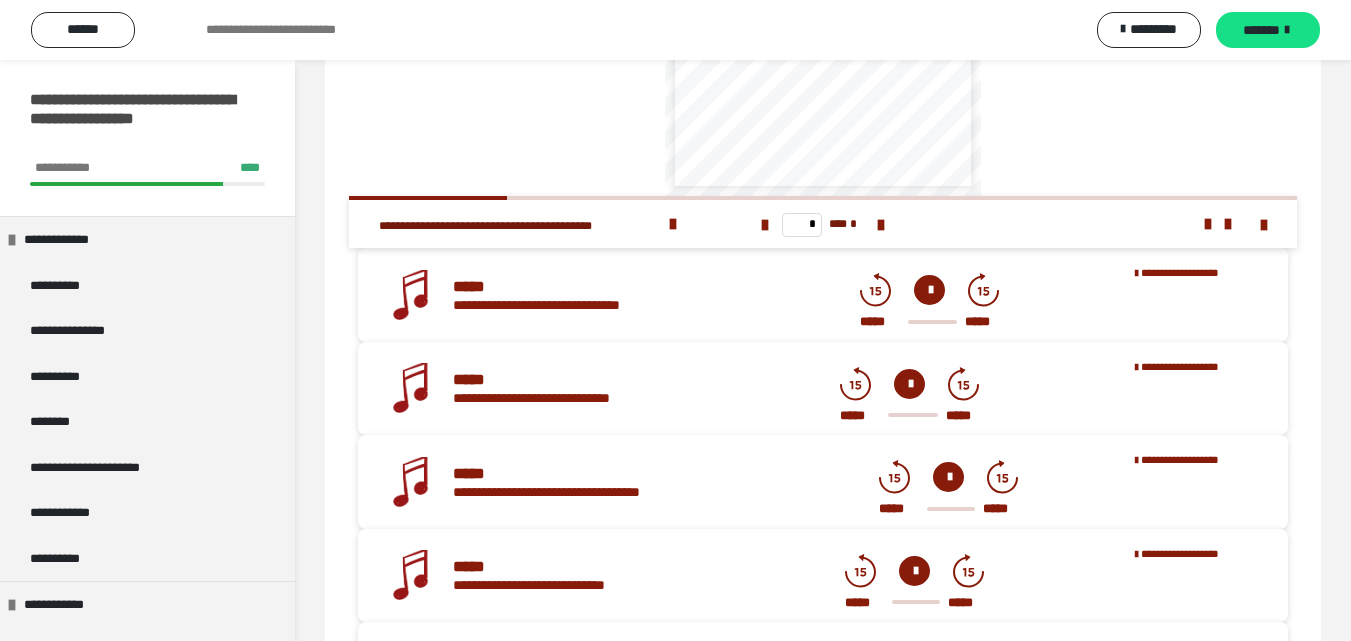 scroll, scrollTop: 0, scrollLeft: 0, axis: both 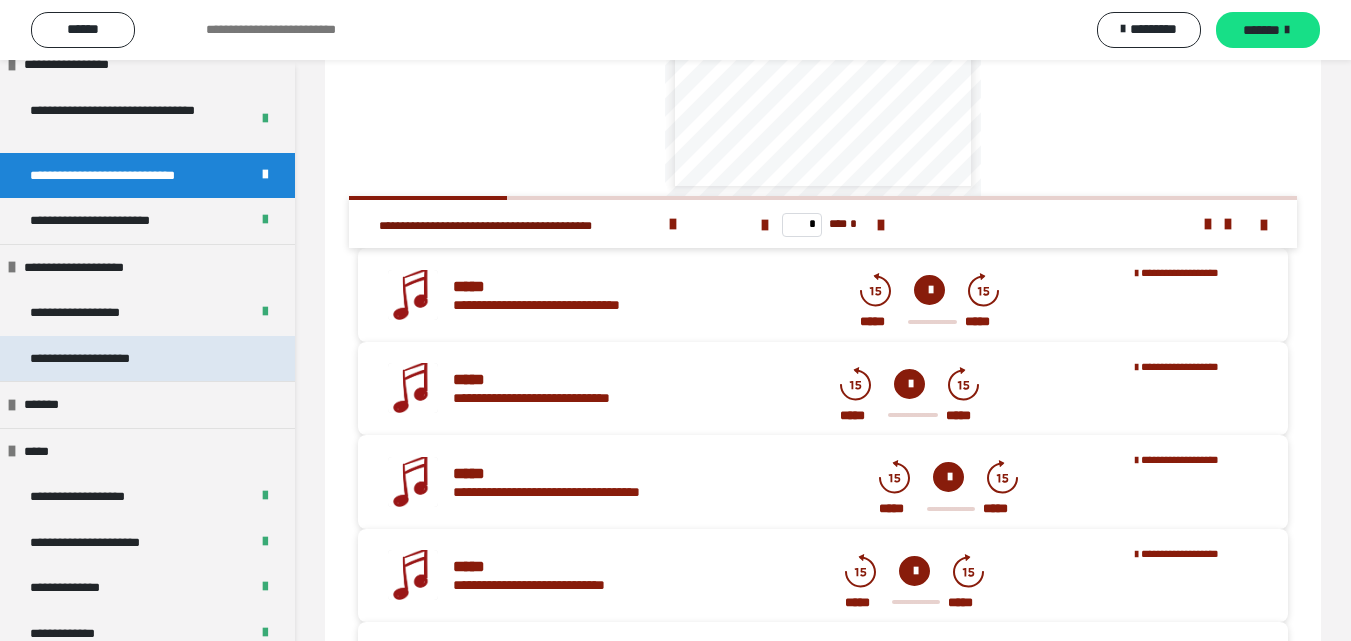 click on "**********" at bounding box center (102, 359) 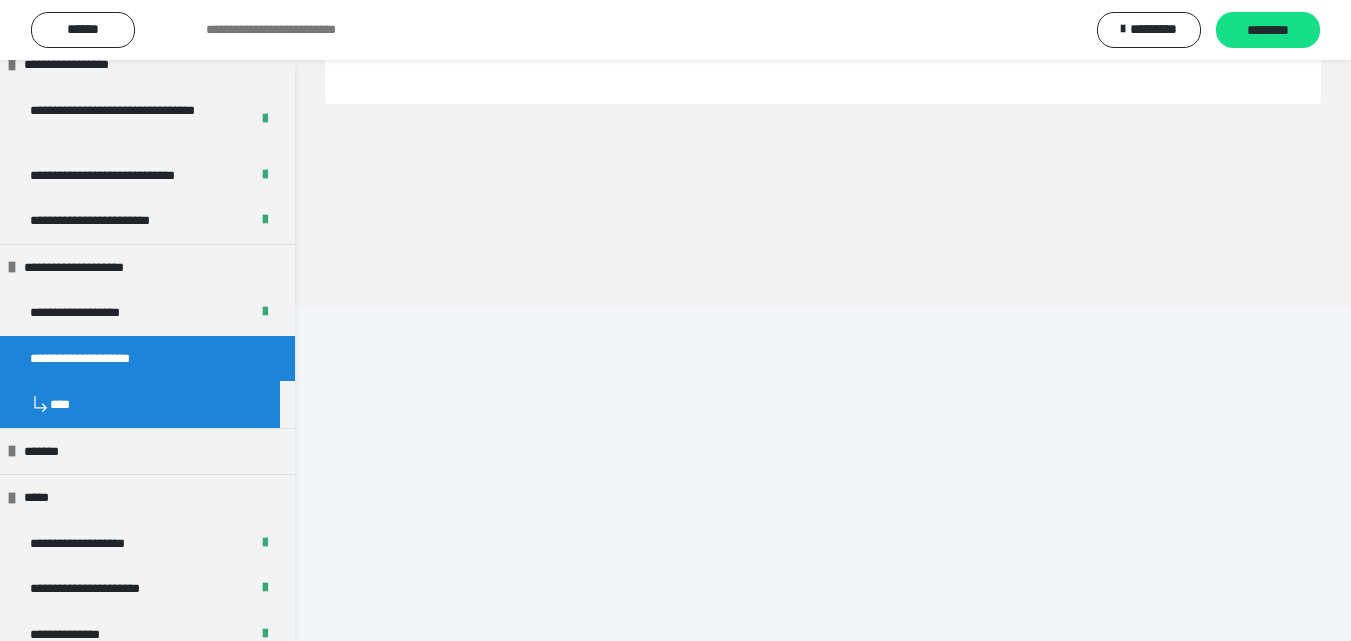 scroll, scrollTop: 60, scrollLeft: 0, axis: vertical 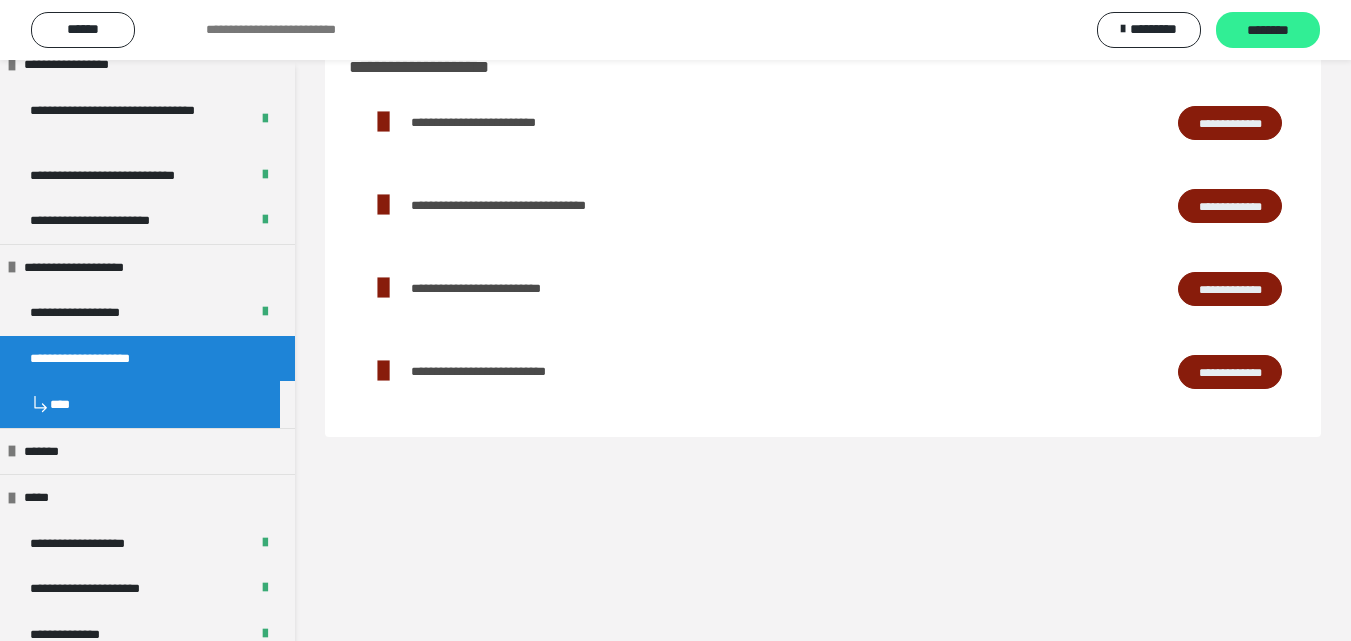 click on "********" at bounding box center (1268, 31) 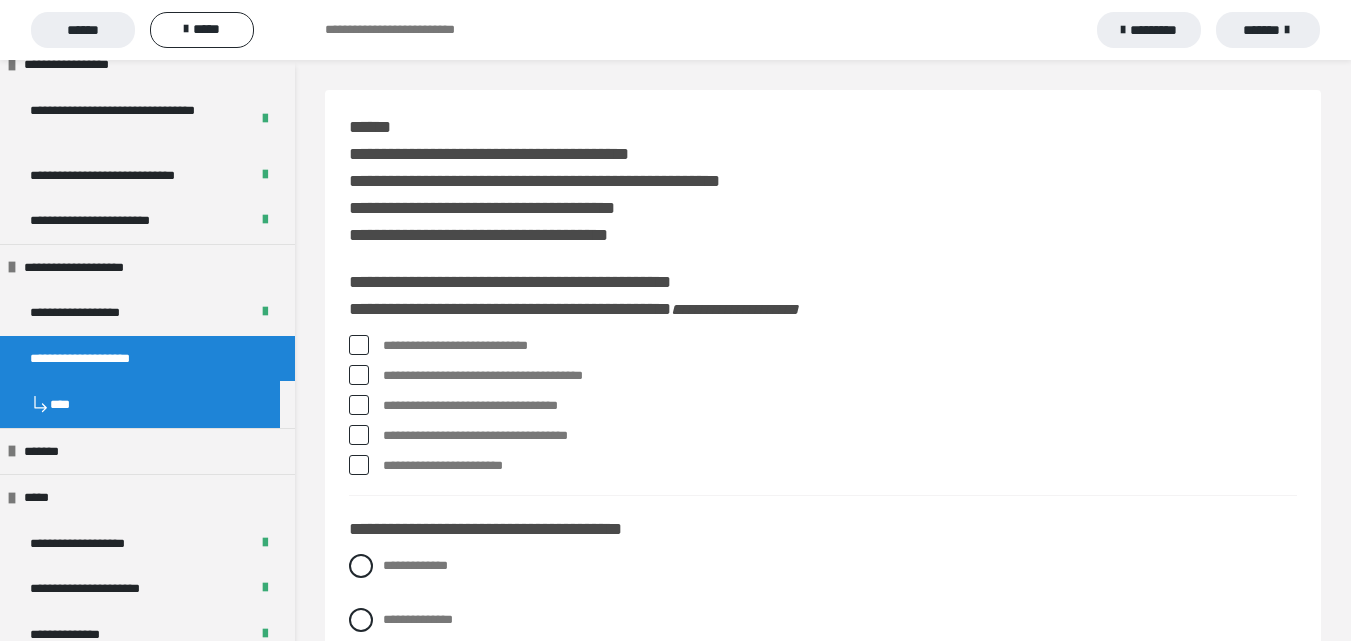 click at bounding box center (359, 345) 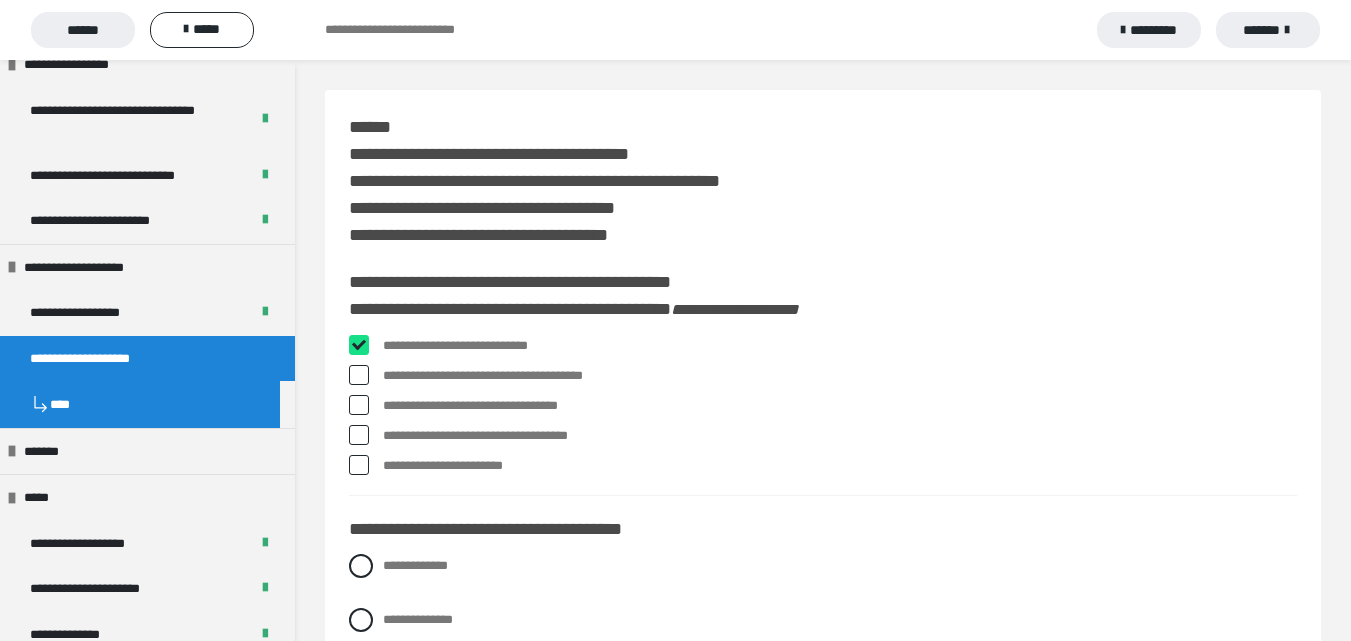 checkbox on "****" 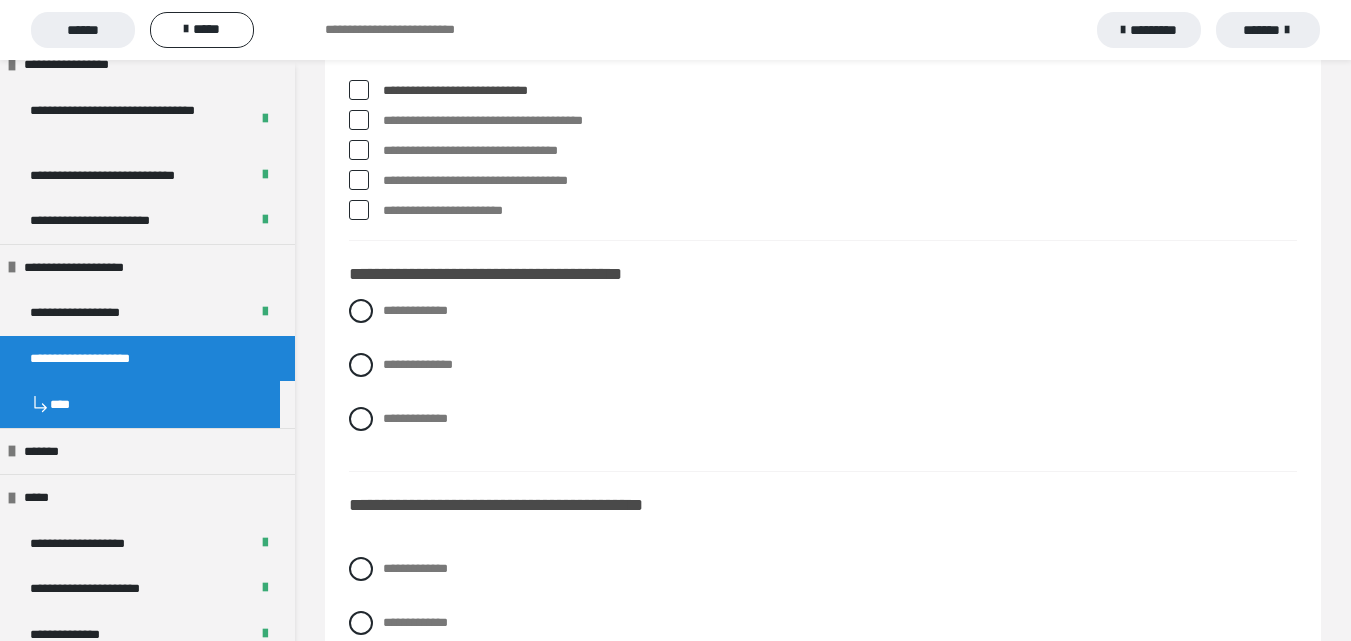 scroll, scrollTop: 300, scrollLeft: 0, axis: vertical 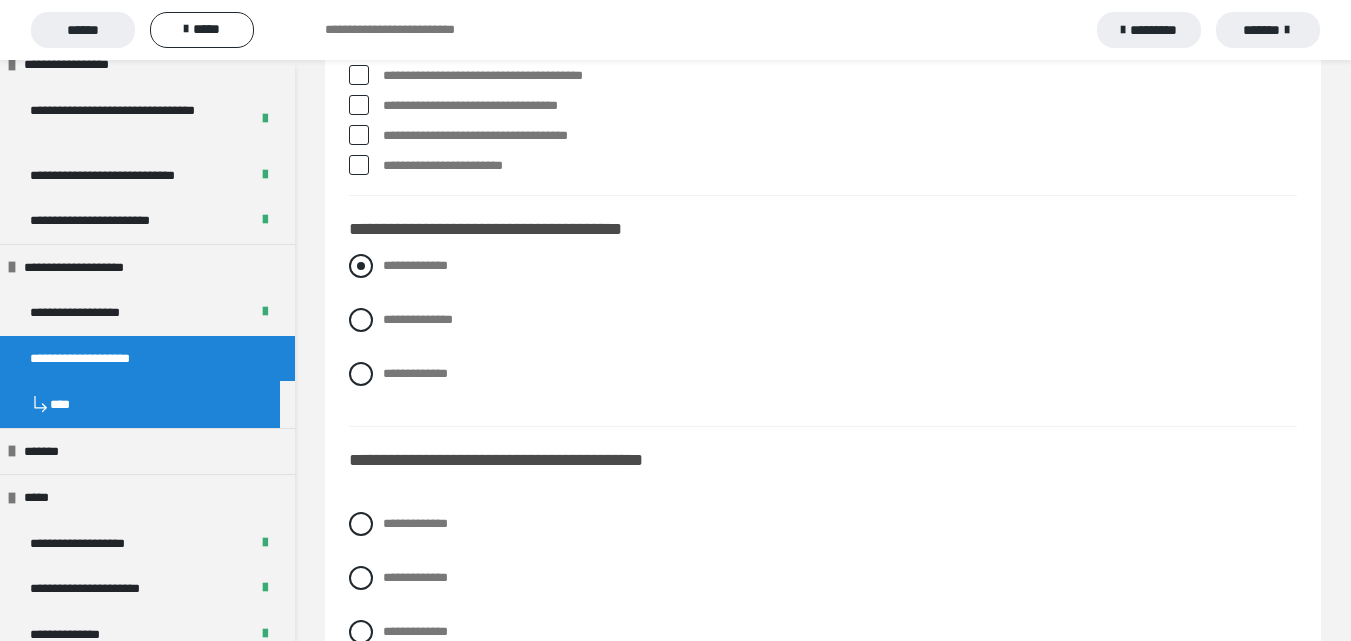 click at bounding box center [361, 266] 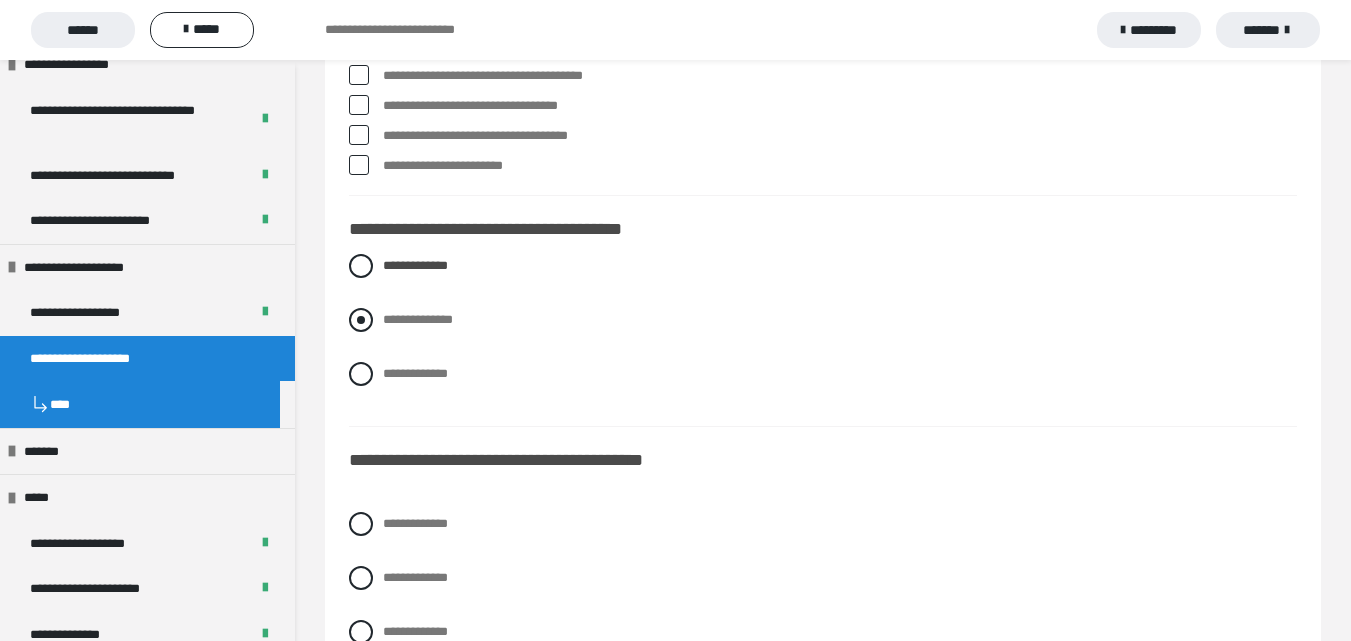 click at bounding box center [361, 320] 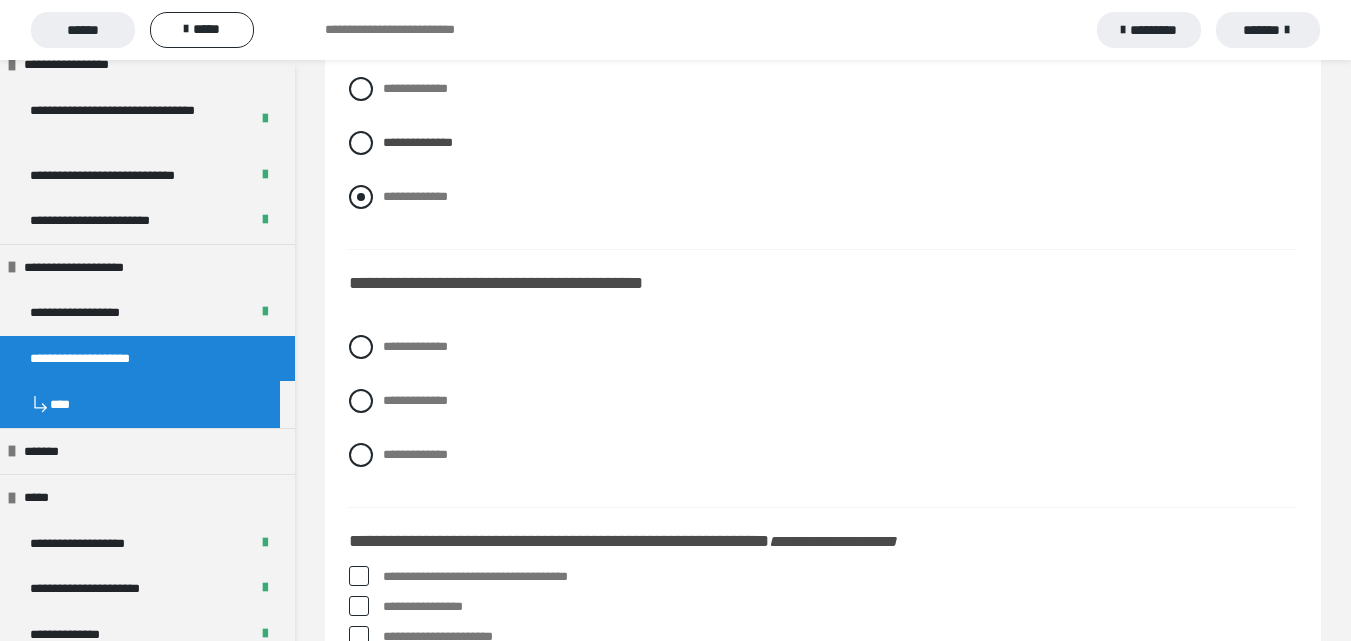 scroll, scrollTop: 500, scrollLeft: 0, axis: vertical 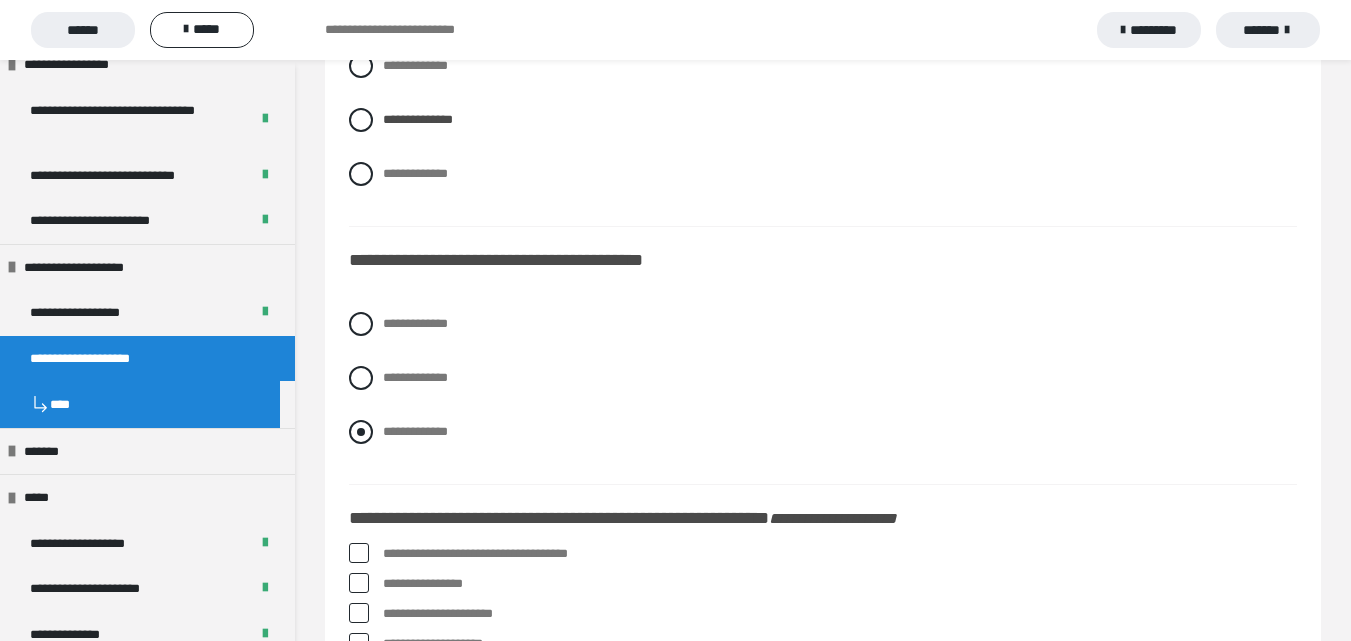 drag, startPoint x: 354, startPoint y: 446, endPoint x: 405, endPoint y: 444, distance: 51.0392 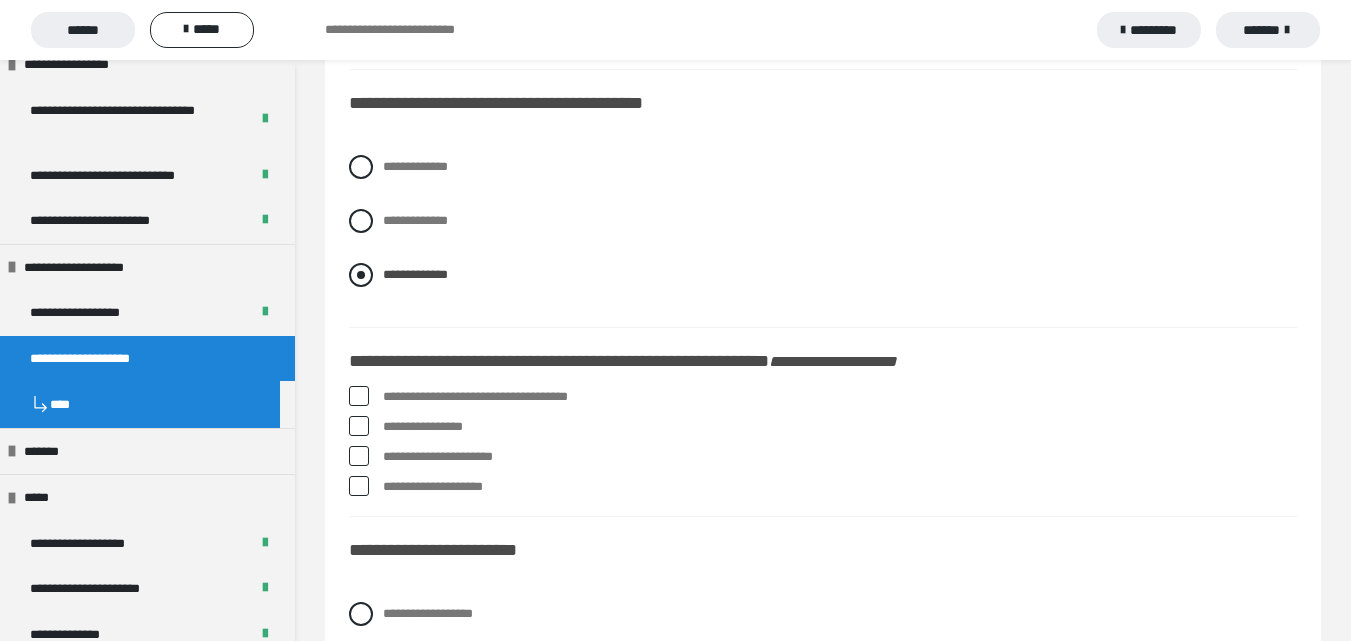 scroll, scrollTop: 700, scrollLeft: 0, axis: vertical 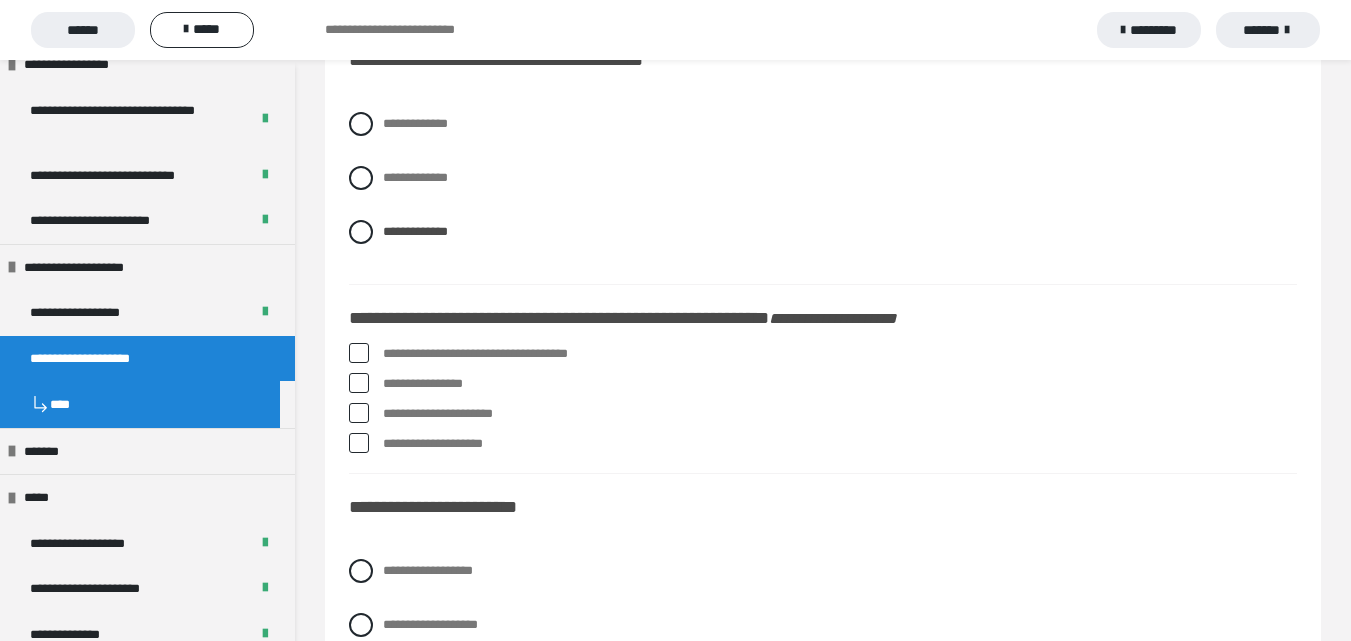 click at bounding box center (359, 383) 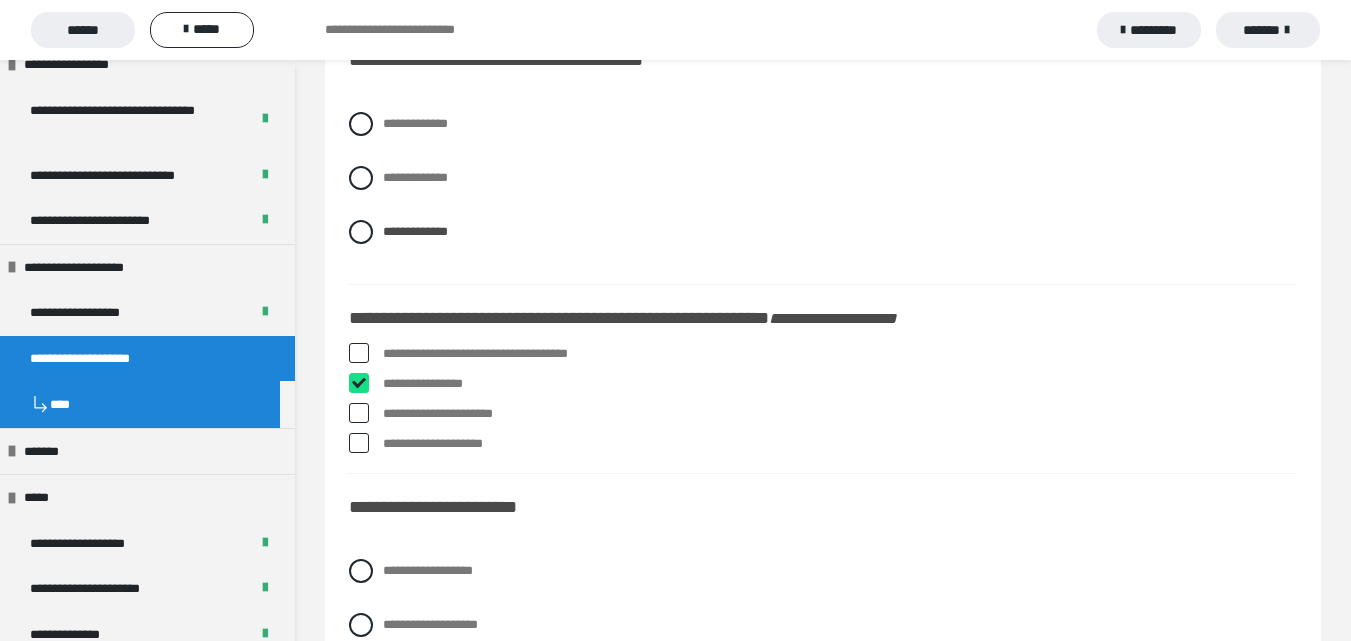 checkbox on "****" 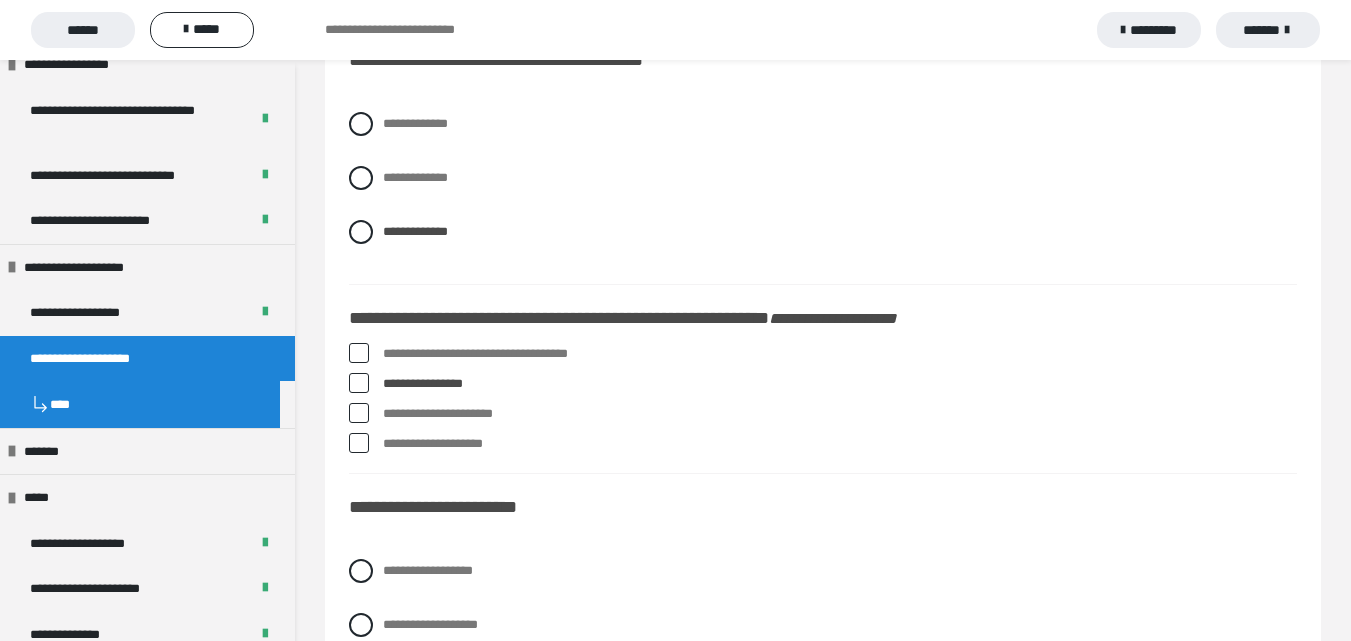 click at bounding box center [359, 443] 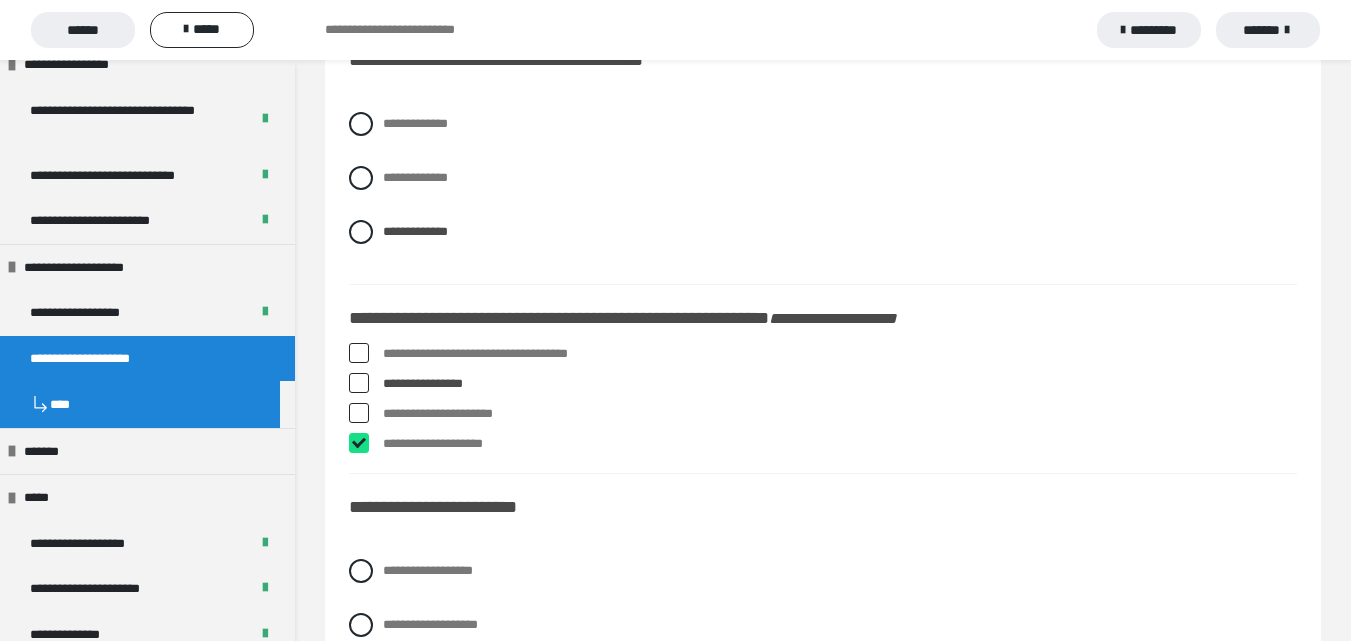 checkbox on "****" 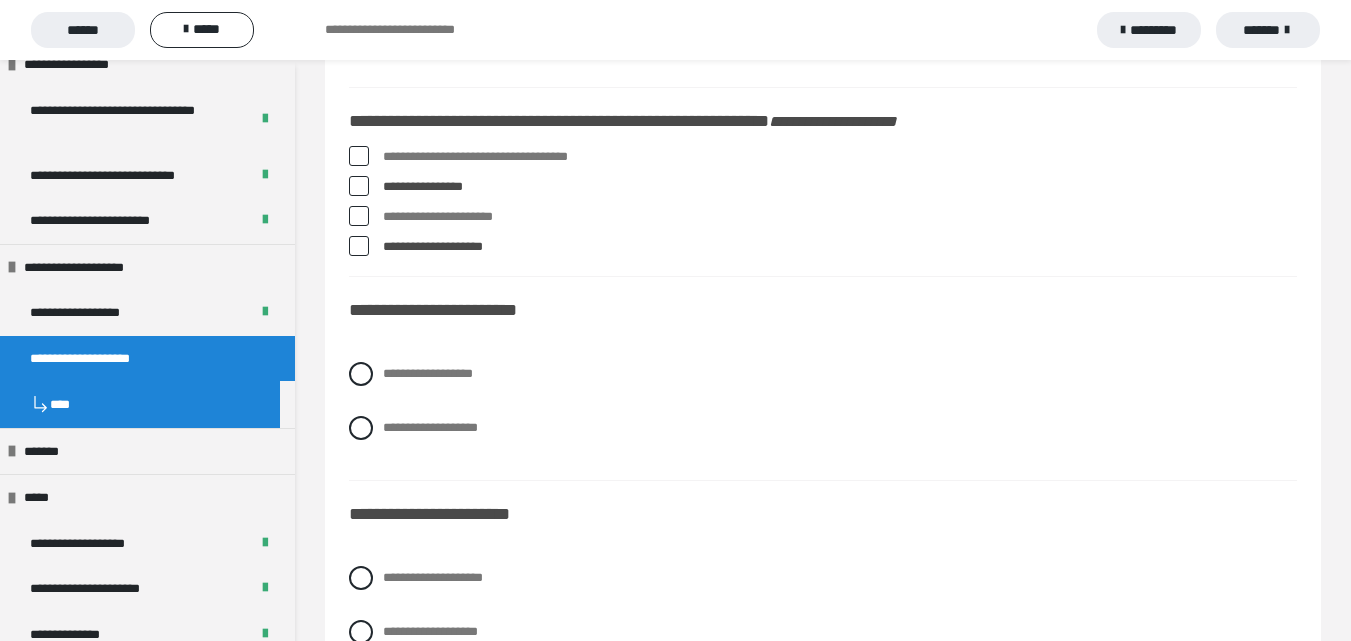 scroll, scrollTop: 900, scrollLeft: 0, axis: vertical 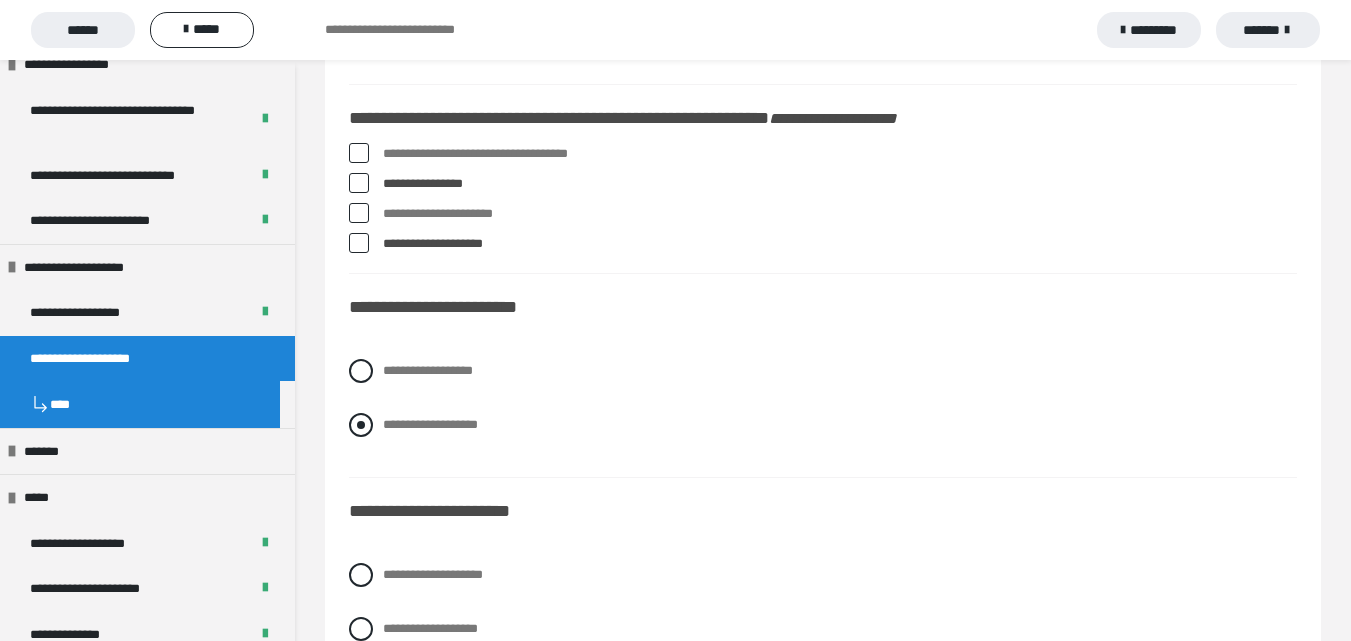 click at bounding box center (361, 425) 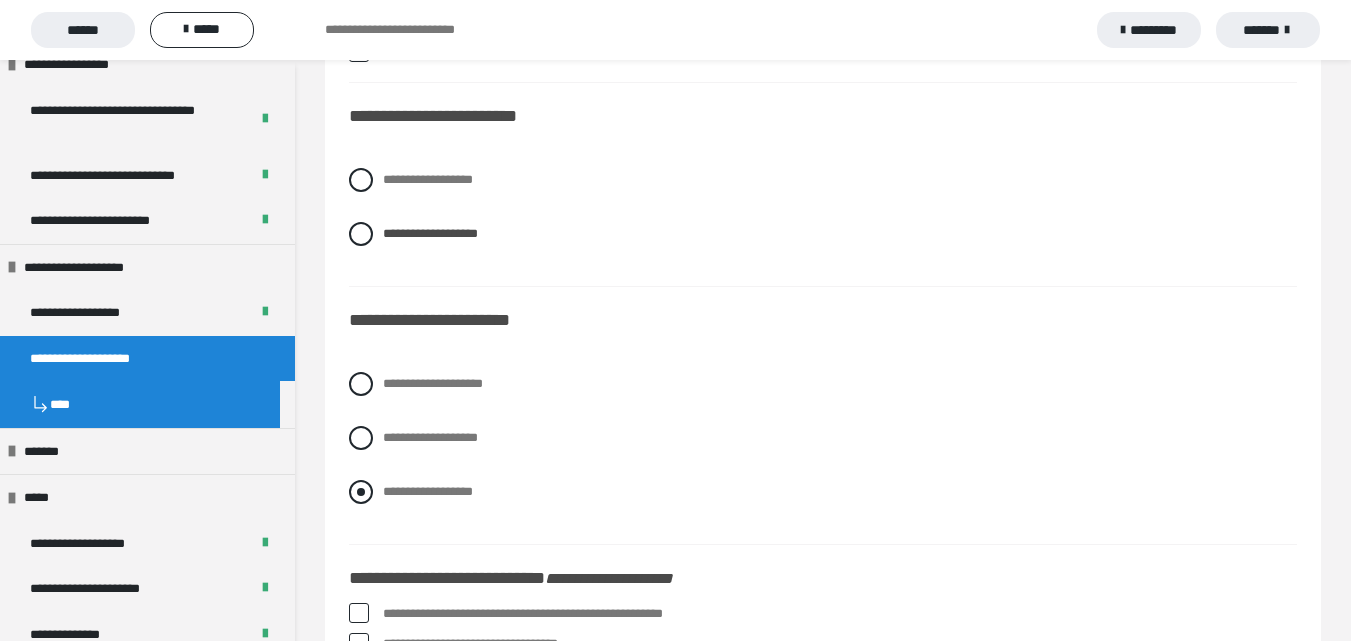 scroll, scrollTop: 1100, scrollLeft: 0, axis: vertical 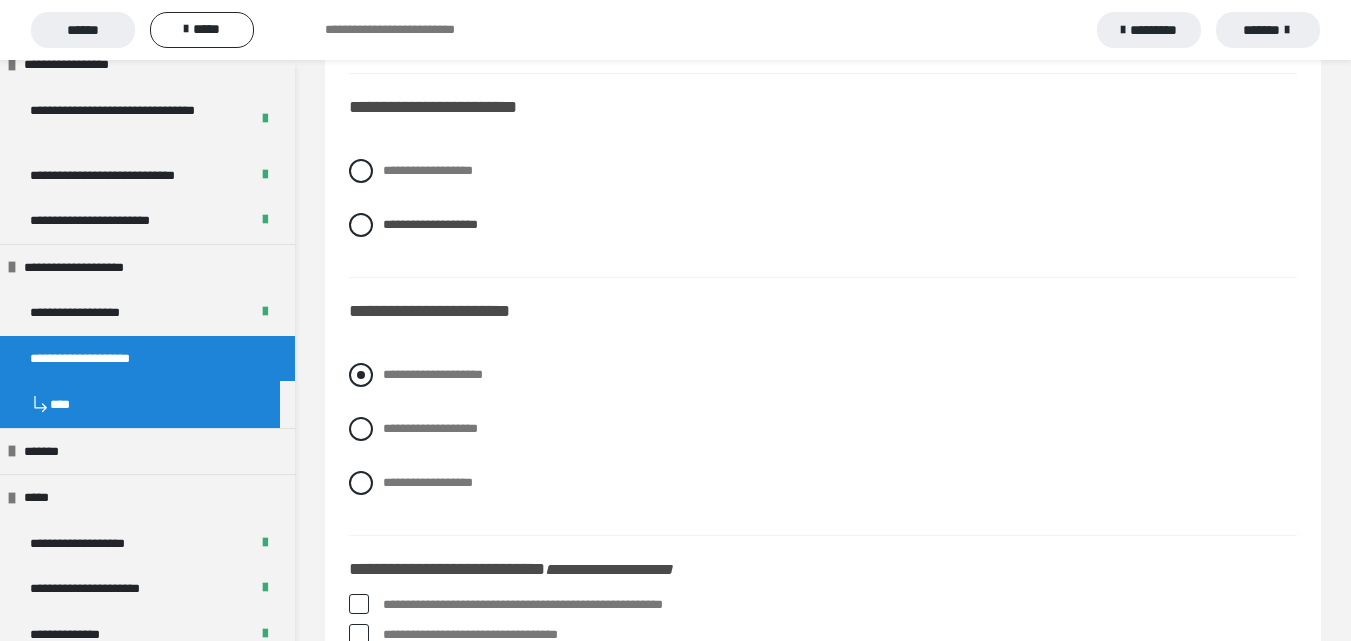 click at bounding box center [361, 375] 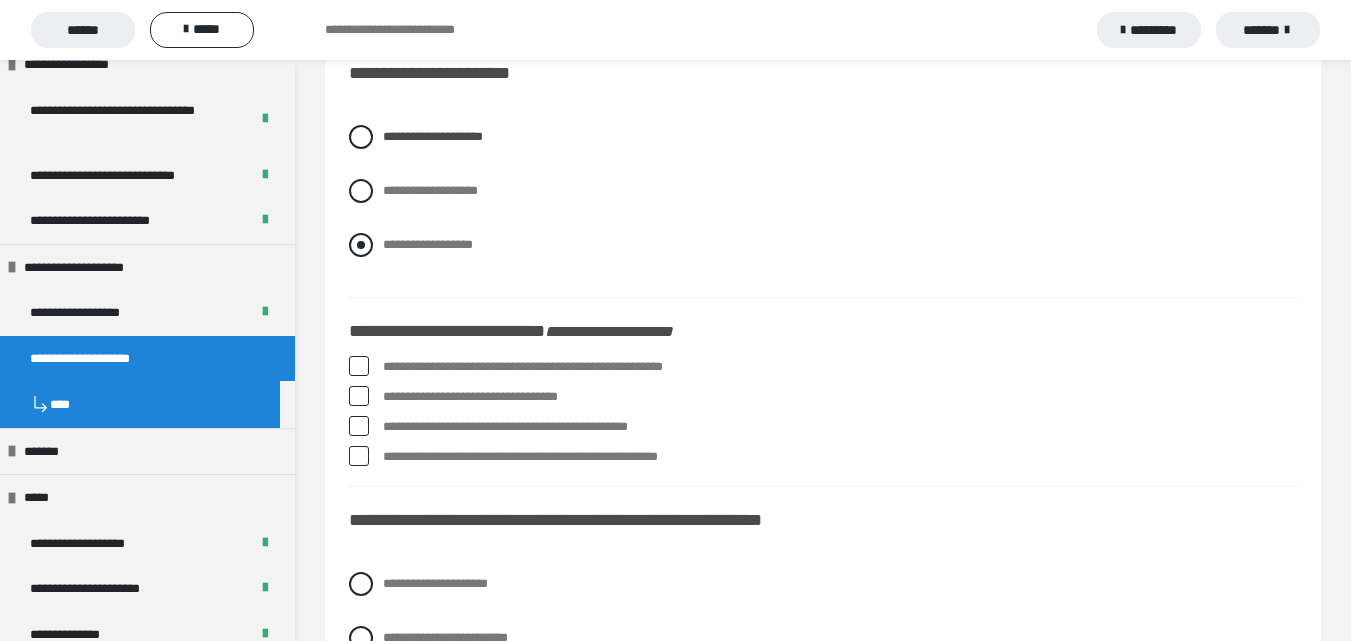 scroll, scrollTop: 1400, scrollLeft: 0, axis: vertical 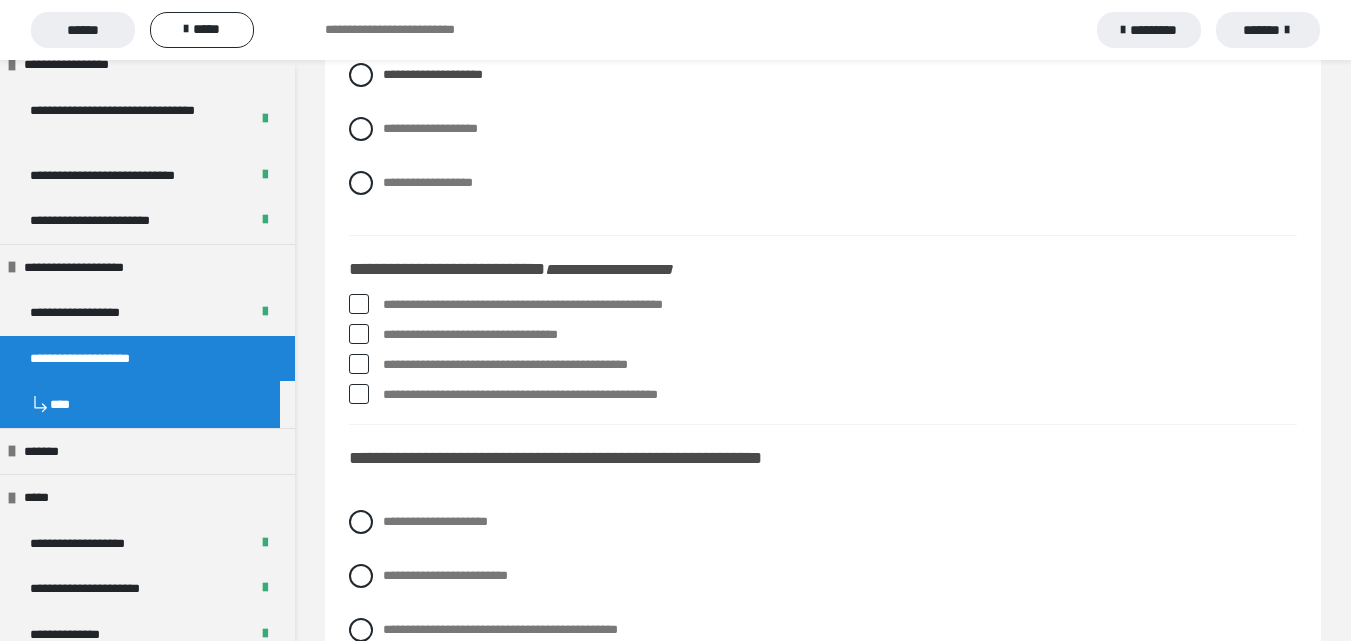 click at bounding box center [359, 334] 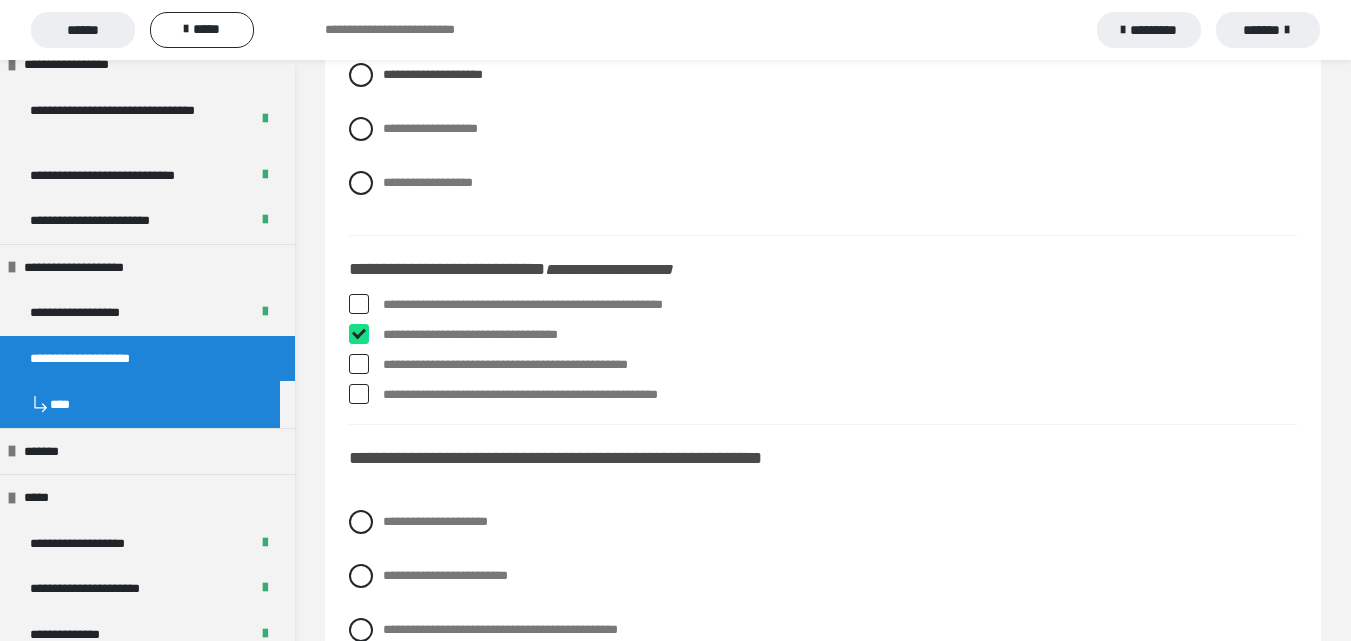 checkbox on "****" 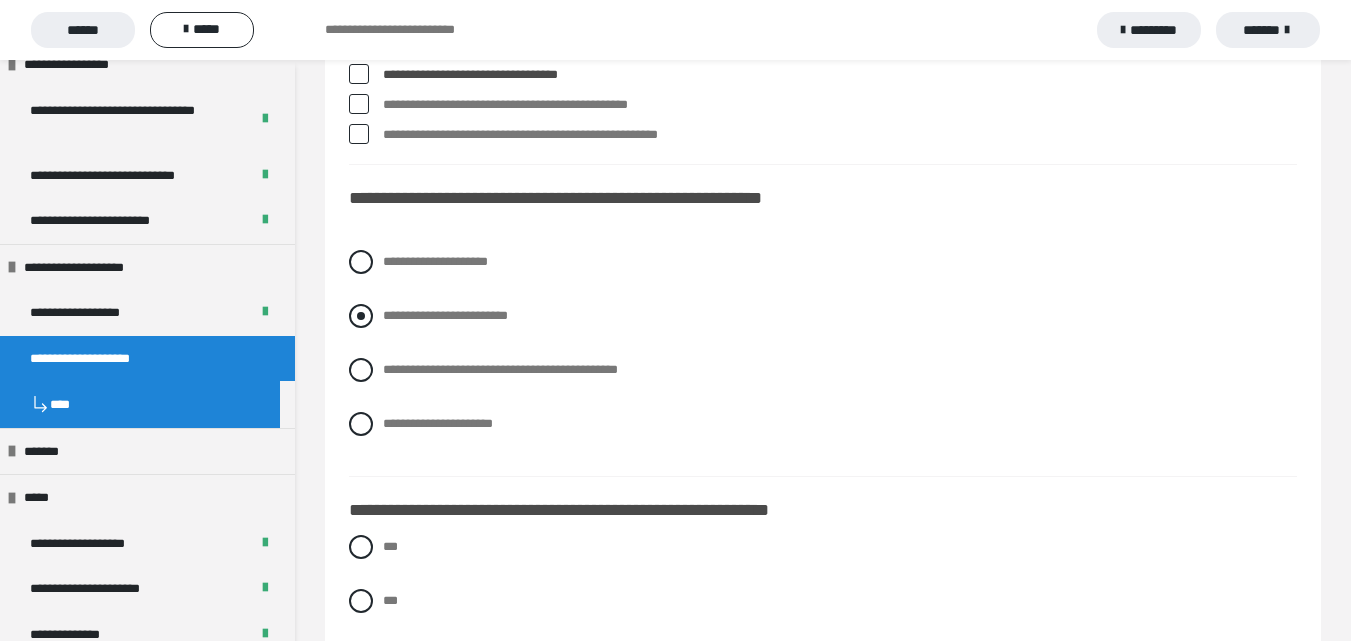 scroll, scrollTop: 1700, scrollLeft: 0, axis: vertical 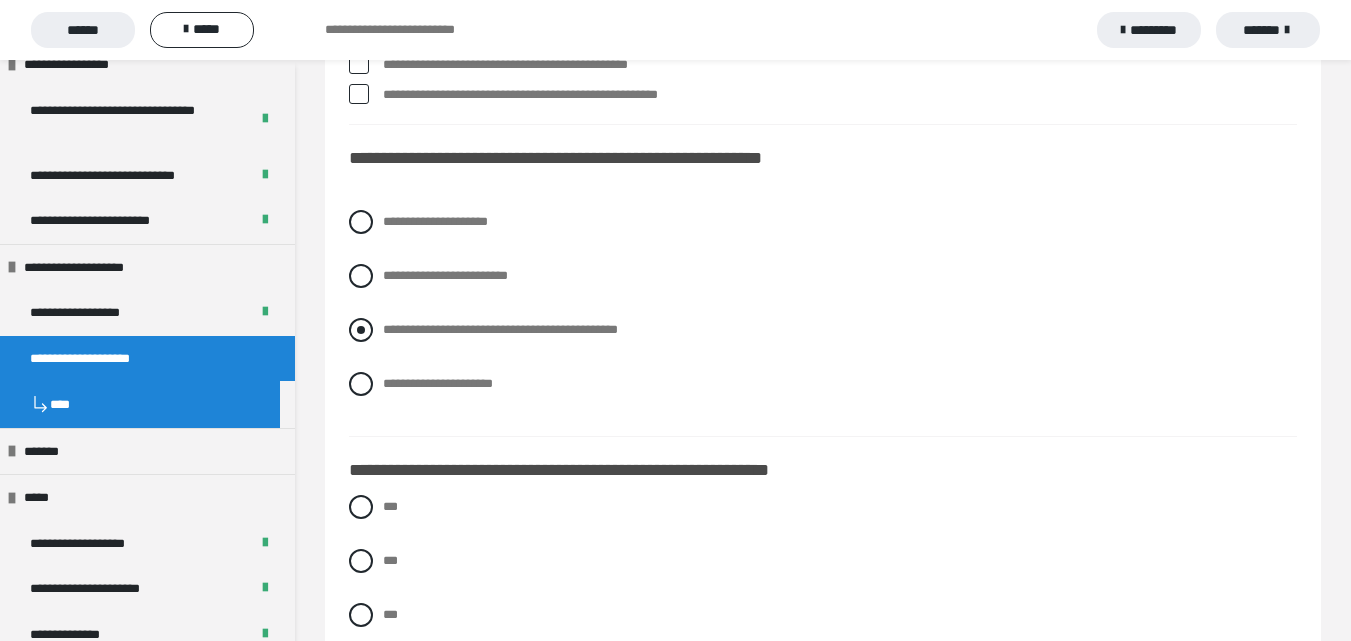 click at bounding box center [361, 330] 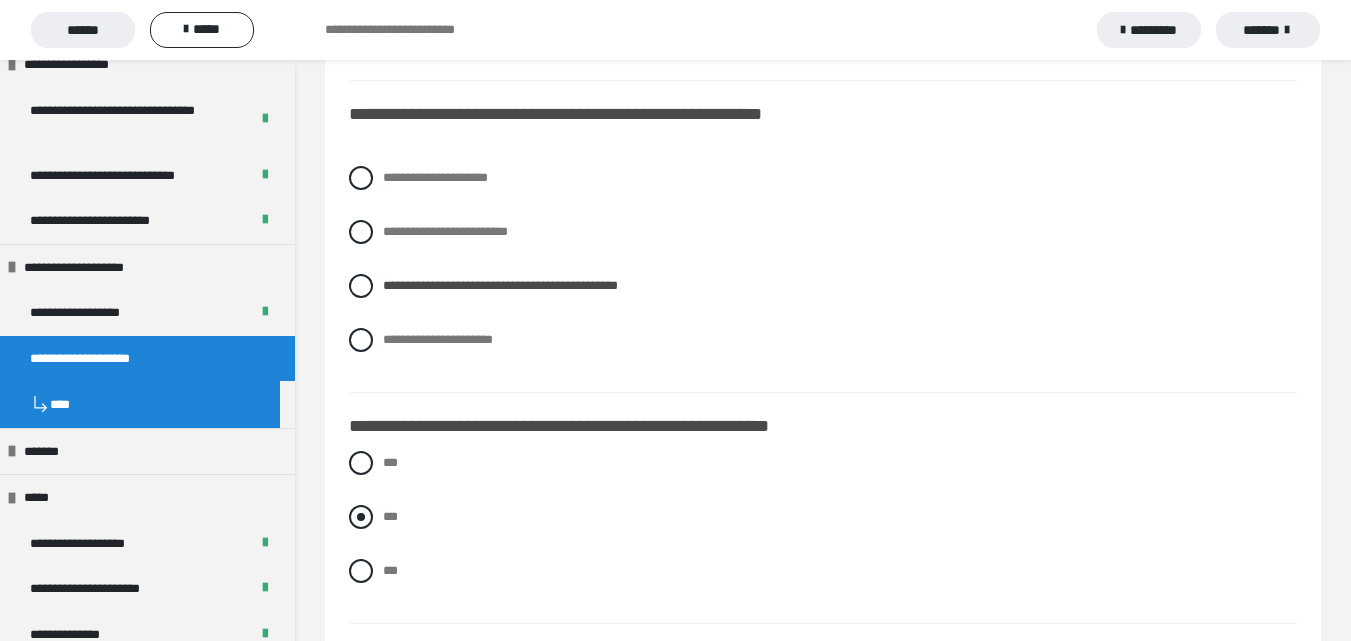 scroll, scrollTop: 1800, scrollLeft: 0, axis: vertical 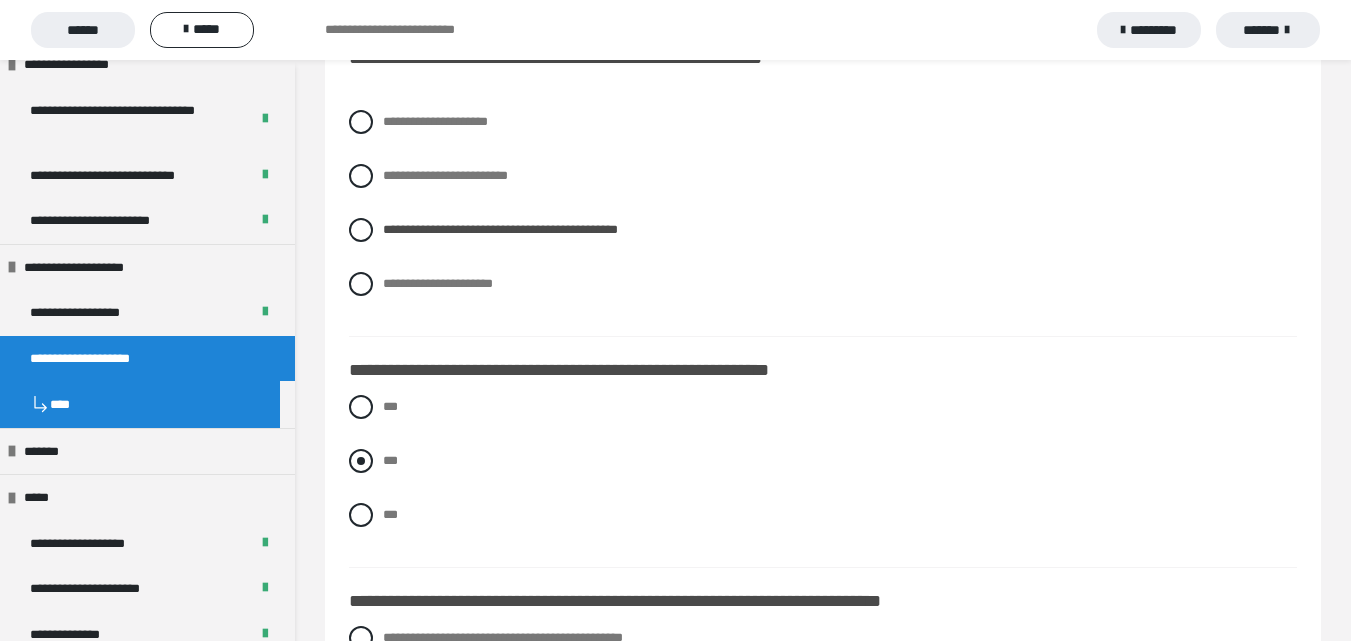 click at bounding box center (361, 461) 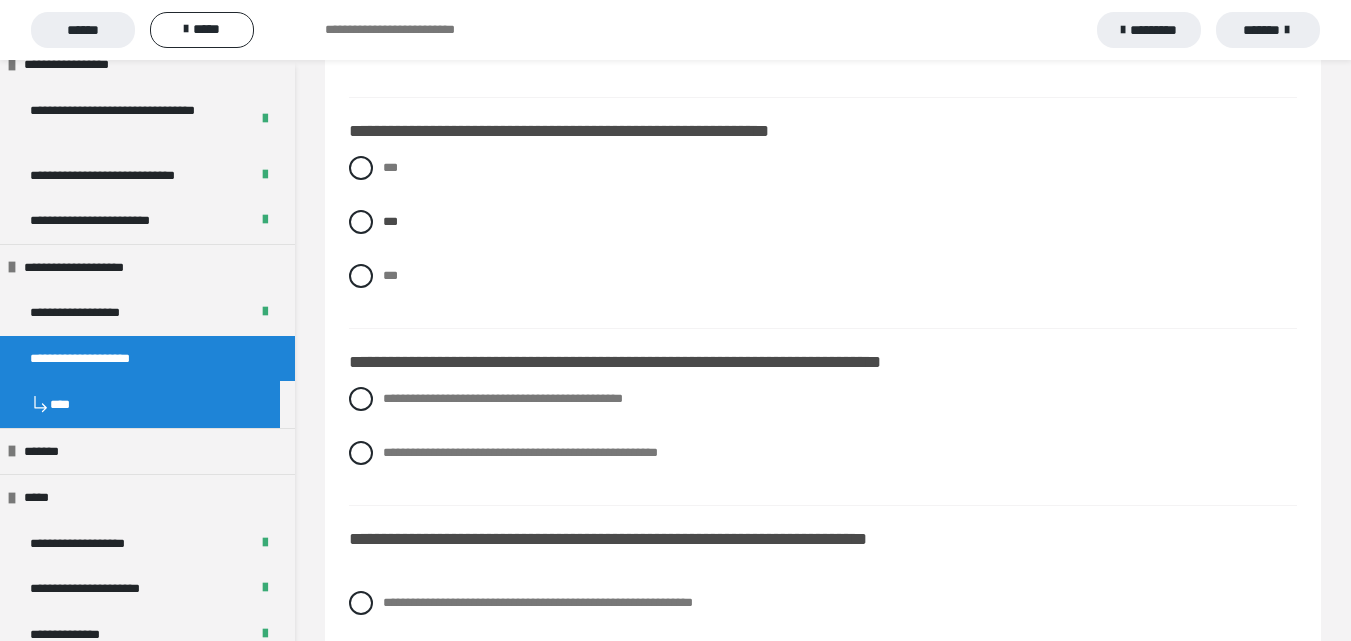 scroll, scrollTop: 2100, scrollLeft: 0, axis: vertical 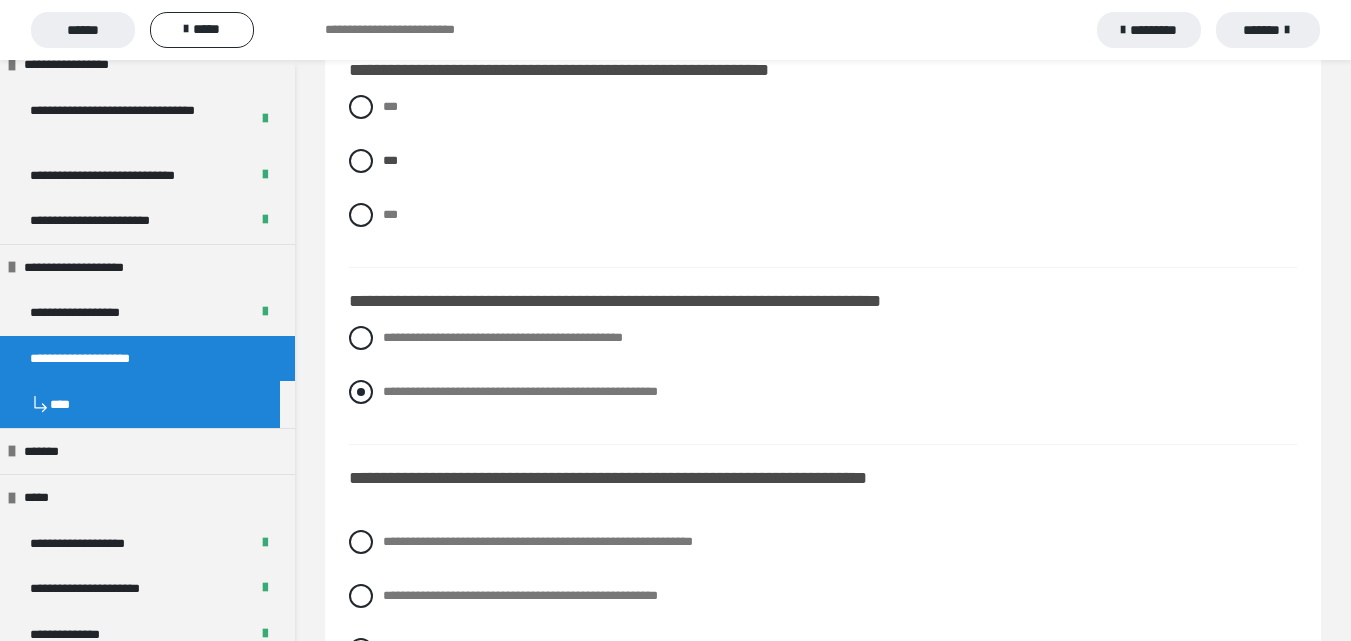 click at bounding box center (361, 392) 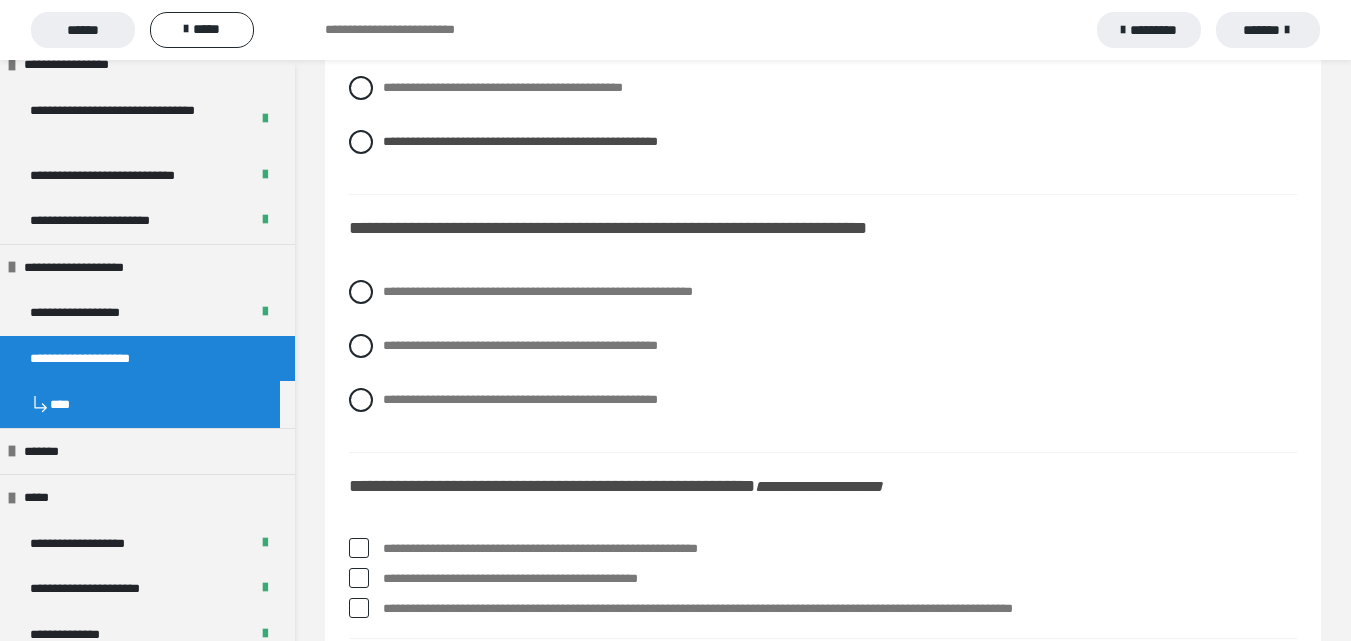 scroll, scrollTop: 2400, scrollLeft: 0, axis: vertical 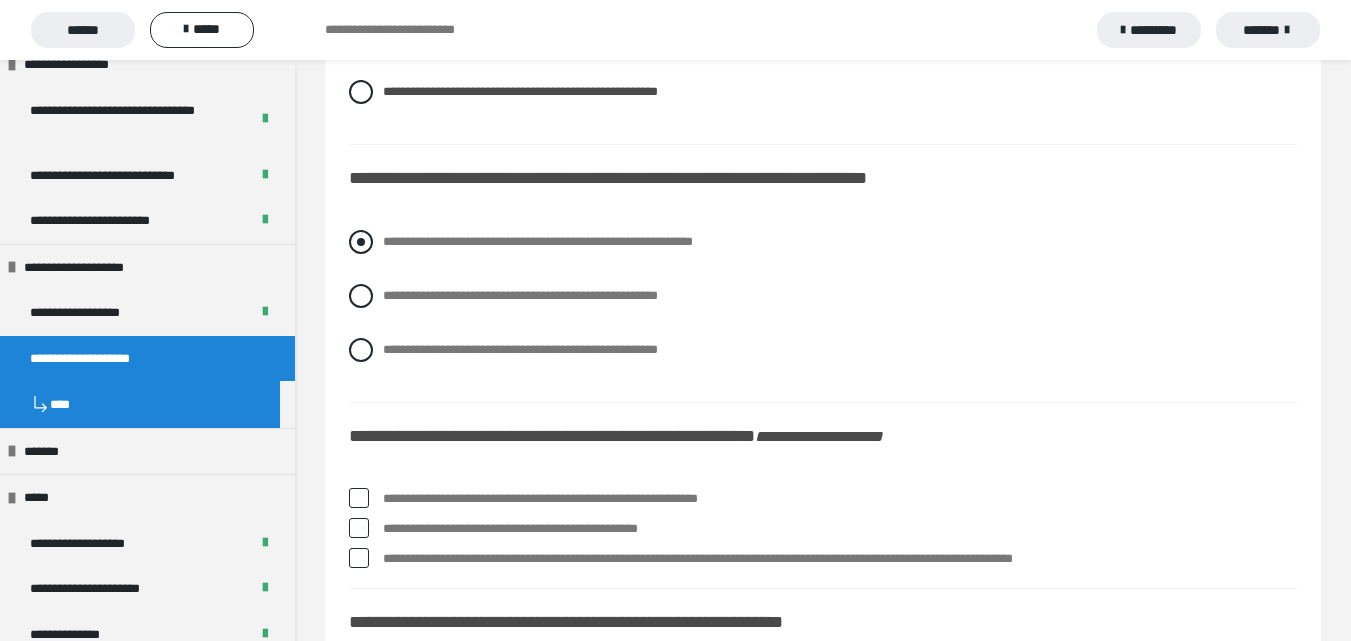 click at bounding box center [361, 242] 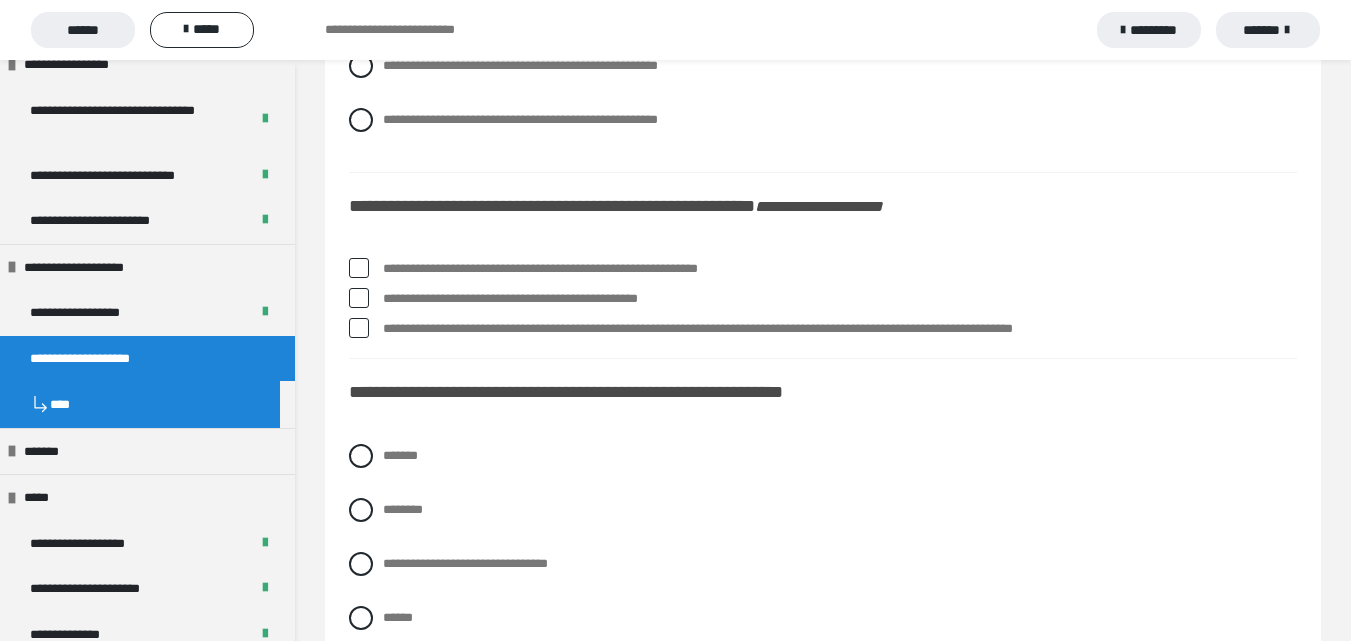scroll, scrollTop: 2600, scrollLeft: 0, axis: vertical 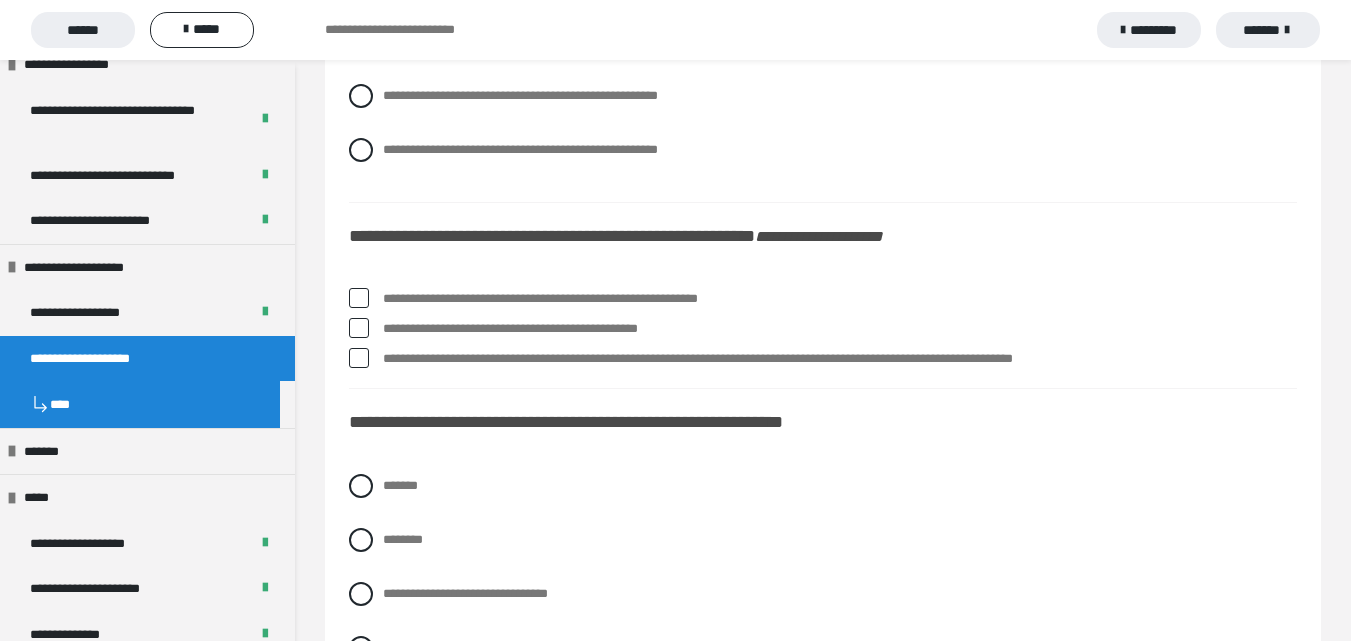 click at bounding box center [359, 328] 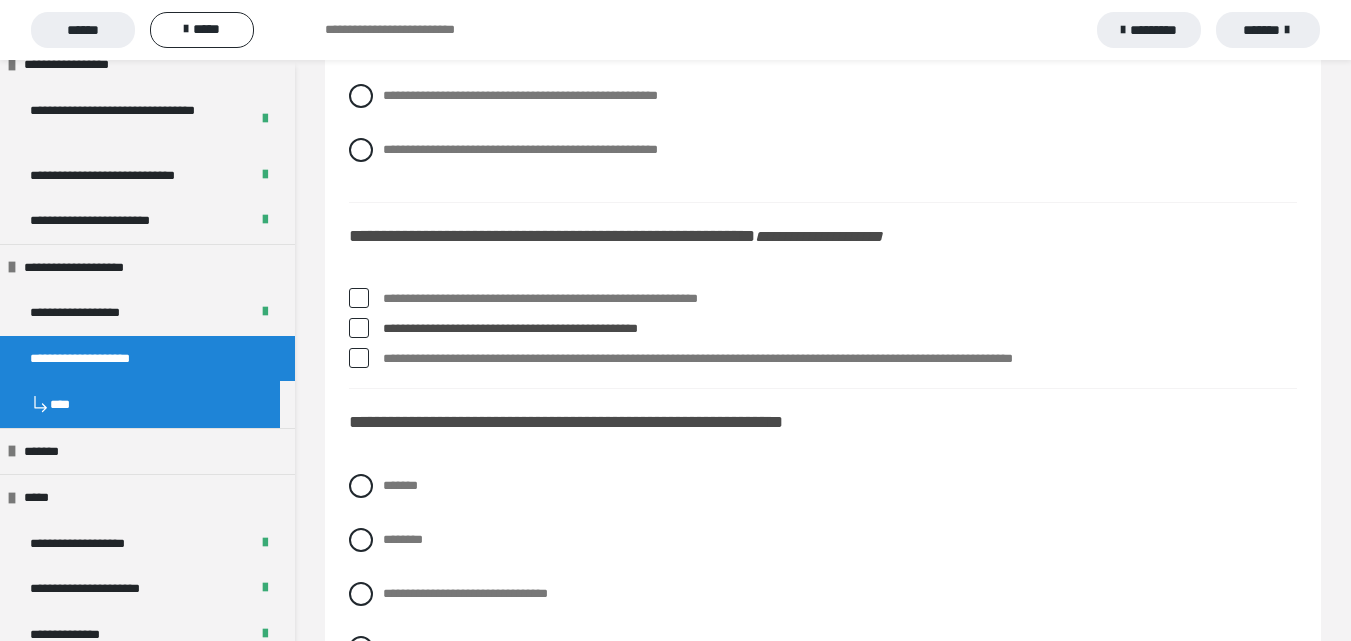 click at bounding box center [359, 328] 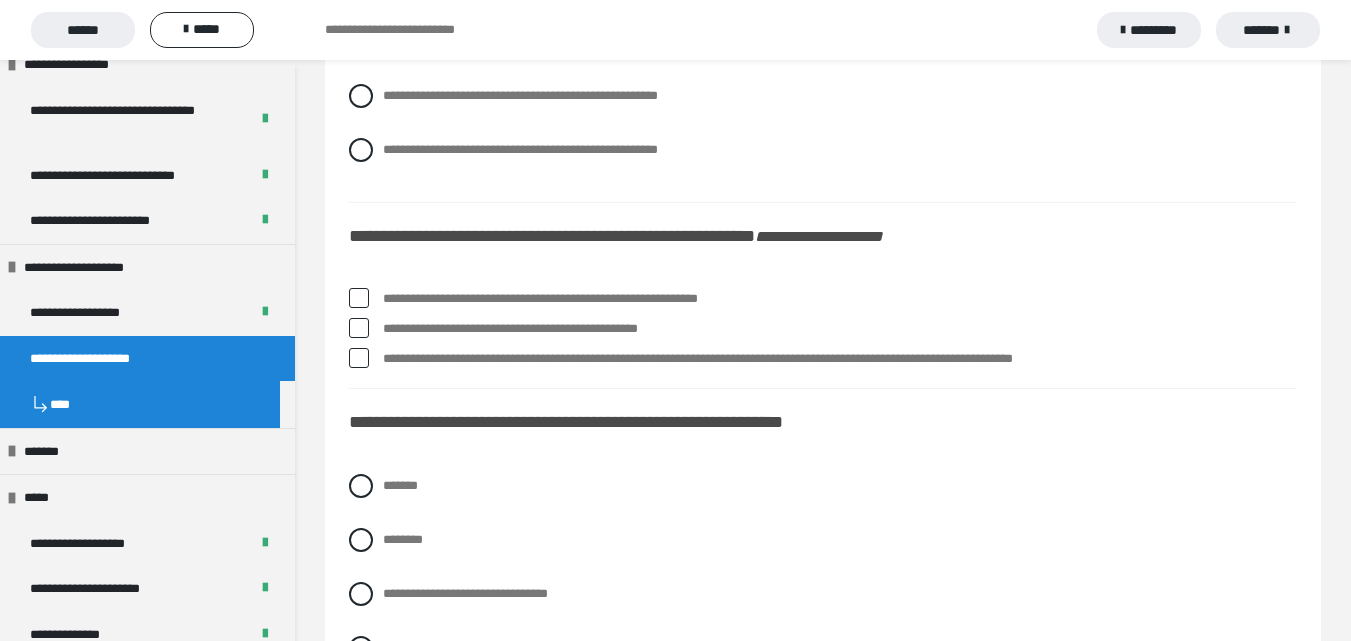 click at bounding box center (359, 298) 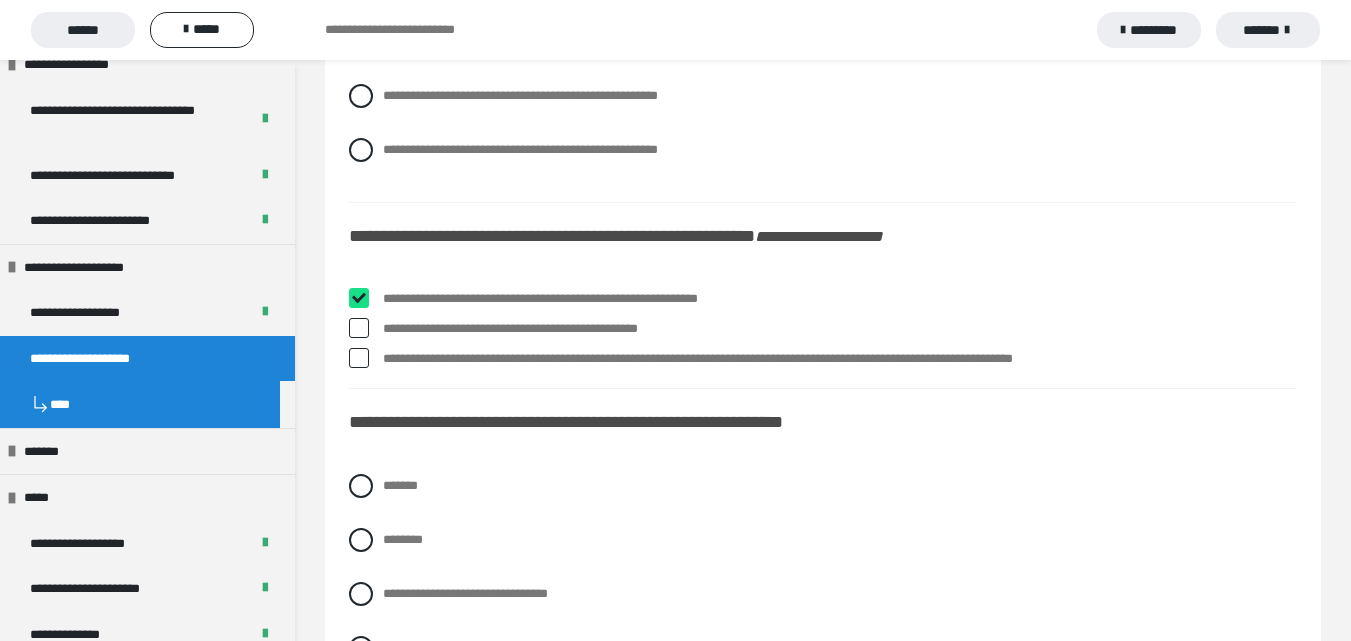 checkbox on "****" 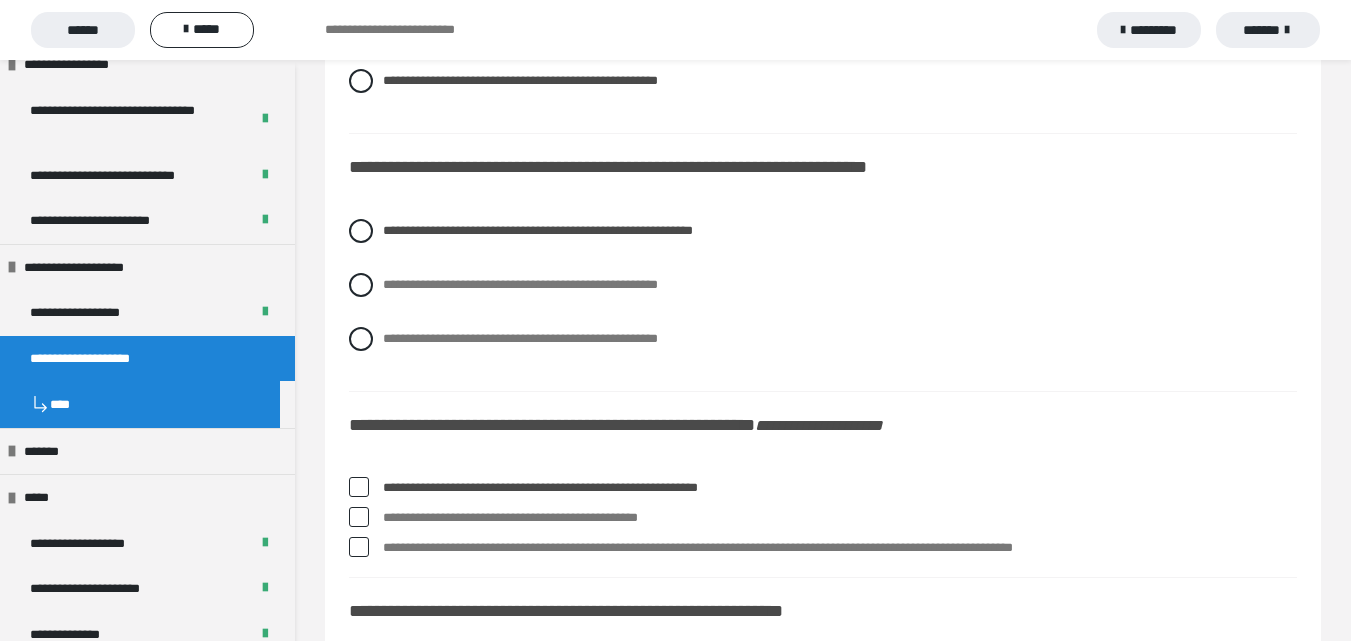 scroll, scrollTop: 2400, scrollLeft: 0, axis: vertical 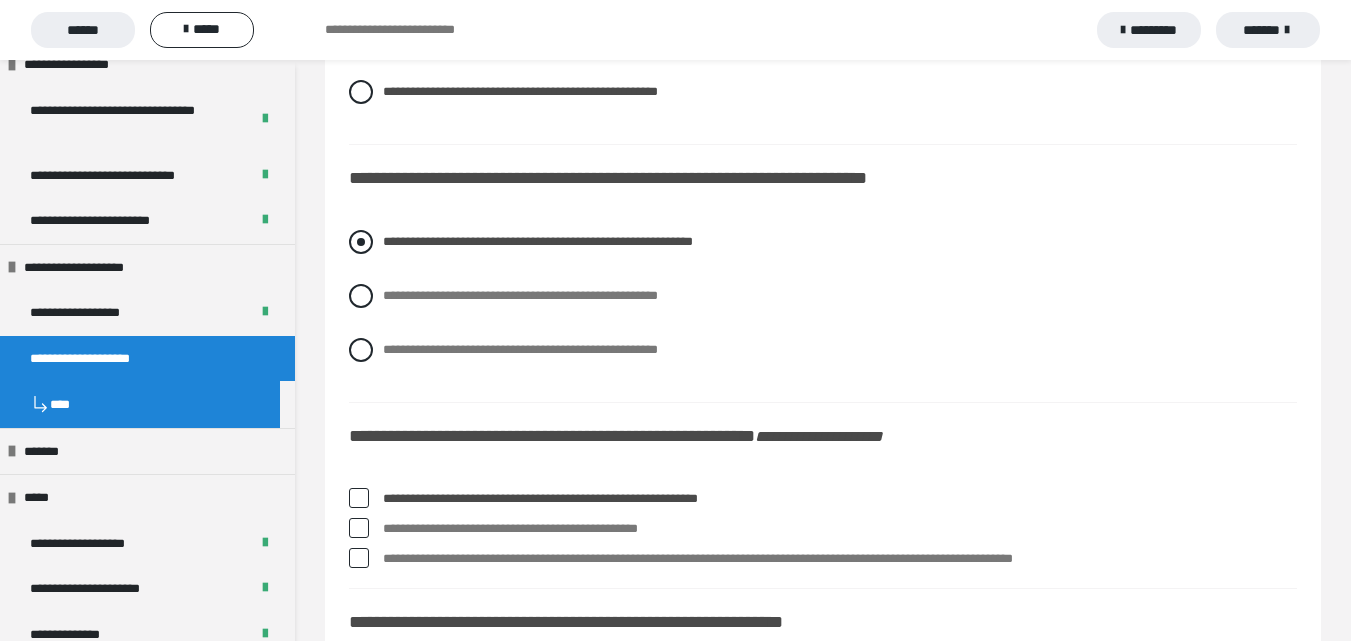click at bounding box center (361, 242) 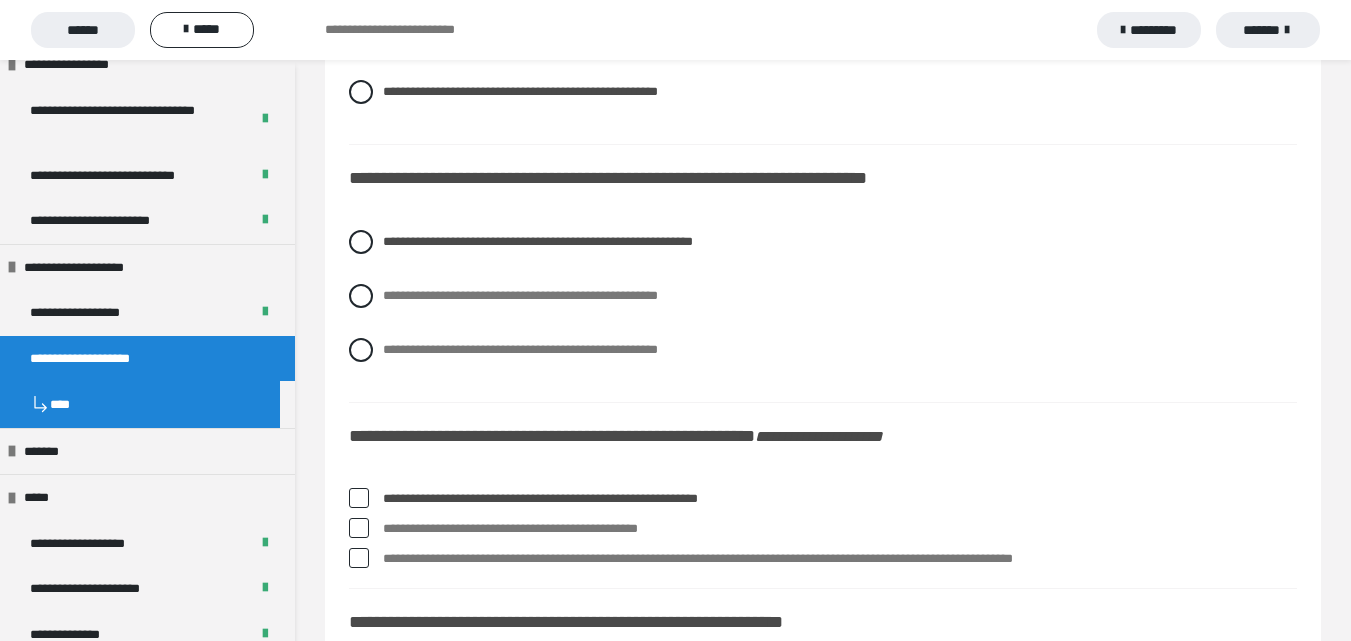 click on "**********" at bounding box center [823, 6945] 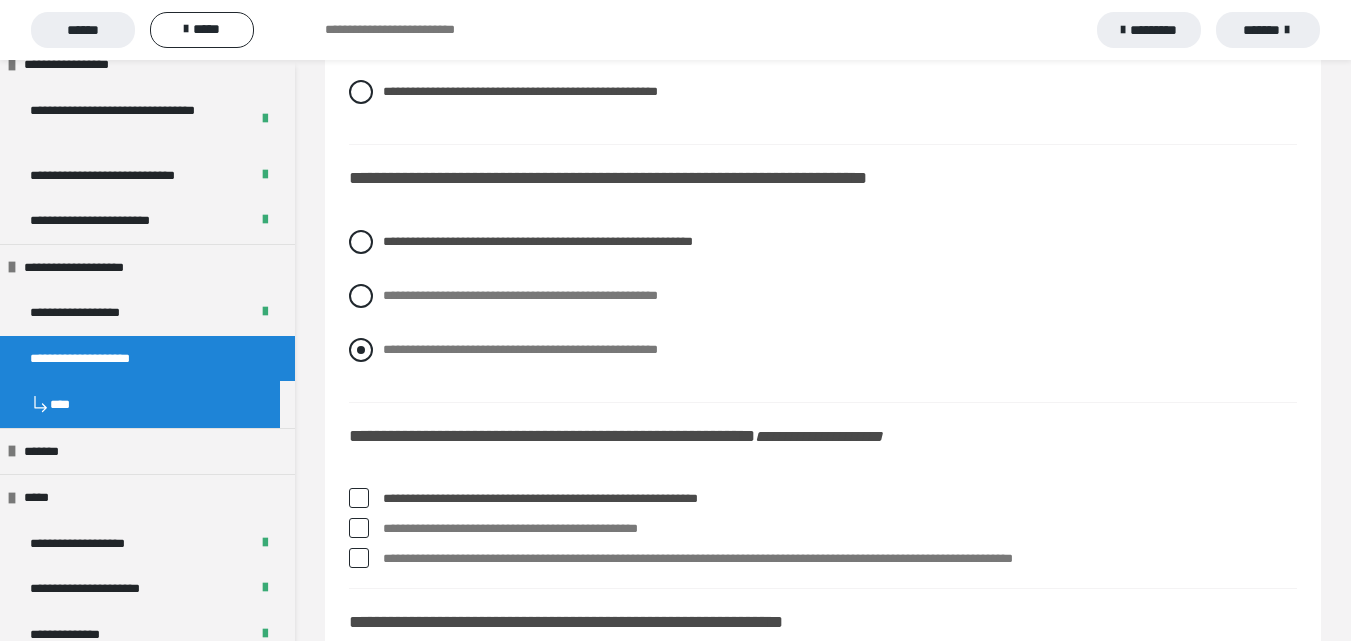 click at bounding box center [361, 350] 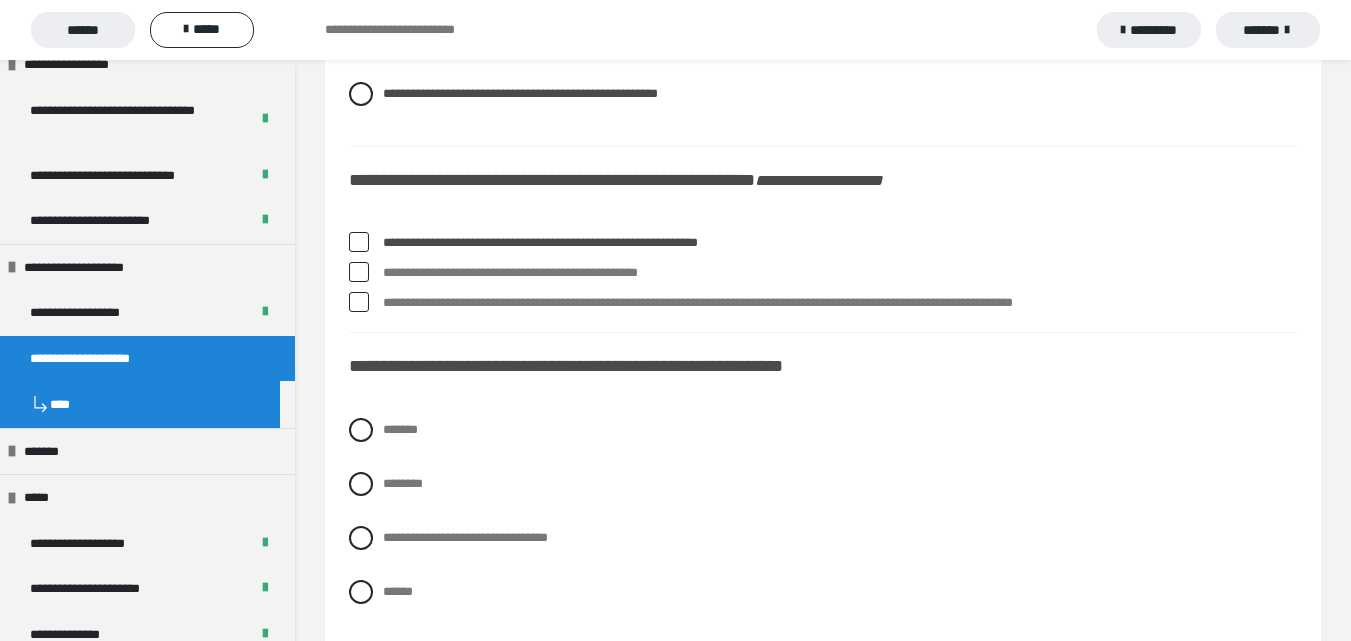 scroll, scrollTop: 2800, scrollLeft: 0, axis: vertical 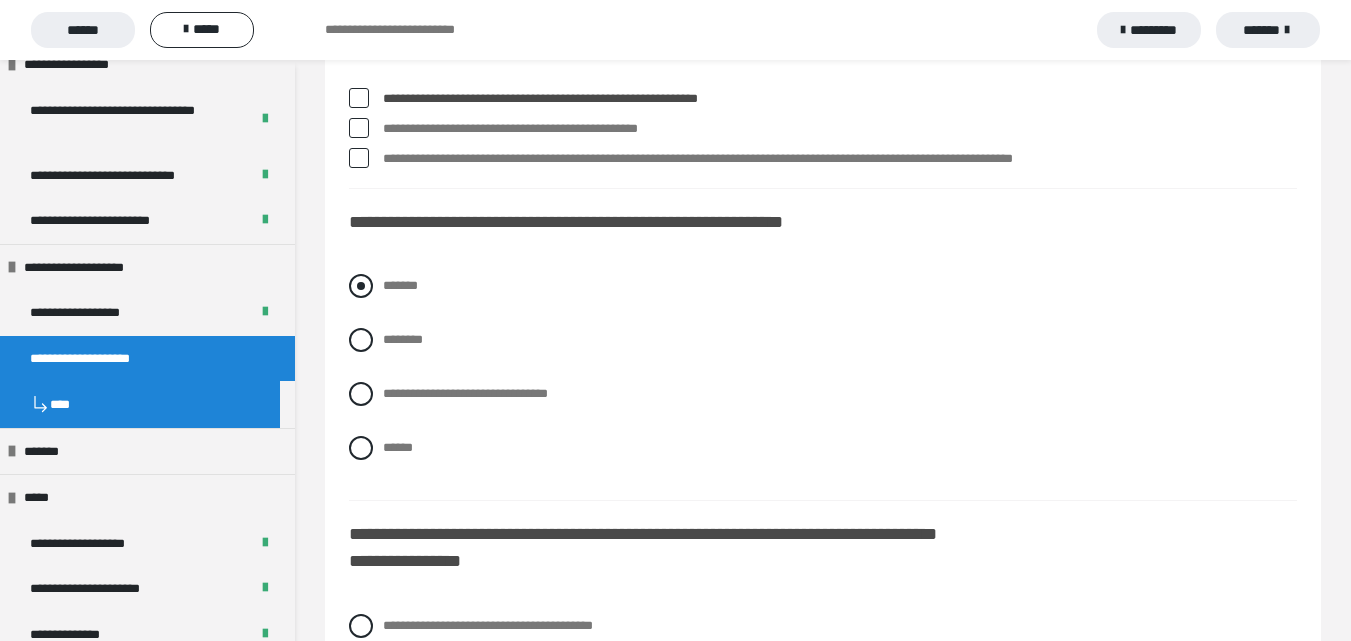 click at bounding box center (361, 286) 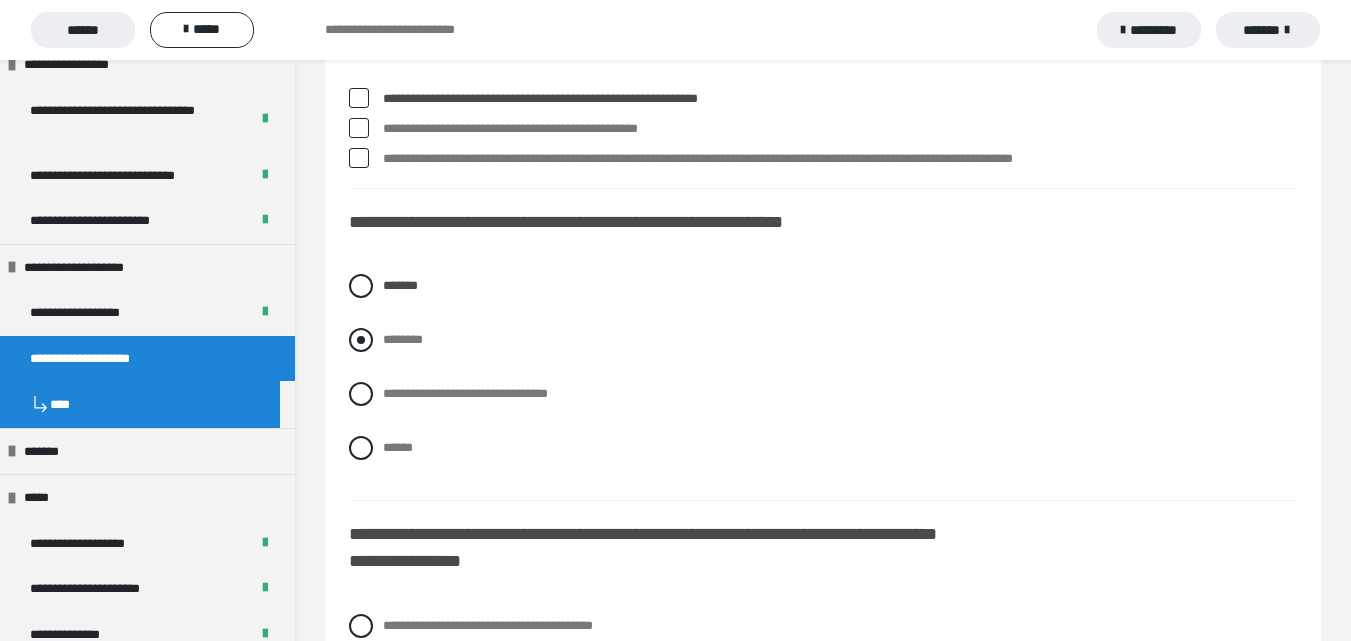 click at bounding box center (361, 340) 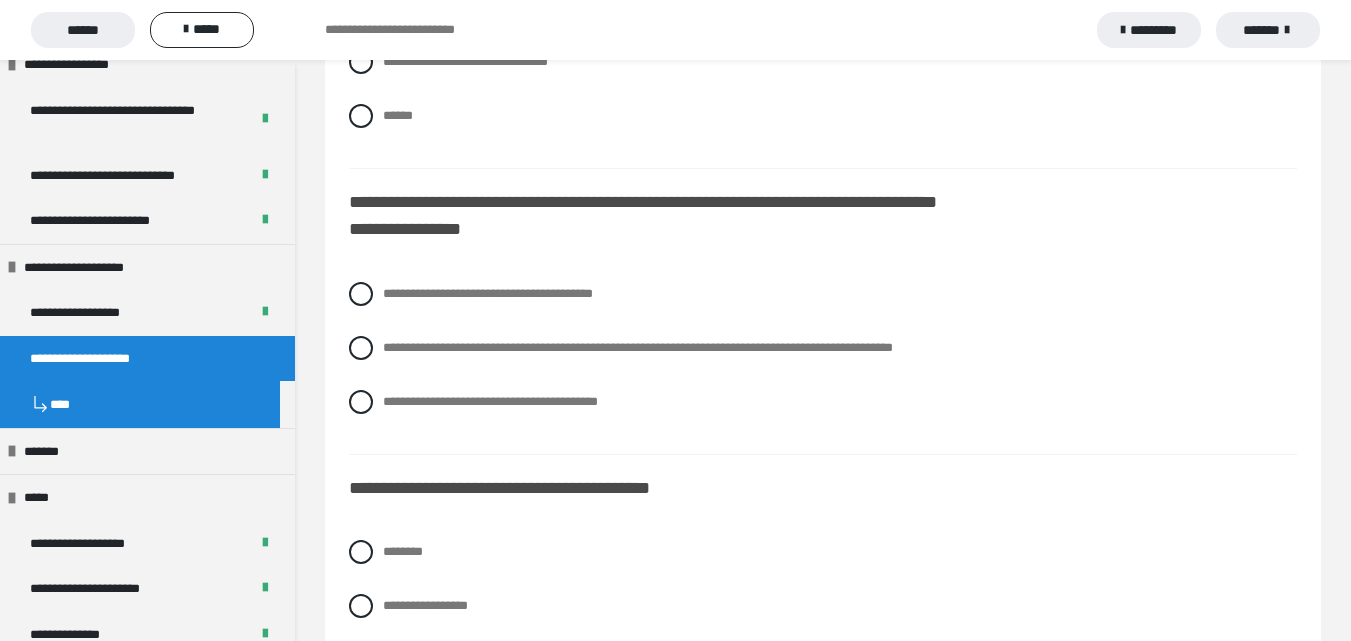 scroll, scrollTop: 3100, scrollLeft: 0, axis: vertical 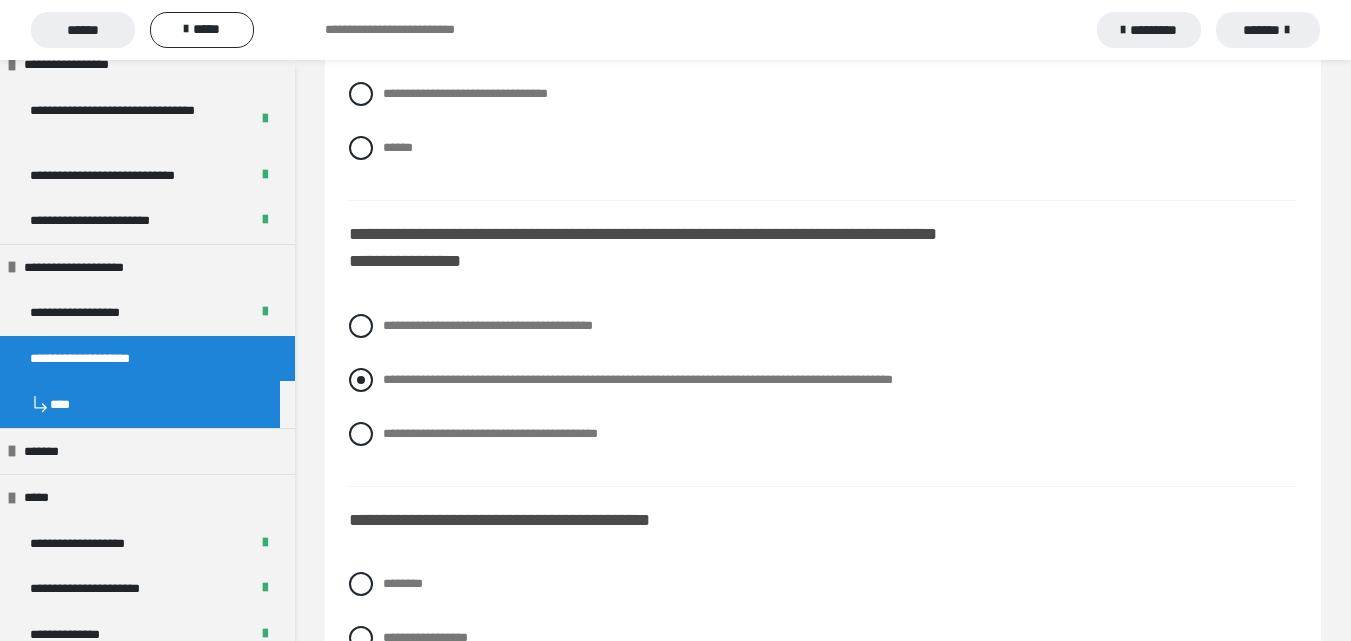 click at bounding box center (361, 380) 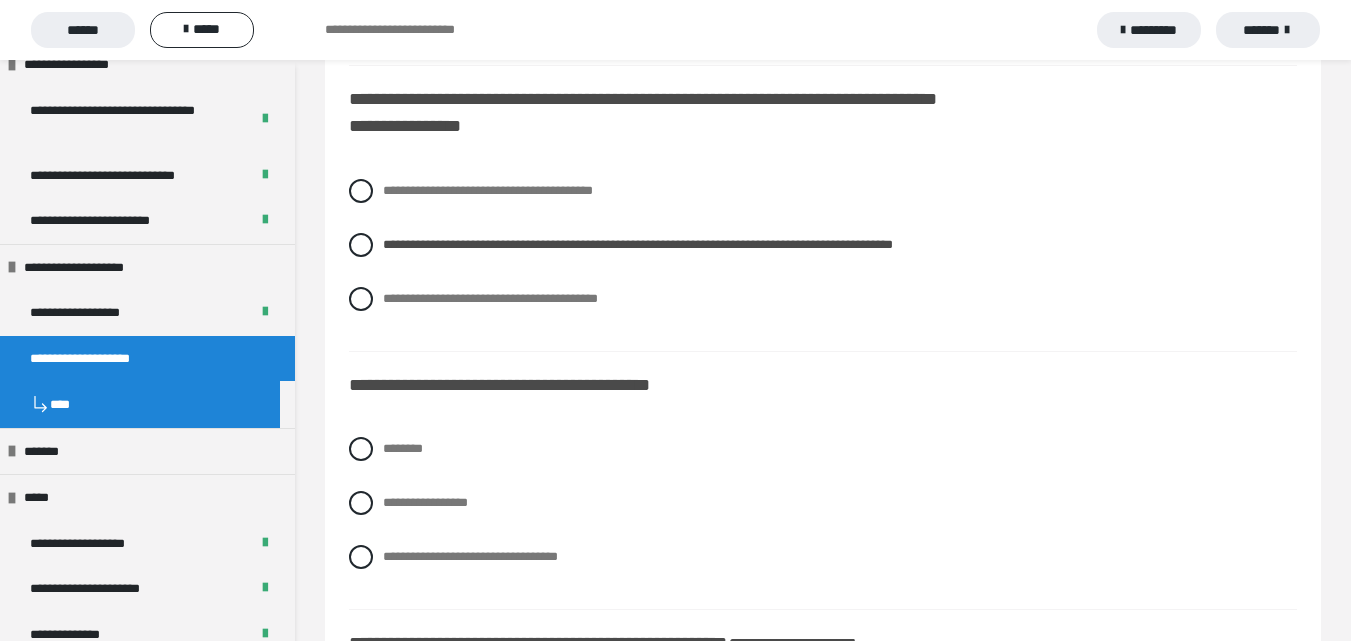scroll, scrollTop: 3300, scrollLeft: 0, axis: vertical 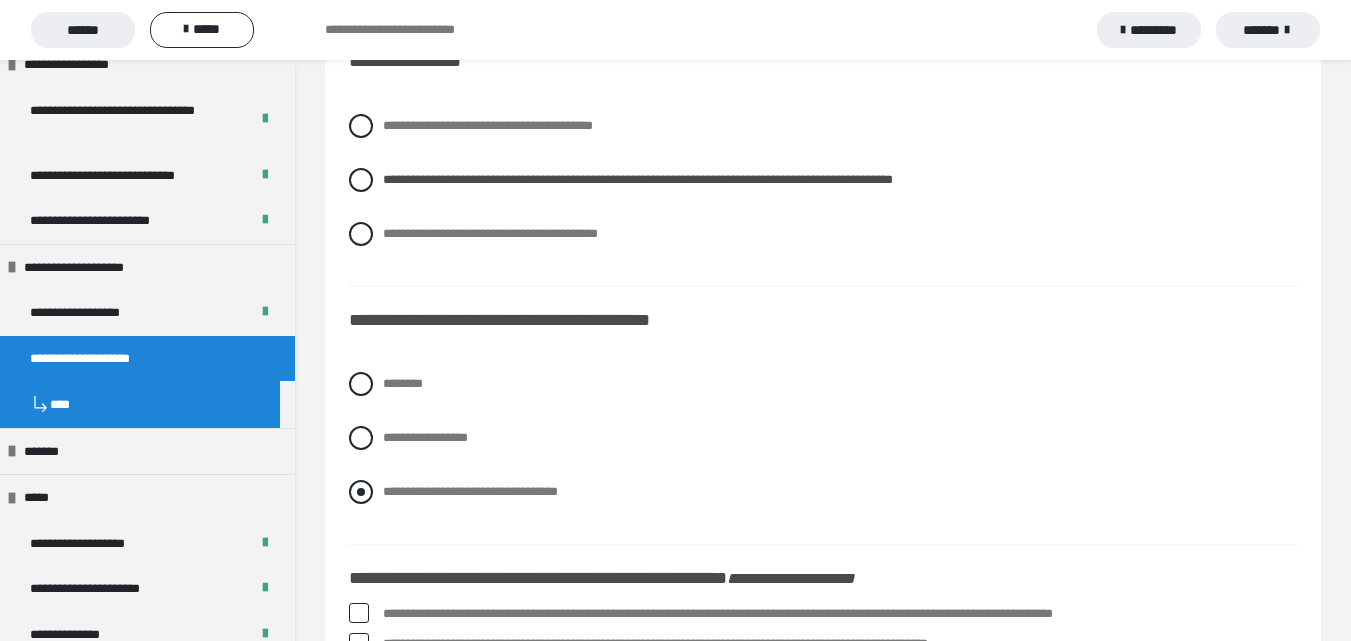 drag, startPoint x: 358, startPoint y: 523, endPoint x: 435, endPoint y: 530, distance: 77.31753 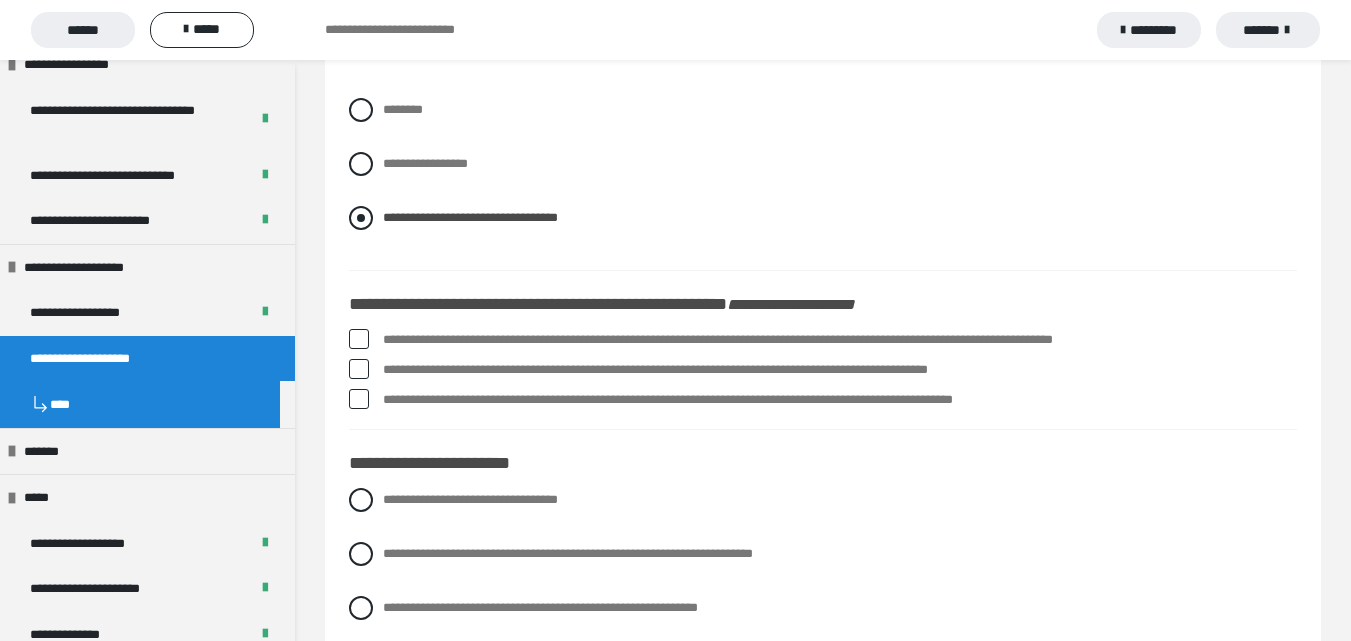 scroll, scrollTop: 3600, scrollLeft: 0, axis: vertical 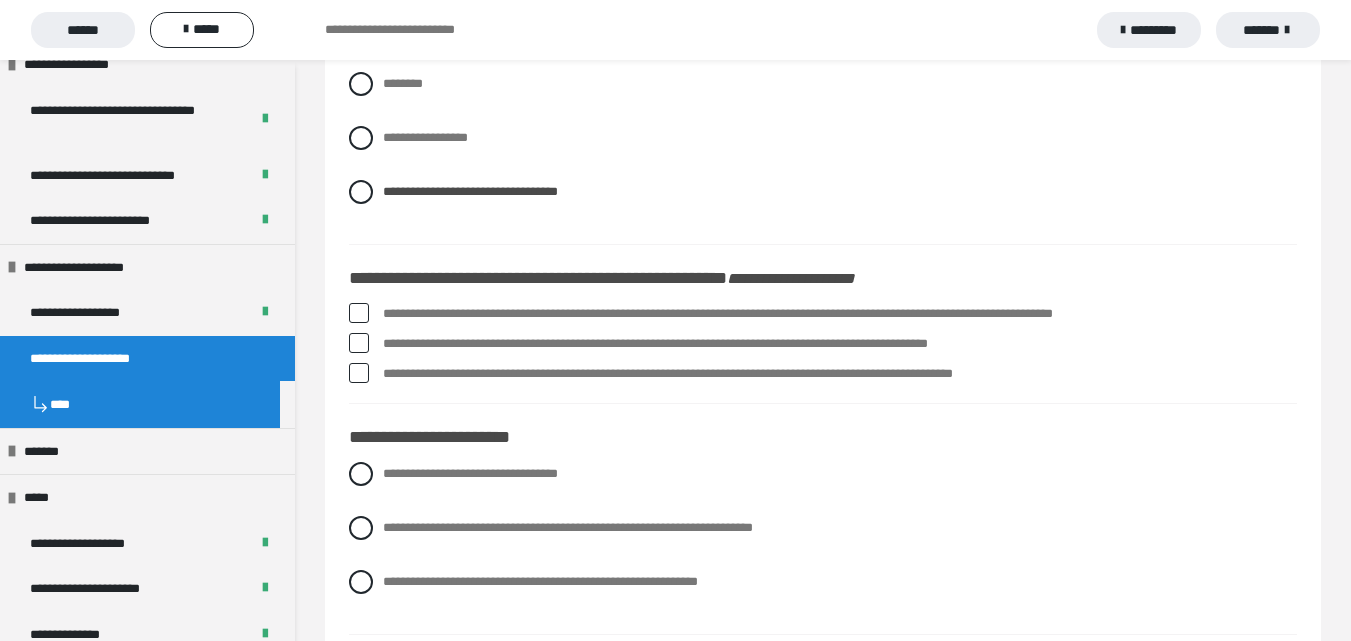 click at bounding box center [359, 373] 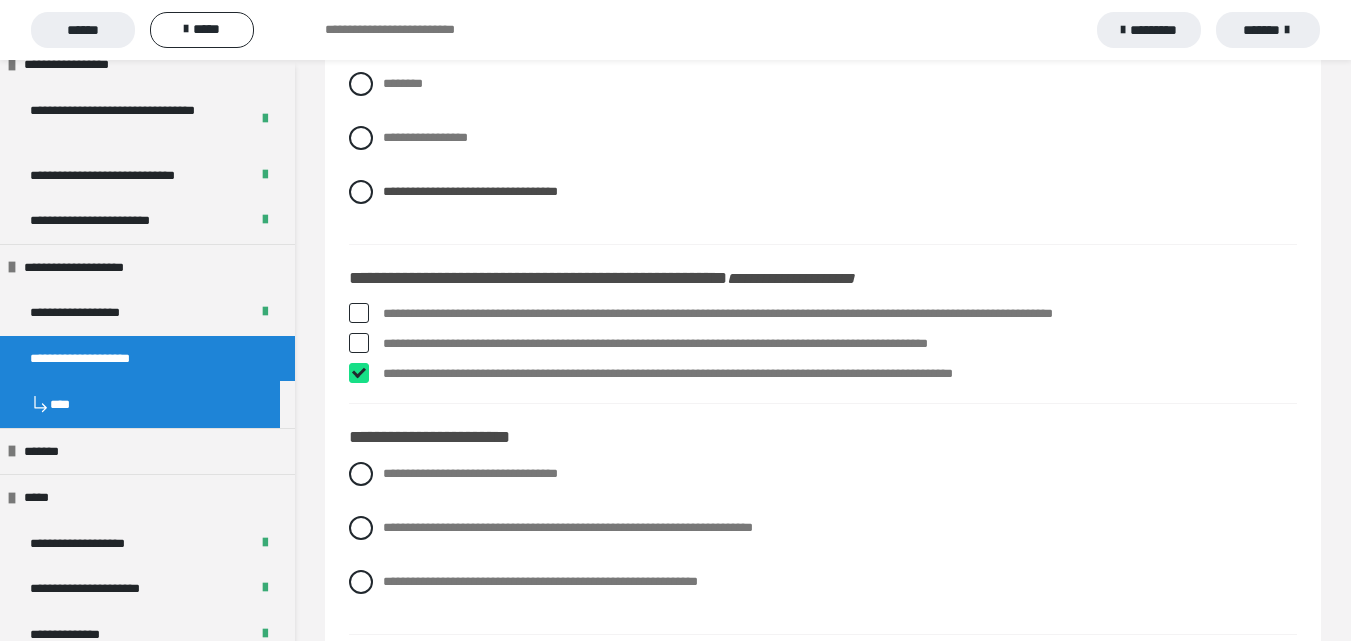 checkbox on "****" 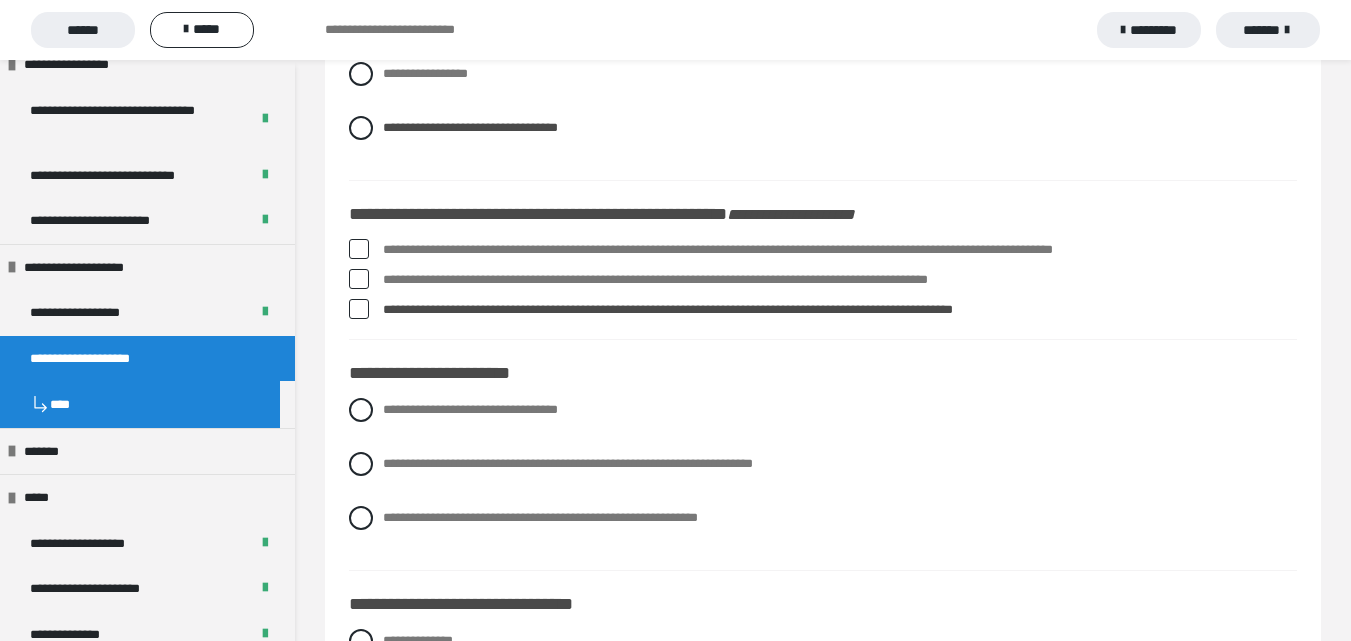 scroll, scrollTop: 3700, scrollLeft: 0, axis: vertical 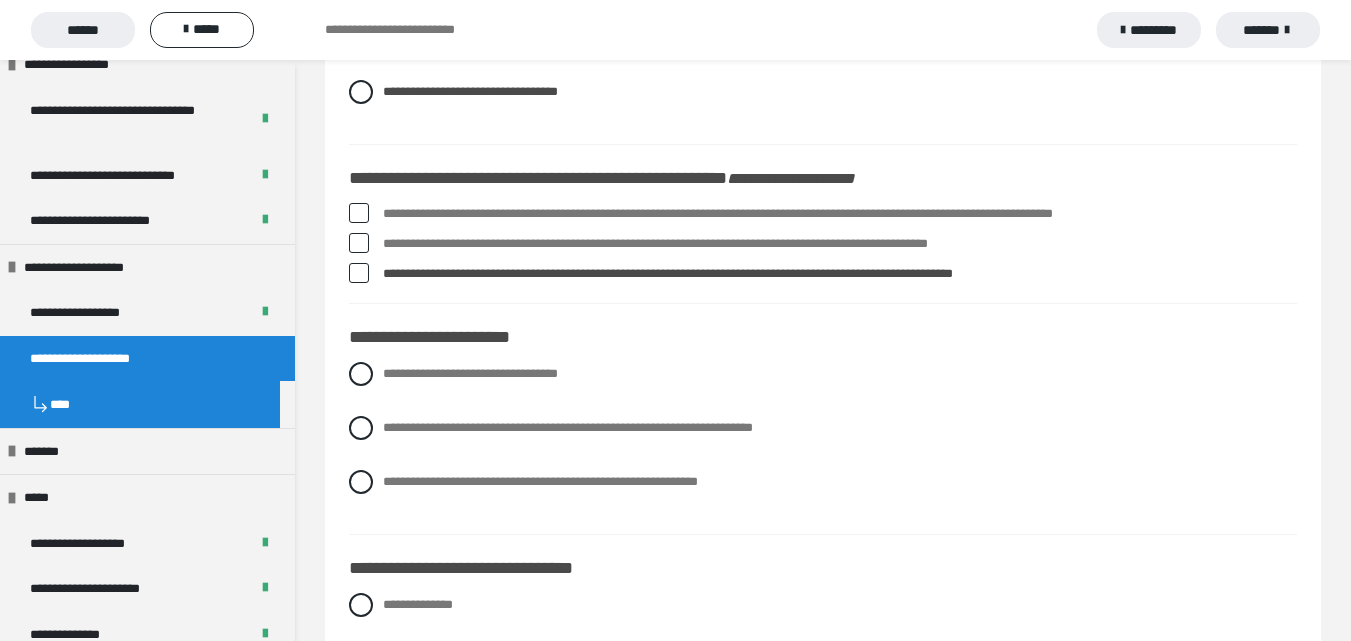click at bounding box center (359, 243) 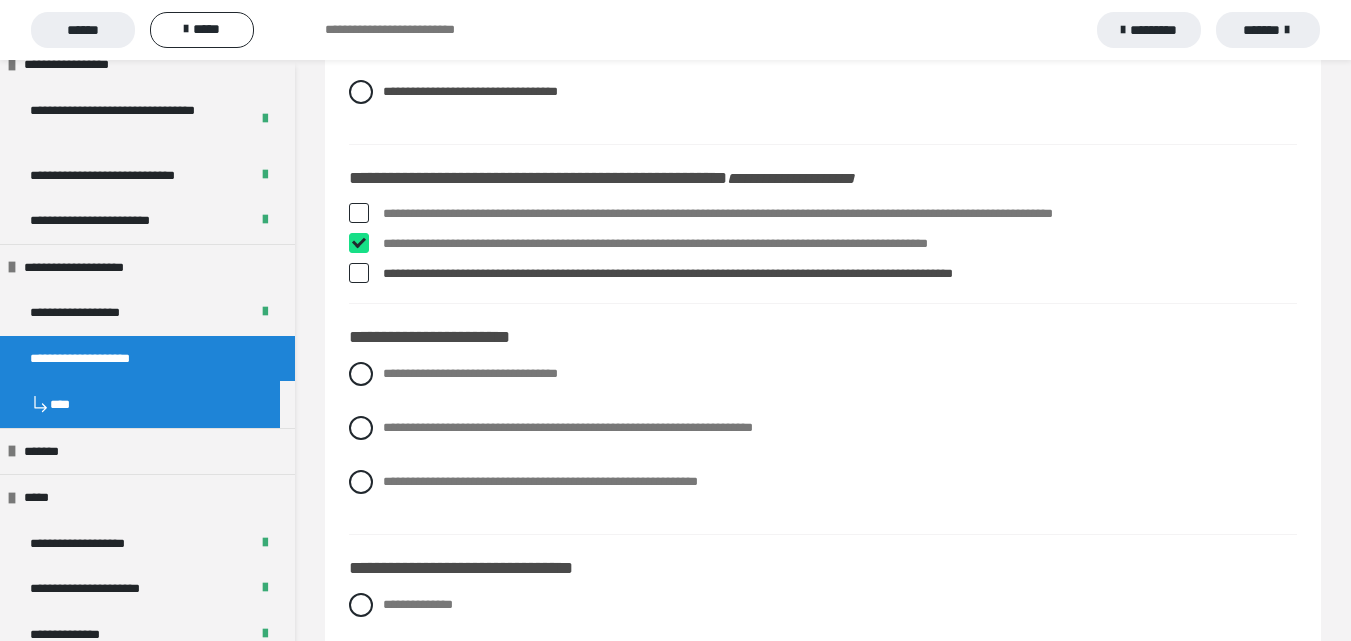checkbox on "****" 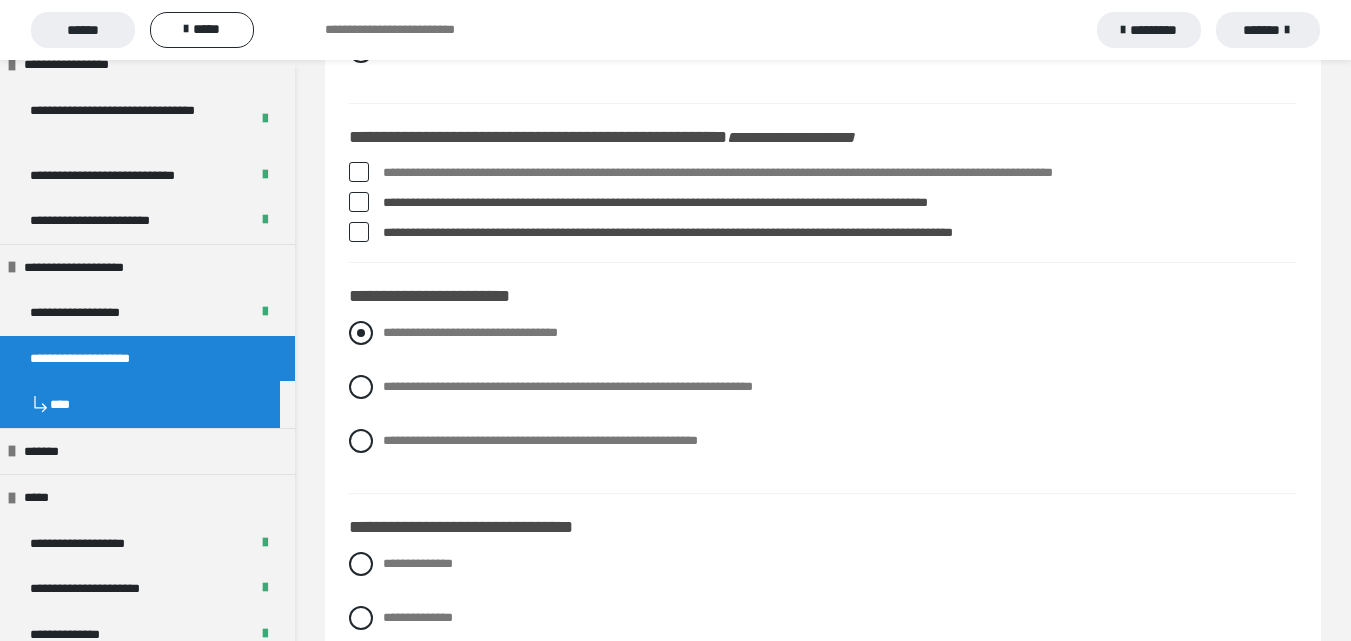 scroll, scrollTop: 3800, scrollLeft: 0, axis: vertical 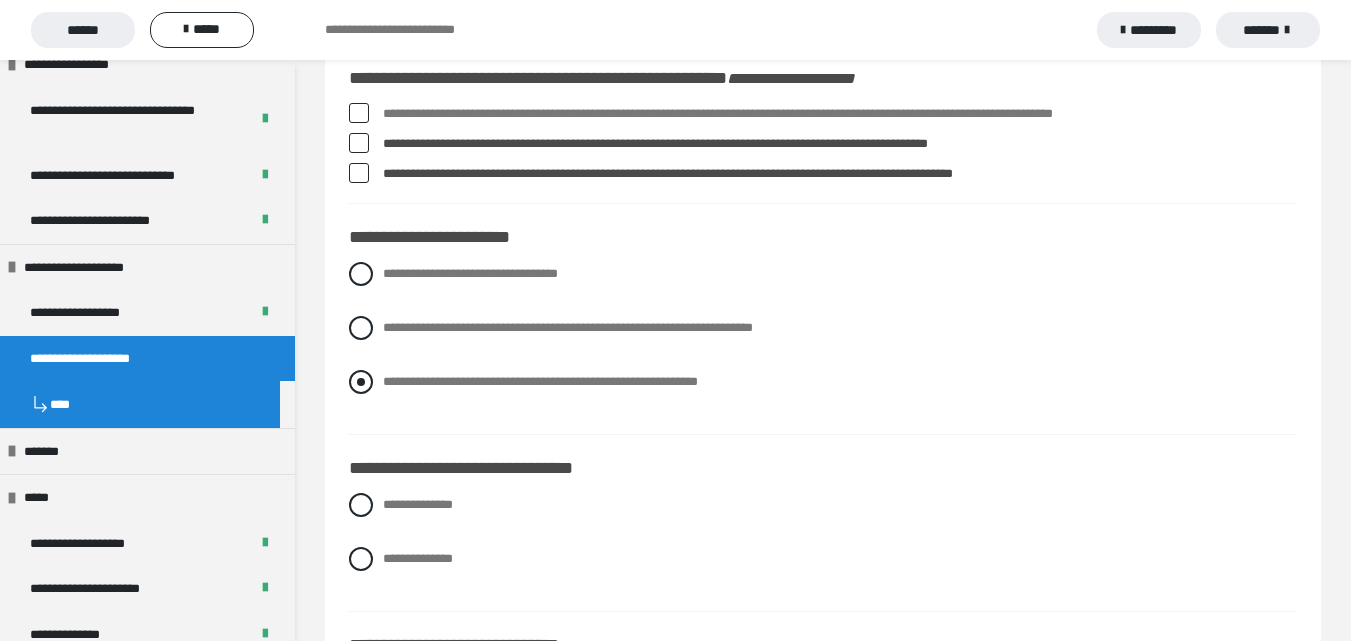 click at bounding box center (361, 382) 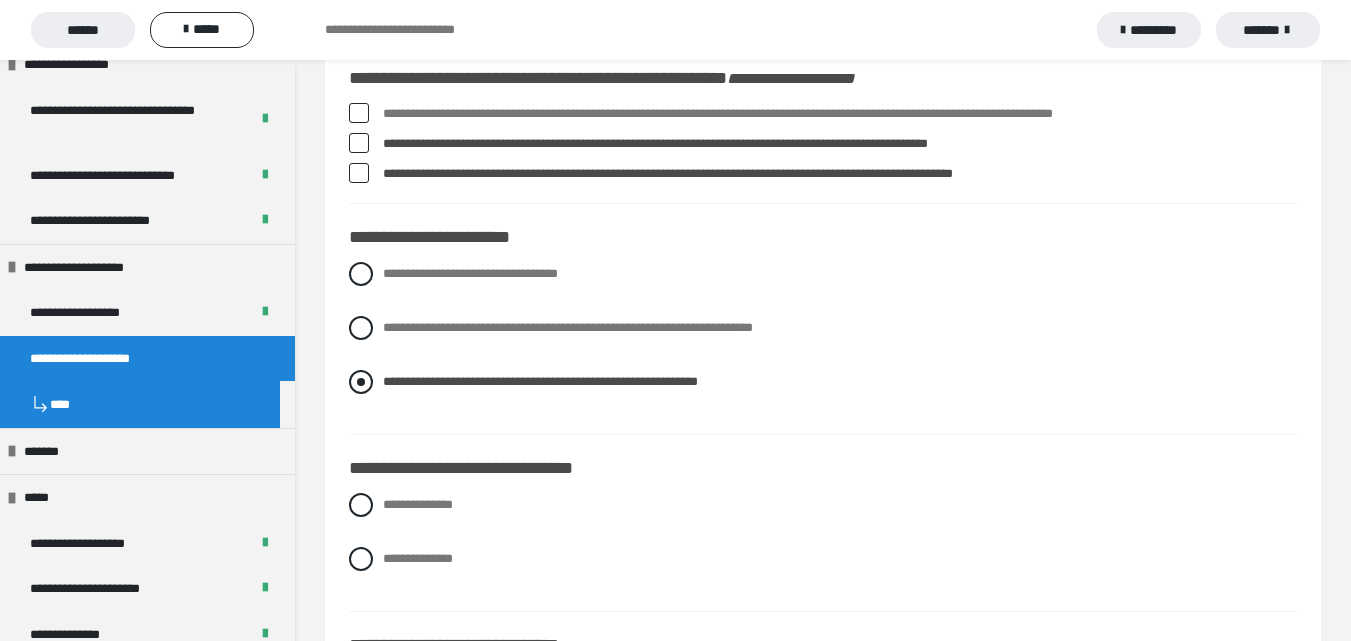 click at bounding box center (361, 382) 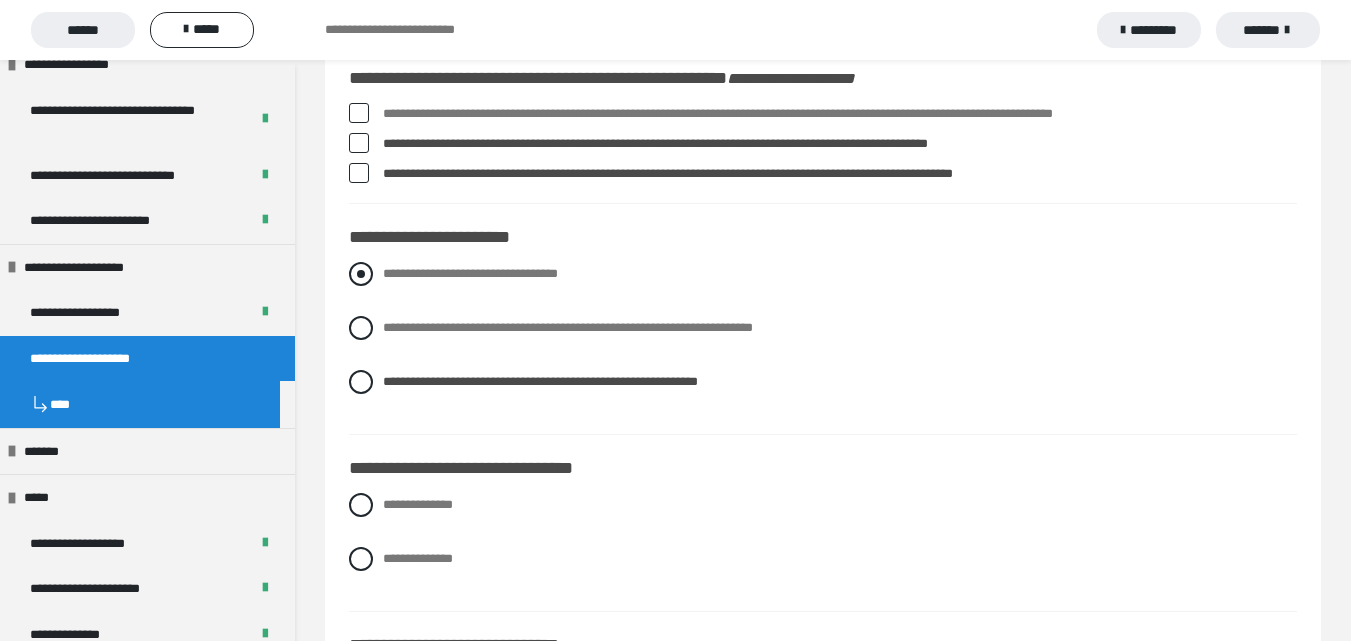 click at bounding box center (361, 274) 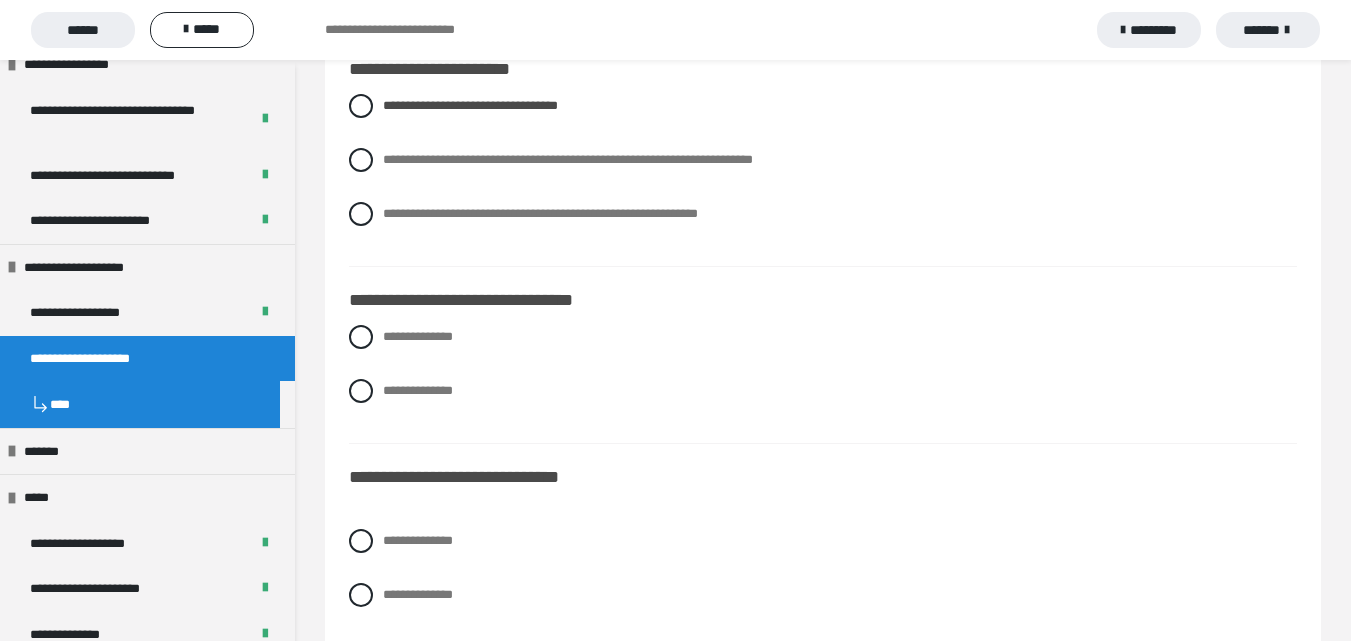 scroll, scrollTop: 4000, scrollLeft: 0, axis: vertical 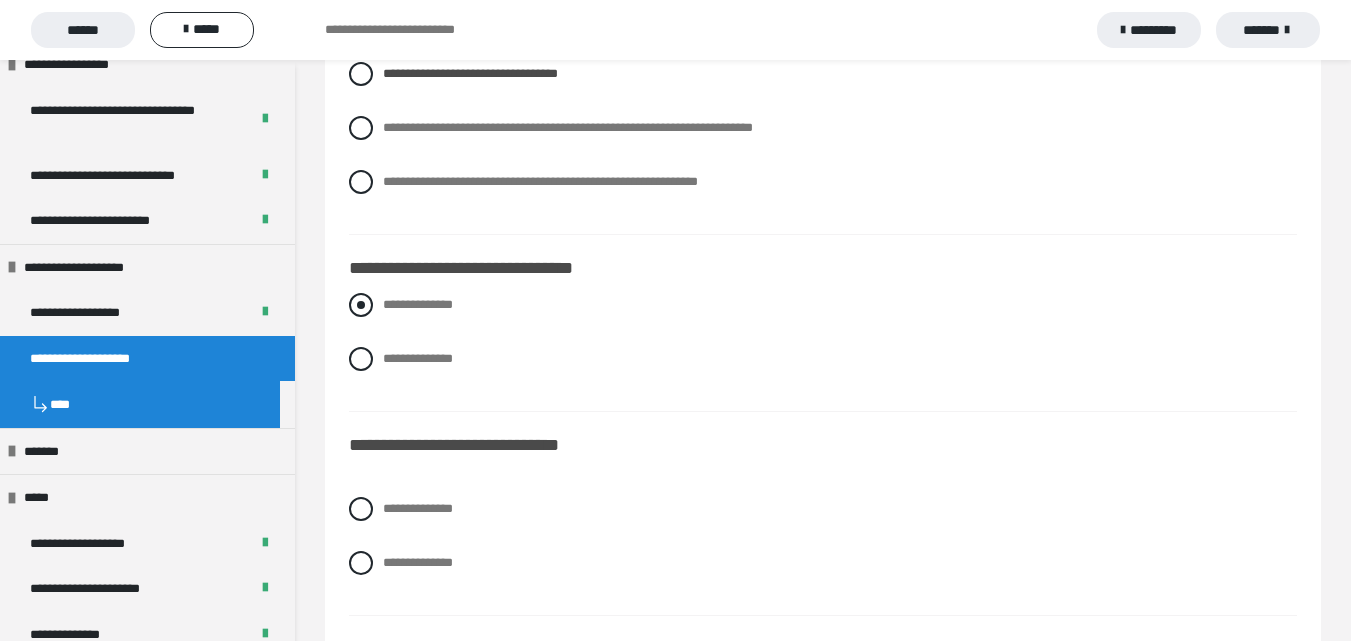 click at bounding box center (361, 305) 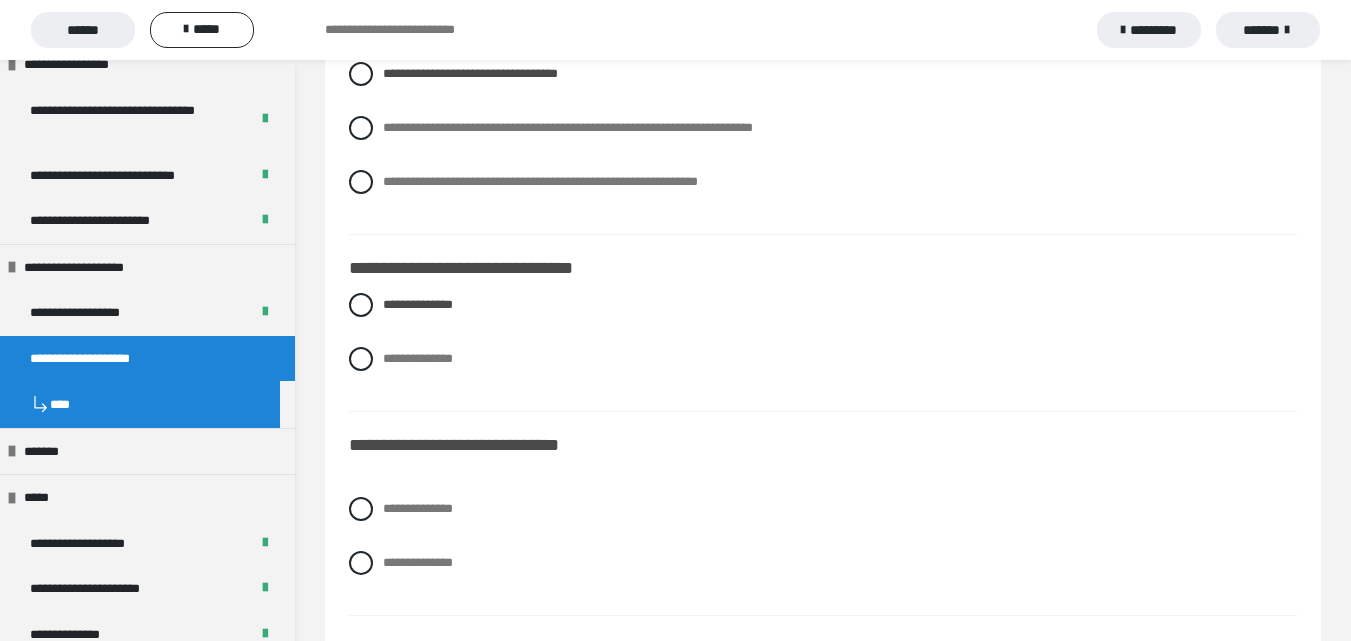 drag, startPoint x: 356, startPoint y: 549, endPoint x: 455, endPoint y: 519, distance: 103.44564 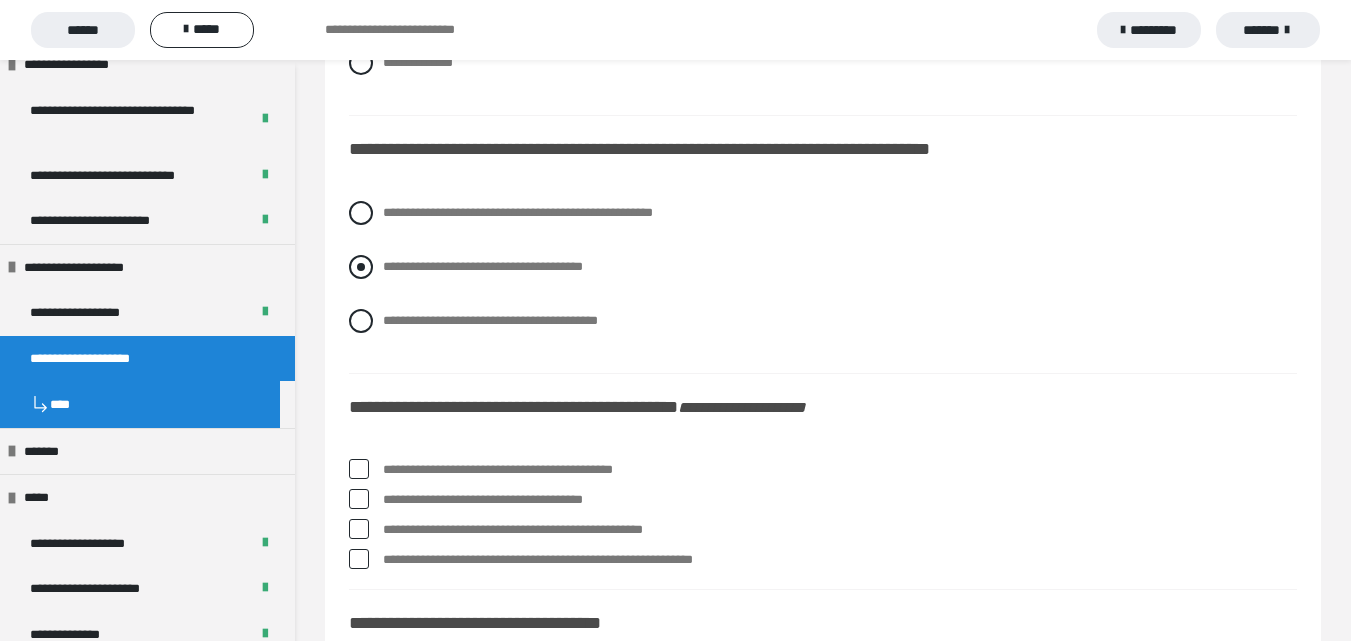 scroll, scrollTop: 4600, scrollLeft: 0, axis: vertical 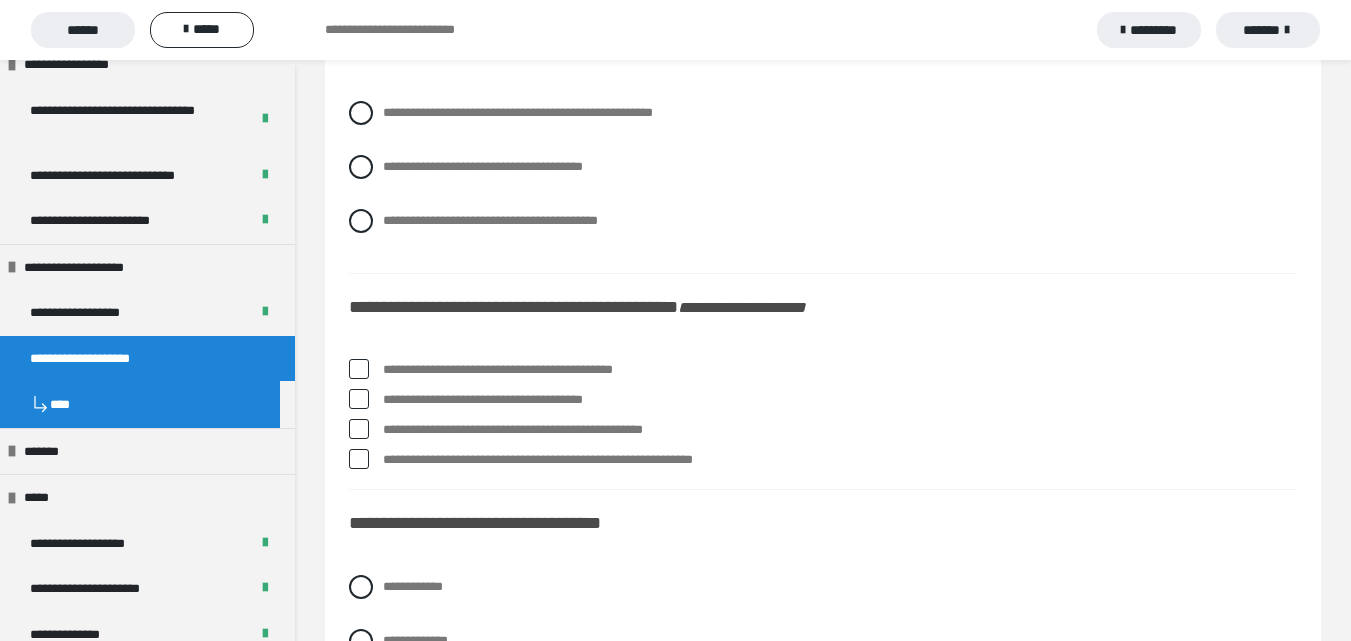 click on "**********" at bounding box center (823, 182) 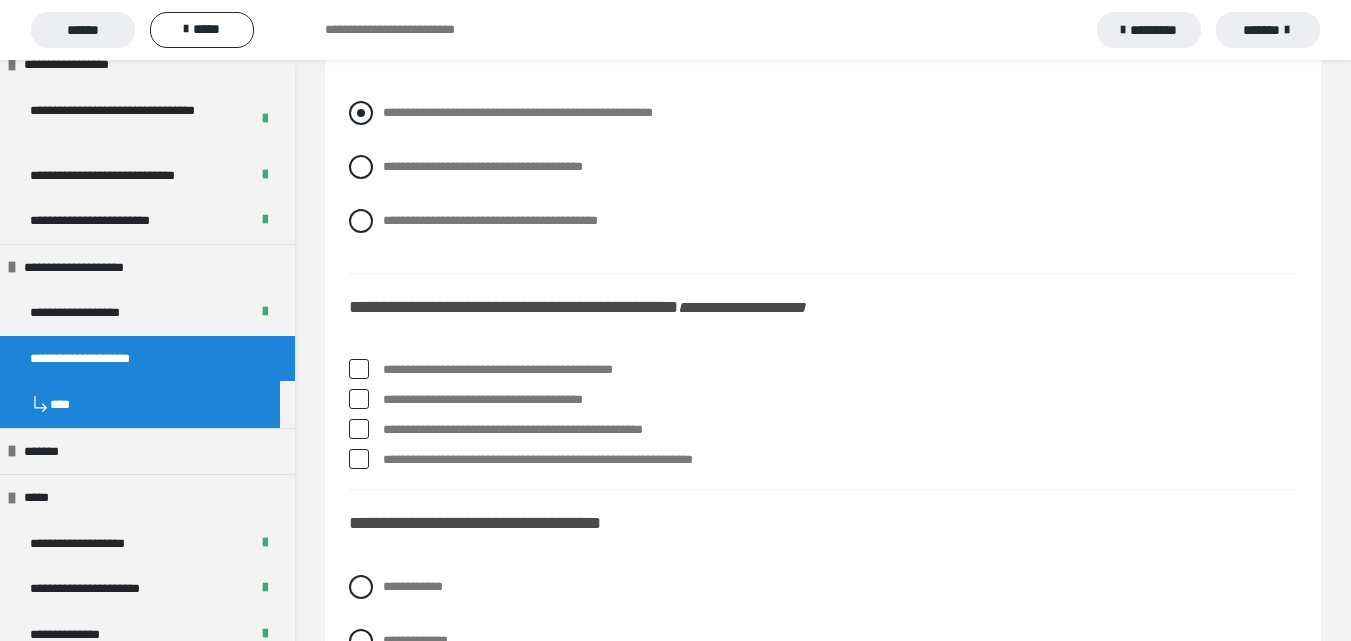 click at bounding box center [361, 113] 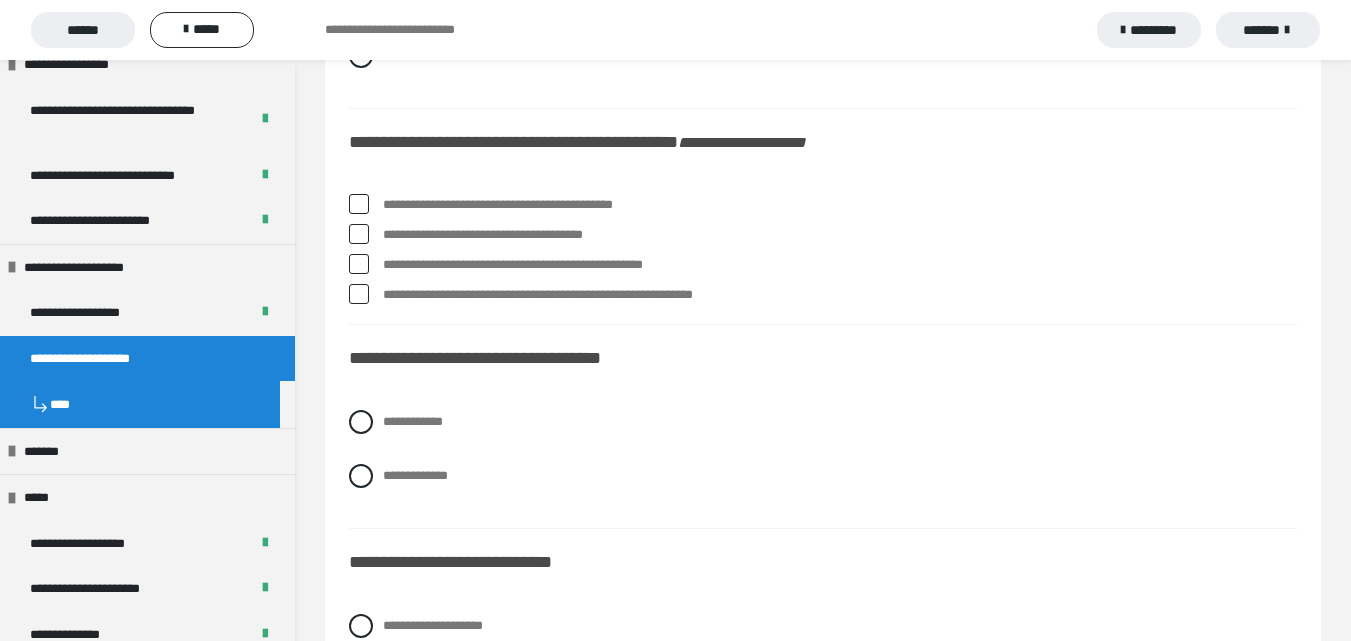 scroll, scrollTop: 4800, scrollLeft: 0, axis: vertical 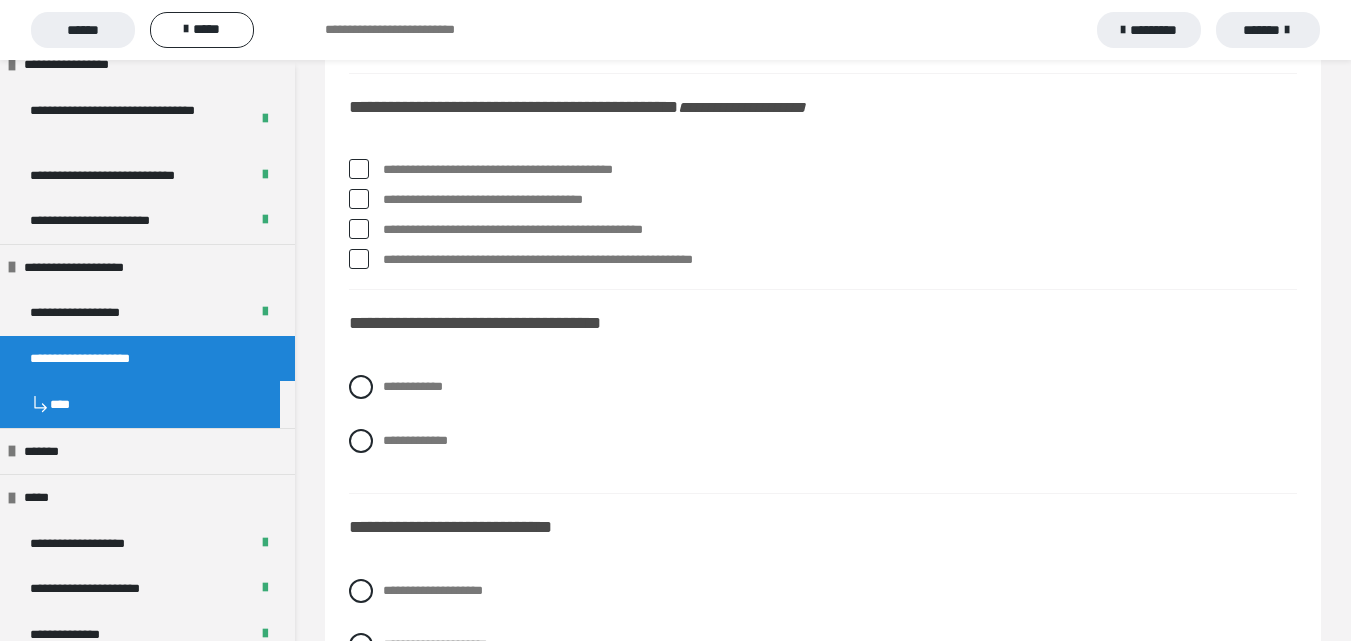 click at bounding box center [359, 199] 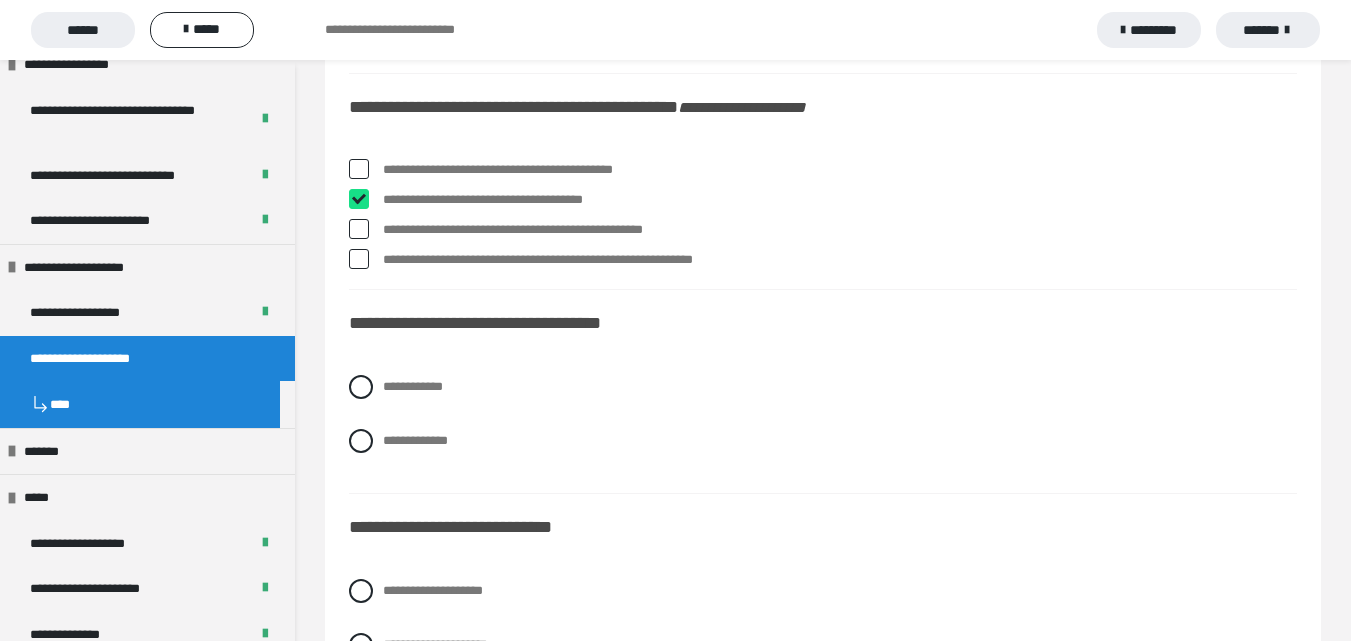 checkbox on "****" 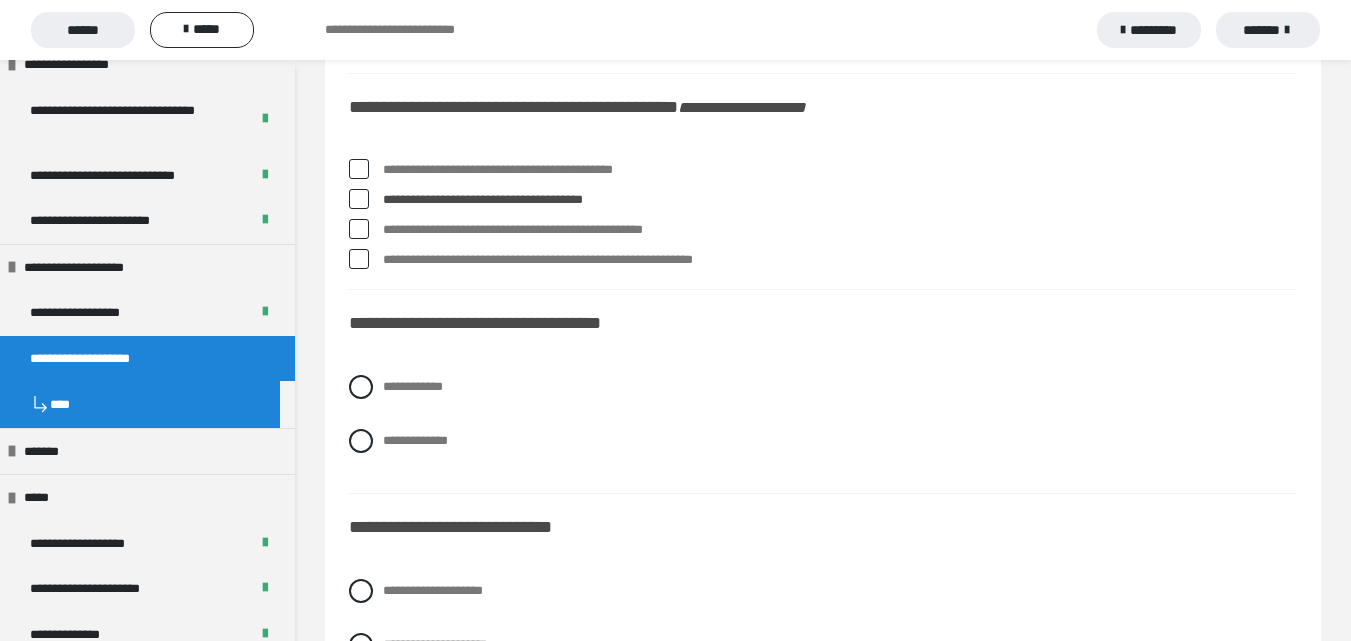 click at bounding box center [359, 229] 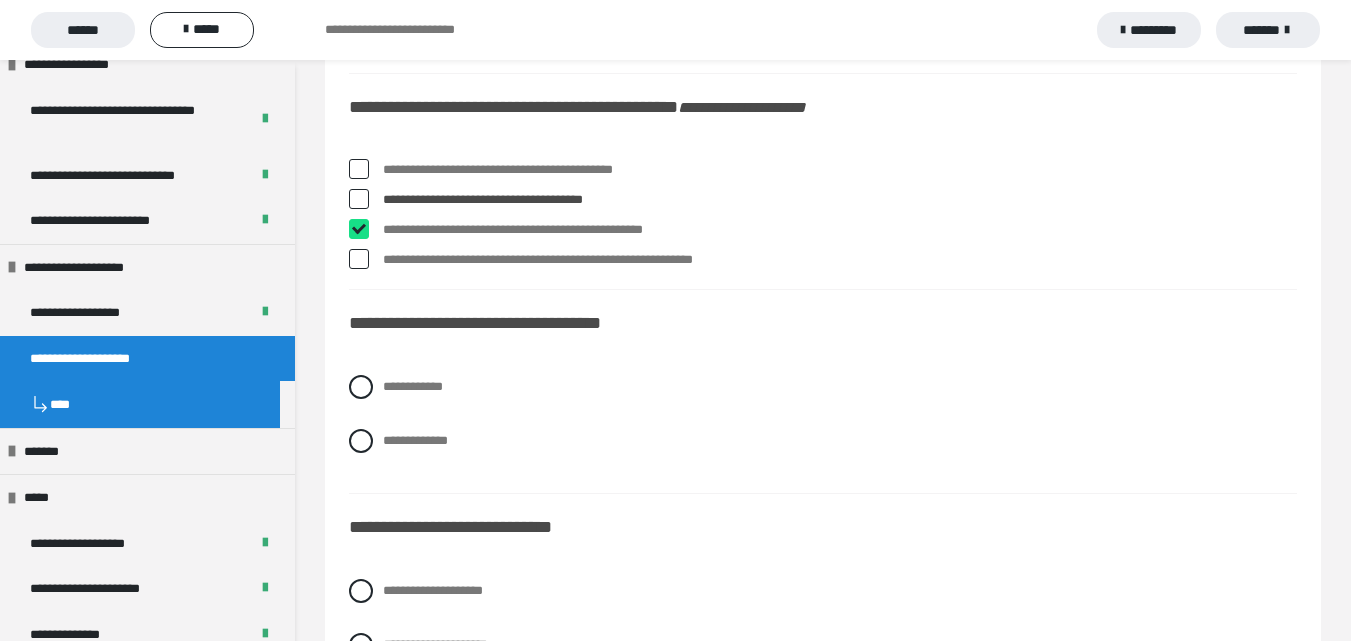 checkbox on "****" 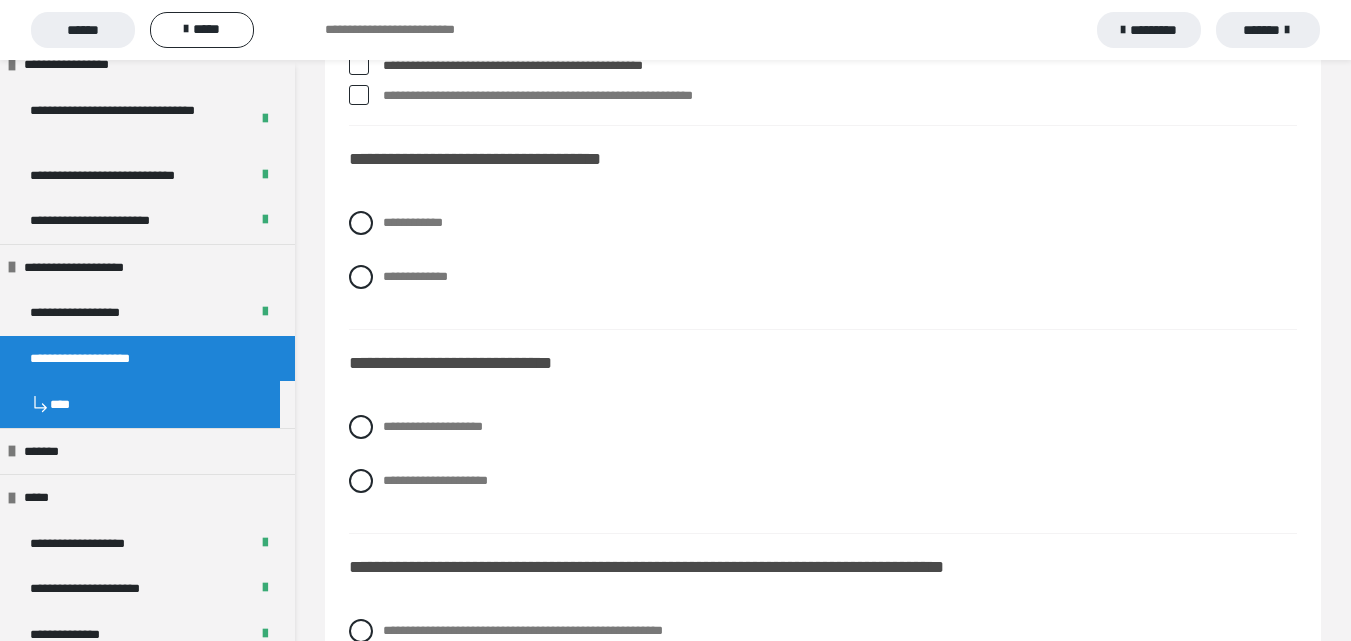 scroll, scrollTop: 5000, scrollLeft: 0, axis: vertical 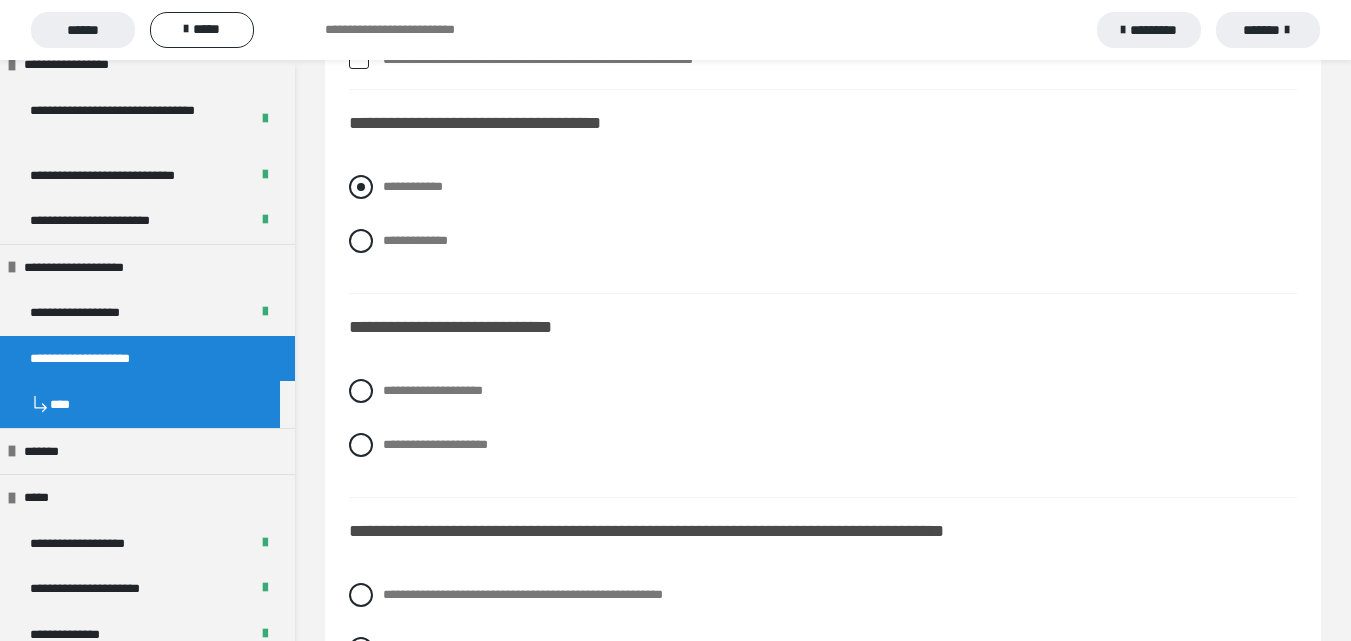 click at bounding box center [361, 187] 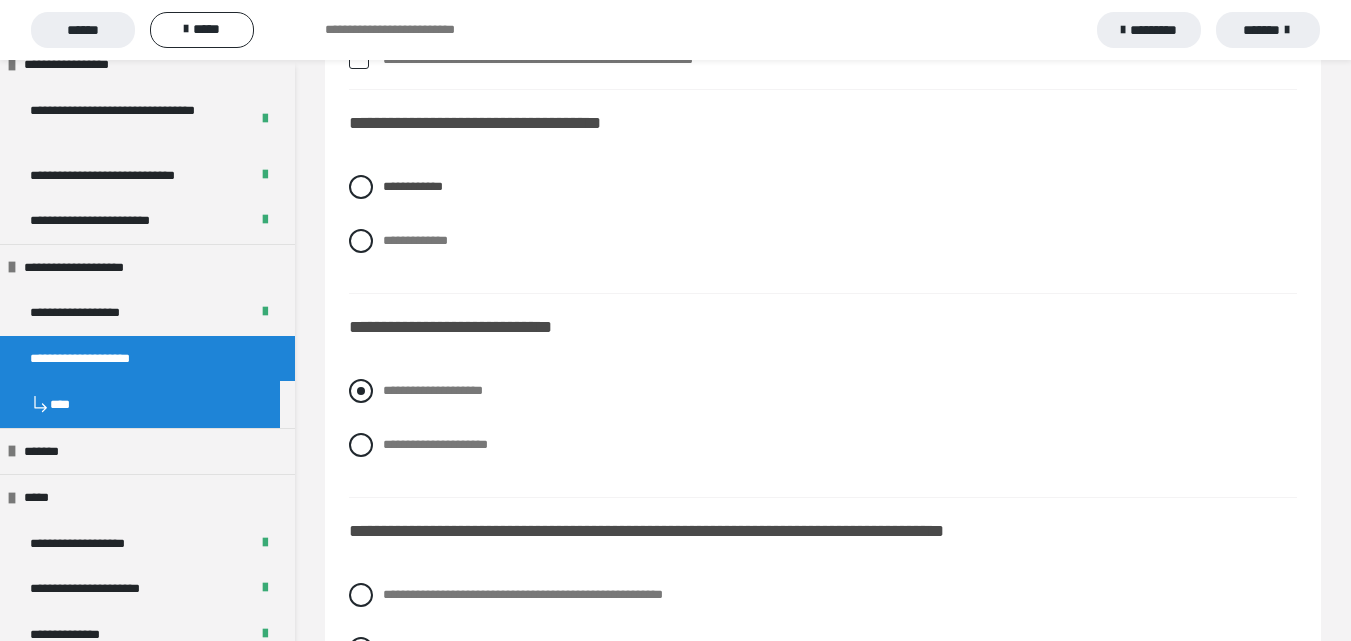 click on "**********" at bounding box center [823, 391] 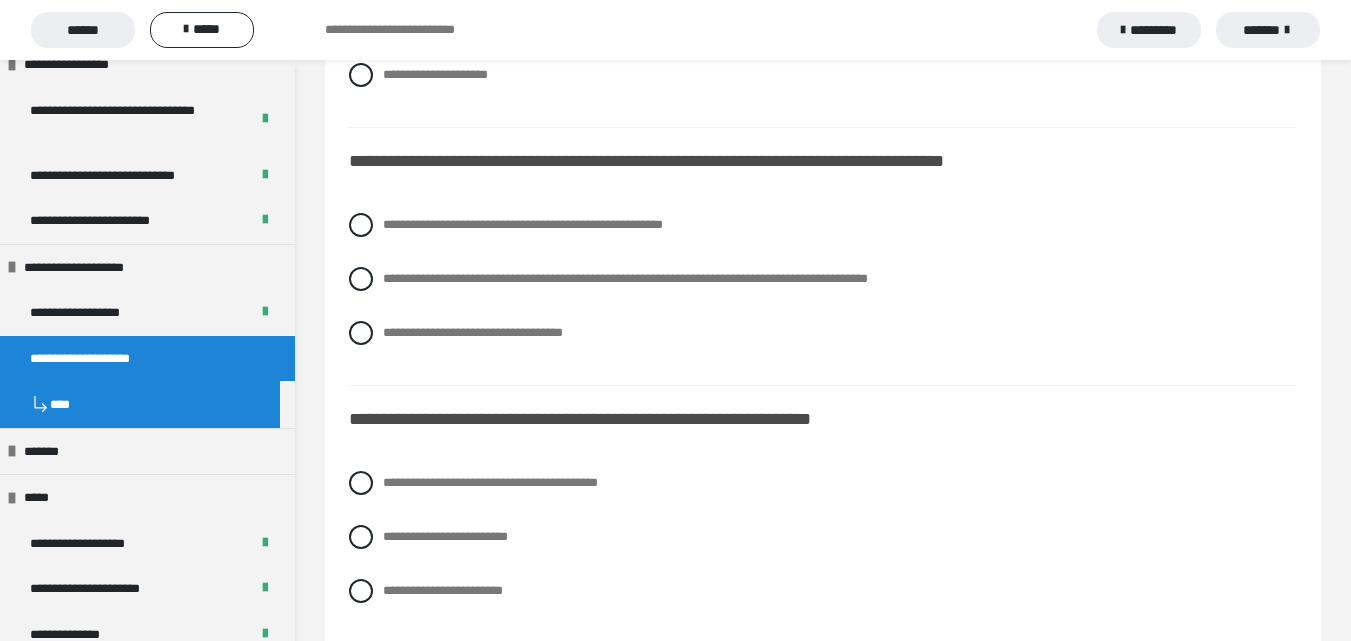 scroll, scrollTop: 5400, scrollLeft: 0, axis: vertical 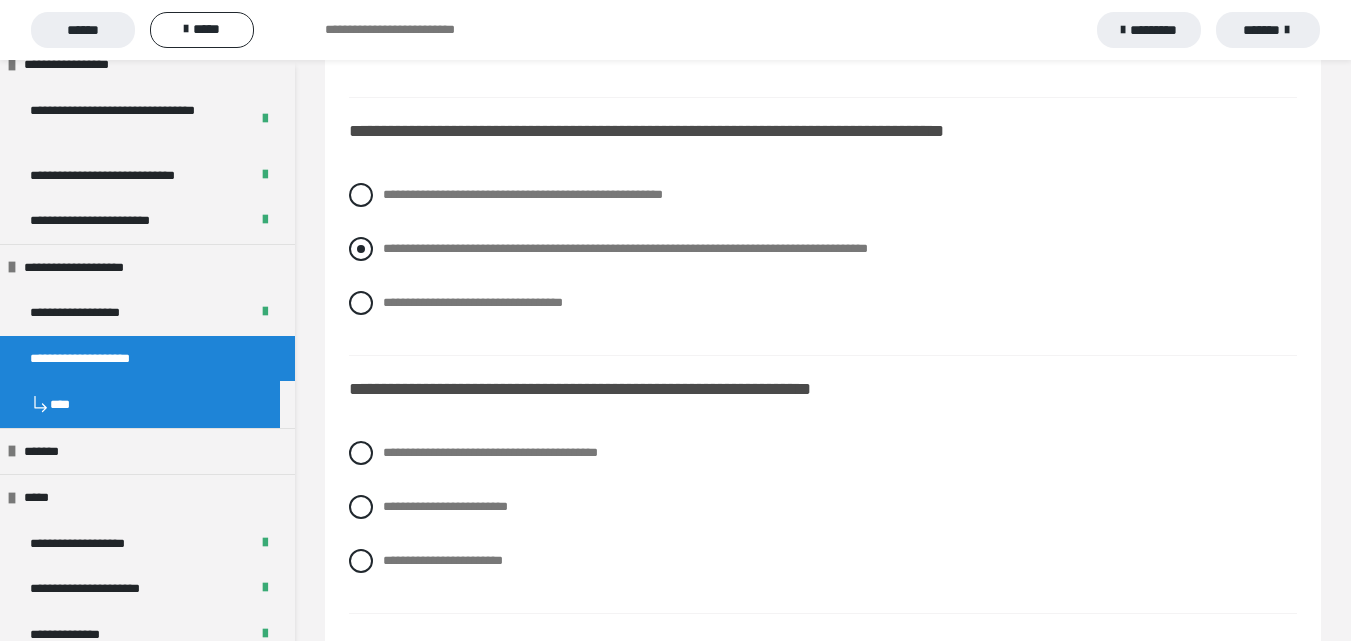 click at bounding box center (361, 249) 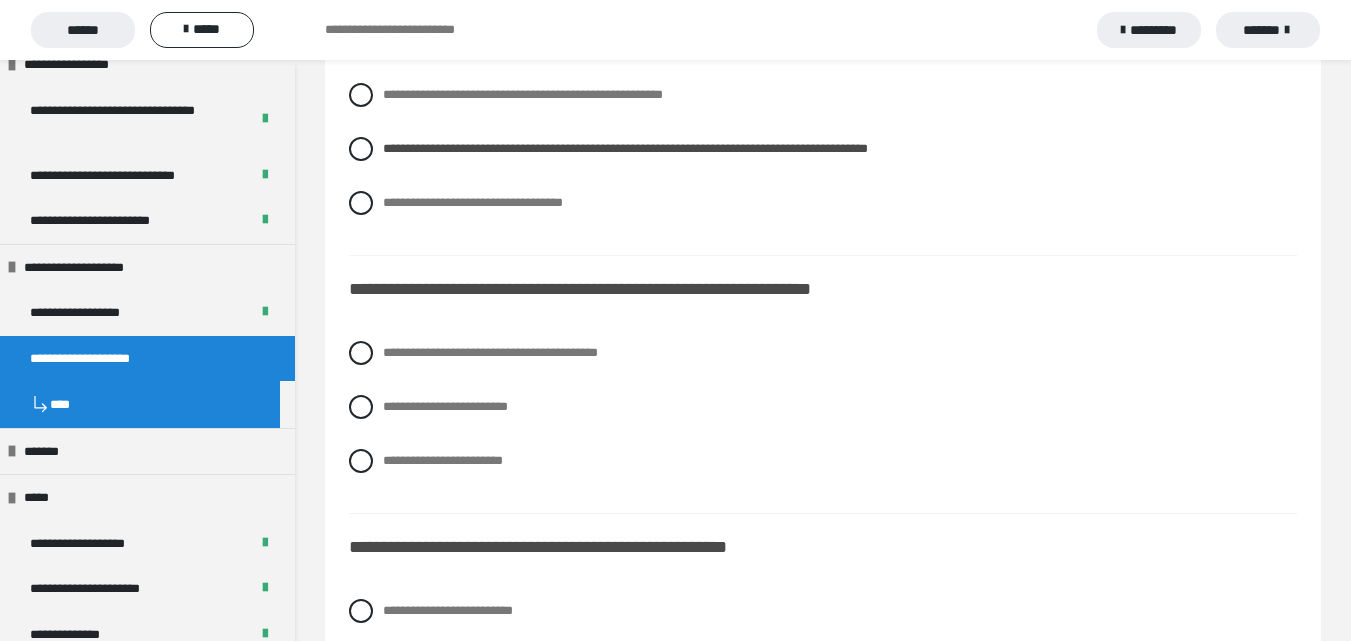 scroll, scrollTop: 5600, scrollLeft: 0, axis: vertical 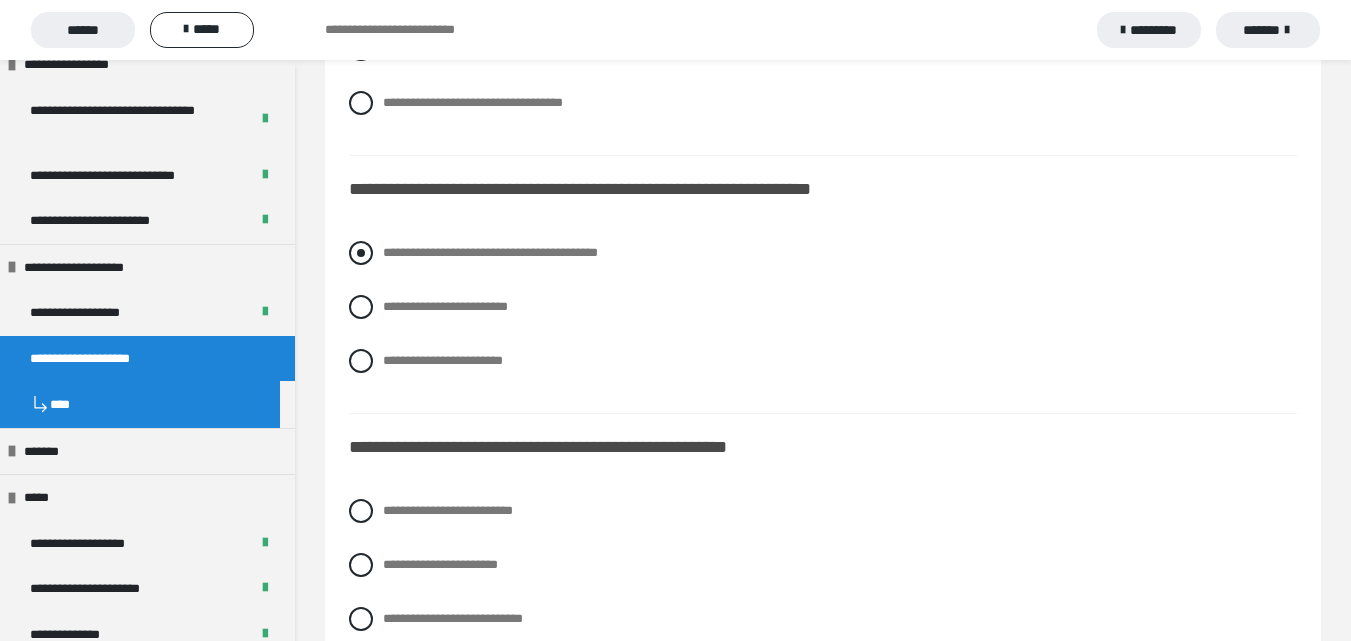 click at bounding box center [361, 253] 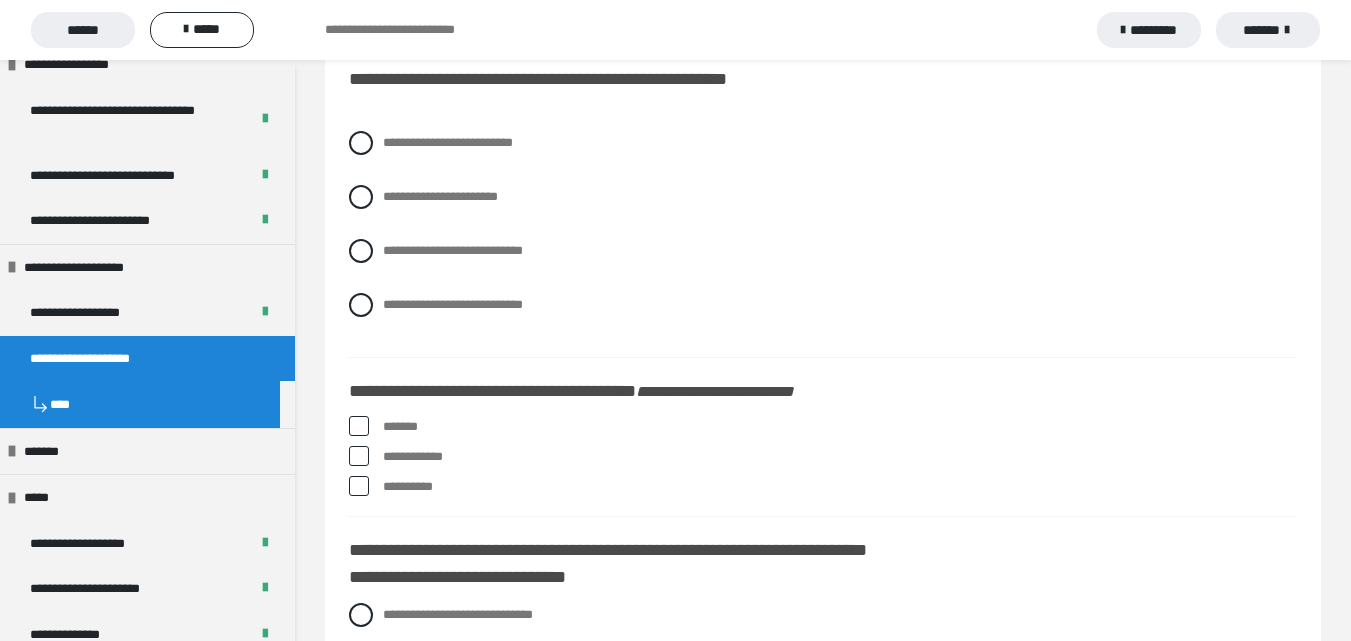 scroll, scrollTop: 6000, scrollLeft: 0, axis: vertical 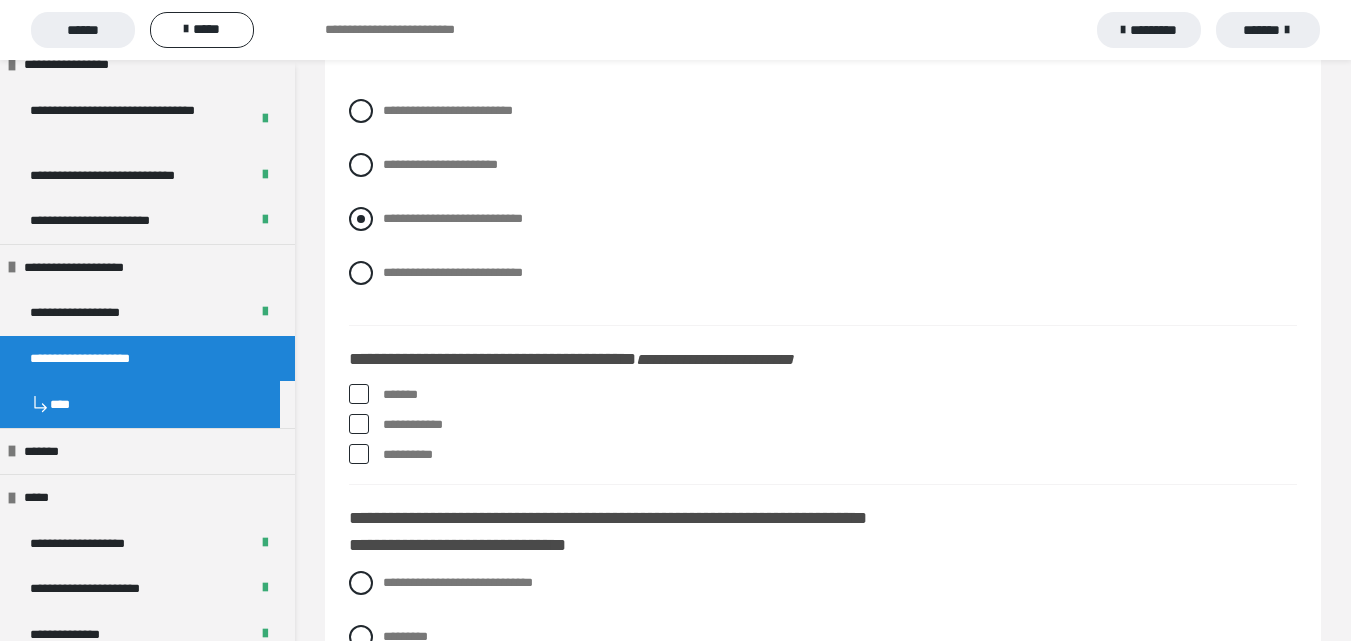 click at bounding box center [361, 219] 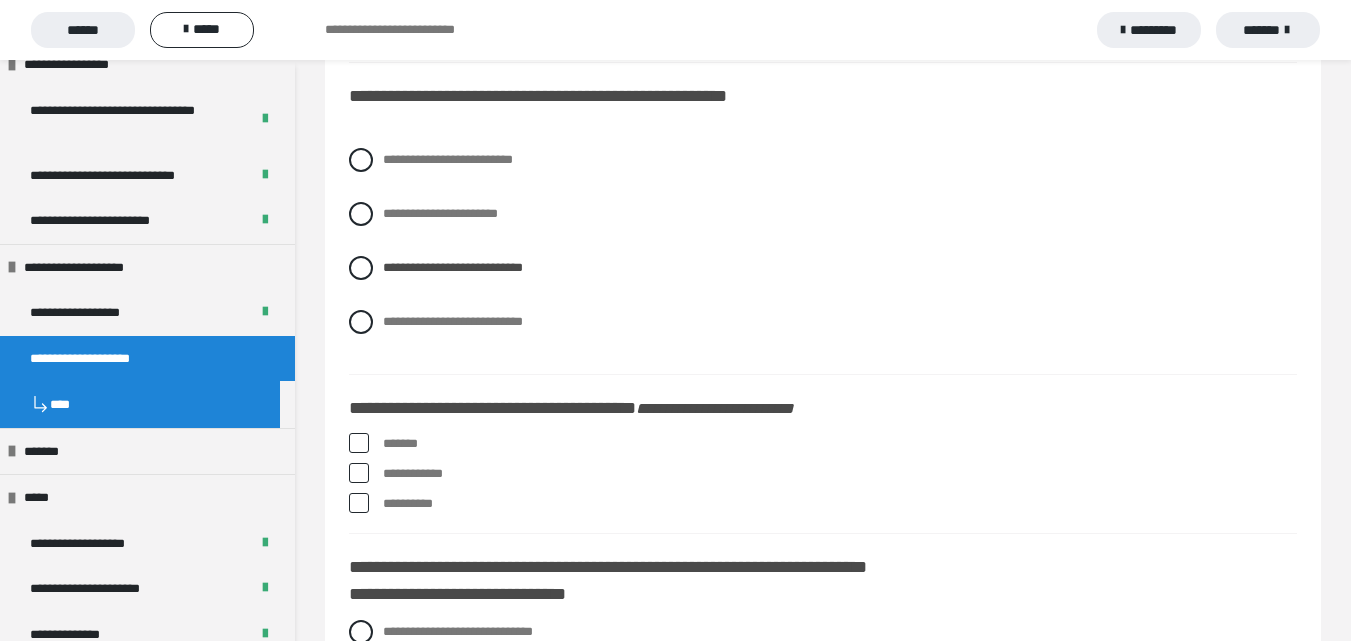 scroll, scrollTop: 6000, scrollLeft: 0, axis: vertical 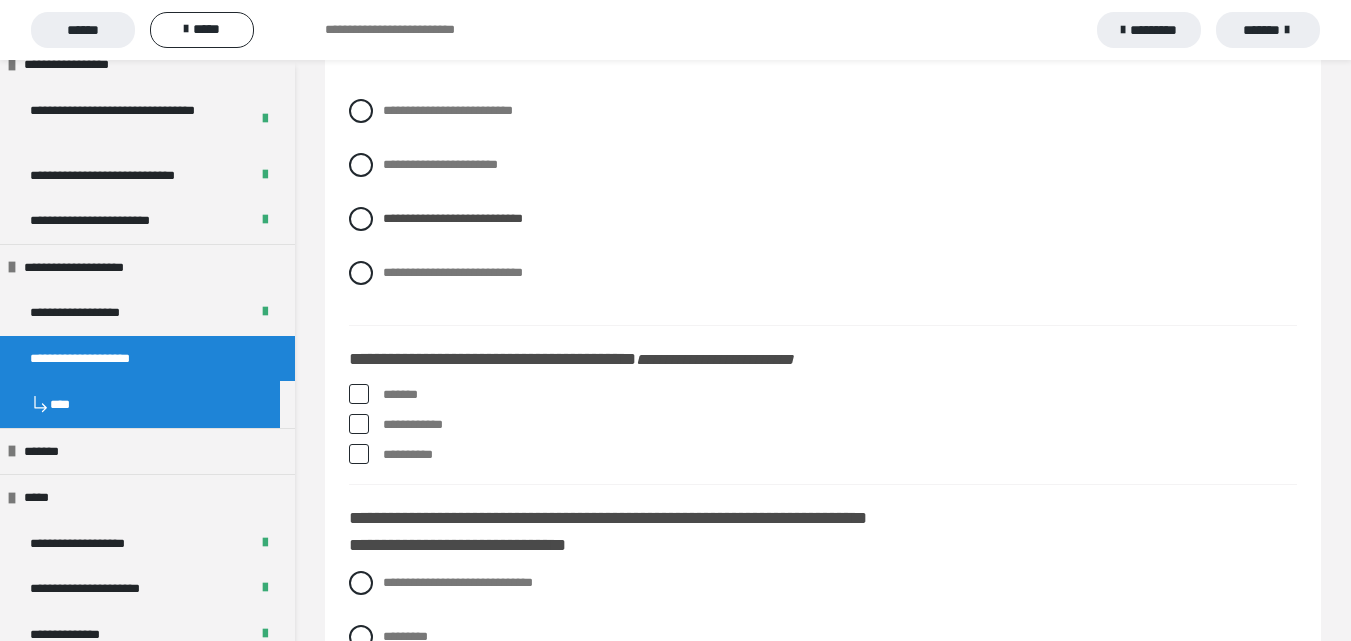 click at bounding box center [359, 394] 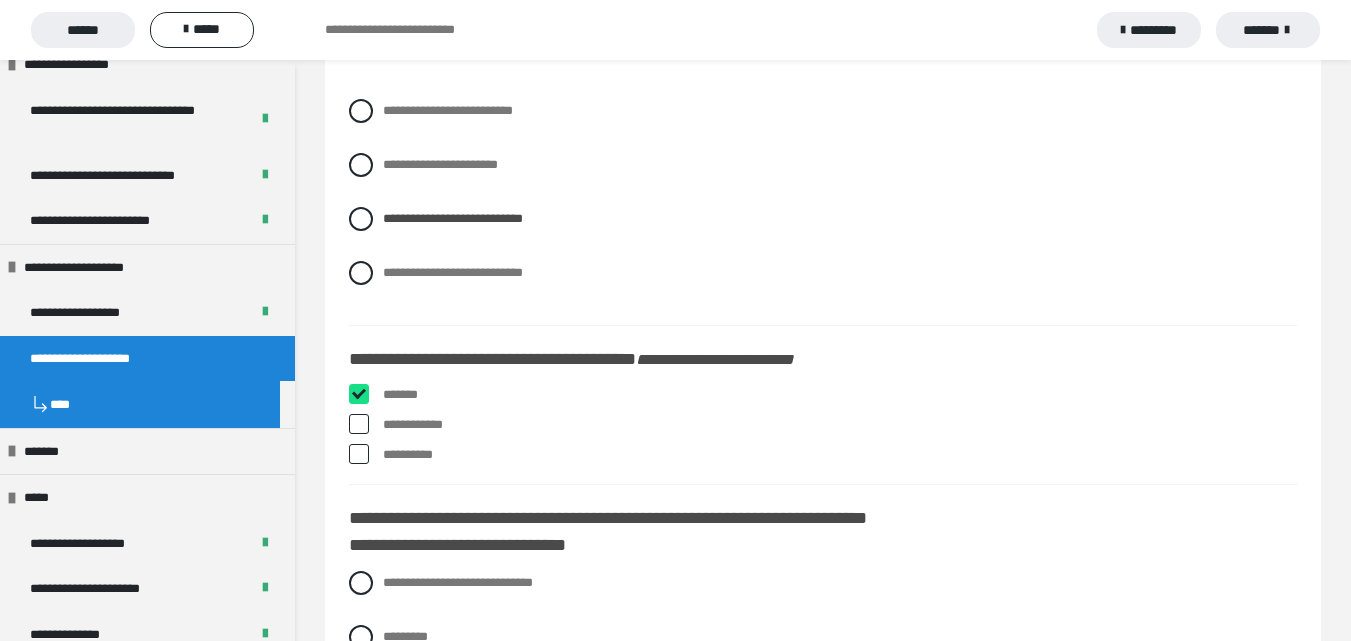 checkbox on "****" 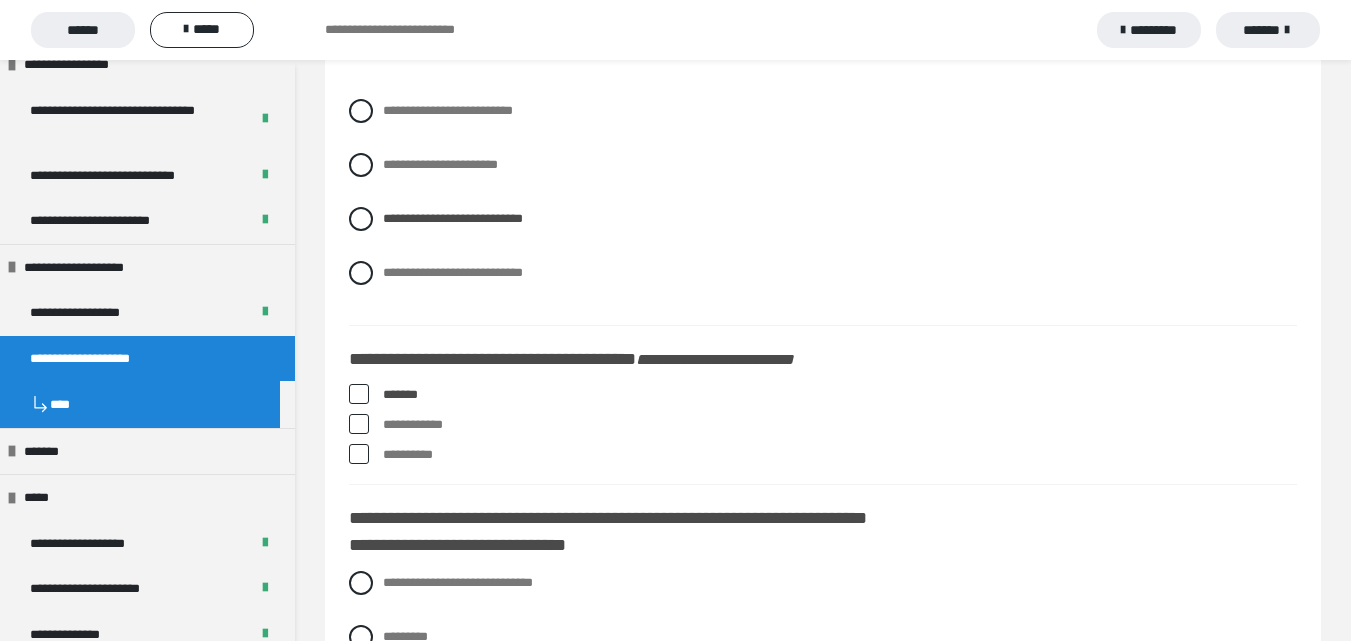 click at bounding box center (359, 454) 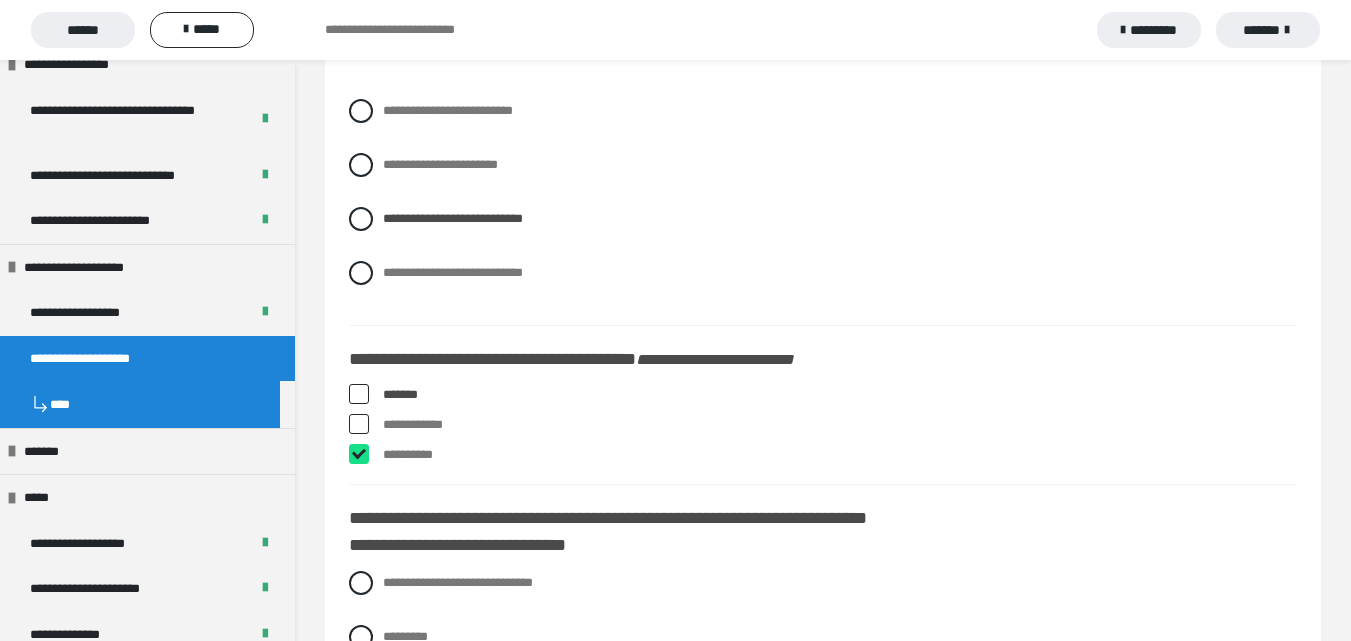 checkbox on "****" 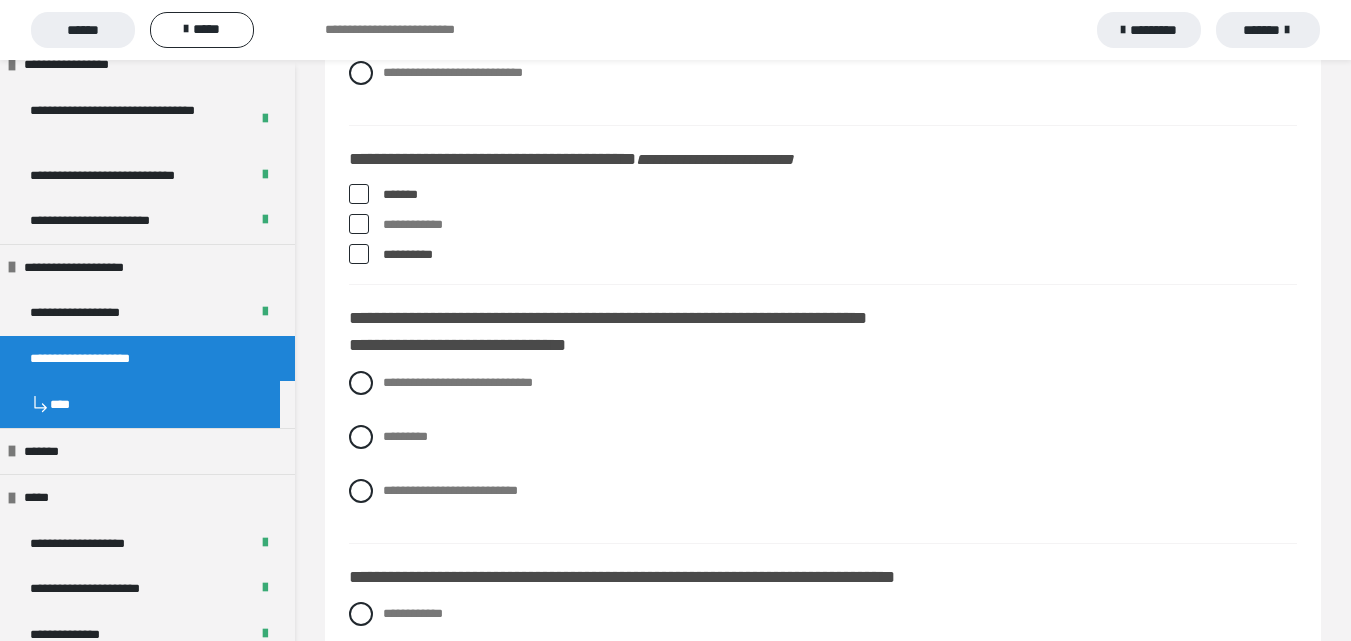scroll, scrollTop: 6300, scrollLeft: 0, axis: vertical 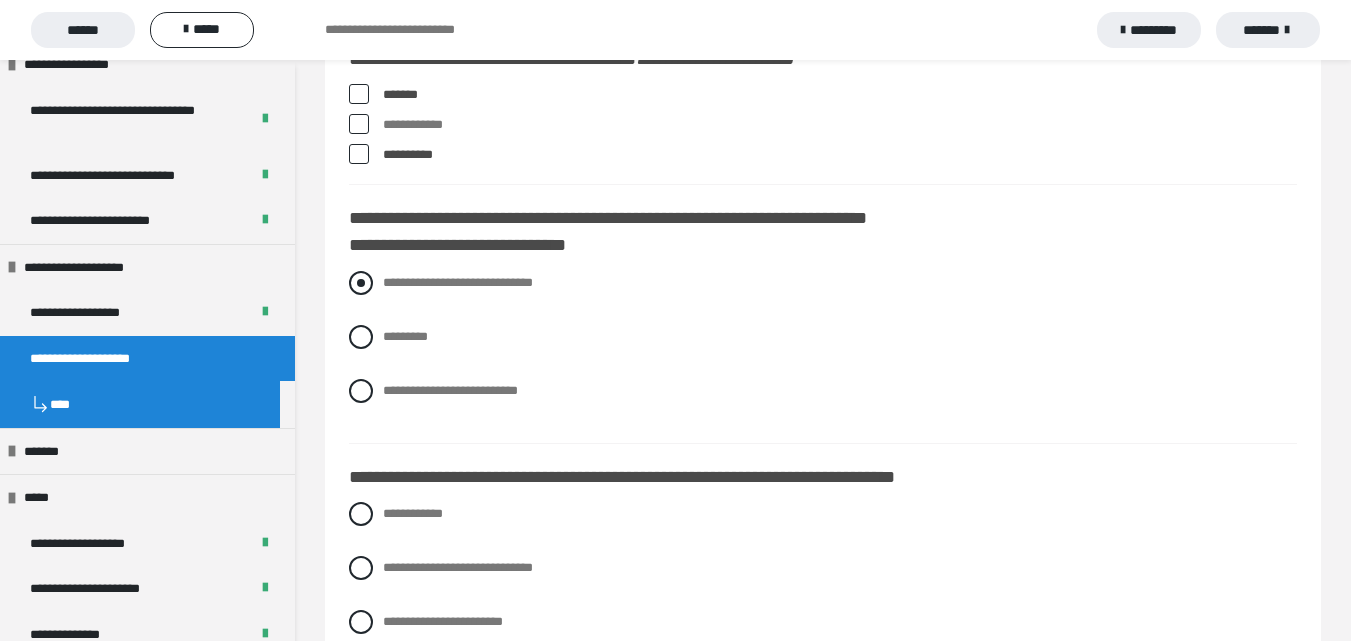 click at bounding box center (361, 283) 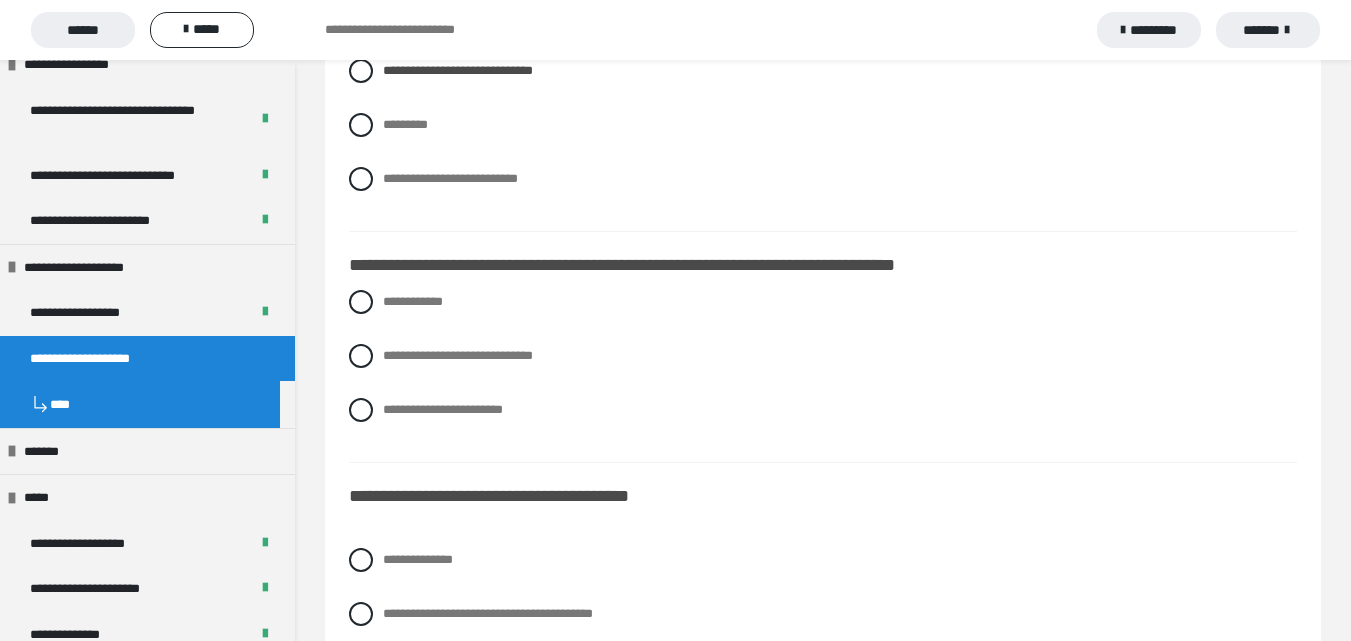 scroll, scrollTop: 6600, scrollLeft: 0, axis: vertical 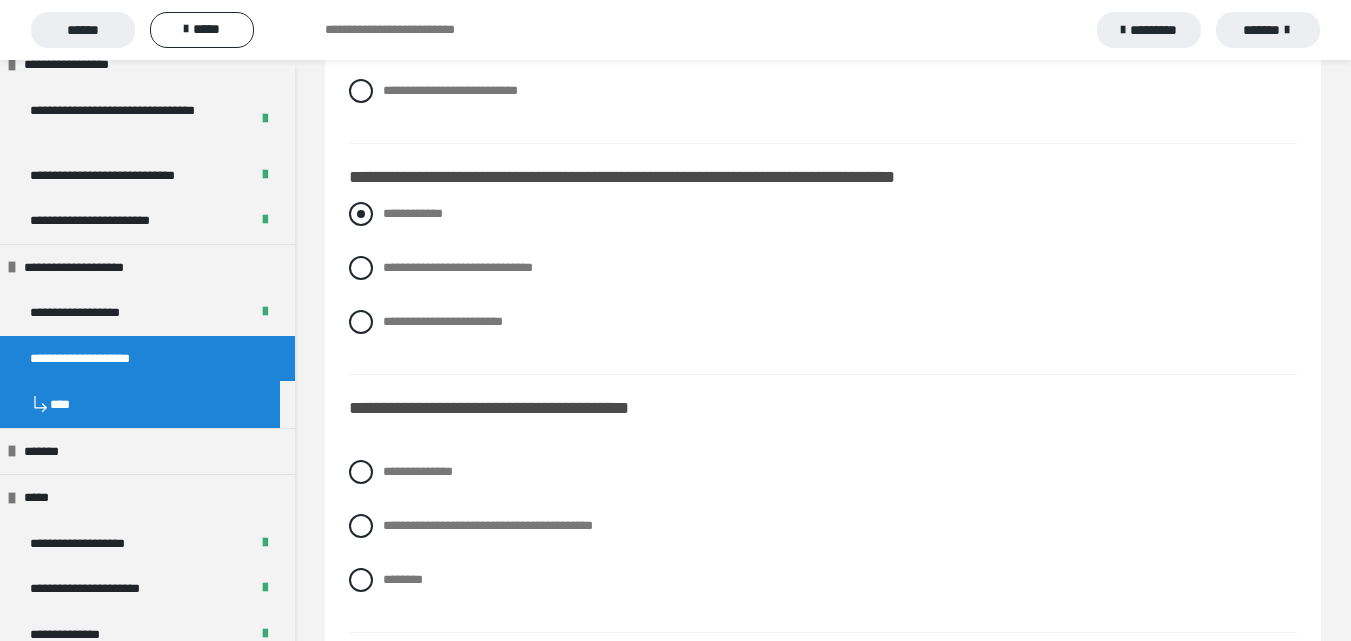 click at bounding box center [361, 214] 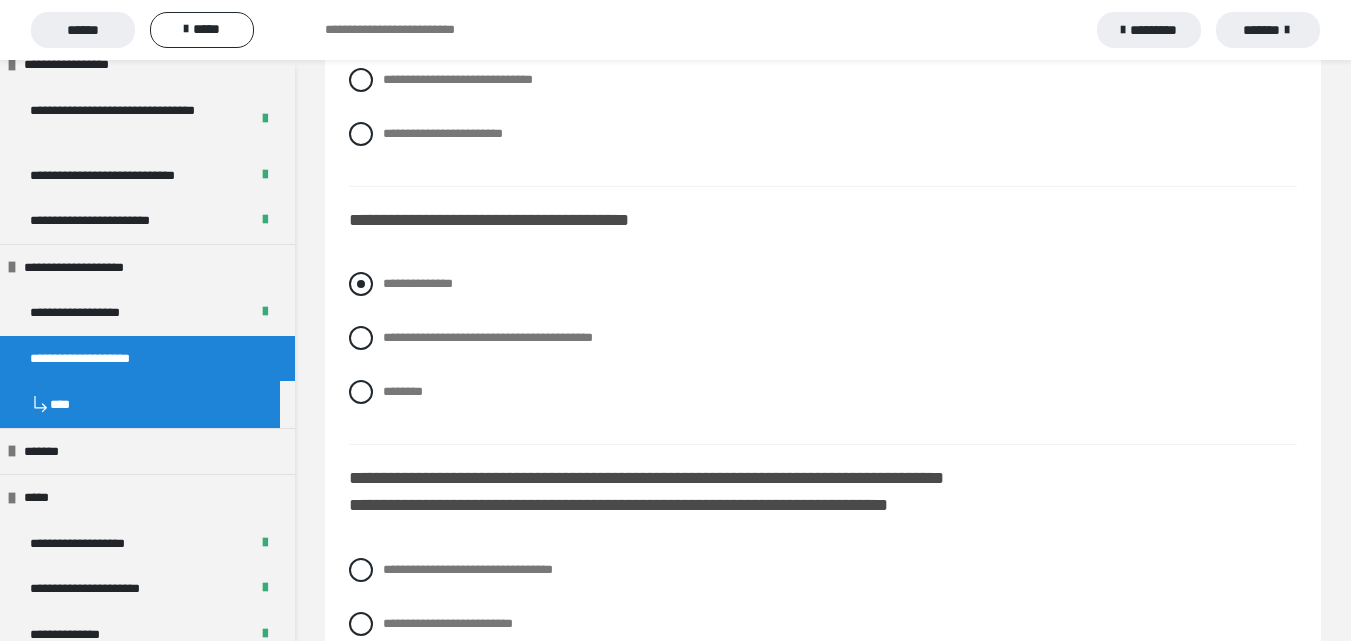 scroll, scrollTop: 6800, scrollLeft: 0, axis: vertical 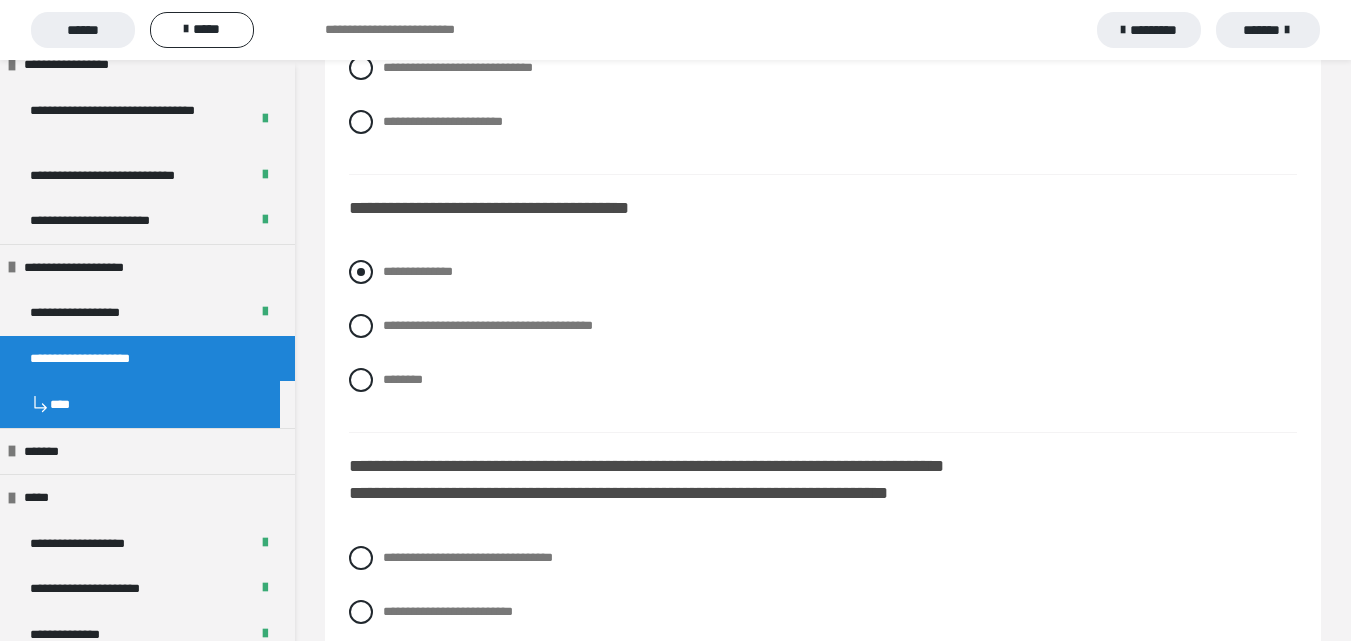 click at bounding box center [361, 272] 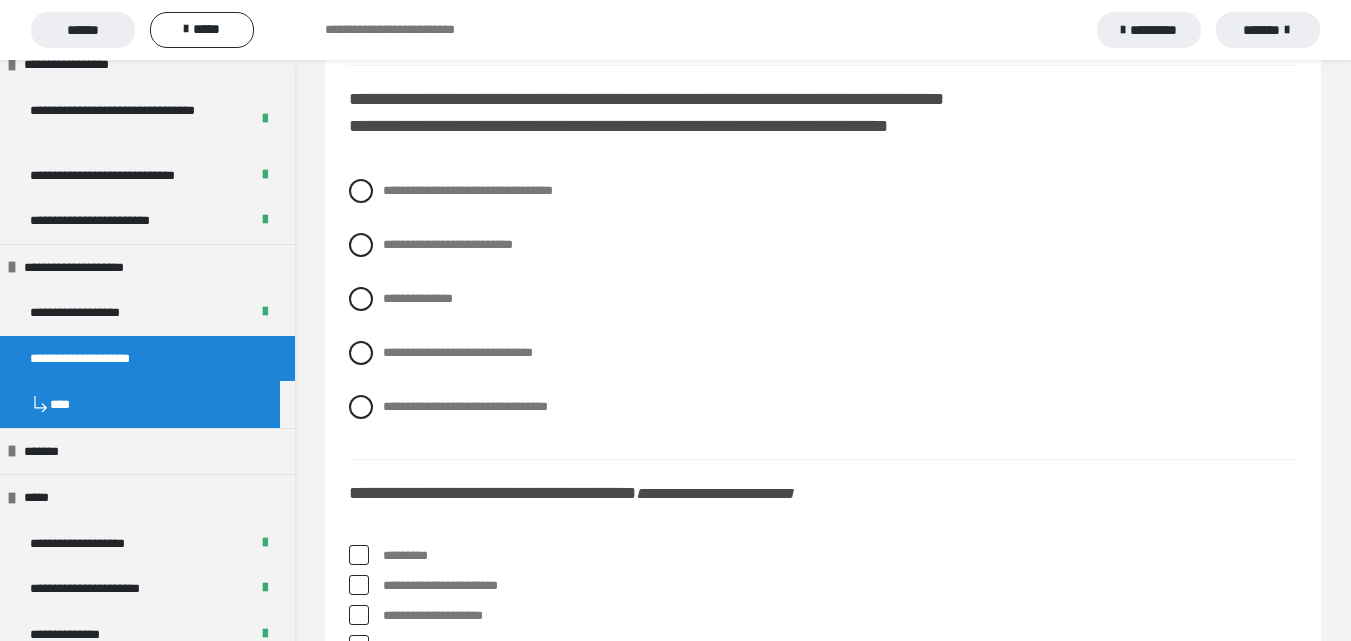 scroll, scrollTop: 7200, scrollLeft: 0, axis: vertical 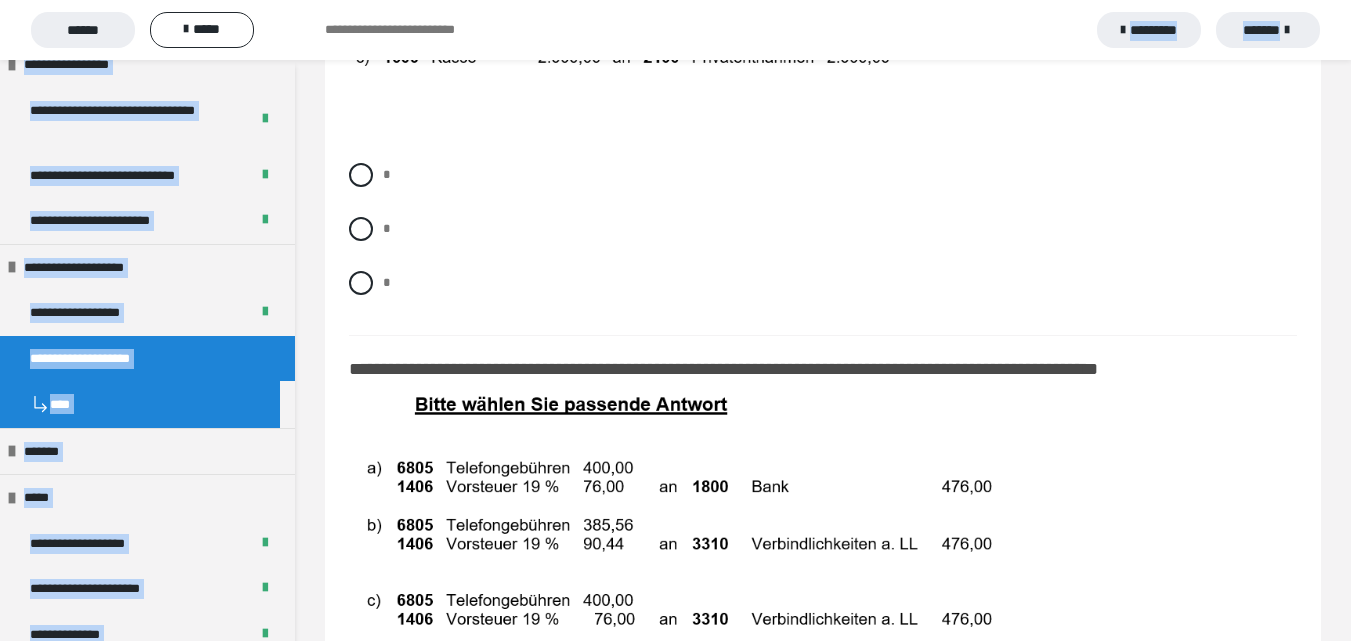 drag, startPoint x: 340, startPoint y: 118, endPoint x: 803, endPoint y: 69, distance: 465.58566 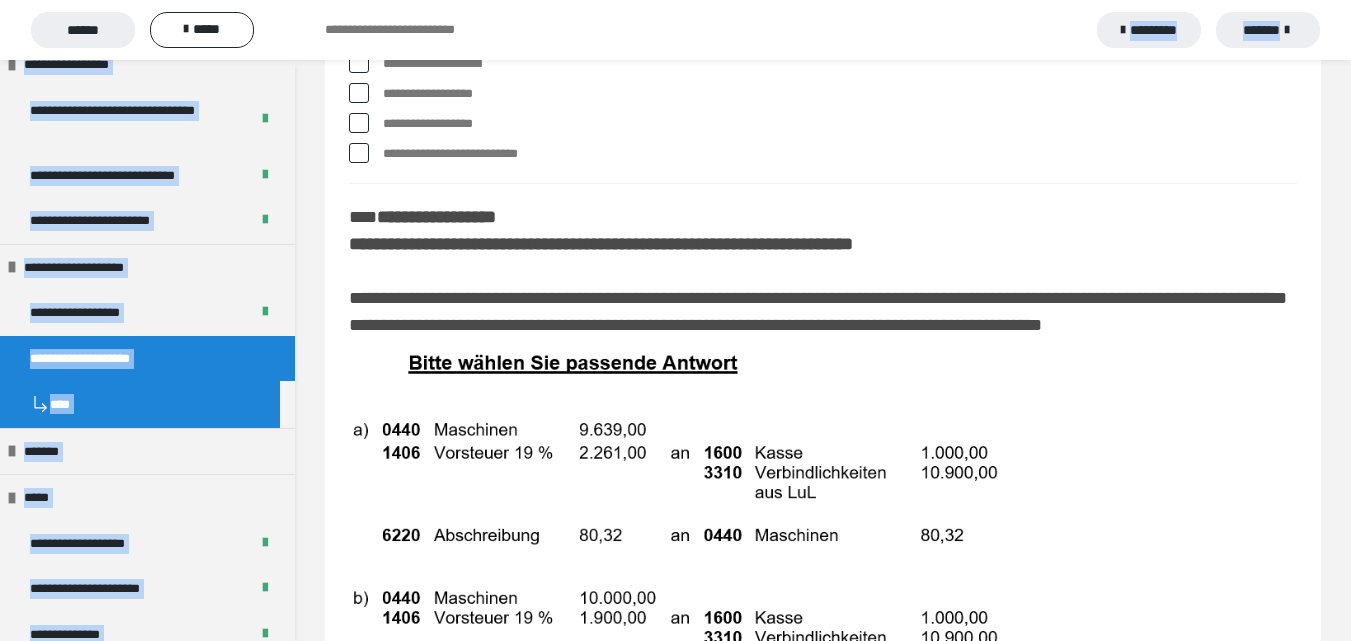 scroll, scrollTop: 9738, scrollLeft: 0, axis: vertical 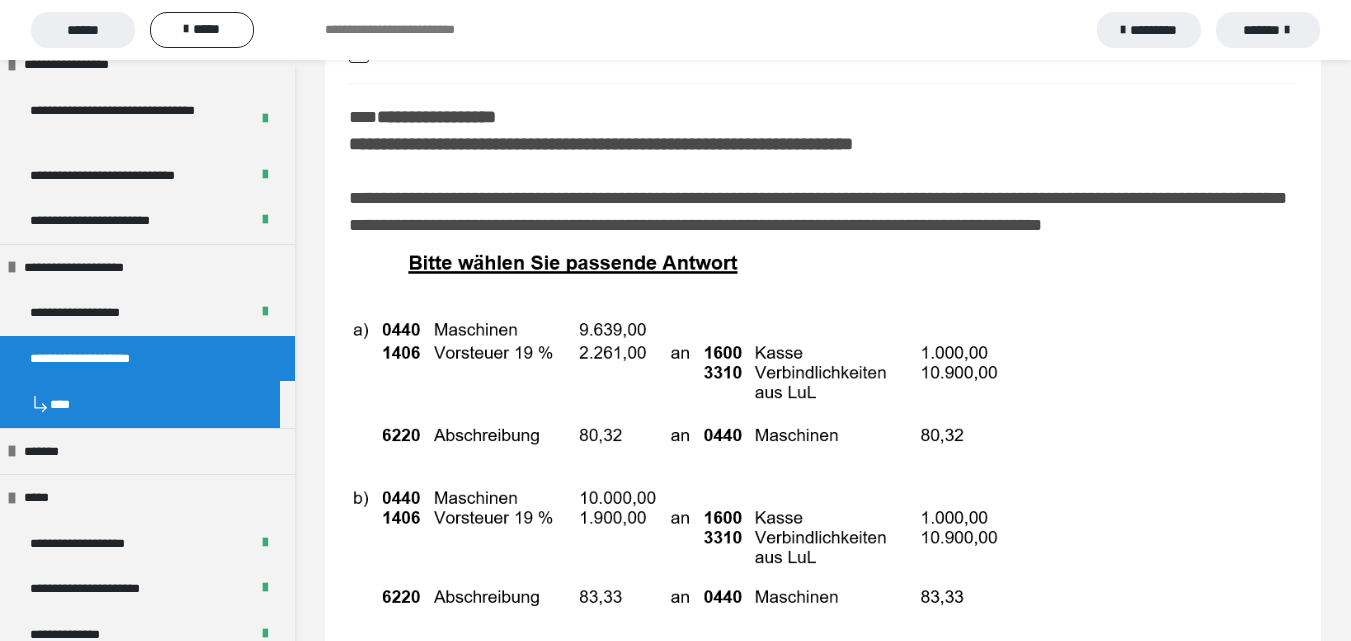 click on "**********" at bounding box center [823, 504] 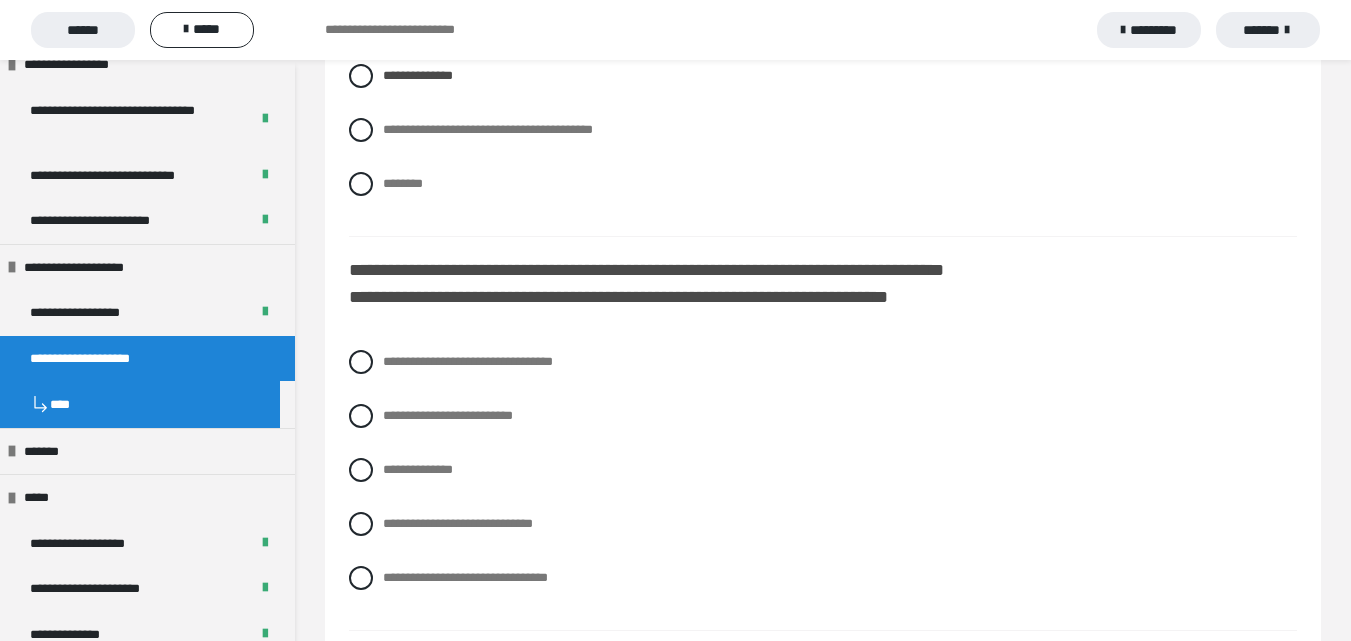 scroll, scrollTop: 6938, scrollLeft: 0, axis: vertical 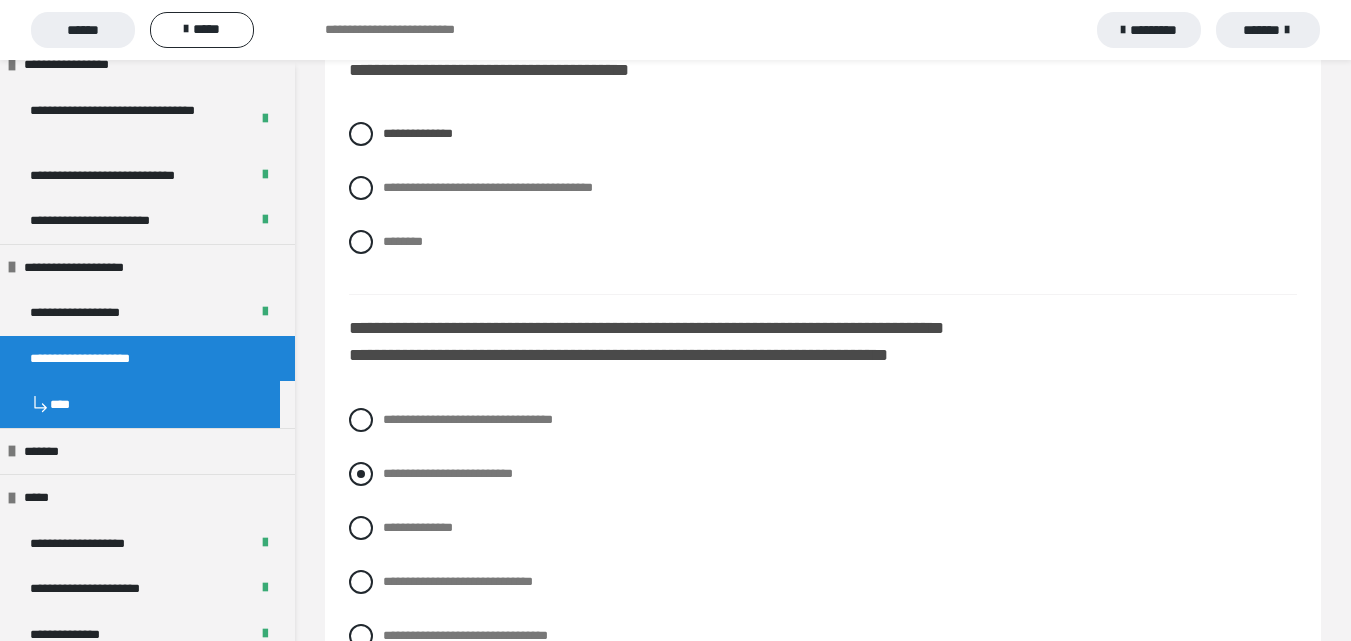 click at bounding box center [361, 474] 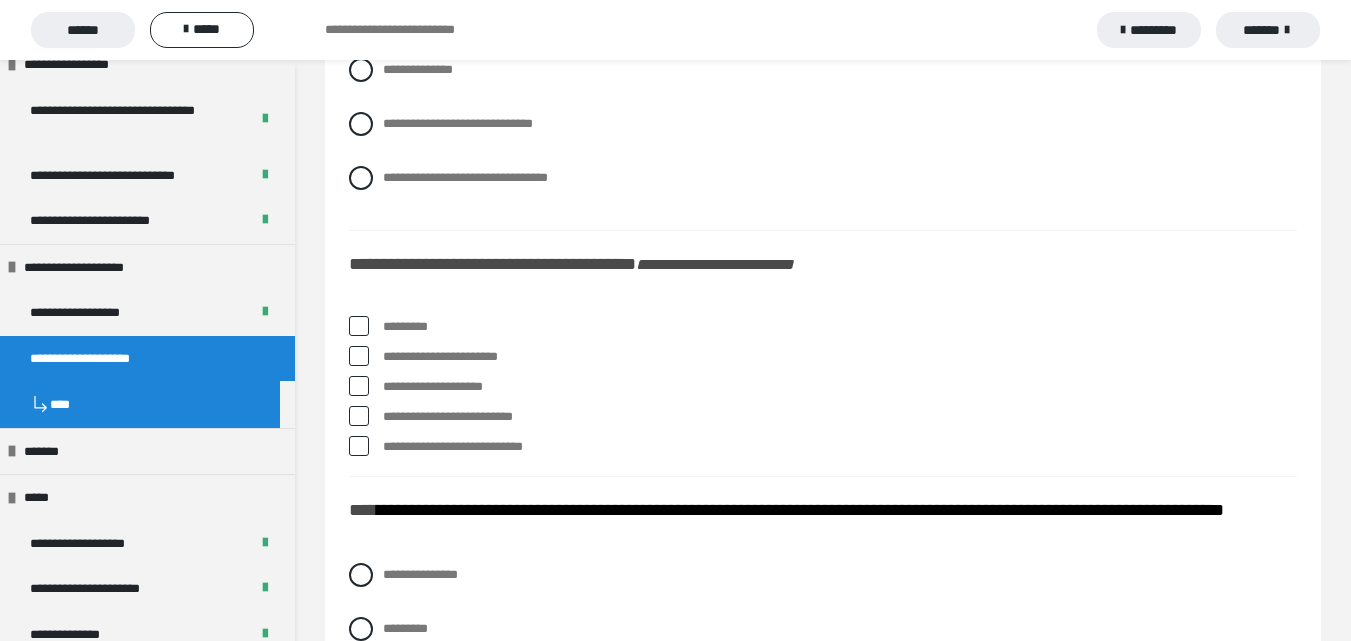 scroll, scrollTop: 7438, scrollLeft: 0, axis: vertical 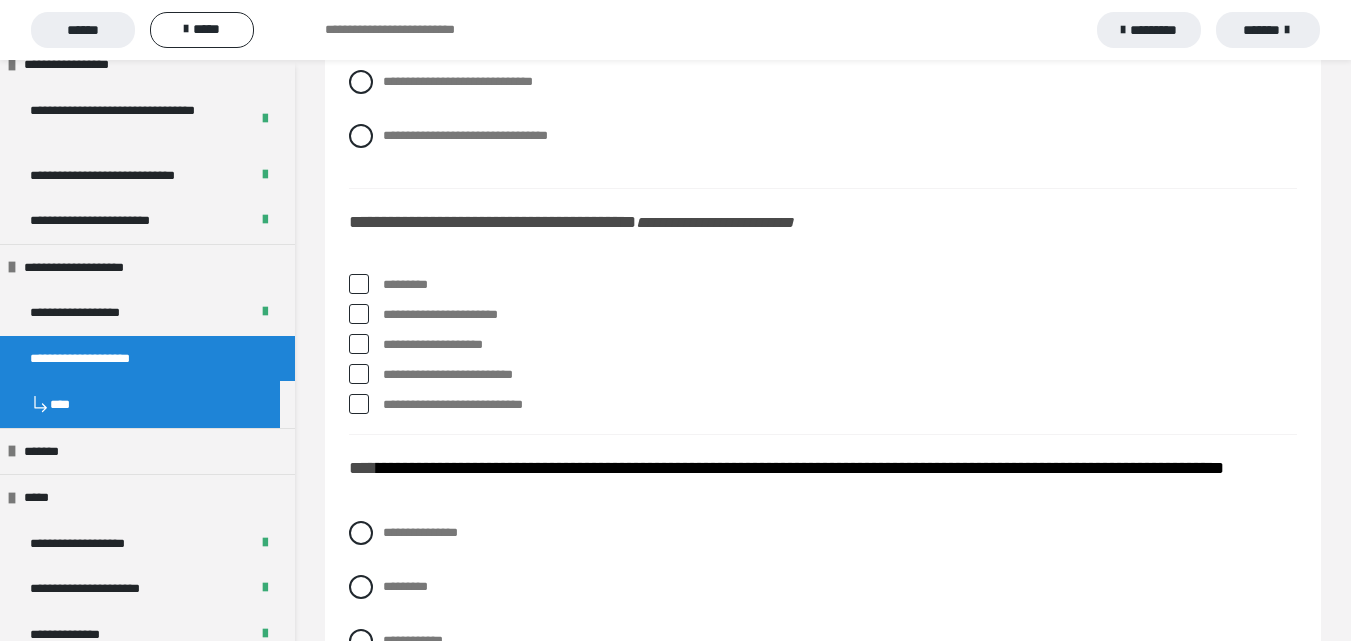 click at bounding box center [359, 284] 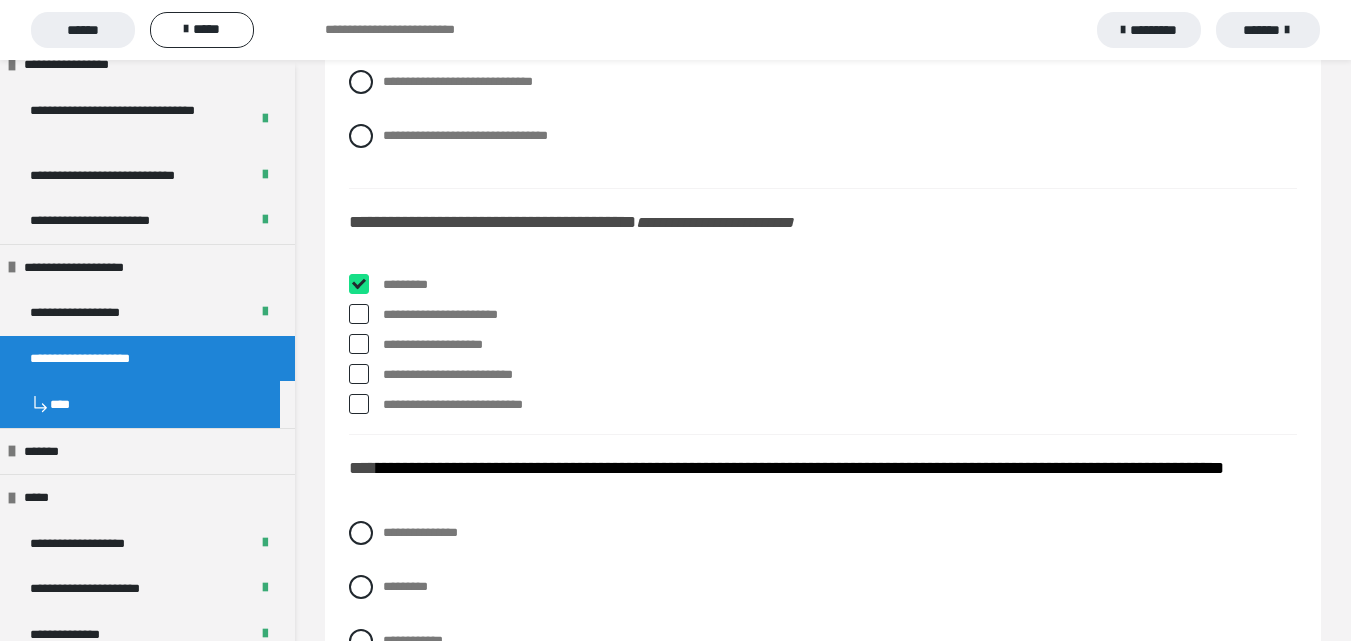 checkbox on "****" 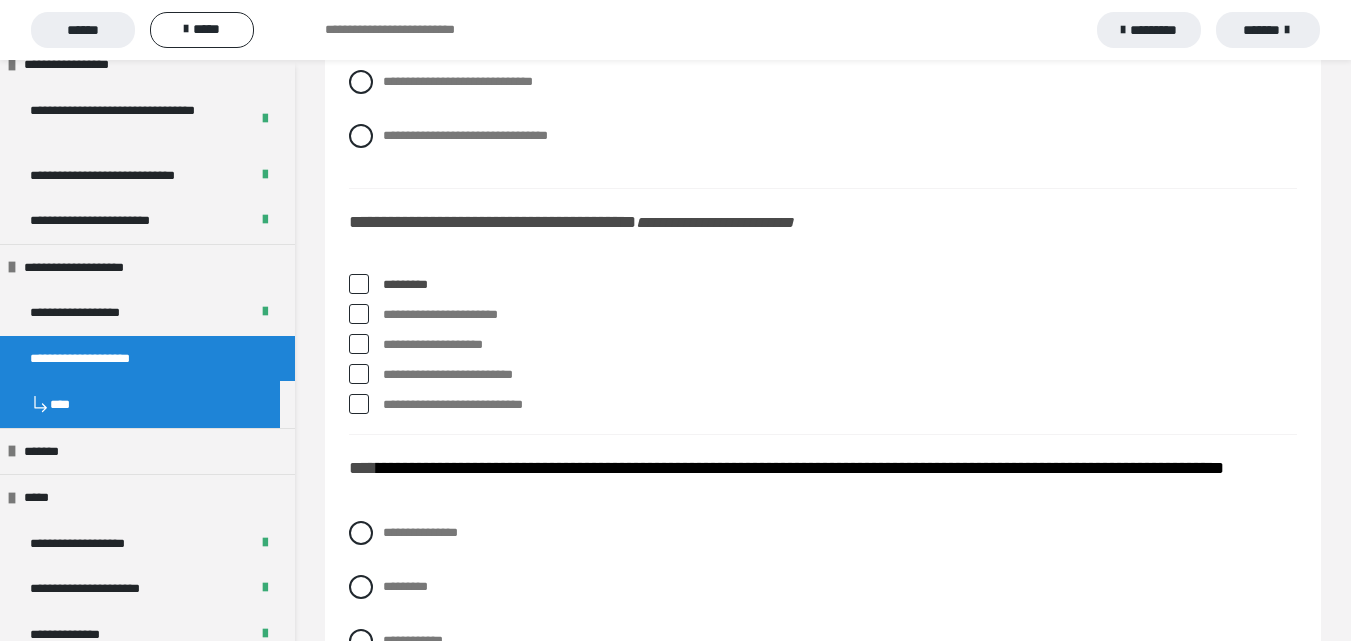click at bounding box center (359, 314) 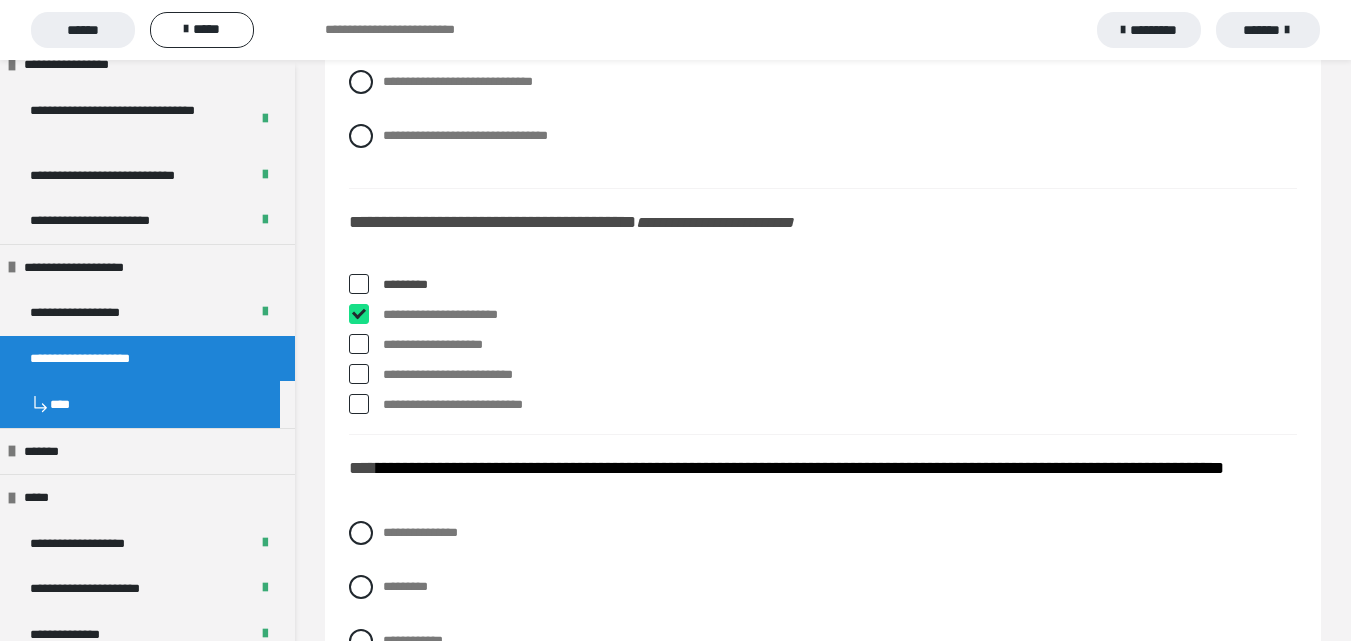 checkbox on "****" 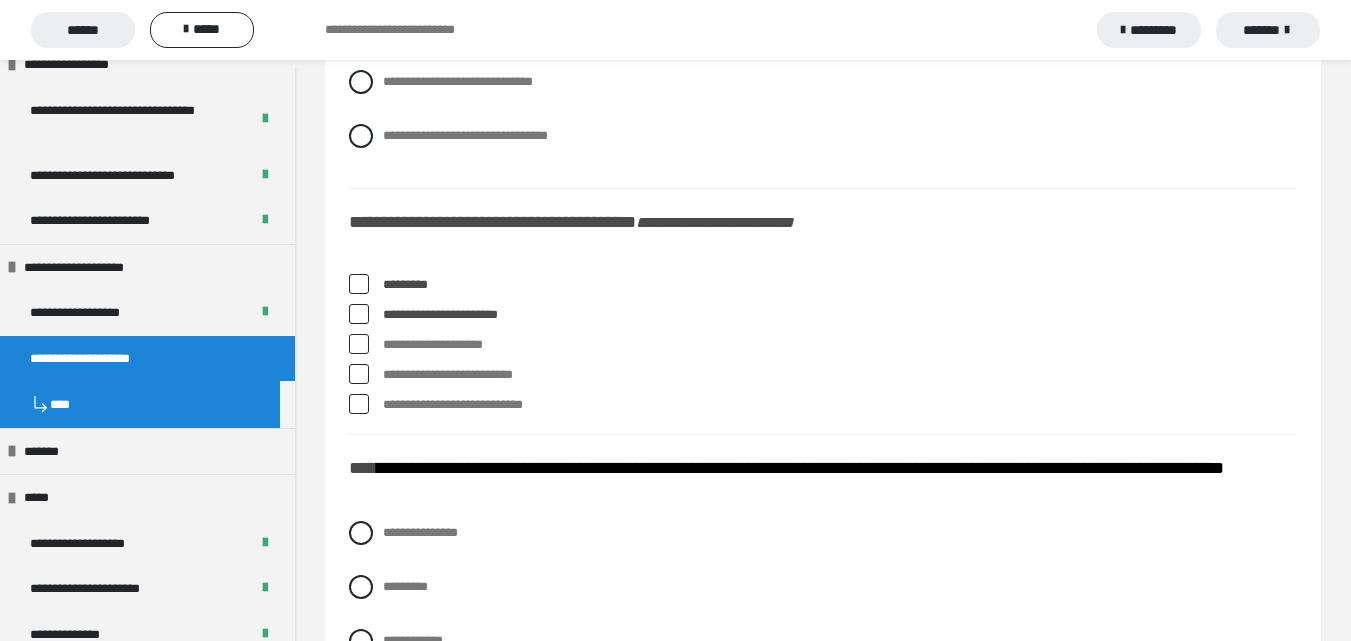 click at bounding box center (359, 374) 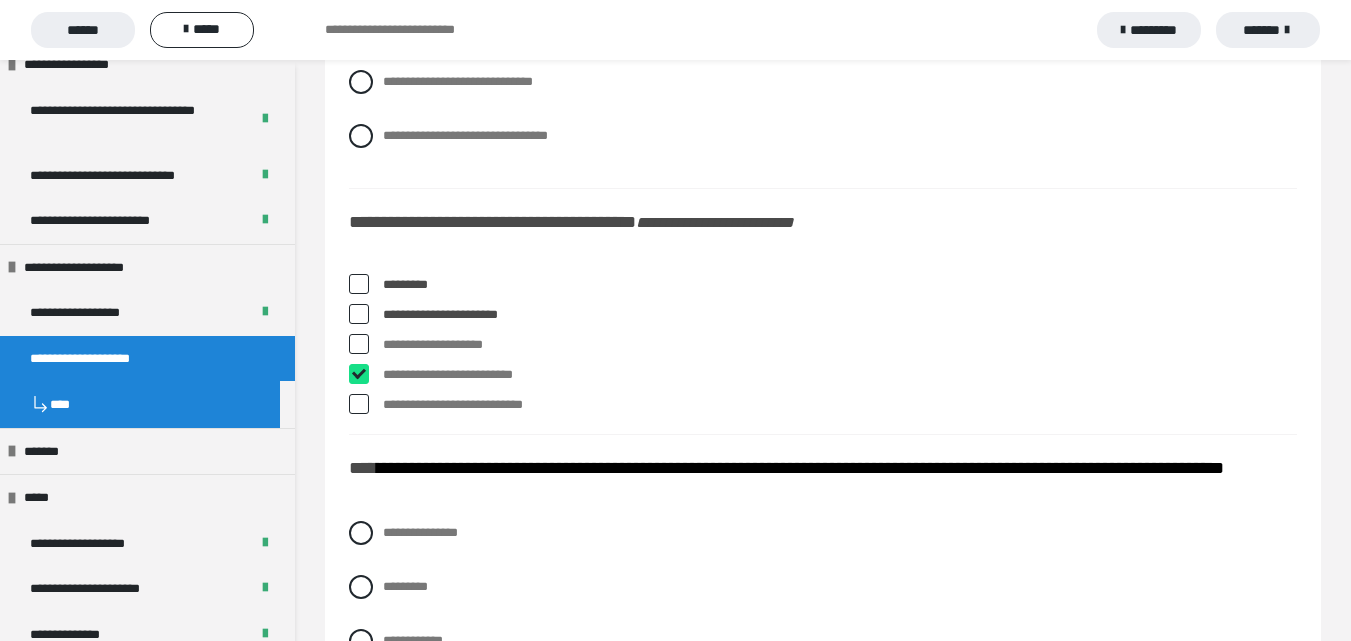 checkbox on "****" 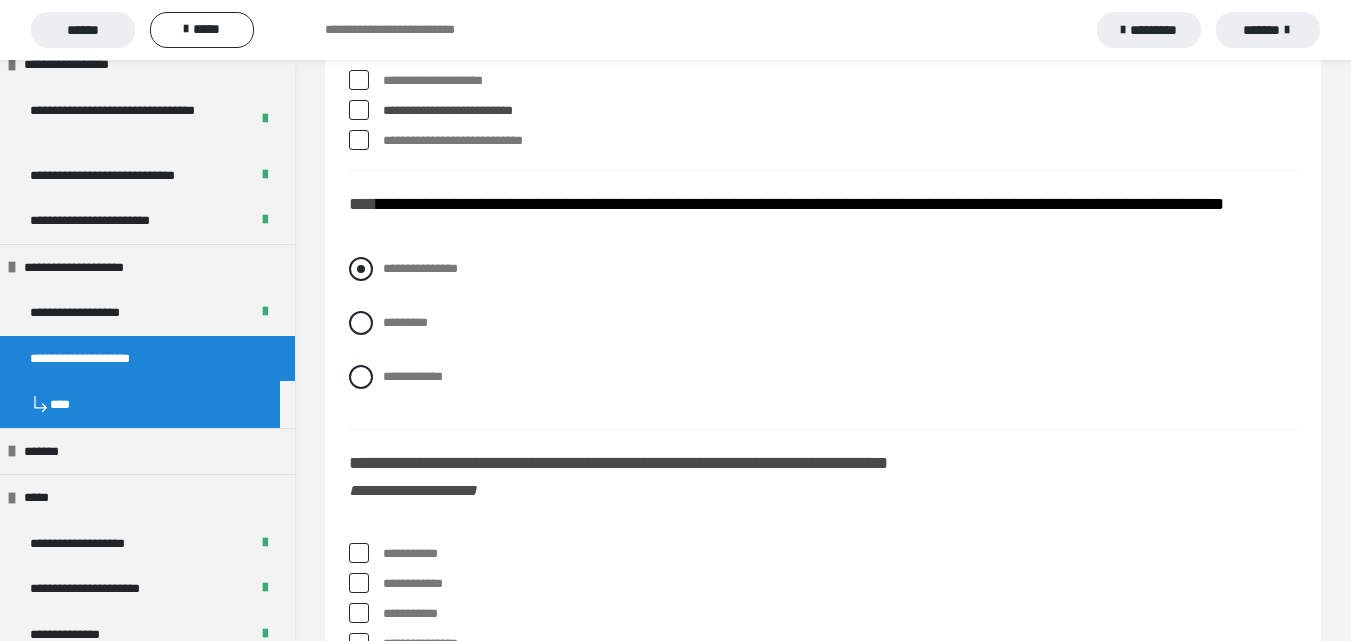 scroll, scrollTop: 7738, scrollLeft: 0, axis: vertical 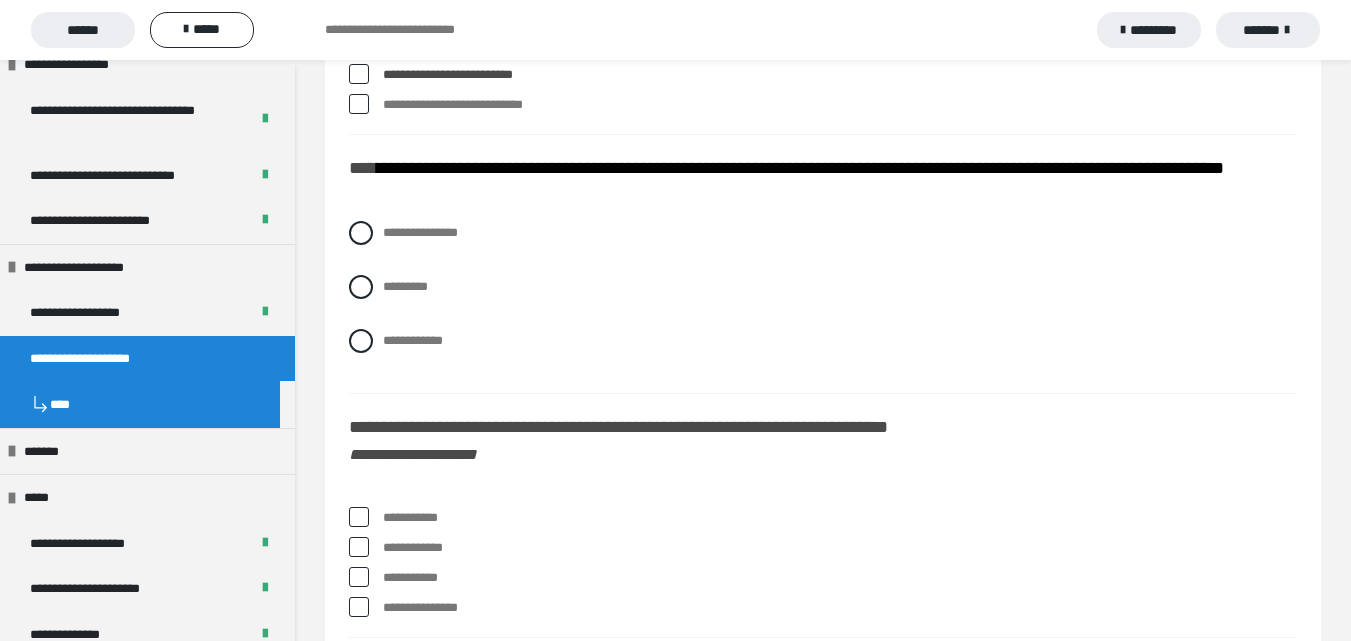 drag, startPoint x: 353, startPoint y: 354, endPoint x: 518, endPoint y: 366, distance: 165.43579 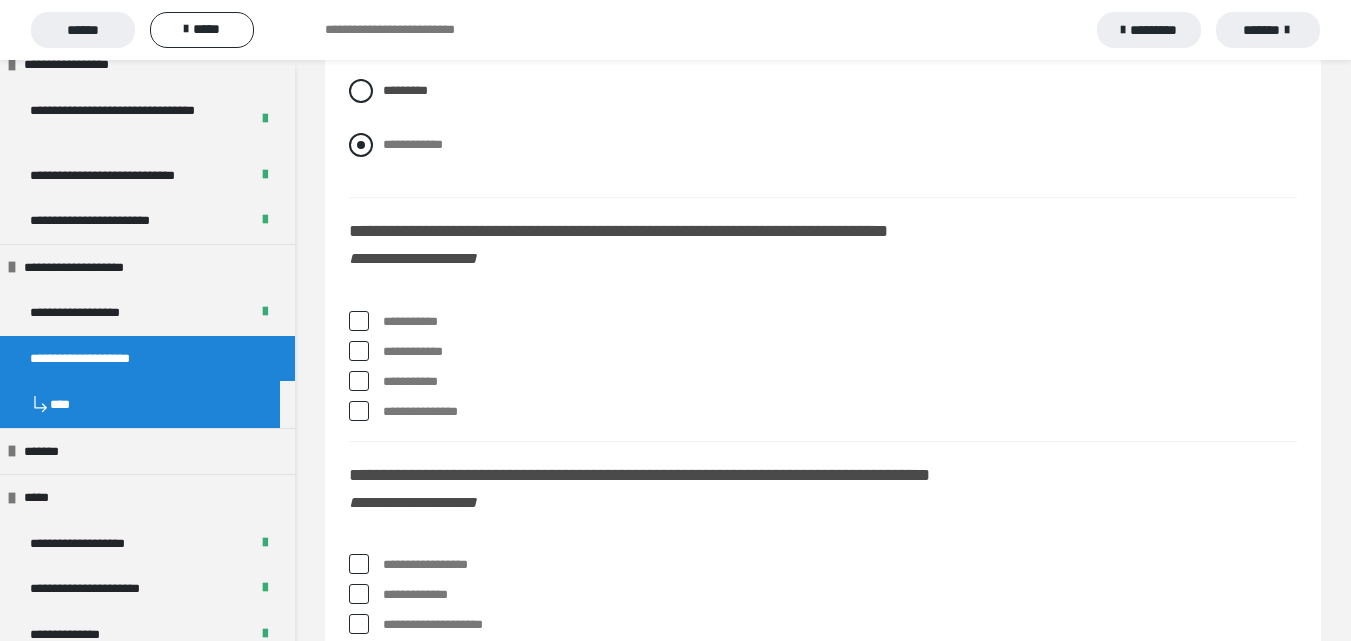 scroll, scrollTop: 7938, scrollLeft: 0, axis: vertical 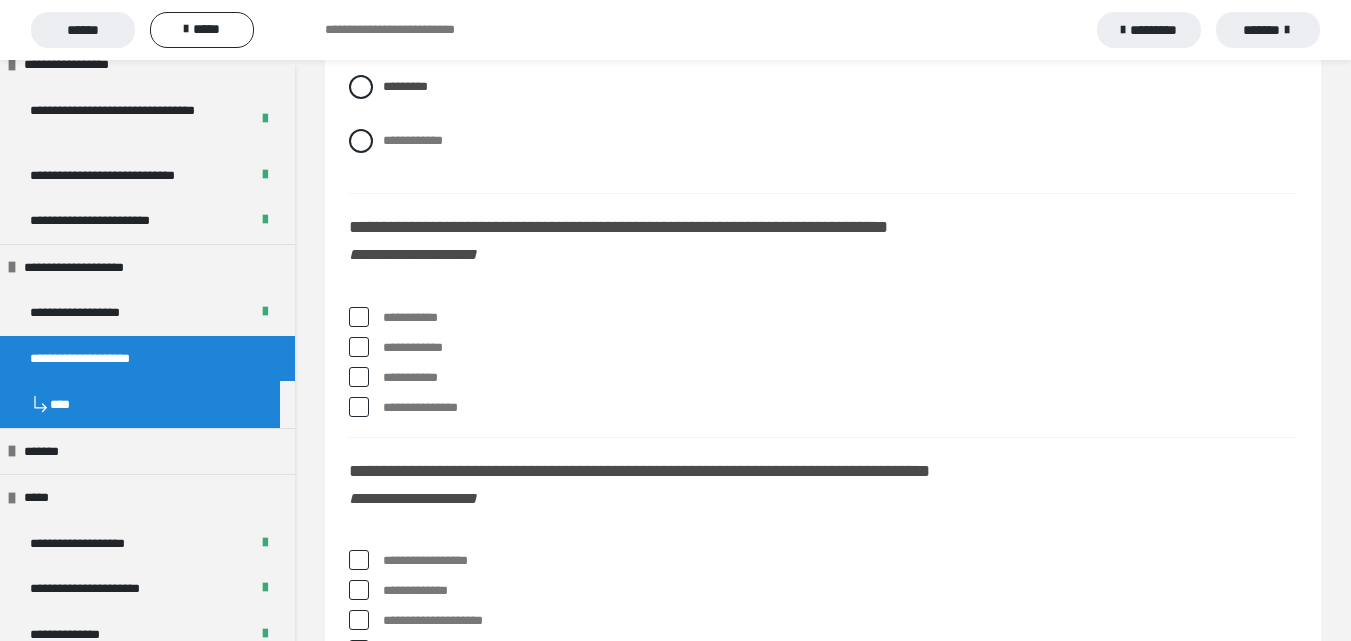 click on "**********" at bounding box center (823, 1407) 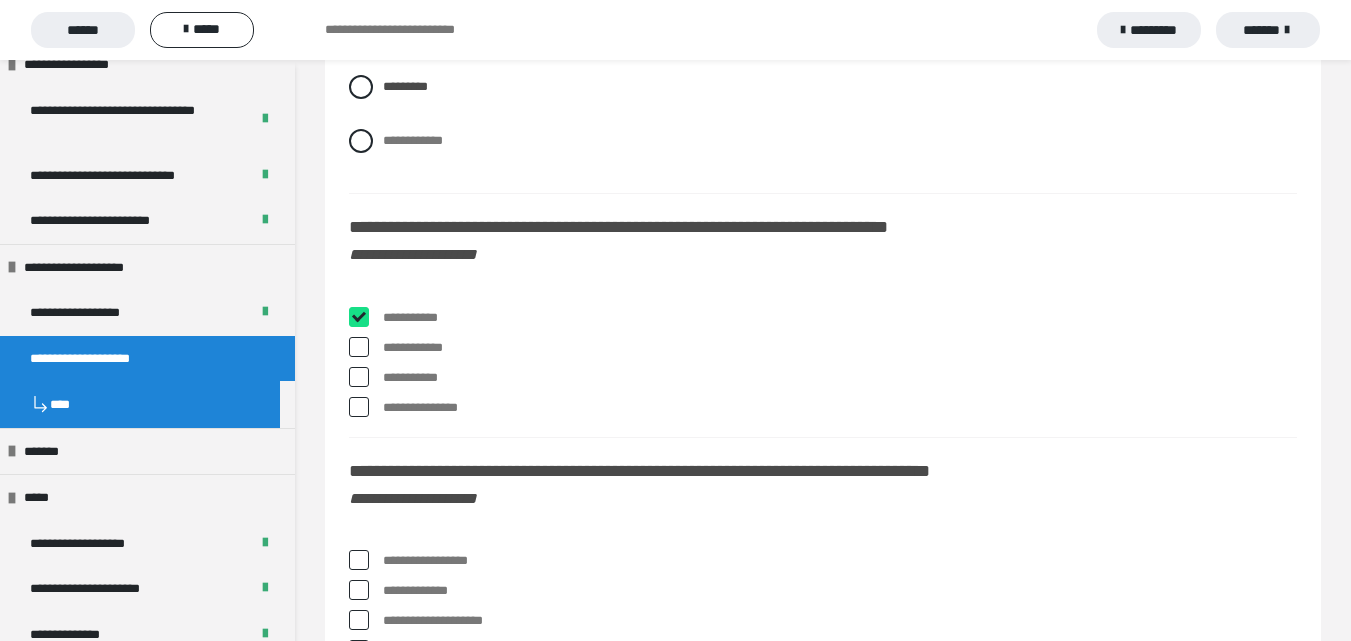 checkbox on "****" 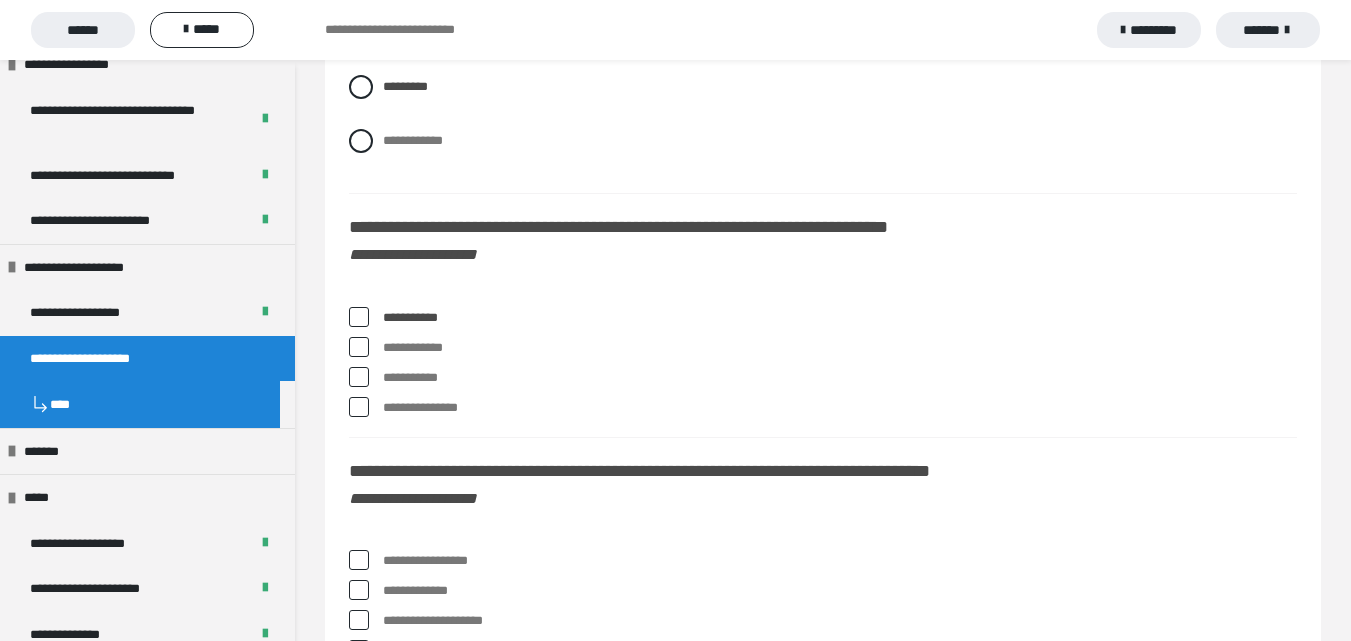 drag, startPoint x: 356, startPoint y: 448, endPoint x: 514, endPoint y: 505, distance: 167.96725 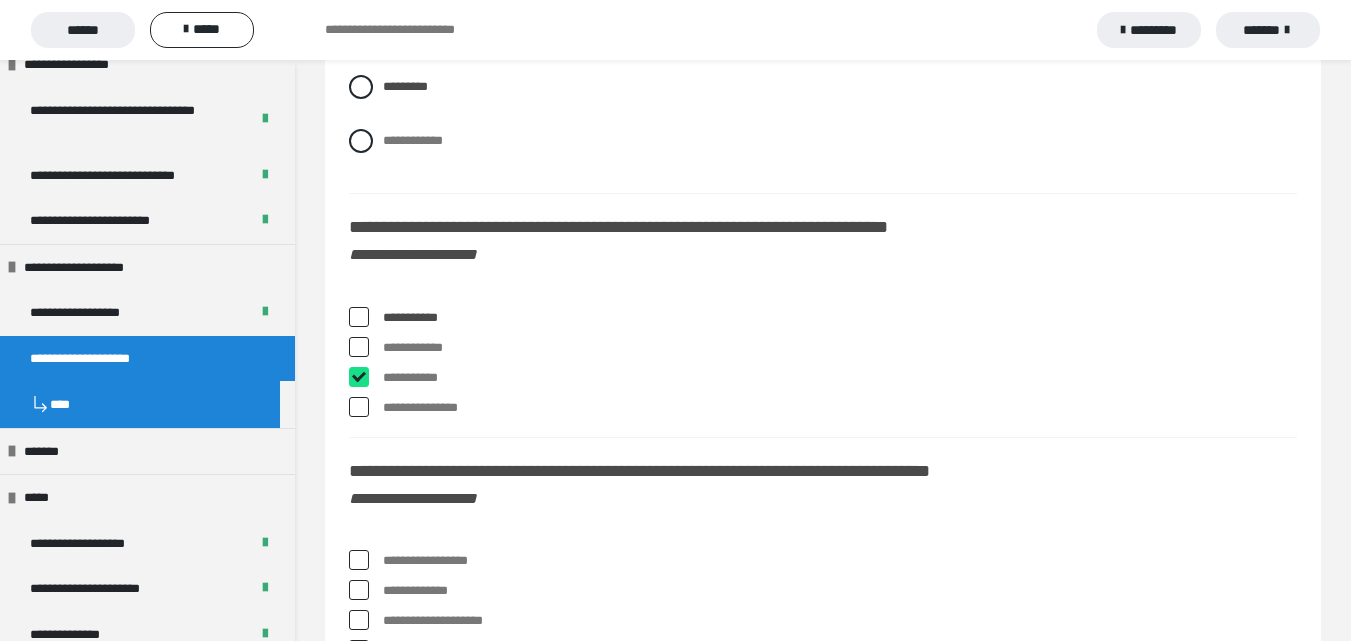 checkbox on "****" 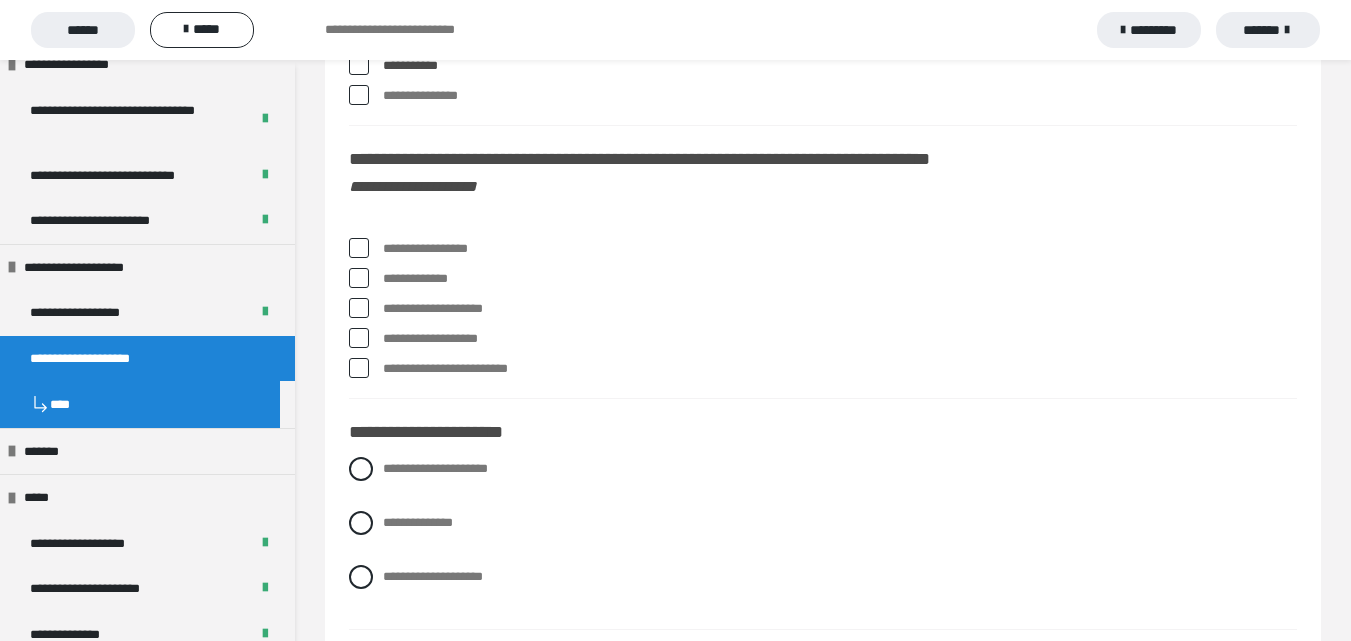 scroll, scrollTop: 8338, scrollLeft: 0, axis: vertical 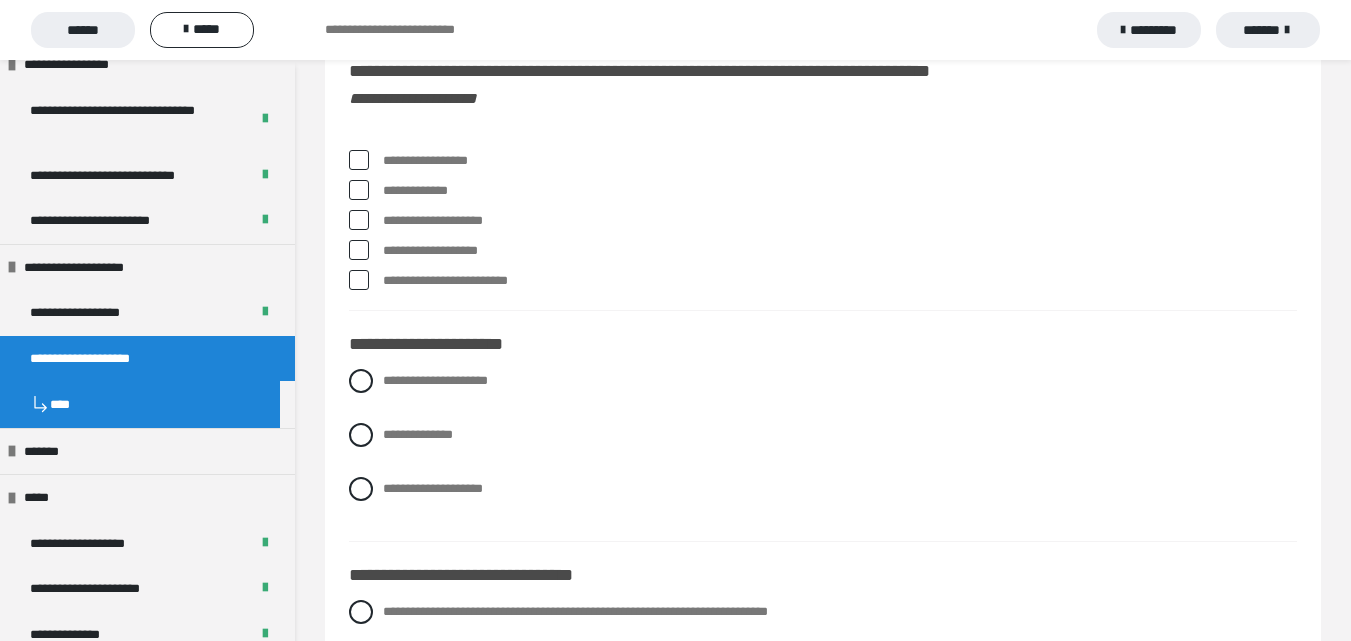 click at bounding box center (359, 220) 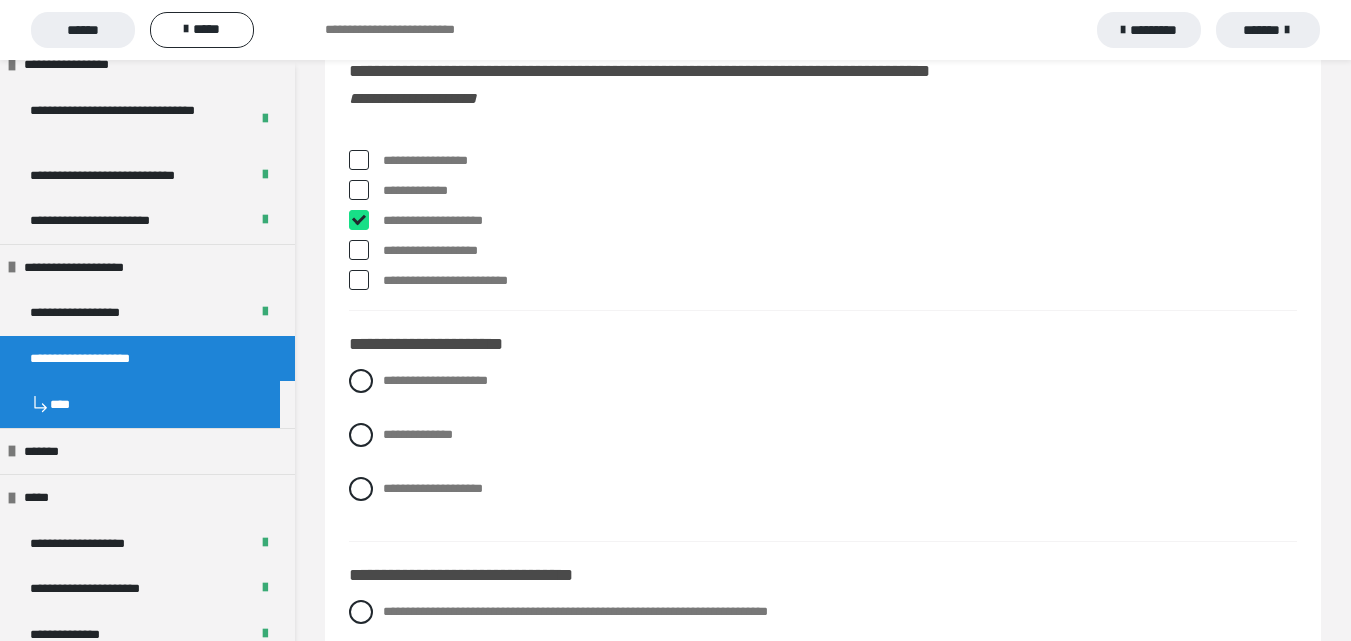 checkbox on "****" 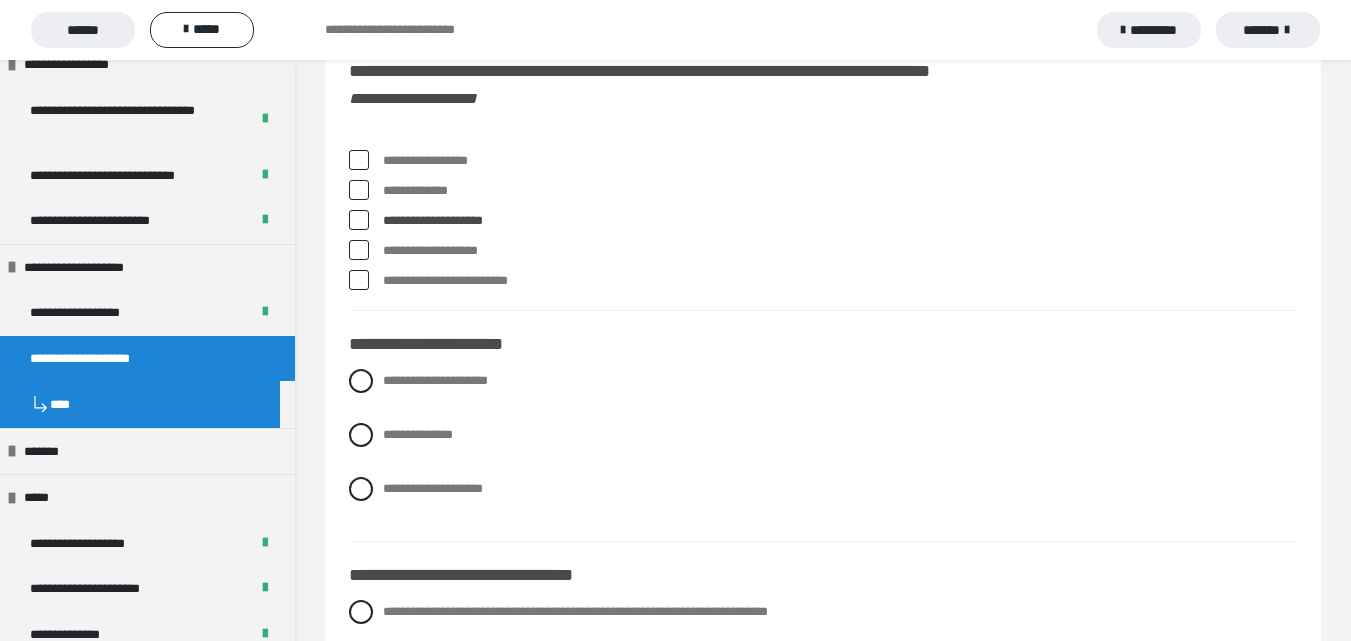 click at bounding box center (359, 190) 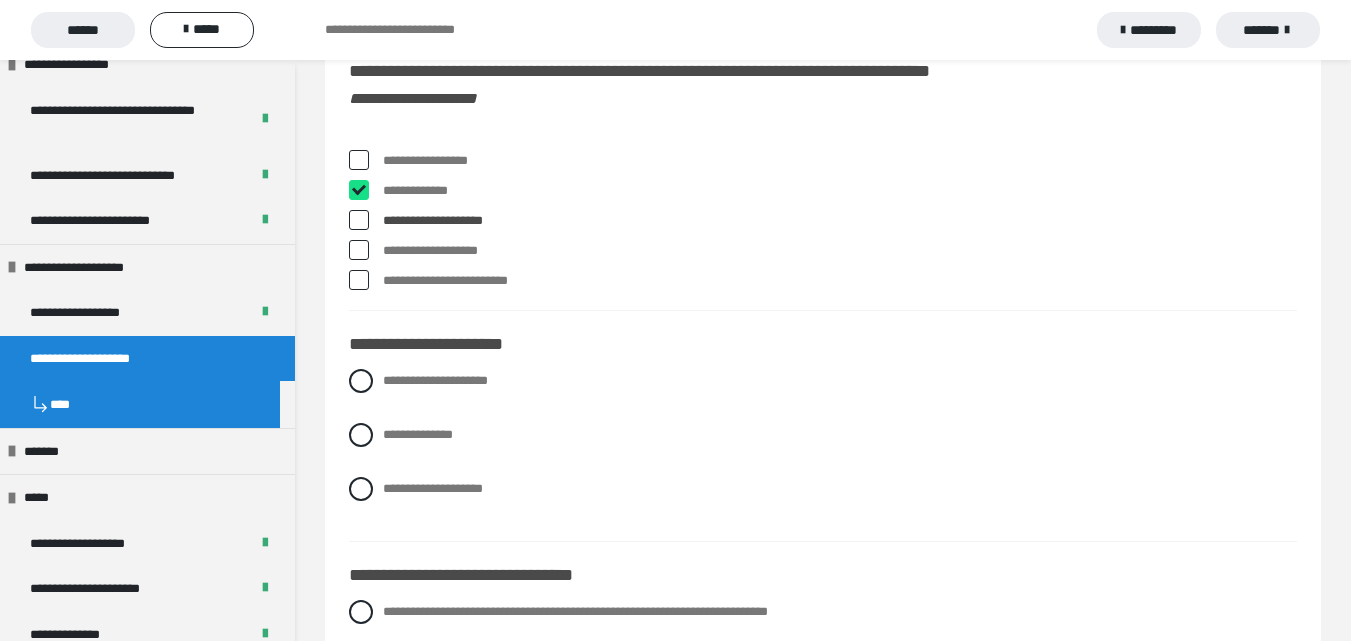 checkbox on "****" 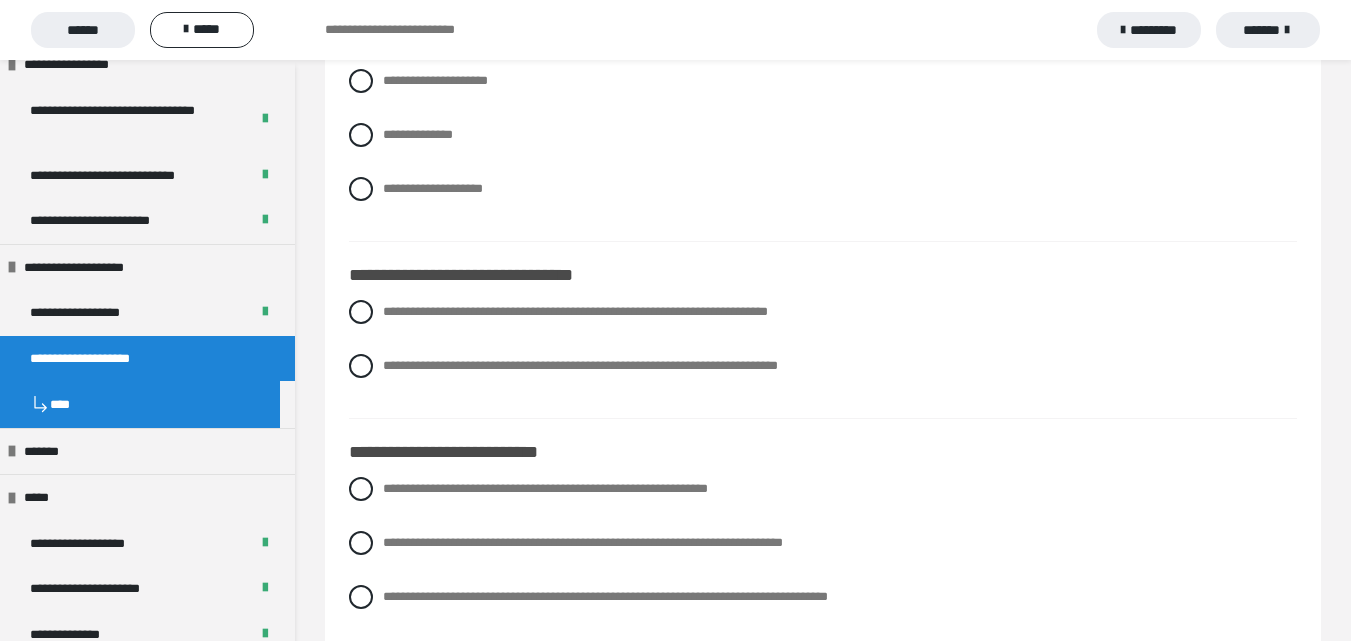 scroll, scrollTop: 8538, scrollLeft: 0, axis: vertical 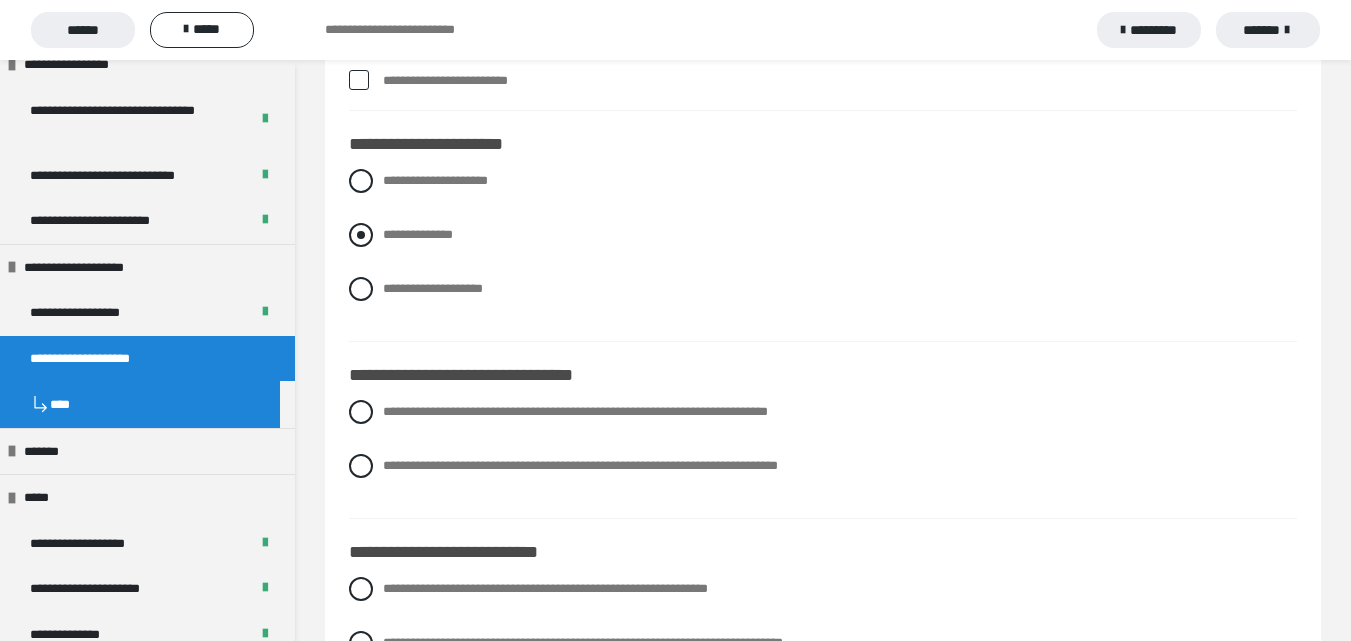 click at bounding box center [361, 235] 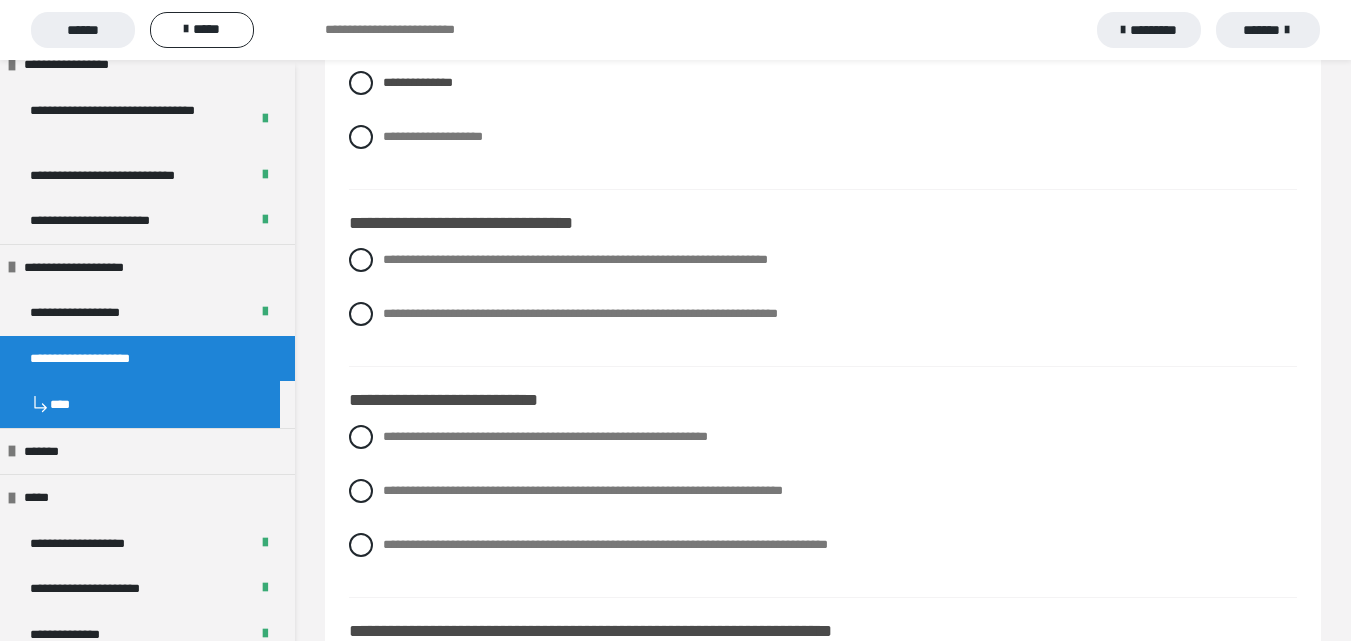 scroll, scrollTop: 8738, scrollLeft: 0, axis: vertical 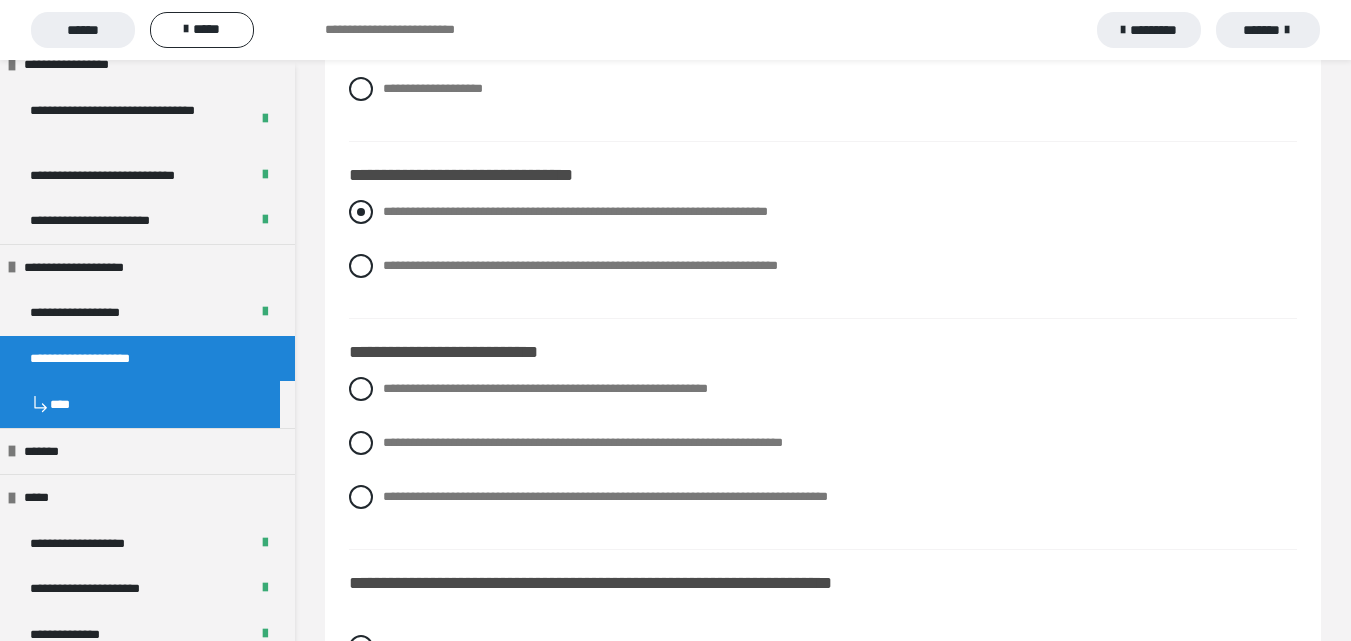 click at bounding box center (361, 212) 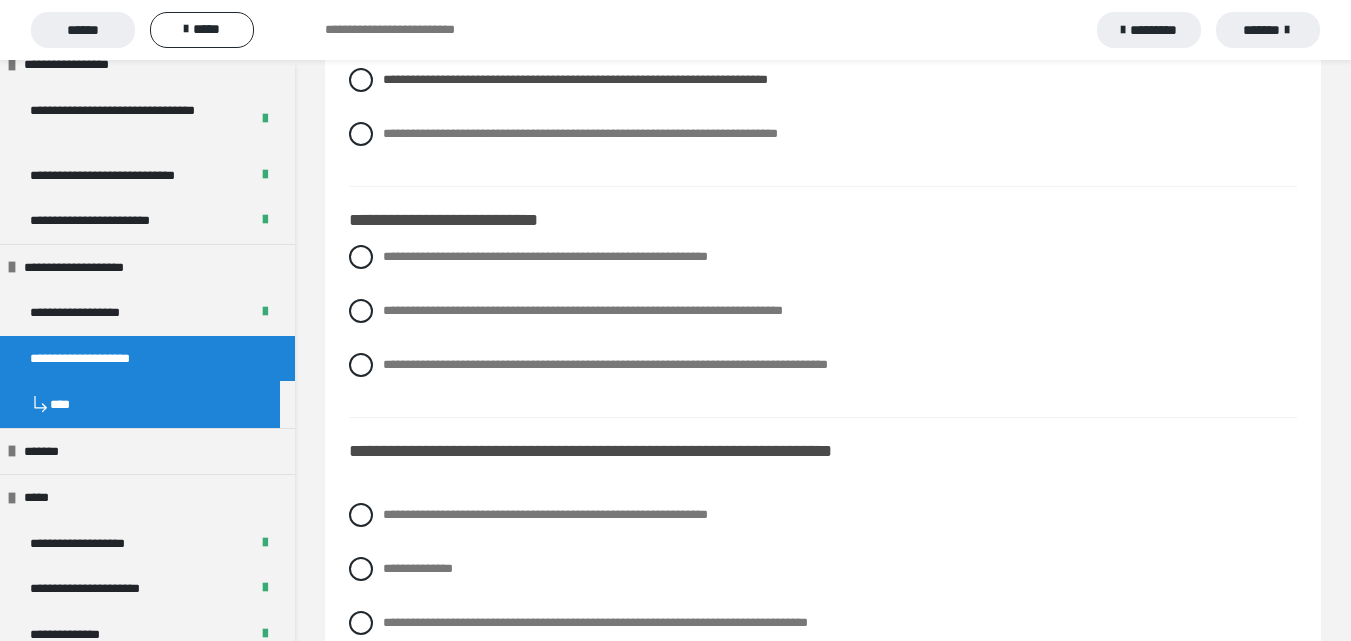 scroll, scrollTop: 8938, scrollLeft: 0, axis: vertical 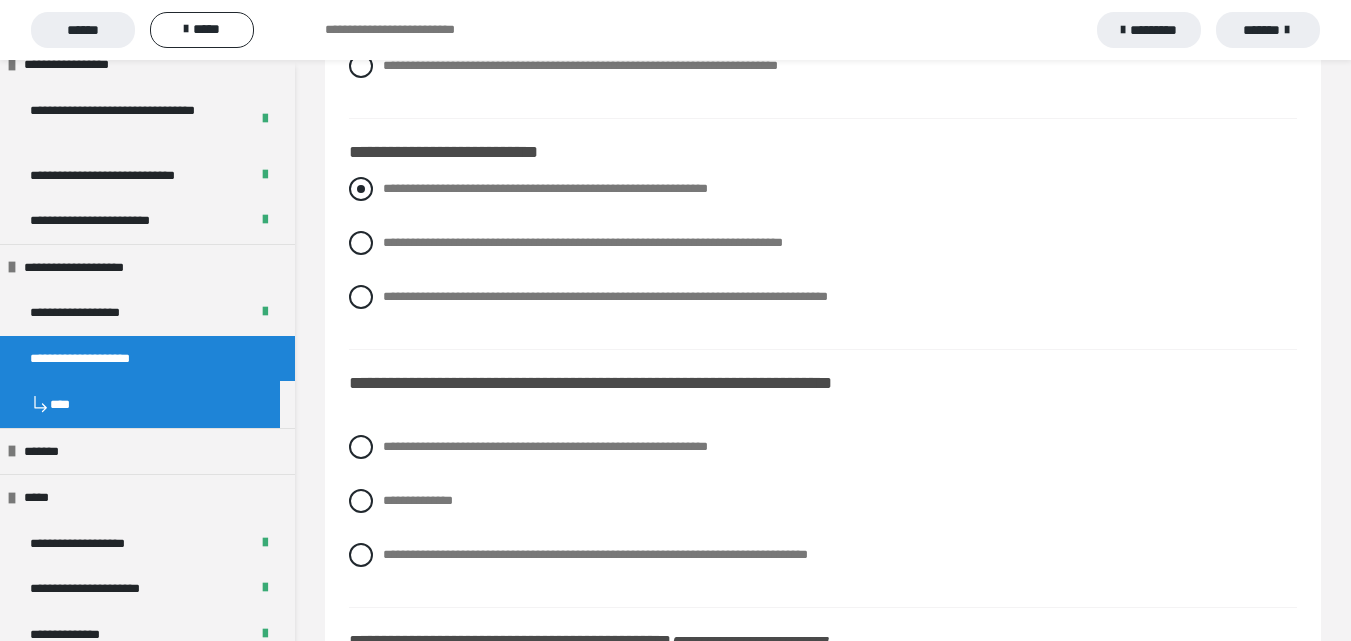 click at bounding box center [361, 189] 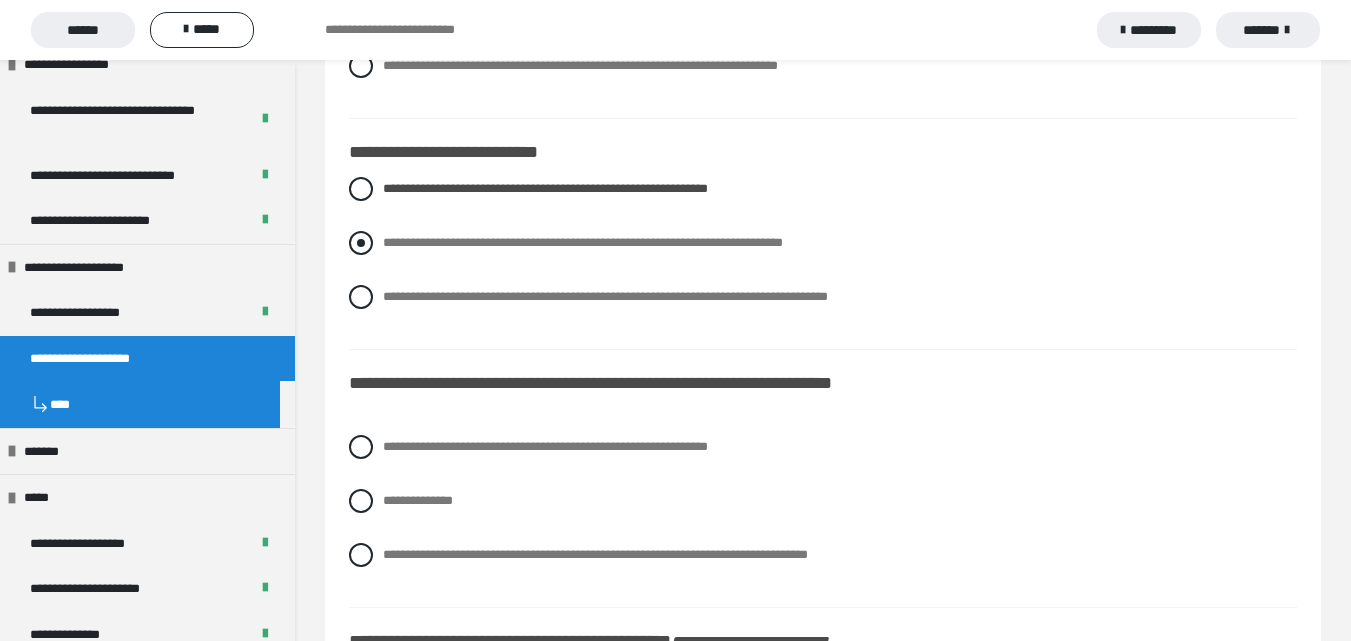 click at bounding box center [361, 243] 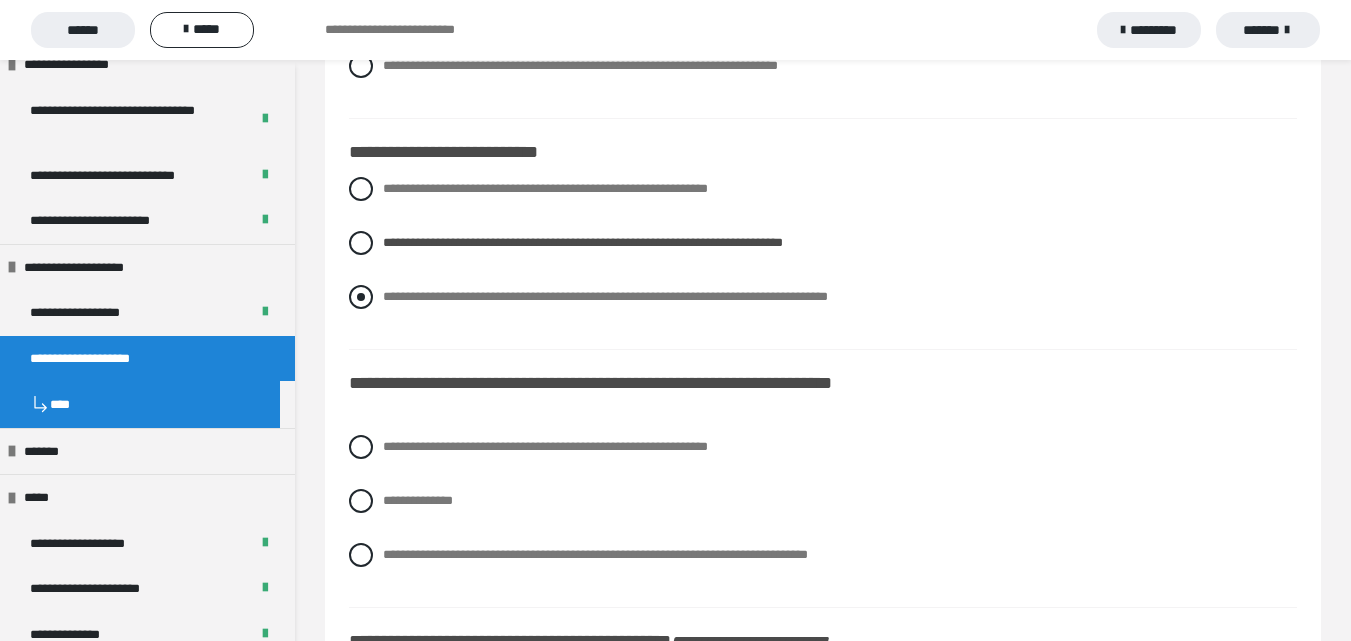 click at bounding box center [361, 297] 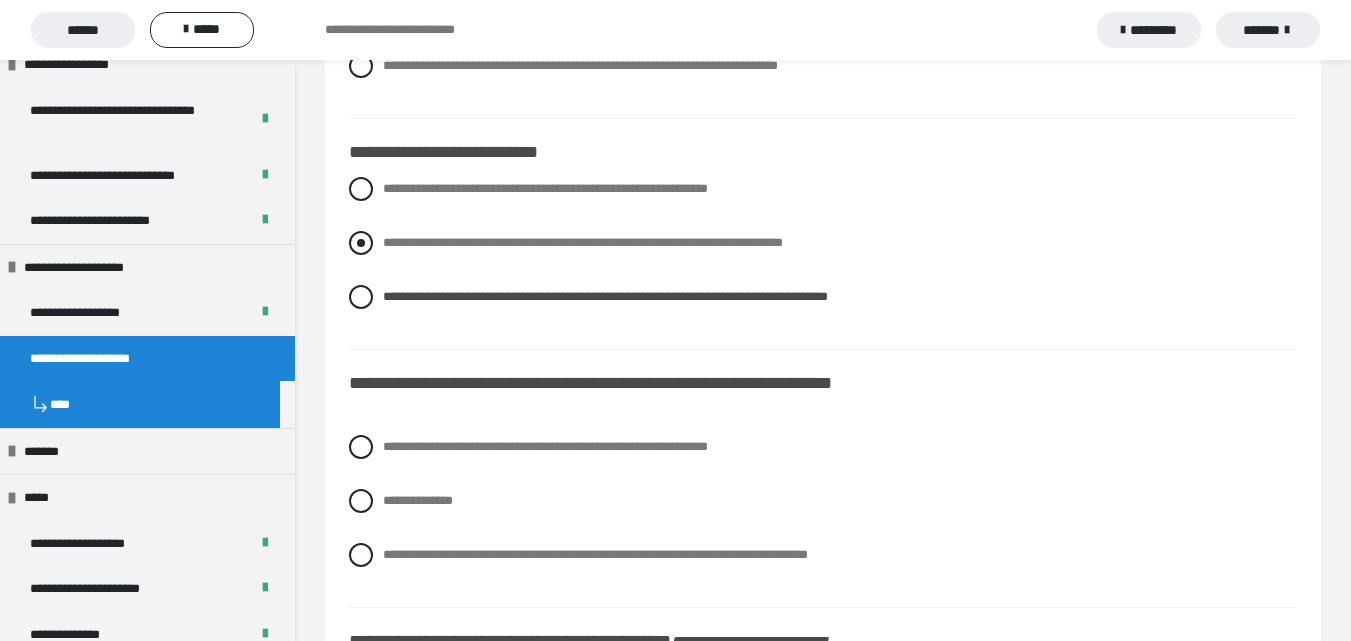 click at bounding box center [361, 243] 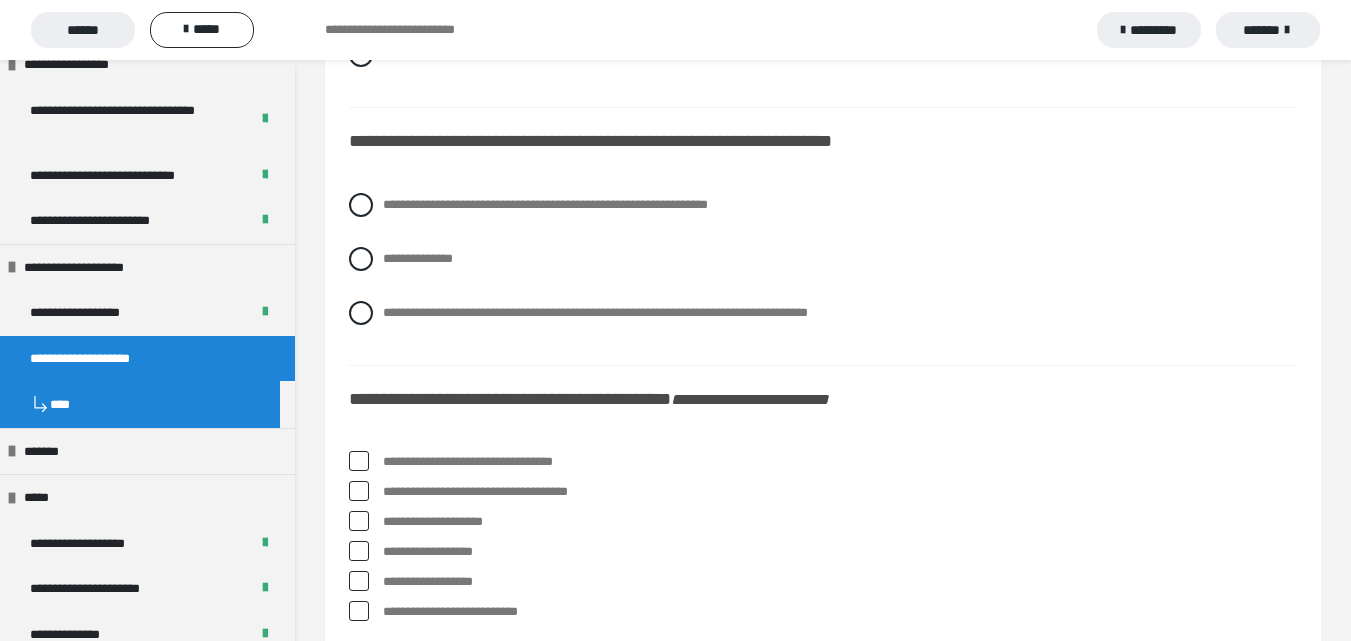 scroll, scrollTop: 9238, scrollLeft: 0, axis: vertical 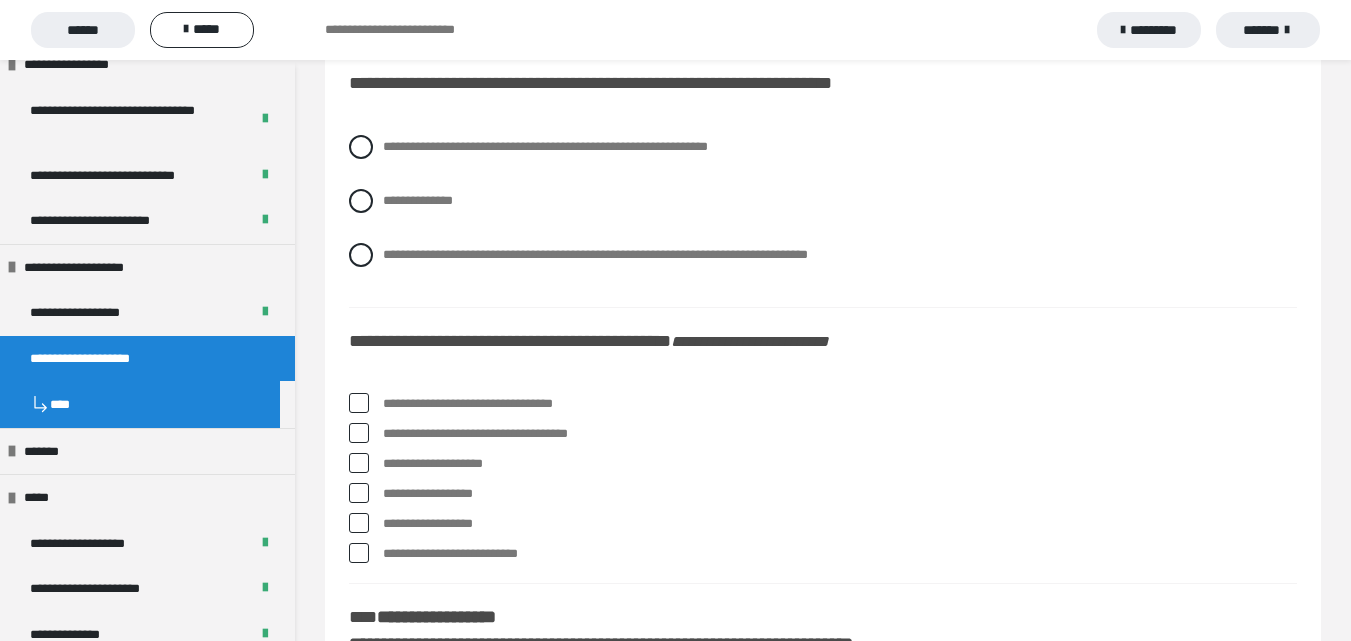 drag, startPoint x: 363, startPoint y: 336, endPoint x: 603, endPoint y: 321, distance: 240.46829 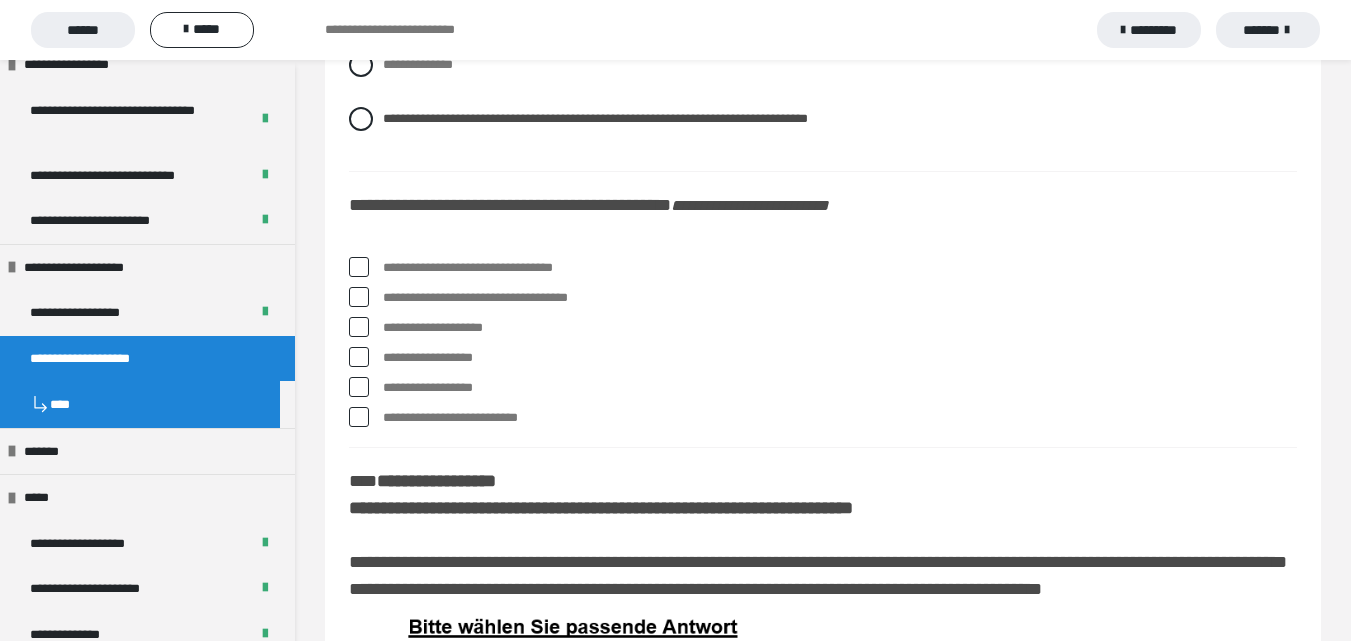 scroll, scrollTop: 9438, scrollLeft: 0, axis: vertical 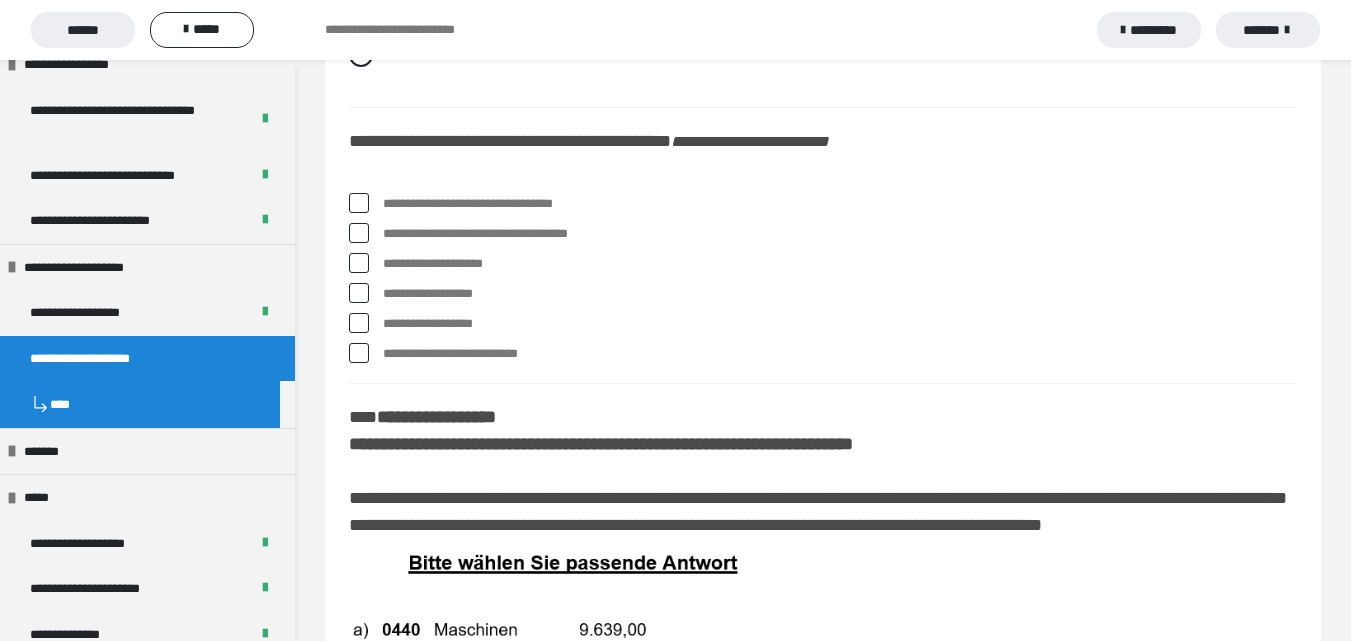 click at bounding box center [359, 263] 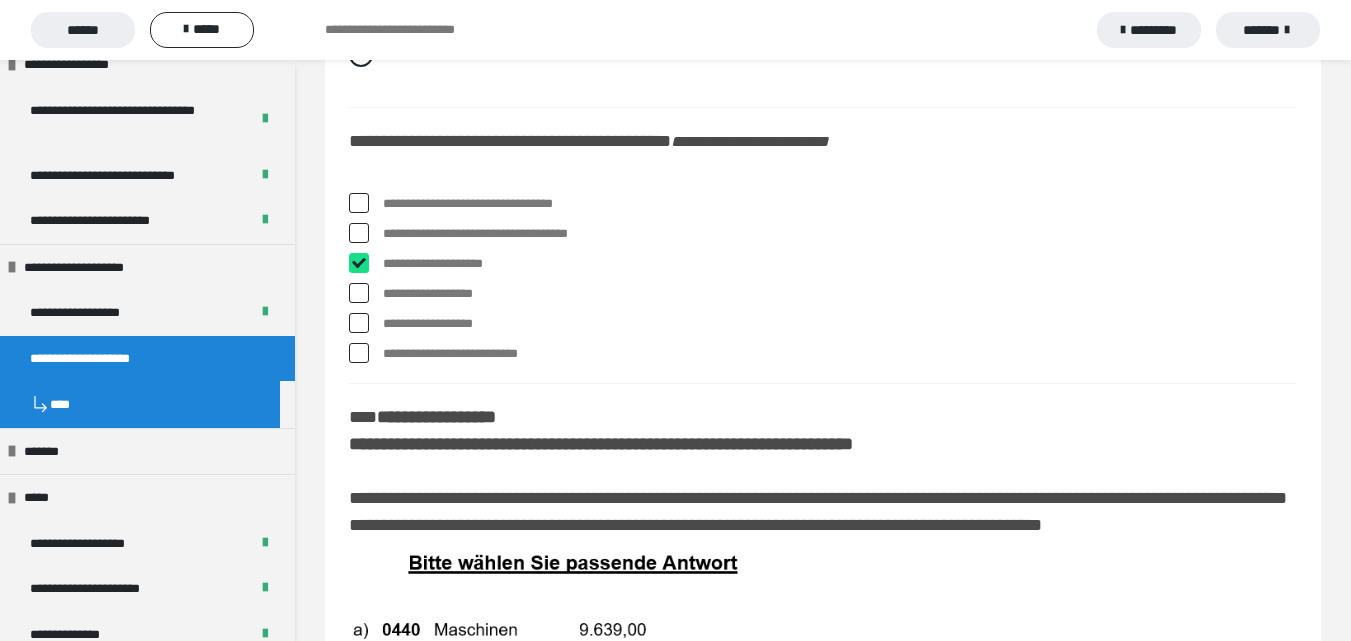 checkbox on "****" 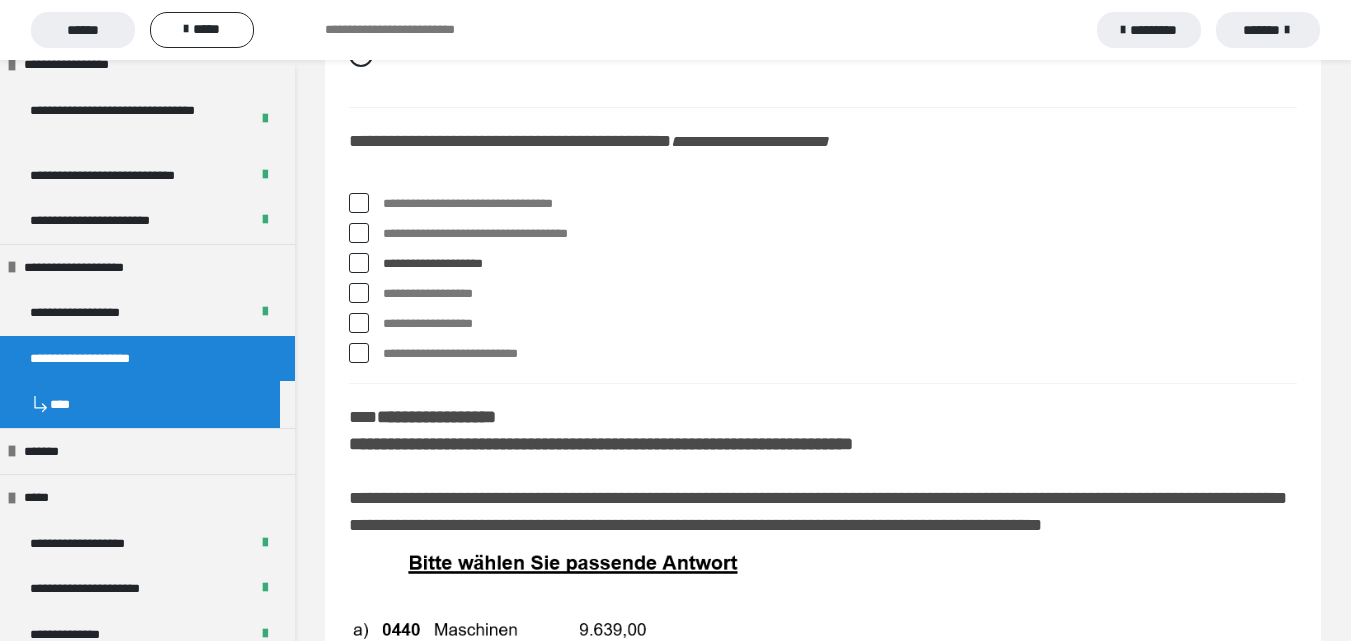 click on "**********" at bounding box center (823, 204) 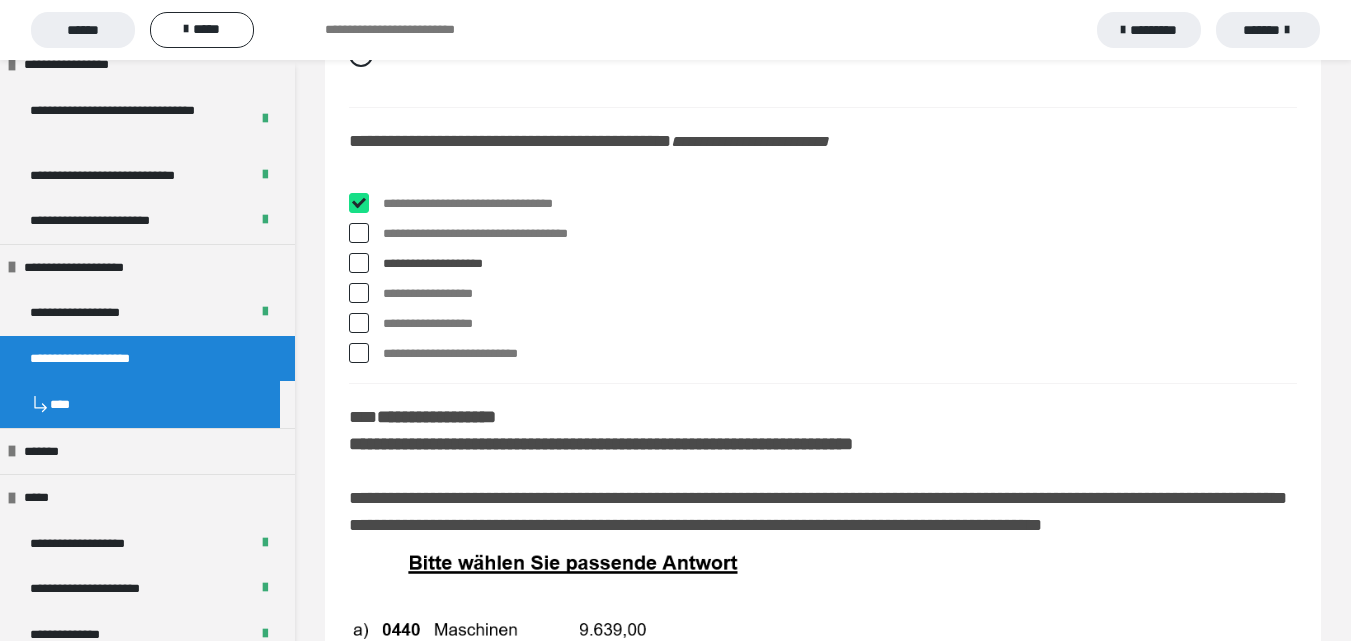 checkbox on "****" 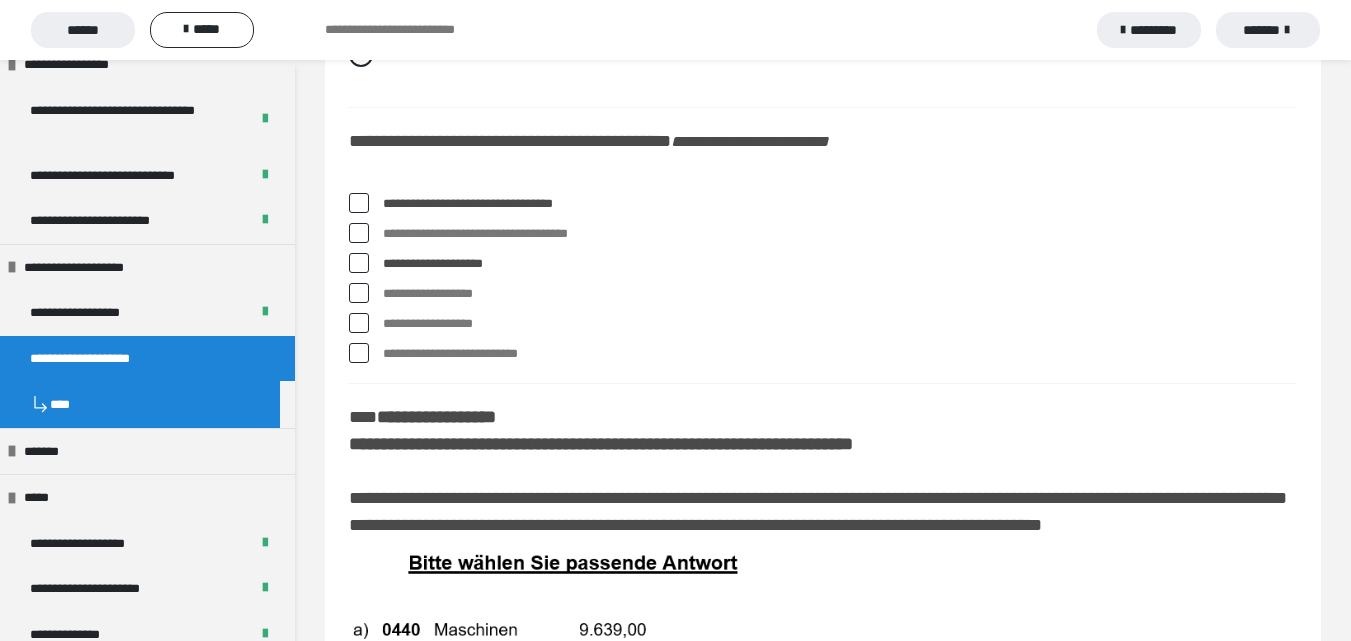 click at bounding box center [359, 293] 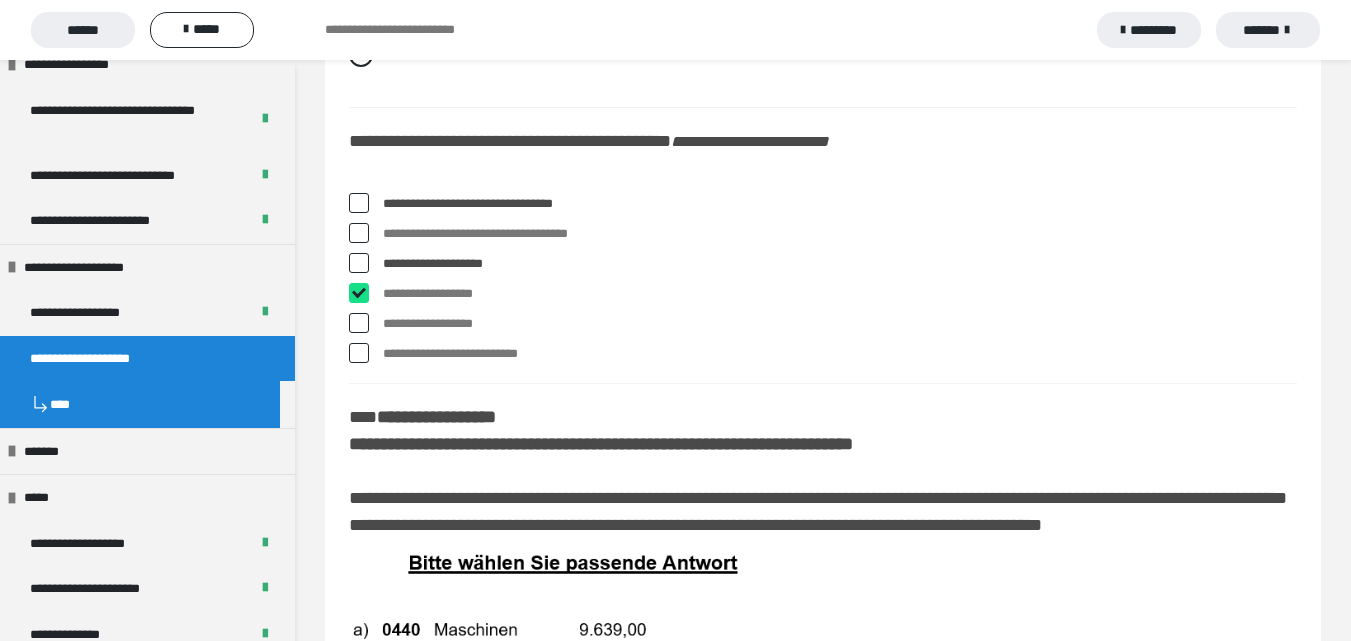 checkbox on "****" 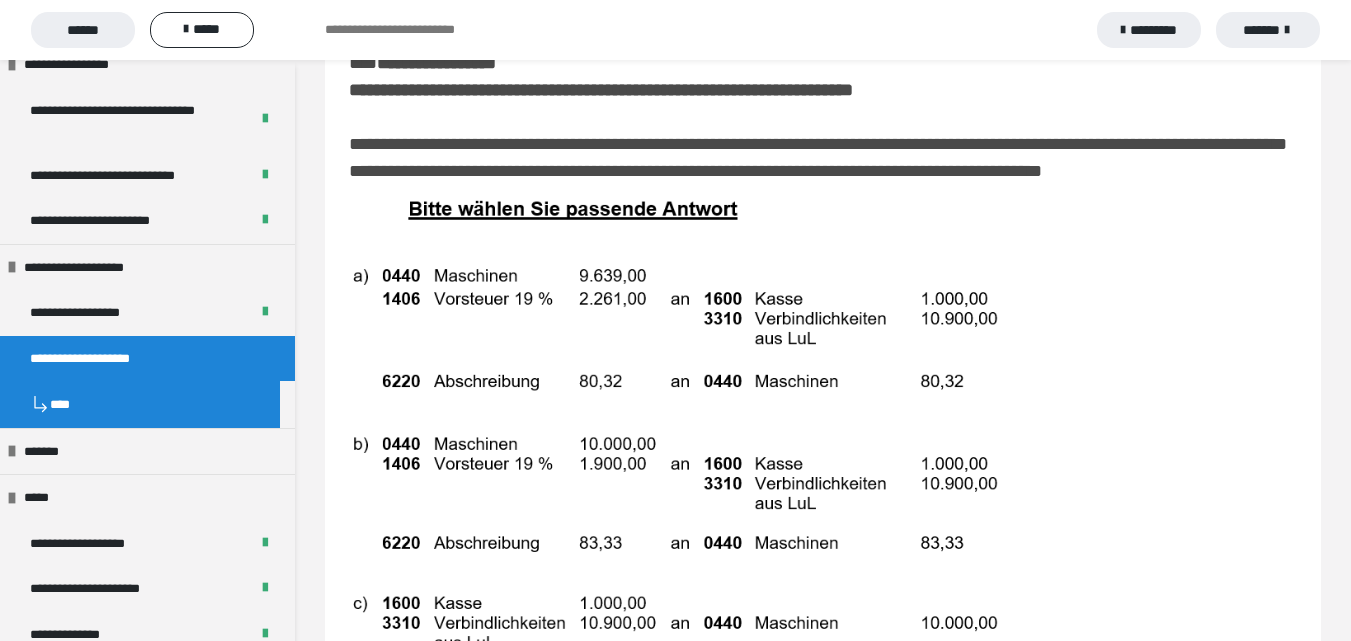 scroll, scrollTop: 9747, scrollLeft: 0, axis: vertical 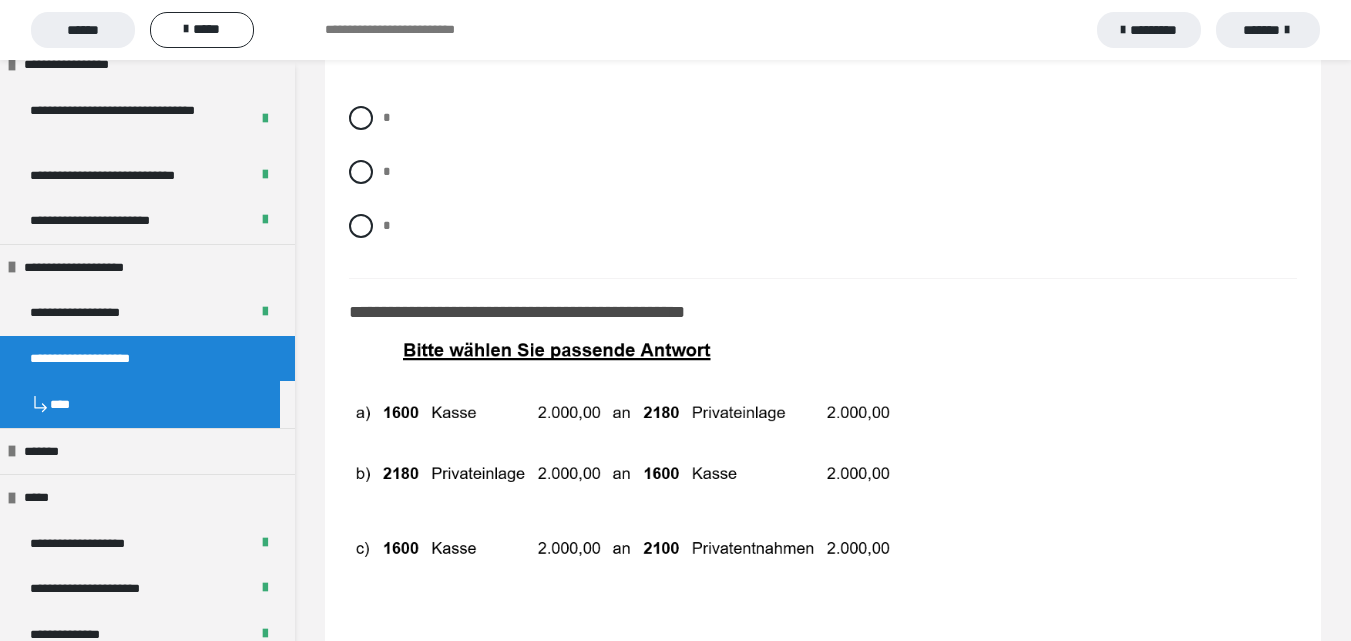 drag, startPoint x: 366, startPoint y: 269, endPoint x: 498, endPoint y: 288, distance: 133.36041 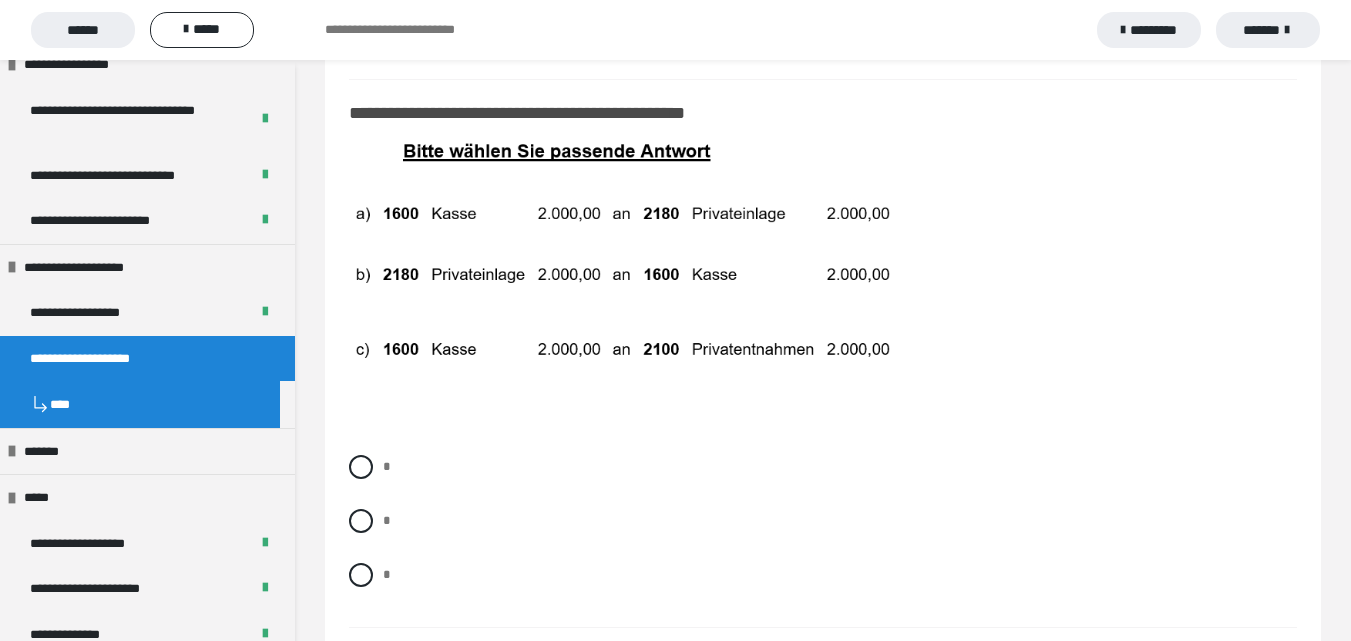 scroll, scrollTop: 10747, scrollLeft: 0, axis: vertical 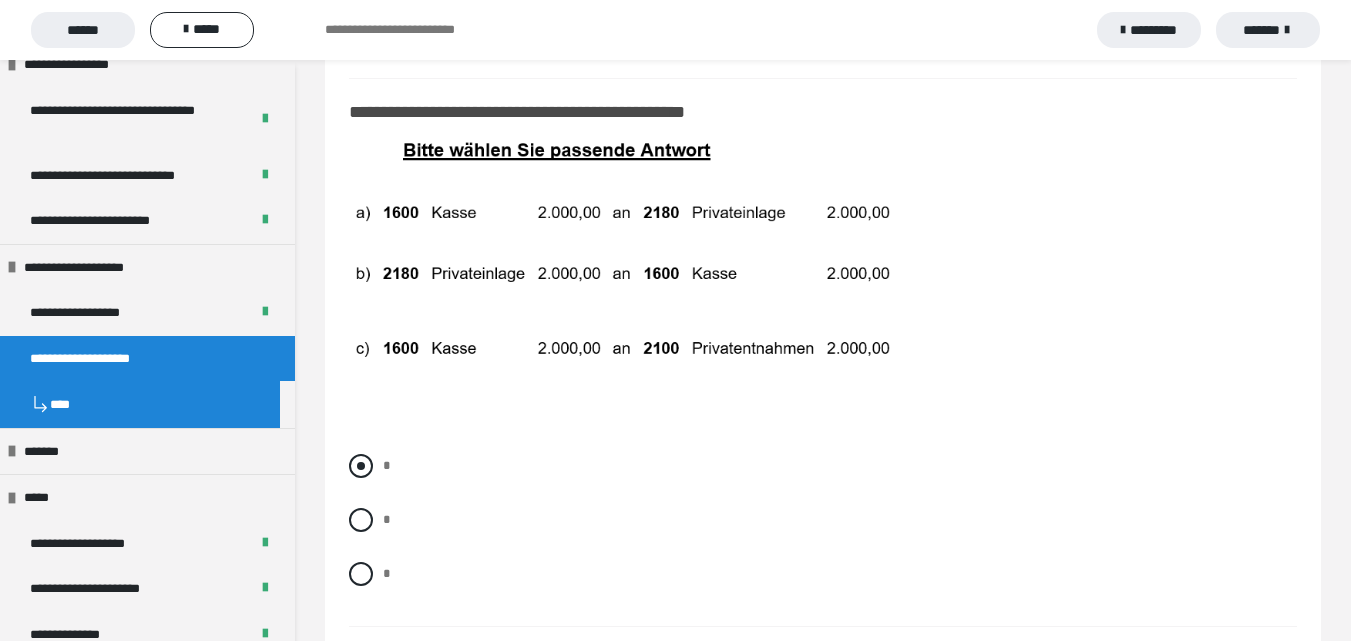 drag, startPoint x: 351, startPoint y: 560, endPoint x: 424, endPoint y: 562, distance: 73.02739 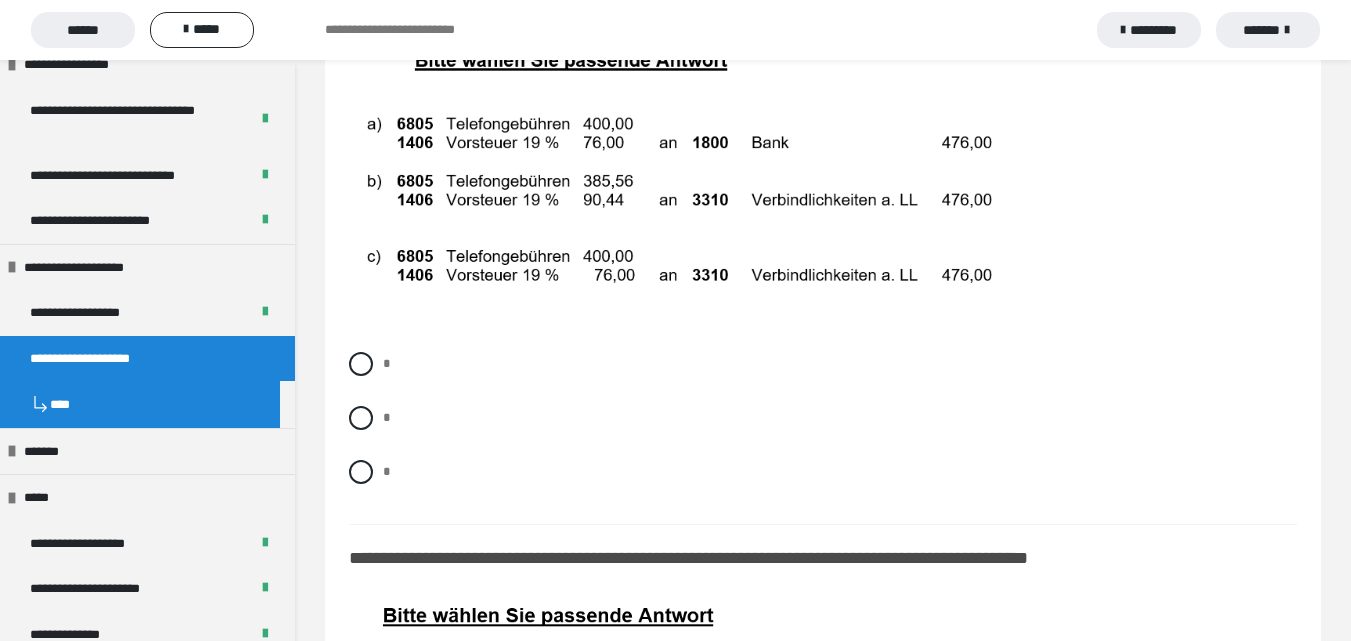 scroll, scrollTop: 11347, scrollLeft: 0, axis: vertical 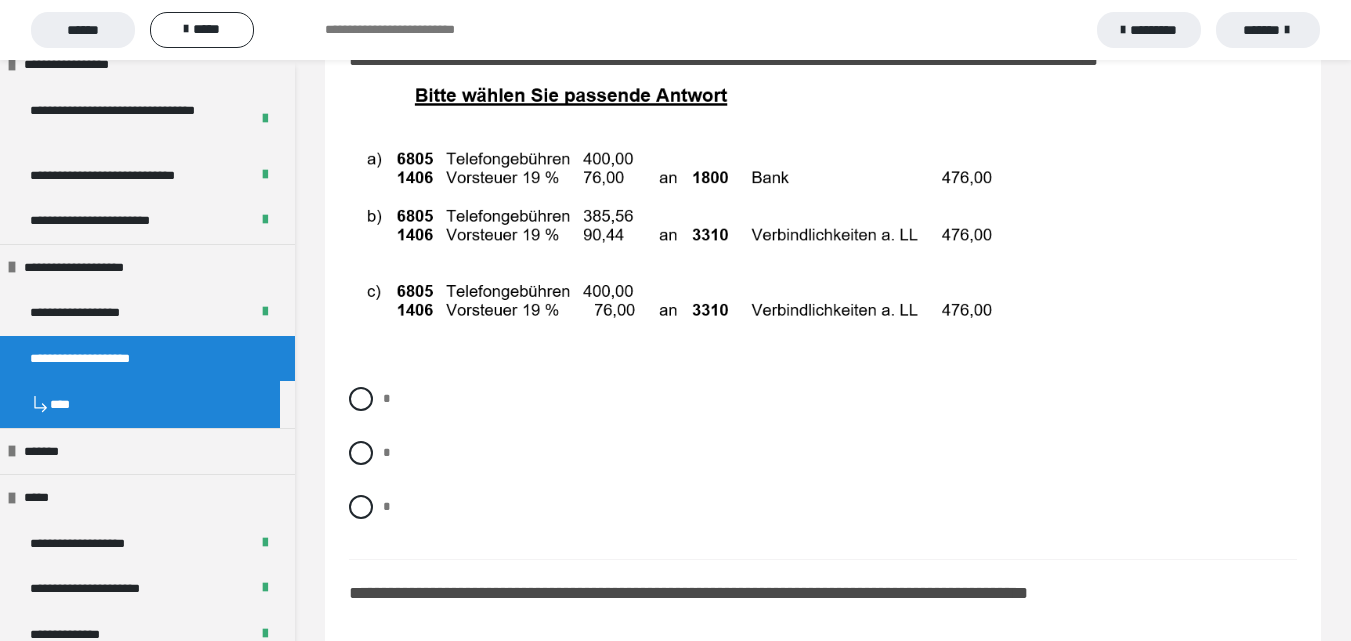 drag, startPoint x: 362, startPoint y: 602, endPoint x: 399, endPoint y: 575, distance: 45.80393 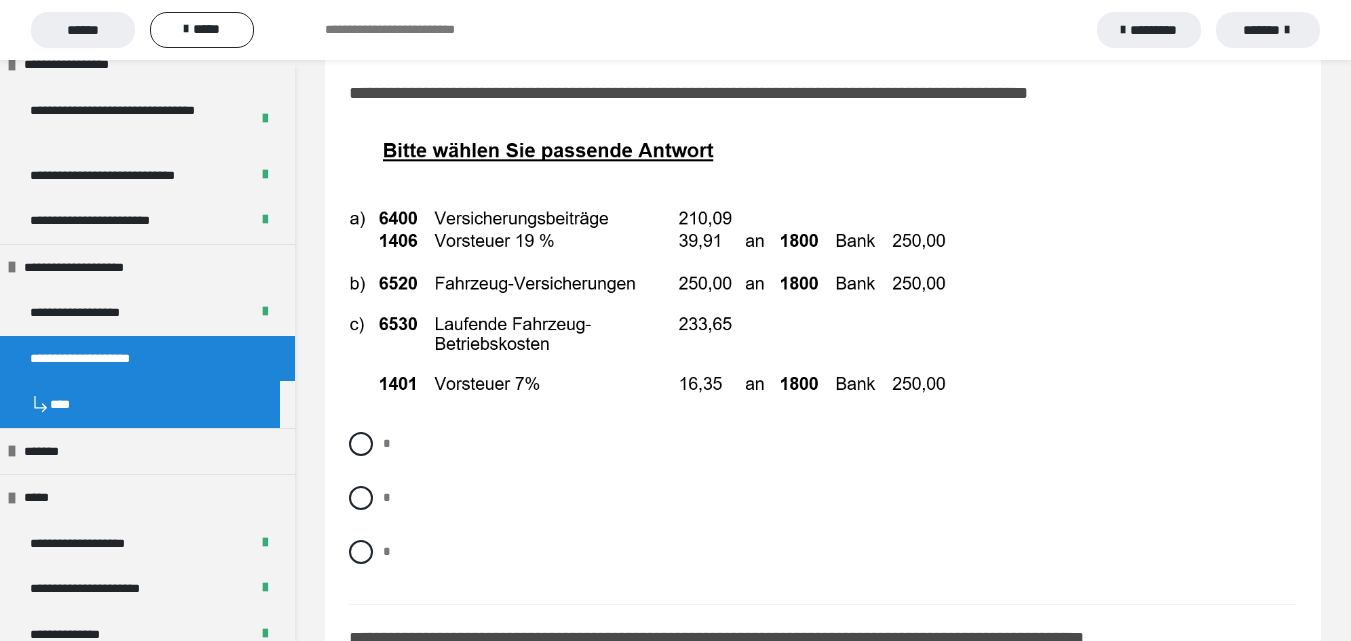 scroll, scrollTop: 11947, scrollLeft: 0, axis: vertical 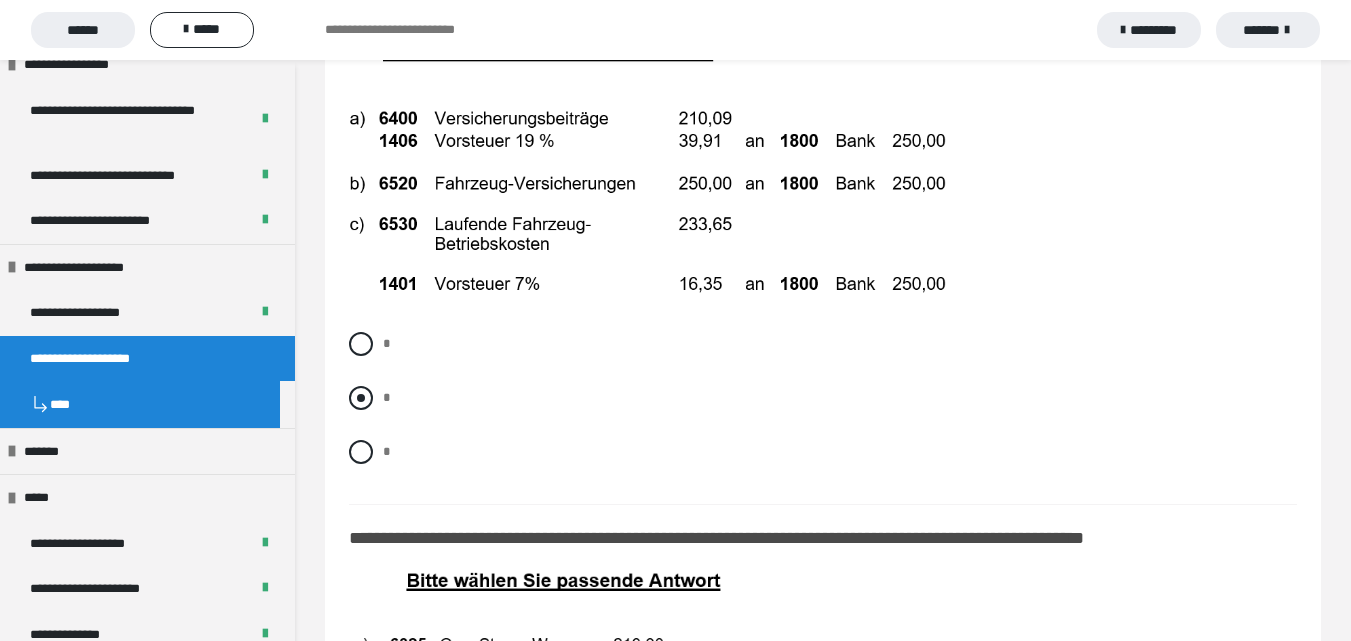 click at bounding box center (361, 398) 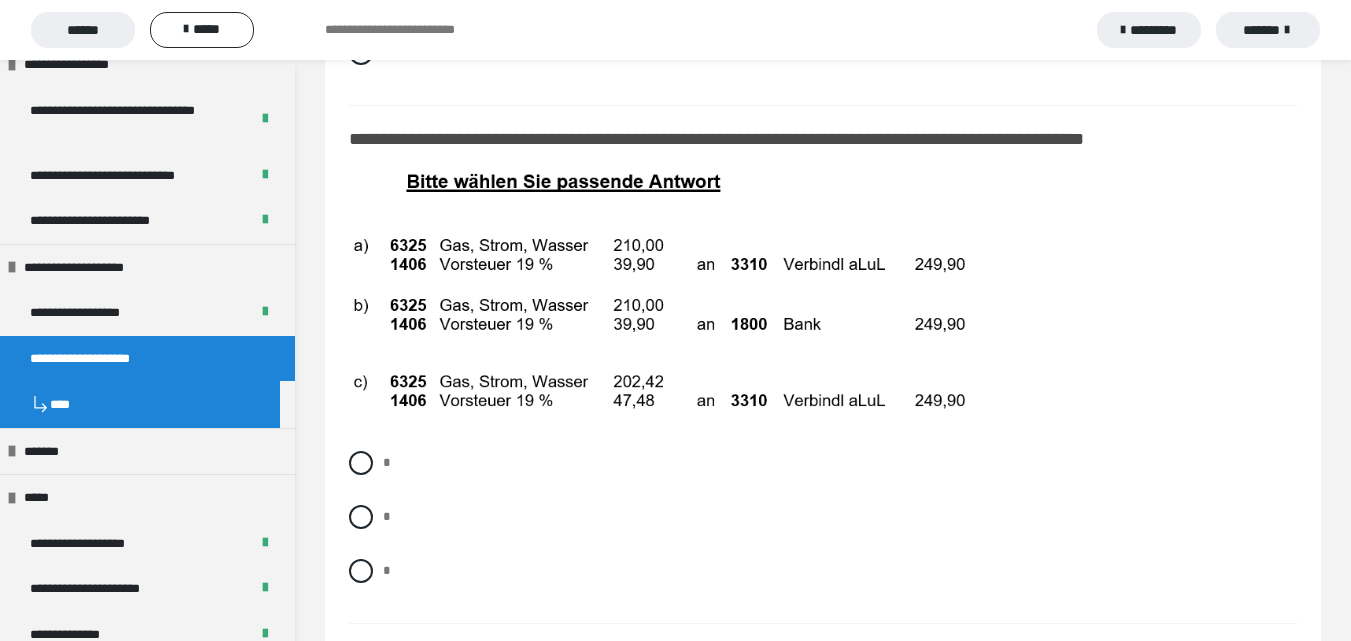 scroll, scrollTop: 12347, scrollLeft: 0, axis: vertical 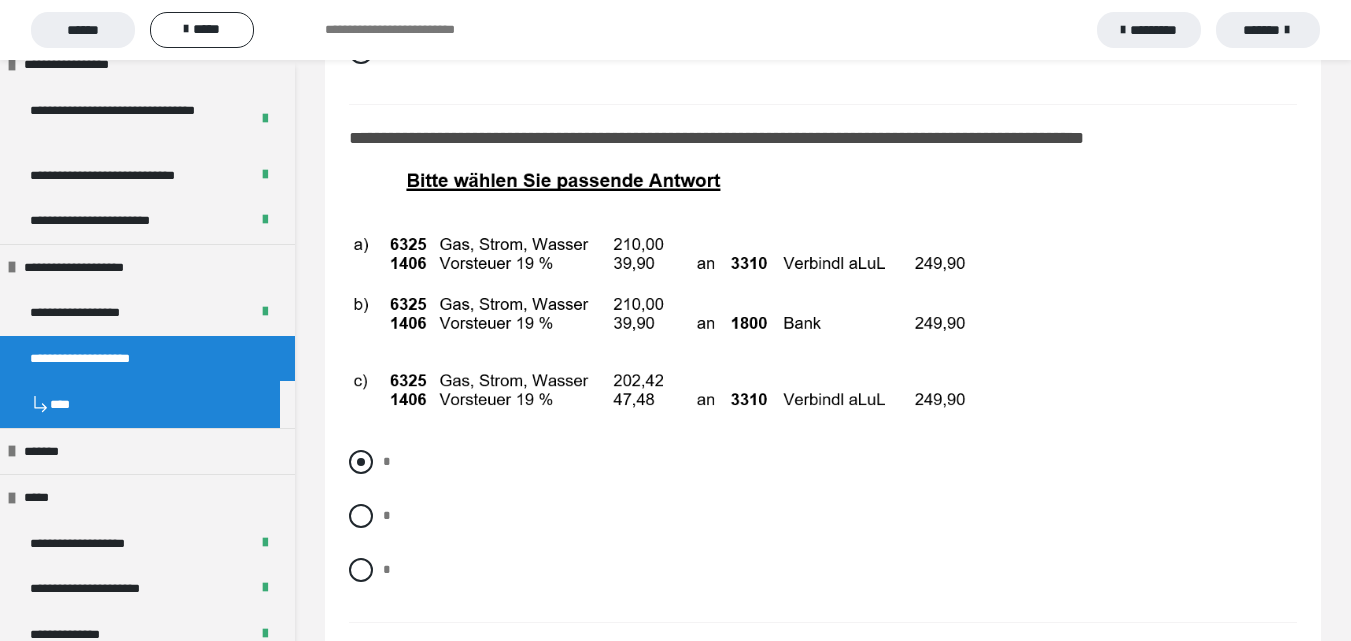 click at bounding box center (361, 462) 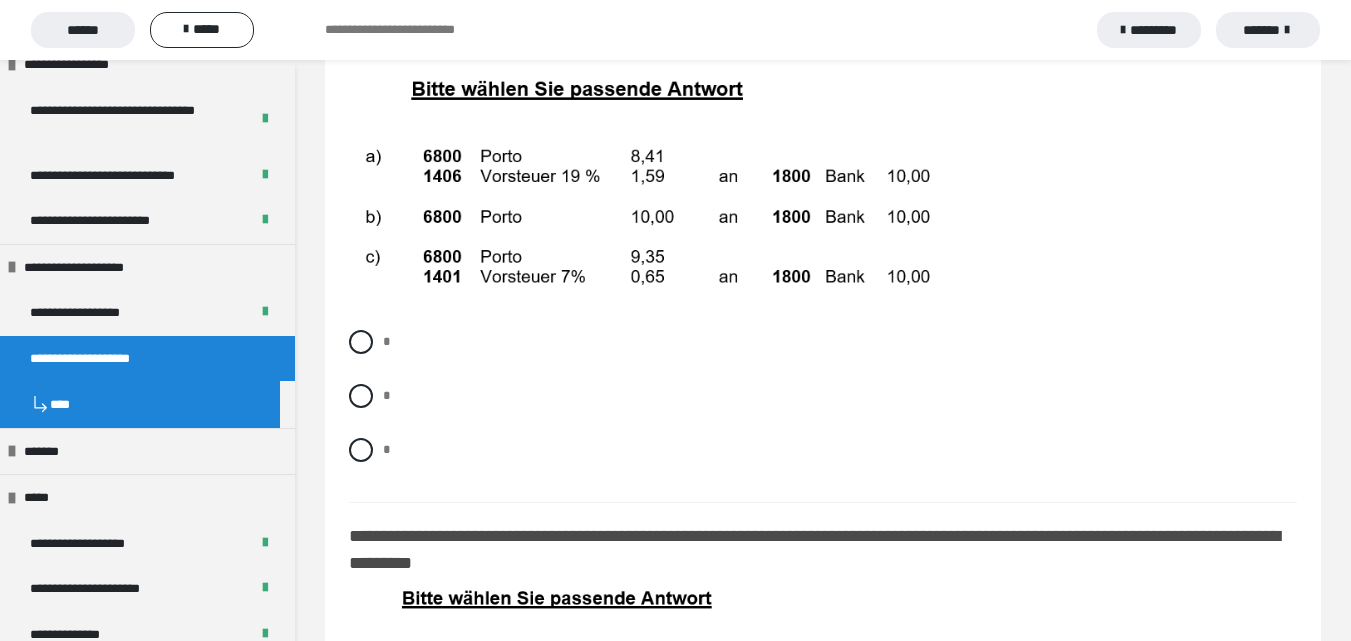 scroll, scrollTop: 13047, scrollLeft: 0, axis: vertical 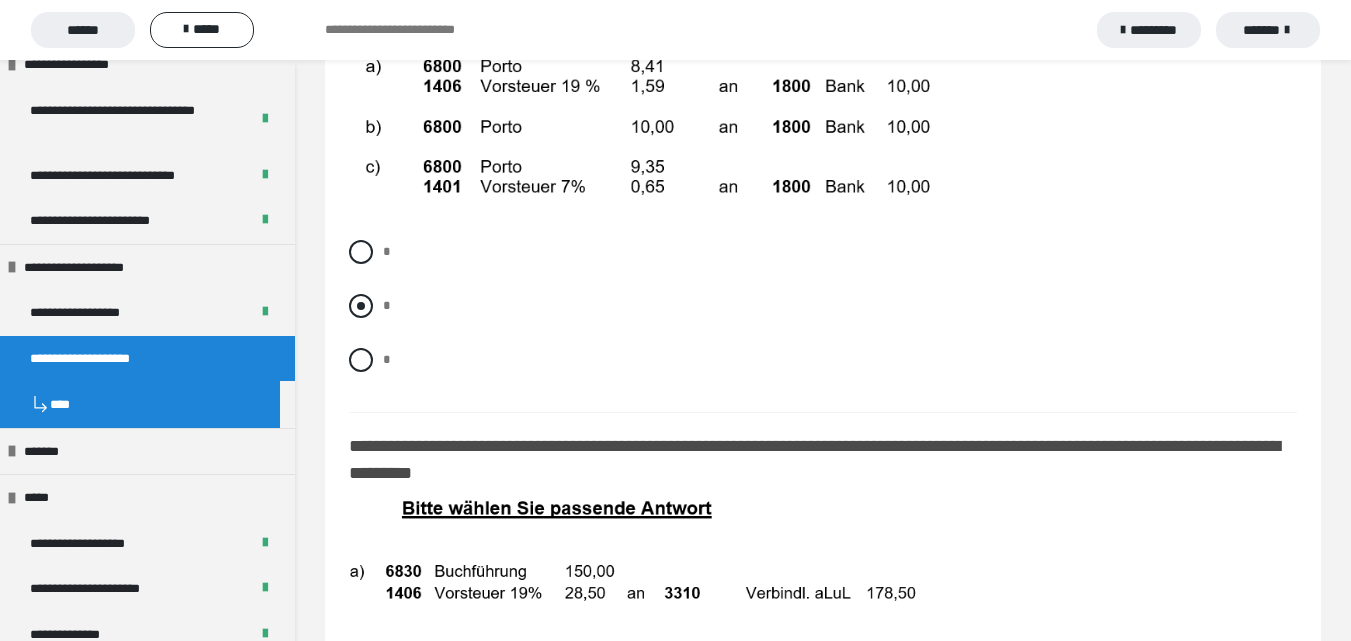 click at bounding box center (361, 306) 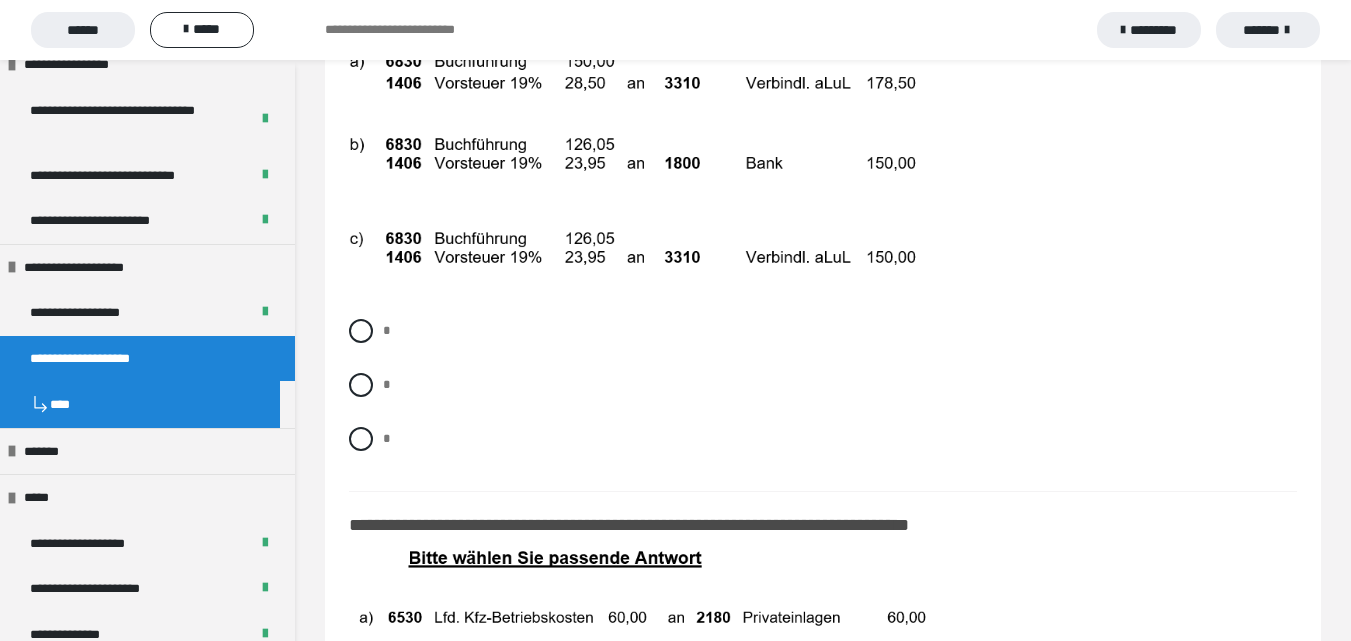scroll, scrollTop: 13647, scrollLeft: 0, axis: vertical 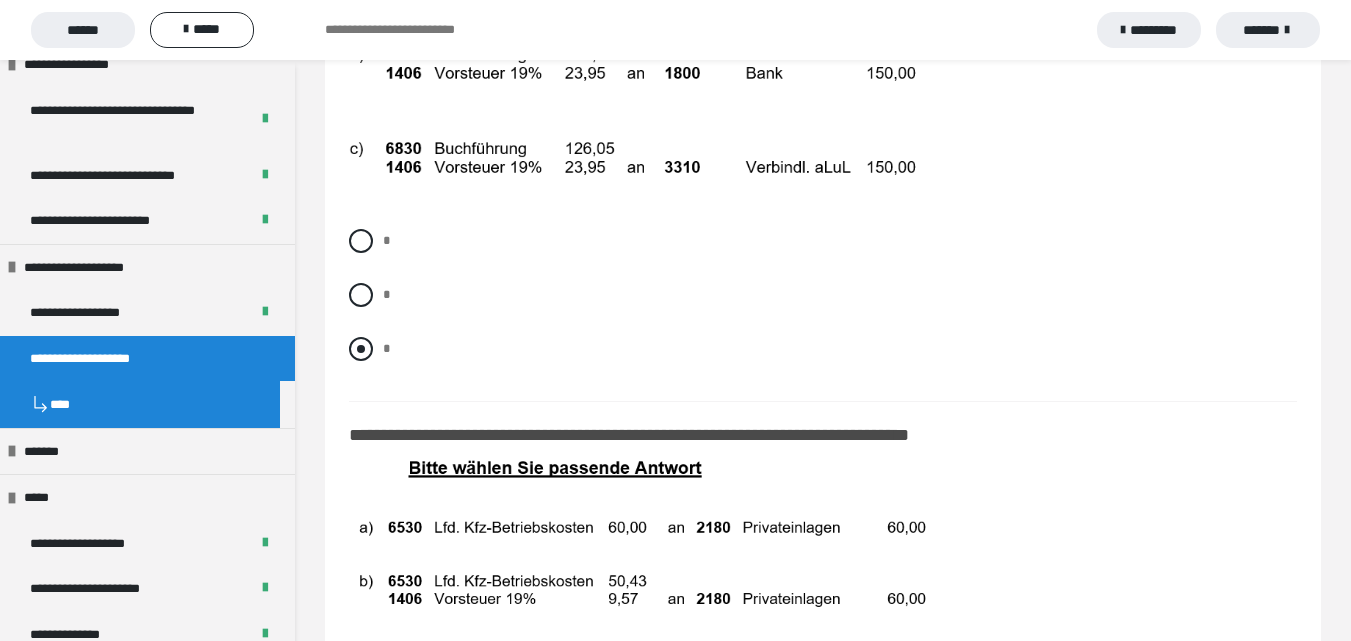 click at bounding box center [361, 349] 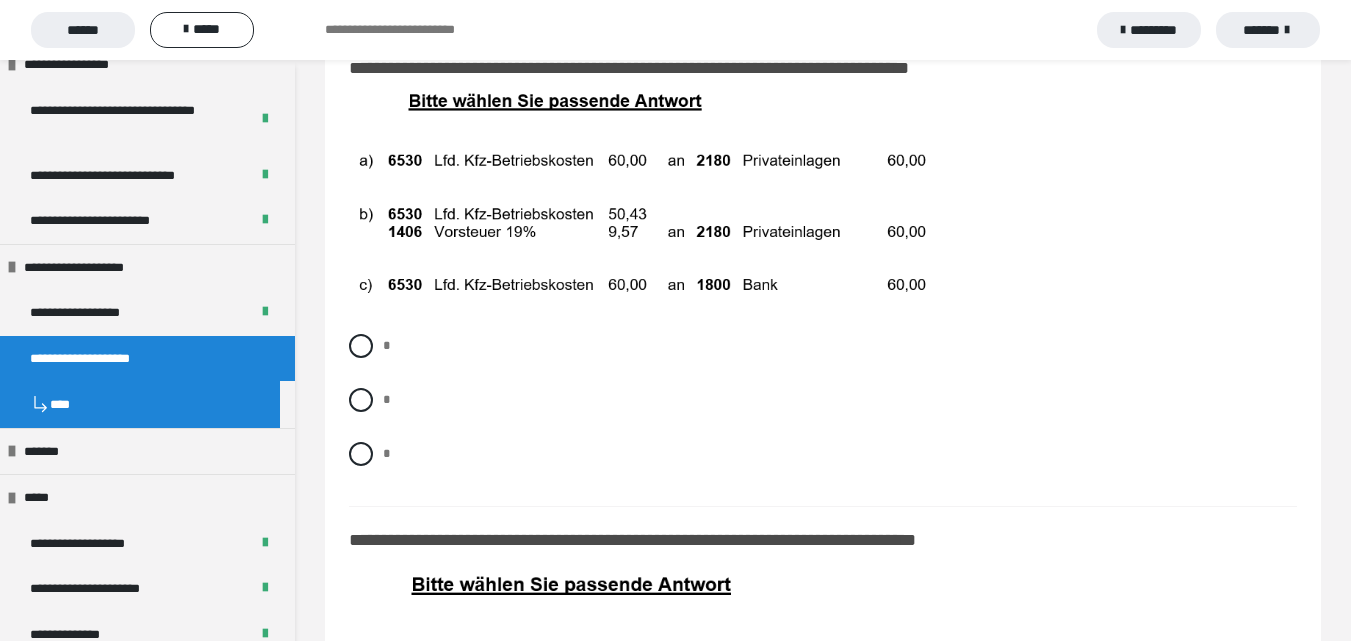 scroll, scrollTop: 14047, scrollLeft: 0, axis: vertical 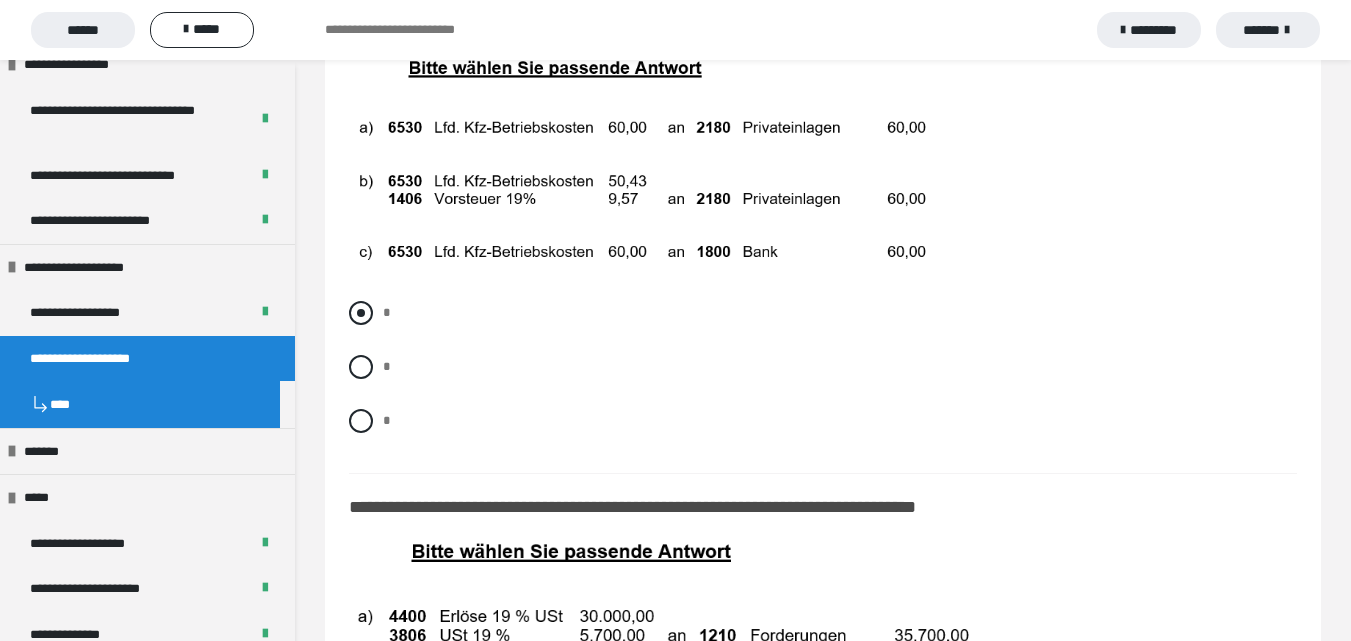 click at bounding box center (361, 313) 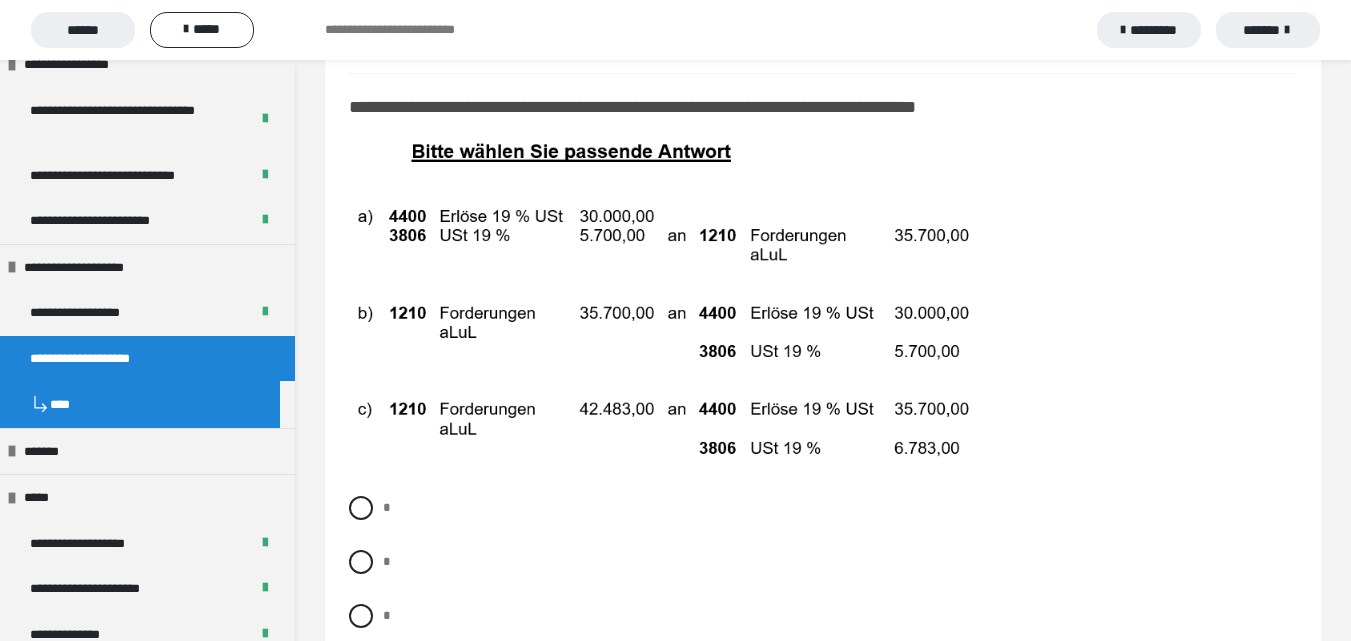 scroll, scrollTop: 14547, scrollLeft: 0, axis: vertical 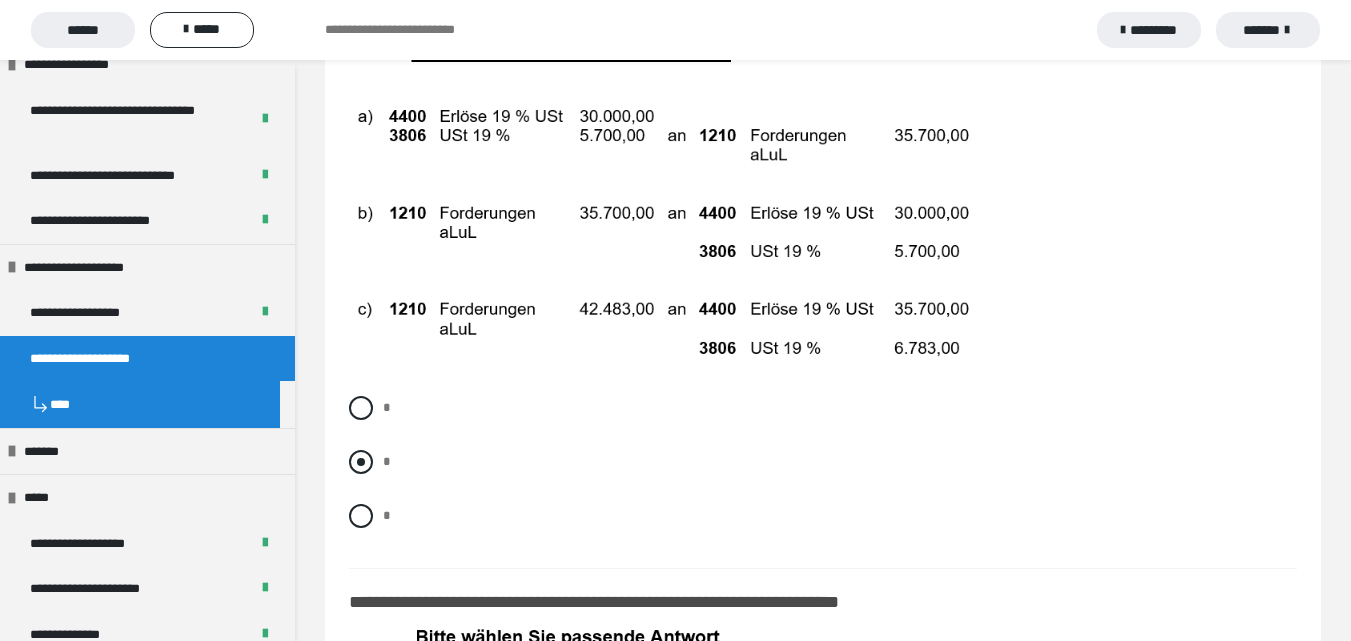 click at bounding box center [361, 462] 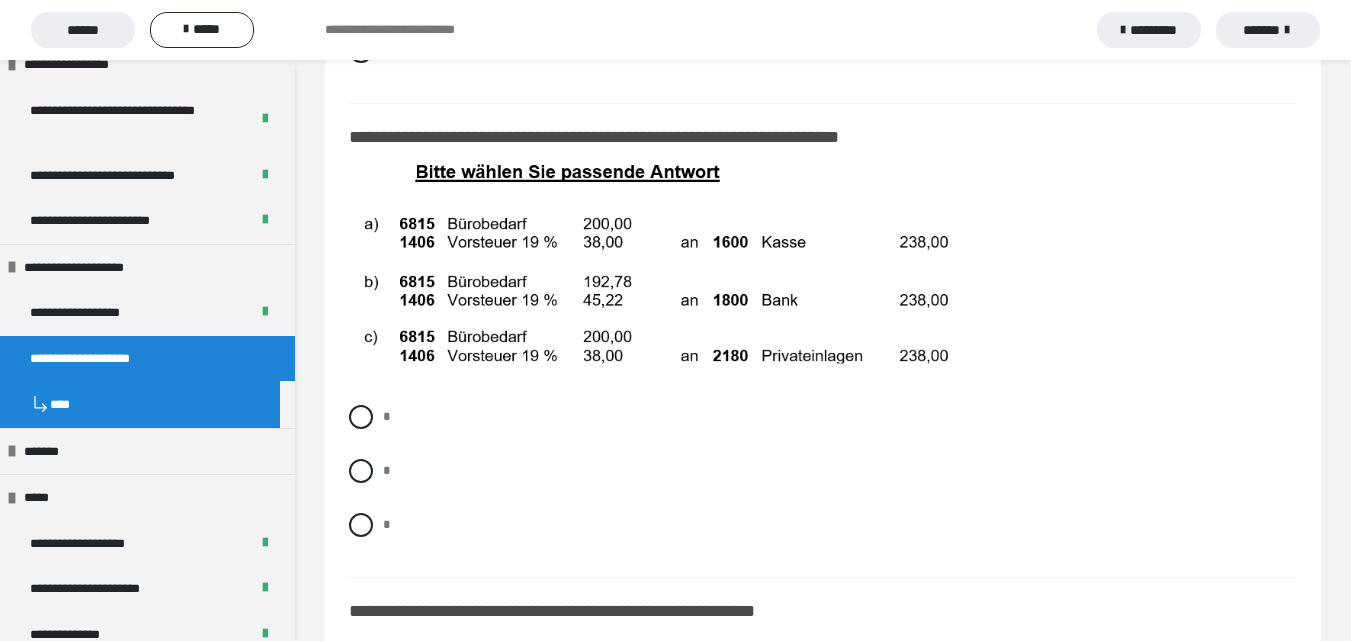 scroll, scrollTop: 15047, scrollLeft: 0, axis: vertical 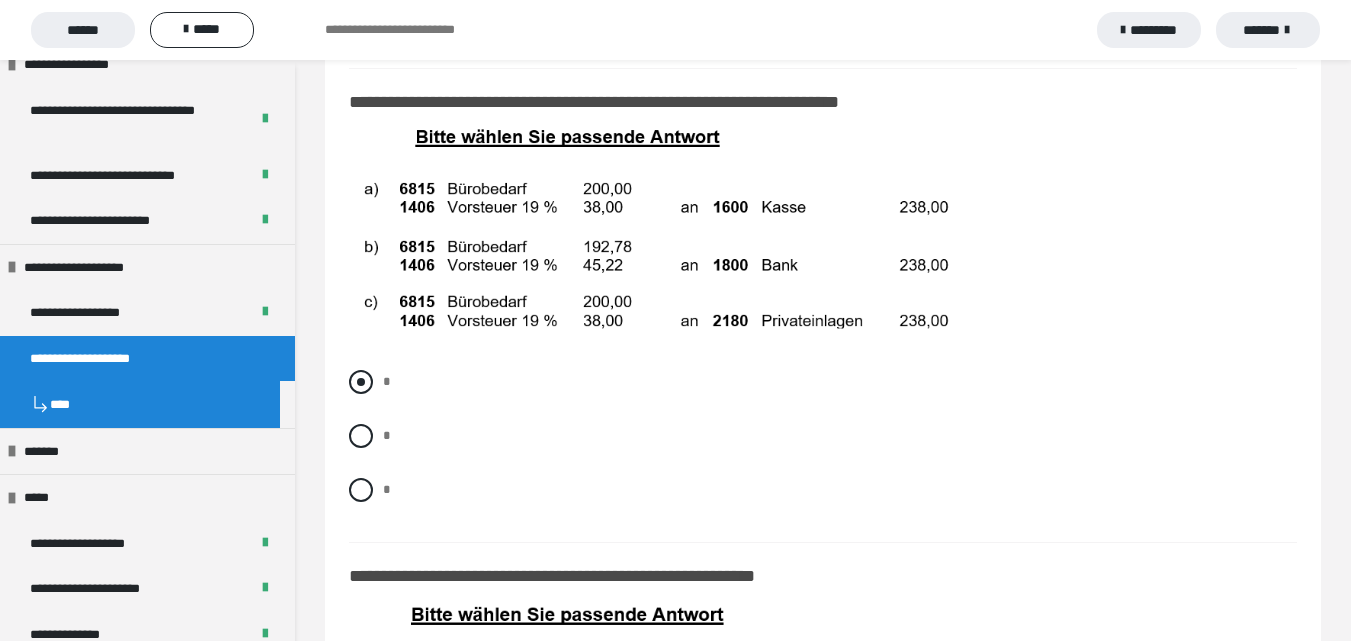 click at bounding box center [361, 382] 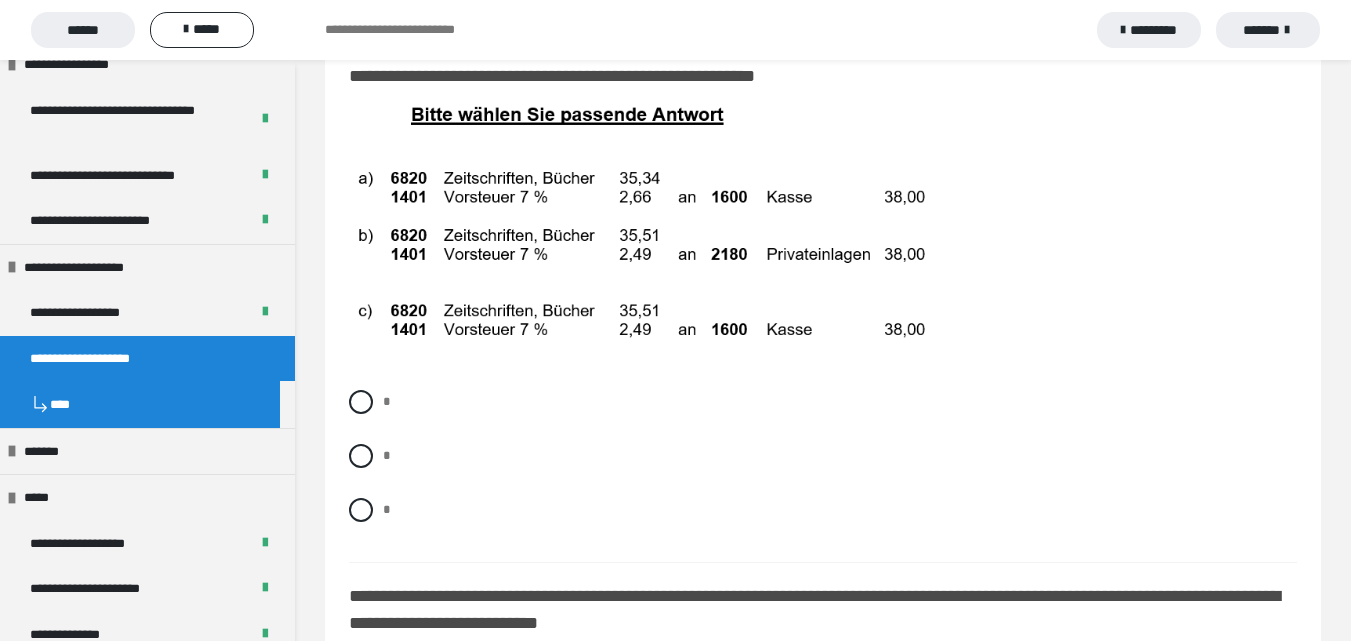 scroll, scrollTop: 15647, scrollLeft: 0, axis: vertical 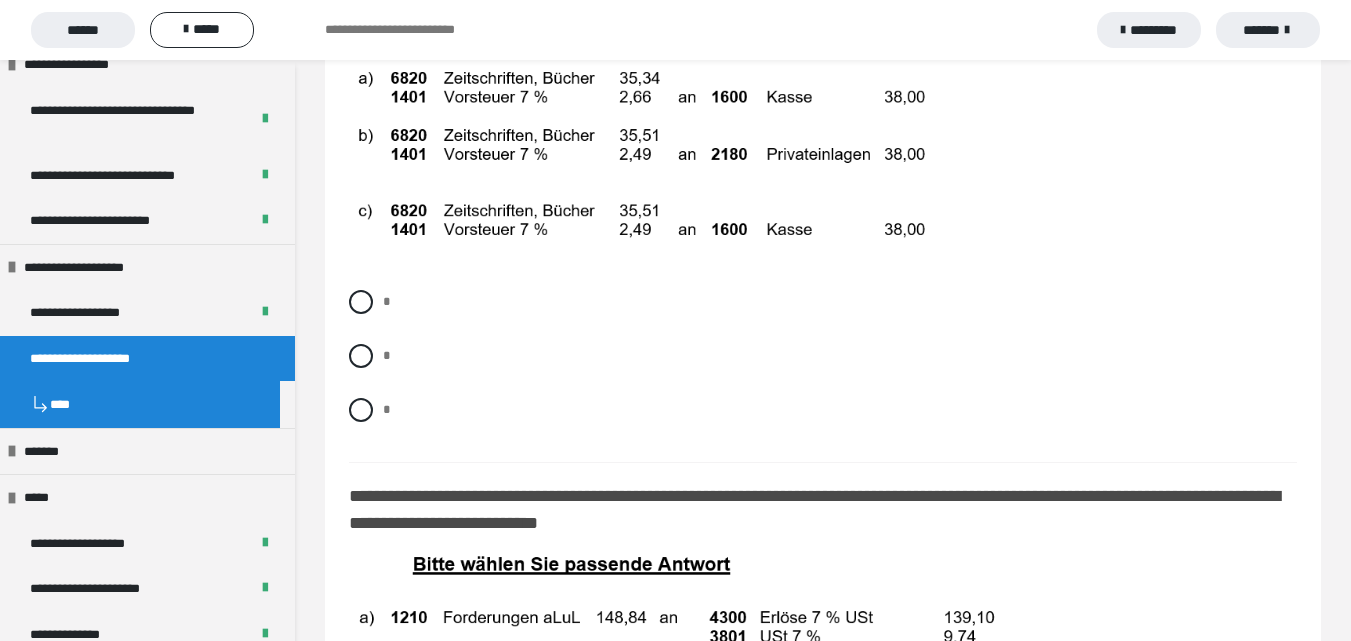 drag, startPoint x: 363, startPoint y: 547, endPoint x: 719, endPoint y: 509, distance: 358.02234 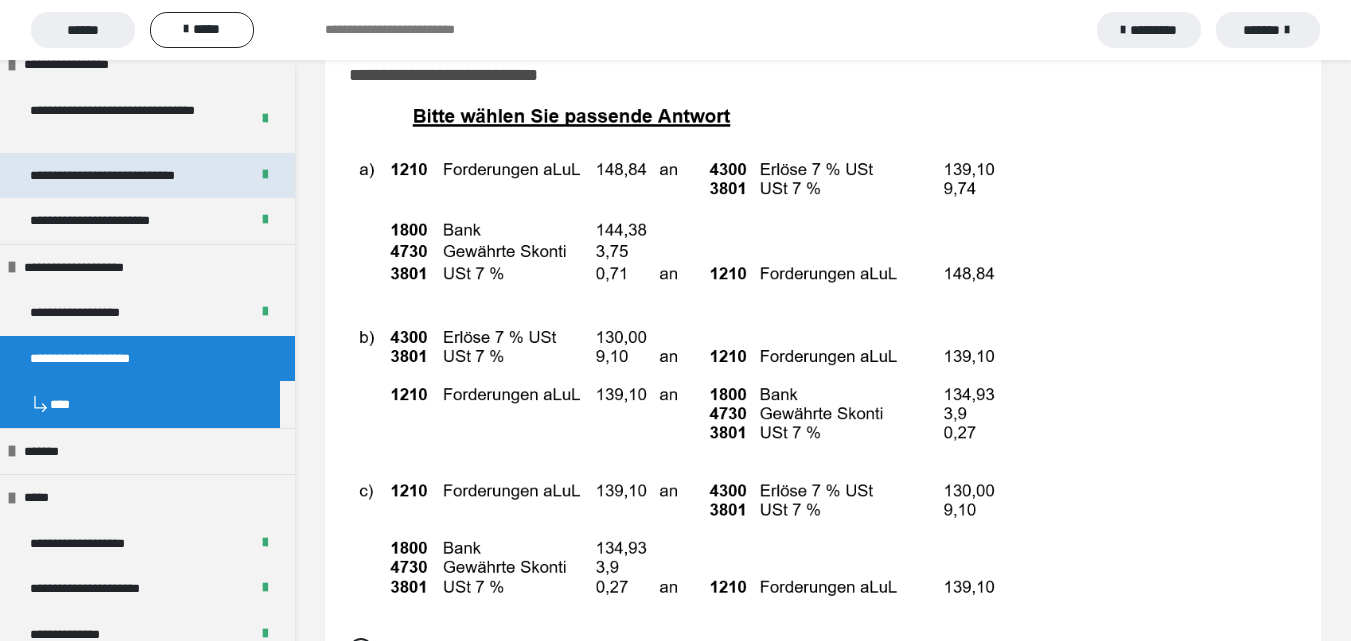 scroll, scrollTop: 16147, scrollLeft: 0, axis: vertical 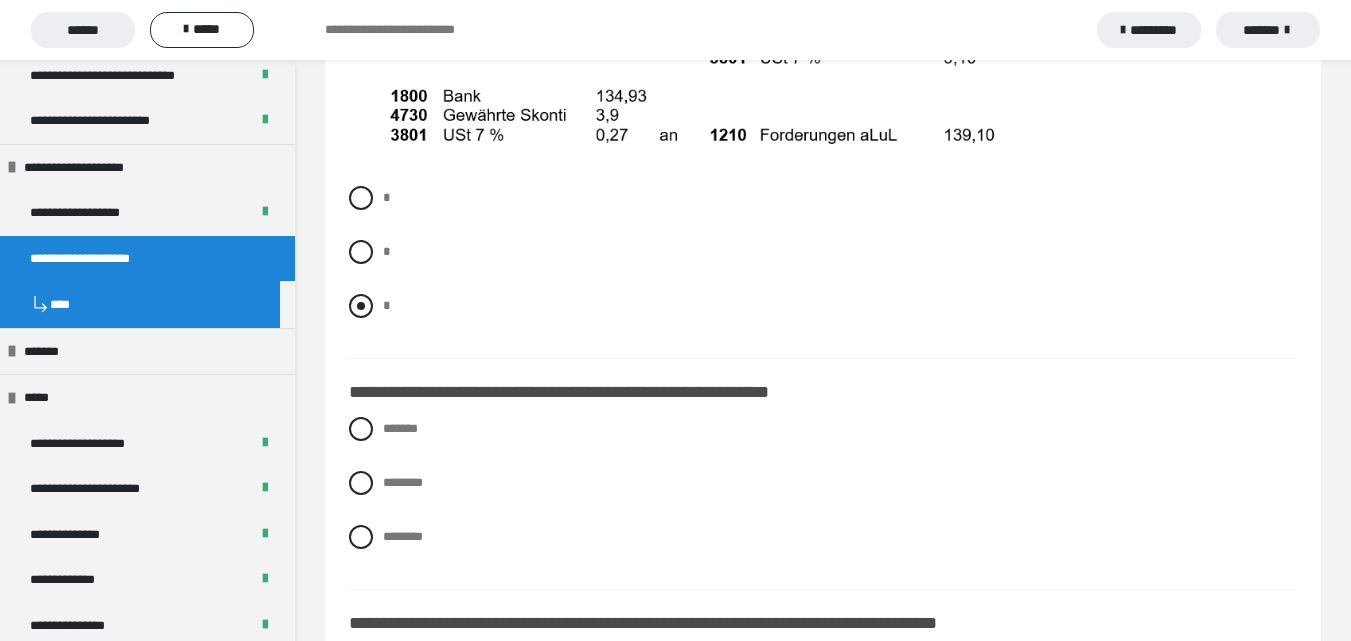 click at bounding box center (361, 306) 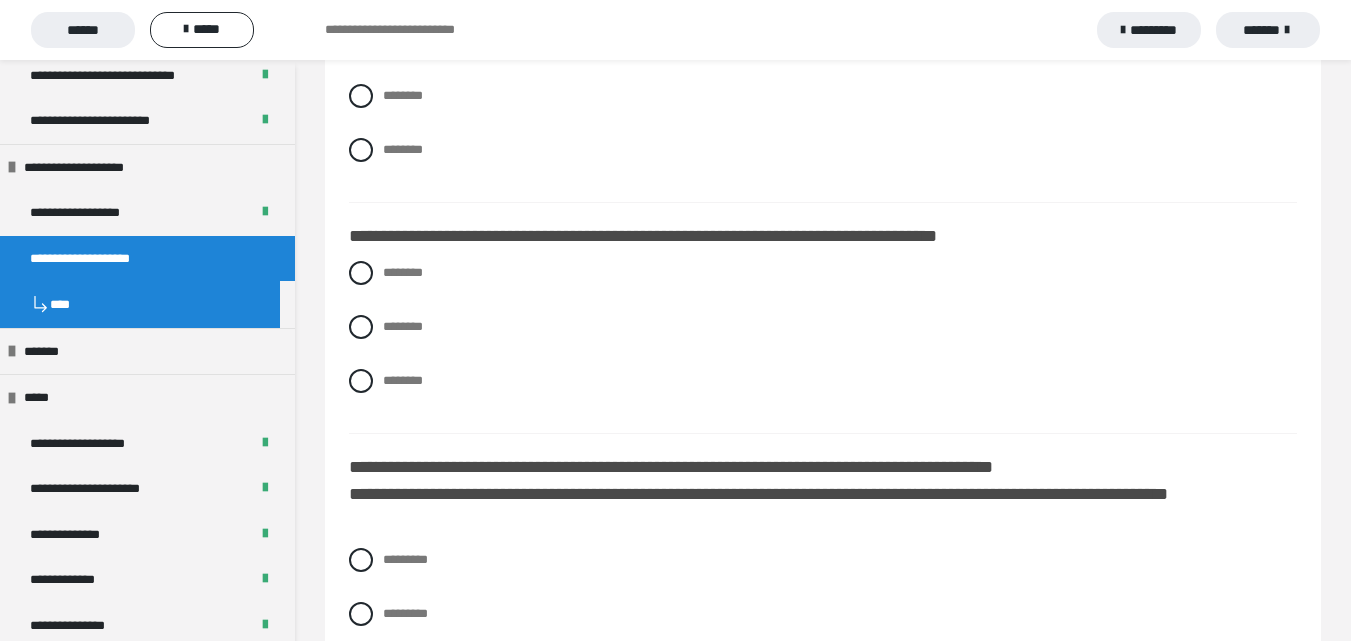scroll, scrollTop: 16947, scrollLeft: 0, axis: vertical 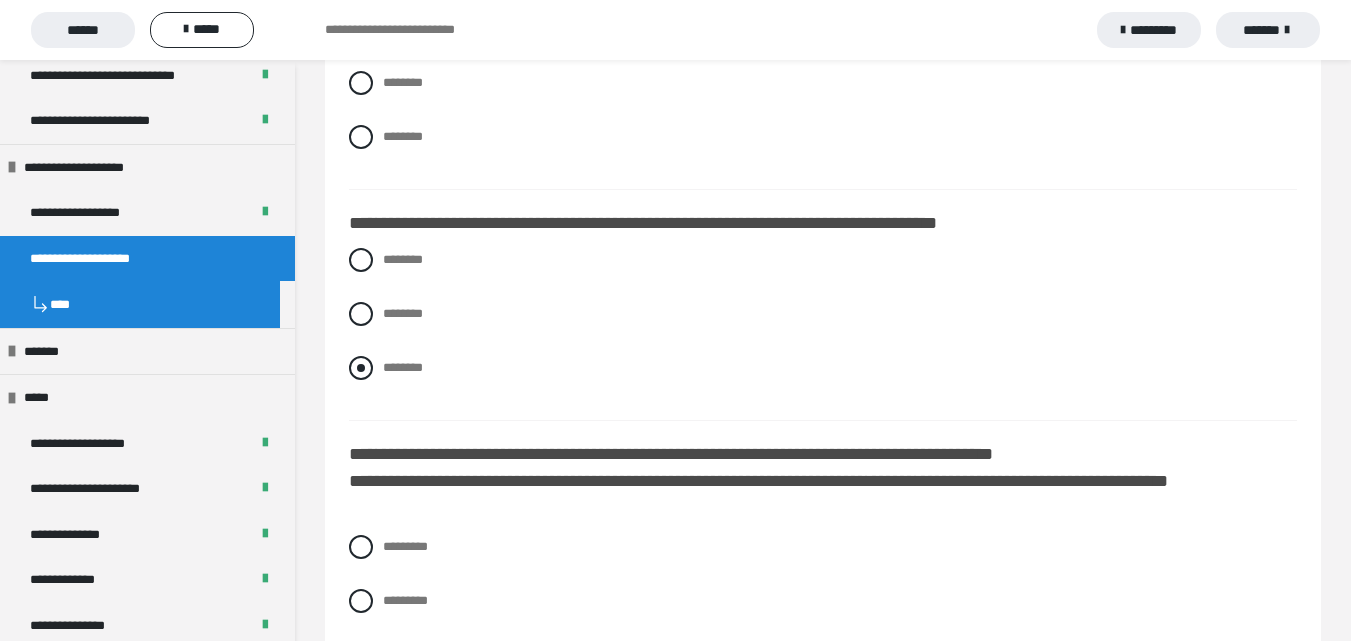 click at bounding box center [361, 368] 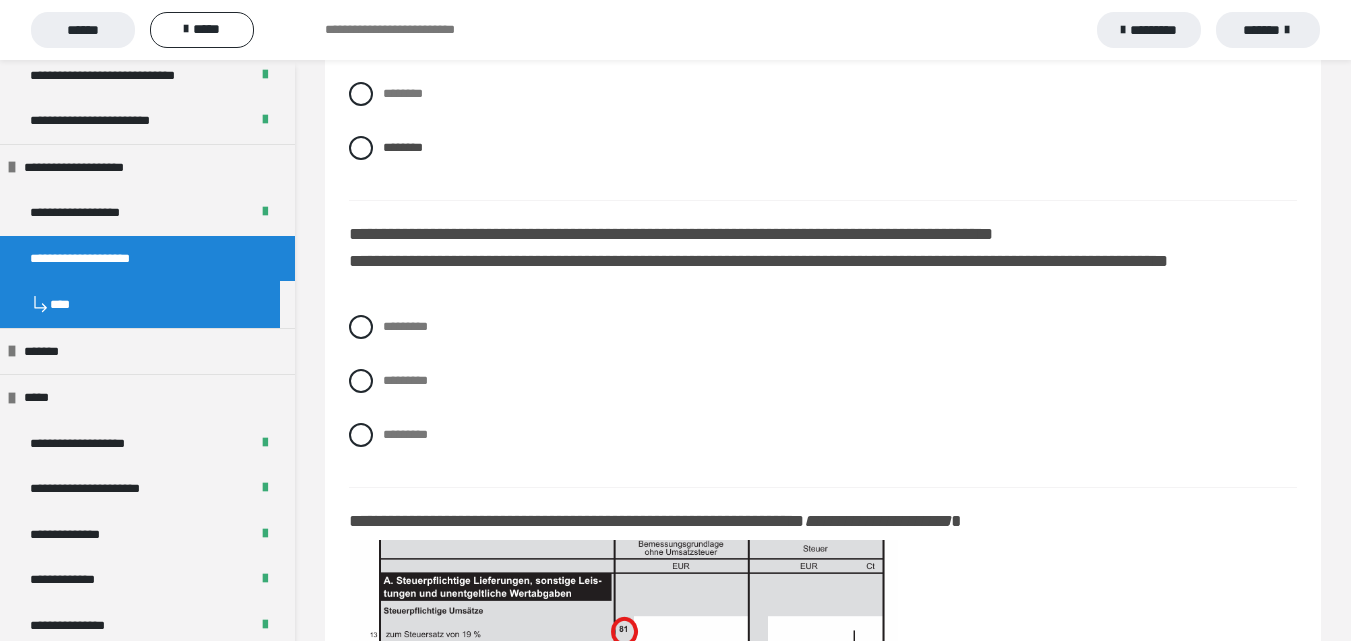 scroll, scrollTop: 17247, scrollLeft: 0, axis: vertical 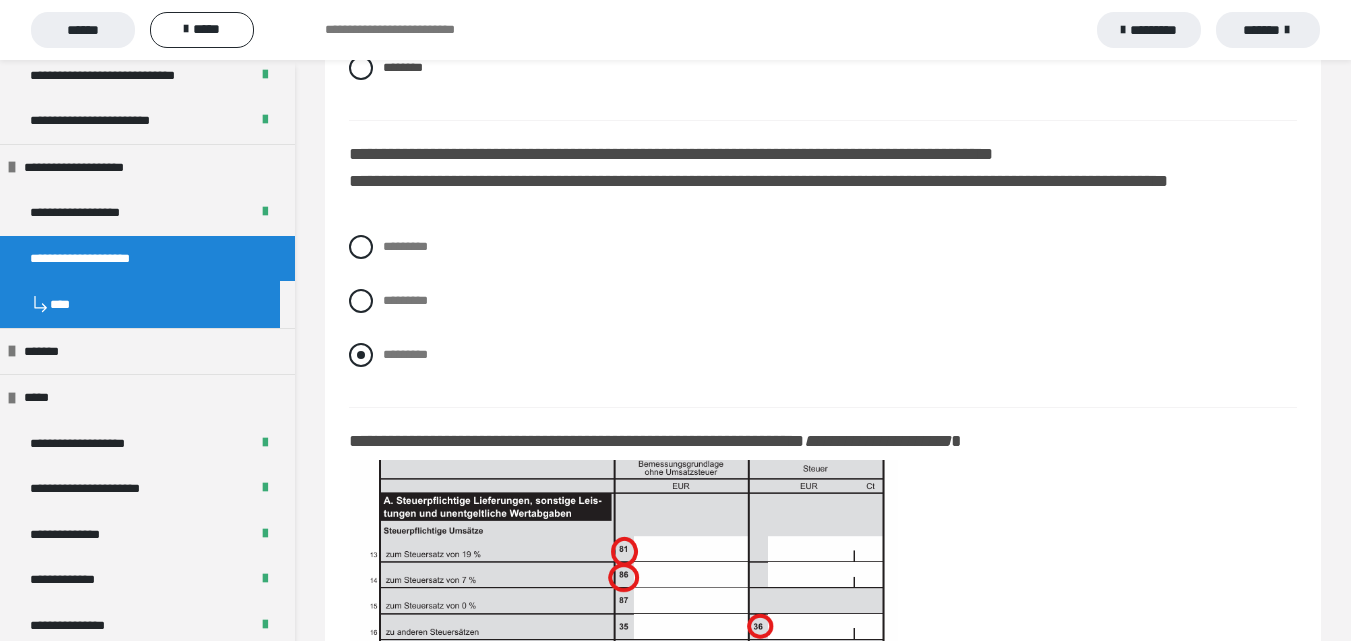 click at bounding box center [361, 355] 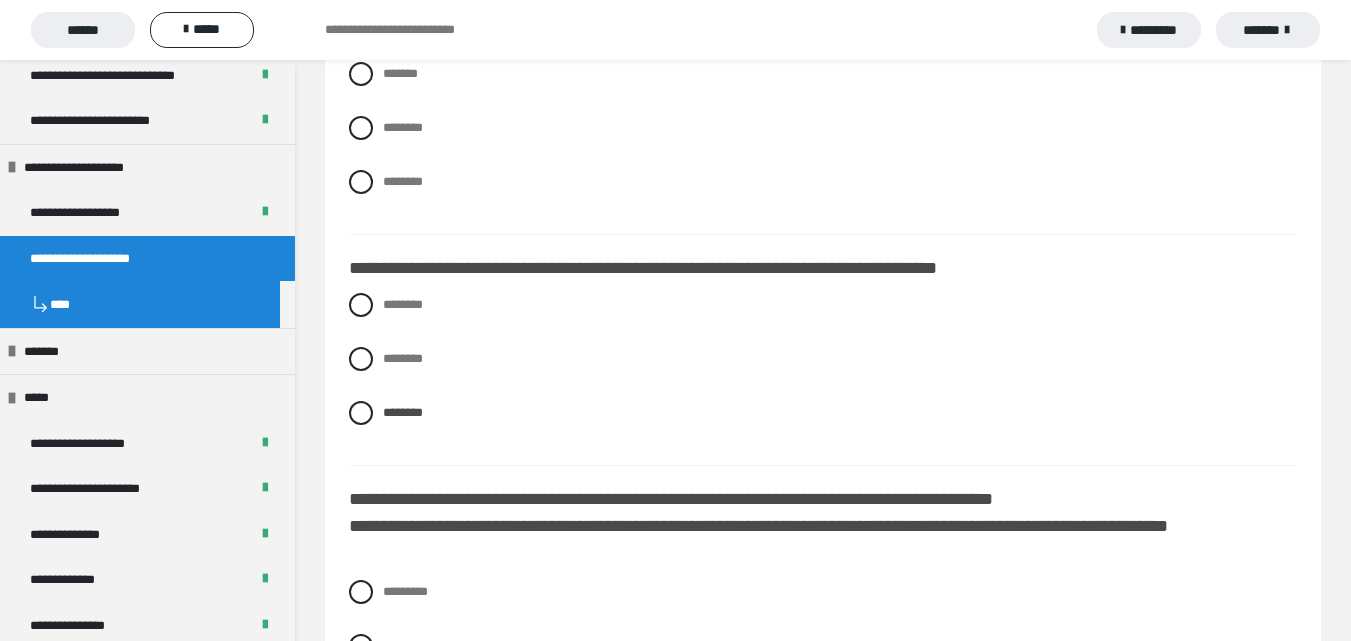 scroll, scrollTop: 16947, scrollLeft: 0, axis: vertical 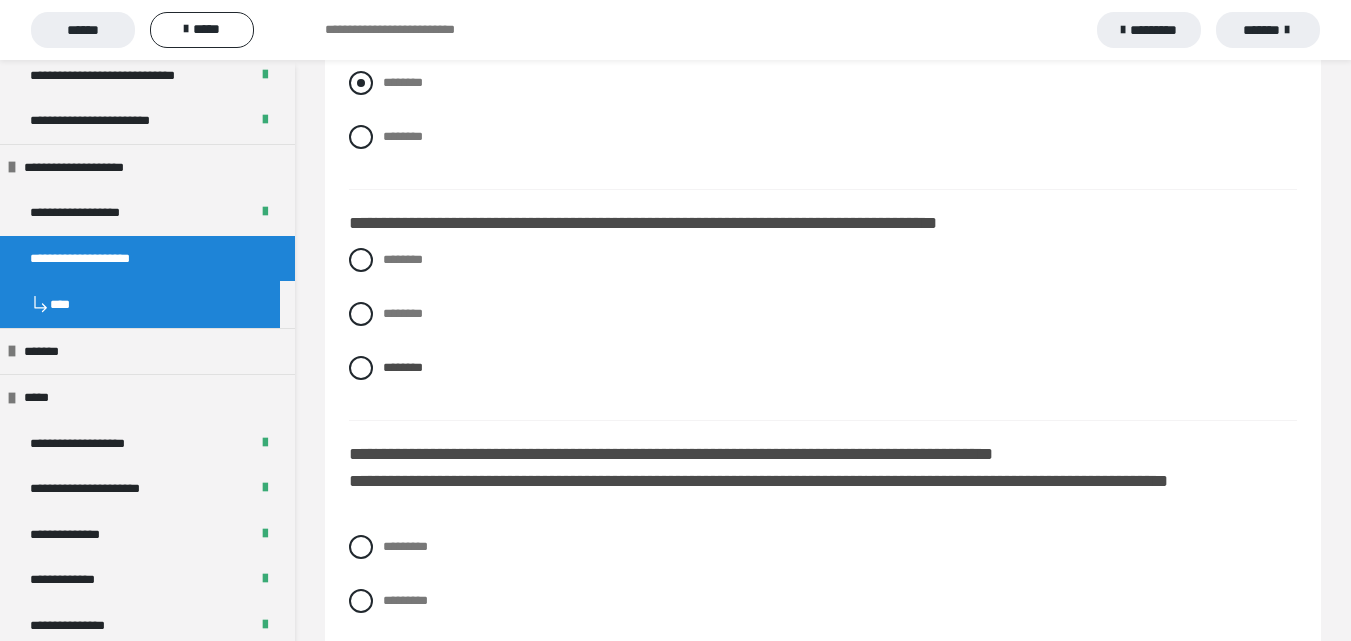 click at bounding box center [361, 83] 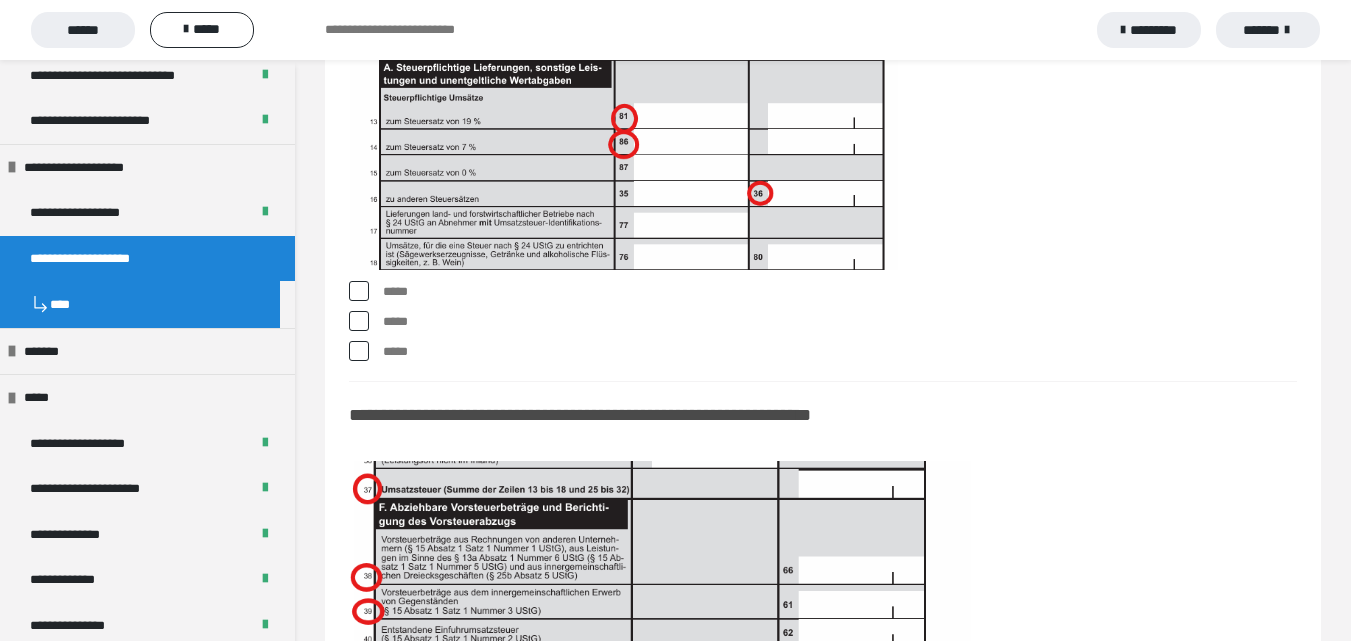 scroll, scrollTop: 17647, scrollLeft: 0, axis: vertical 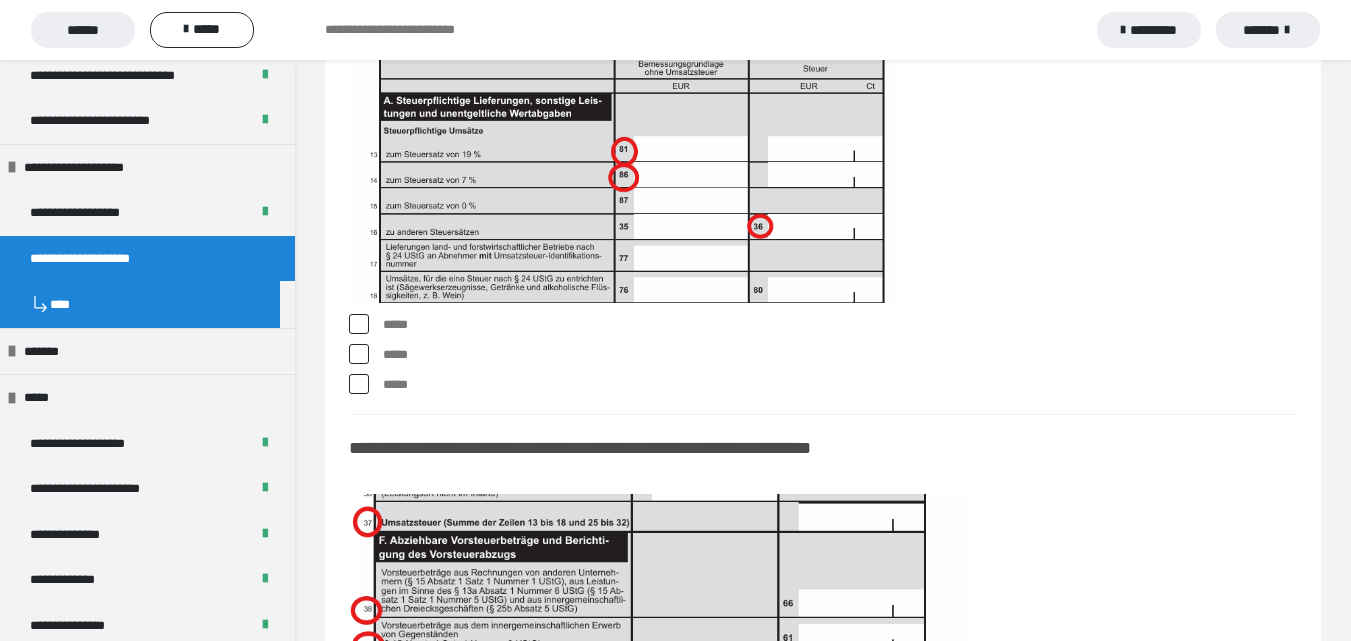 click at bounding box center (359, 324) 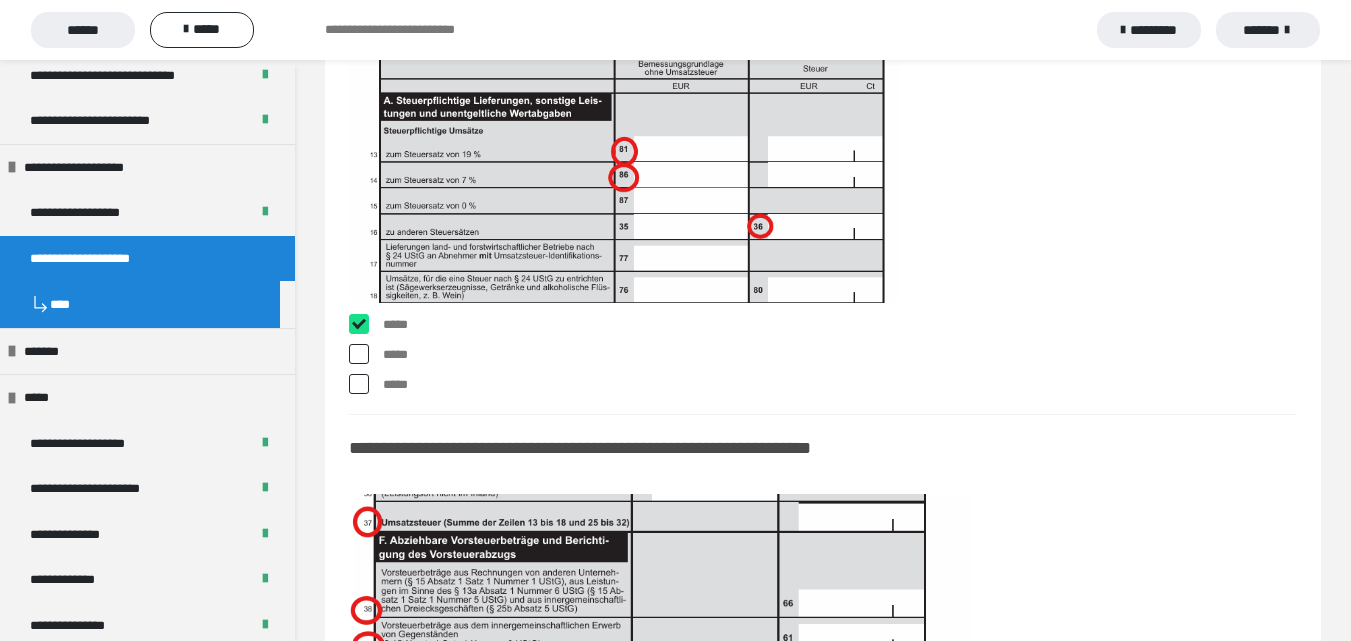 checkbox on "****" 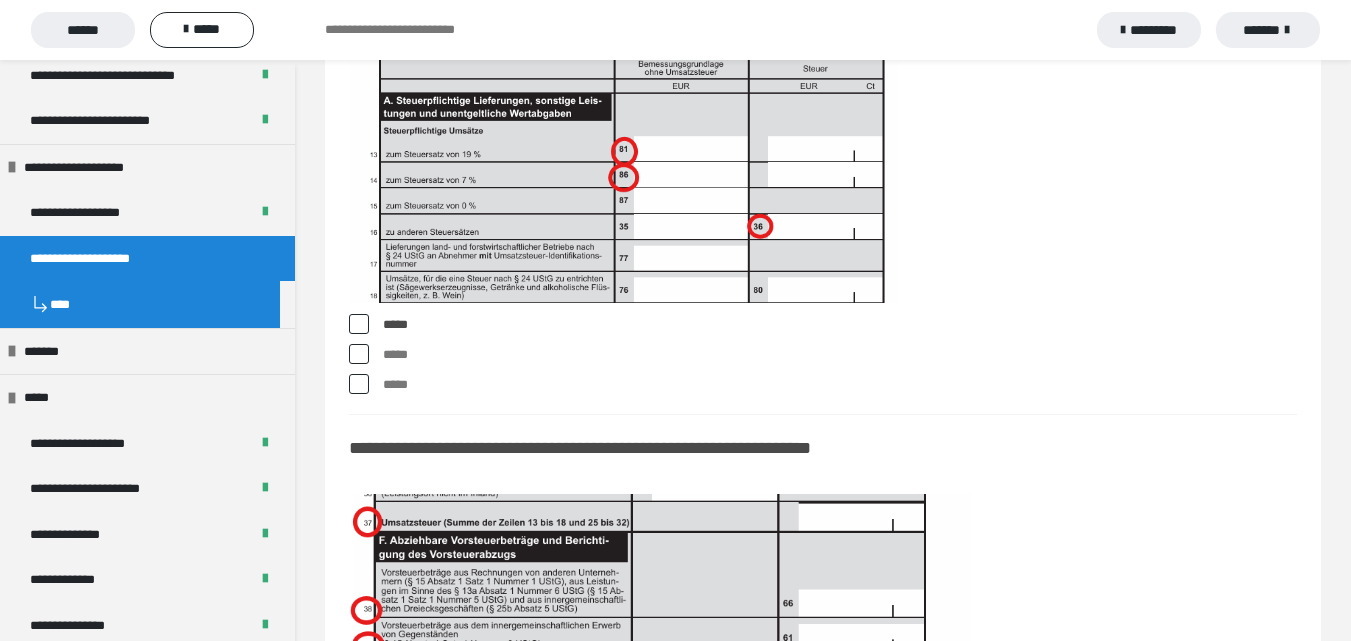 click at bounding box center (359, 354) 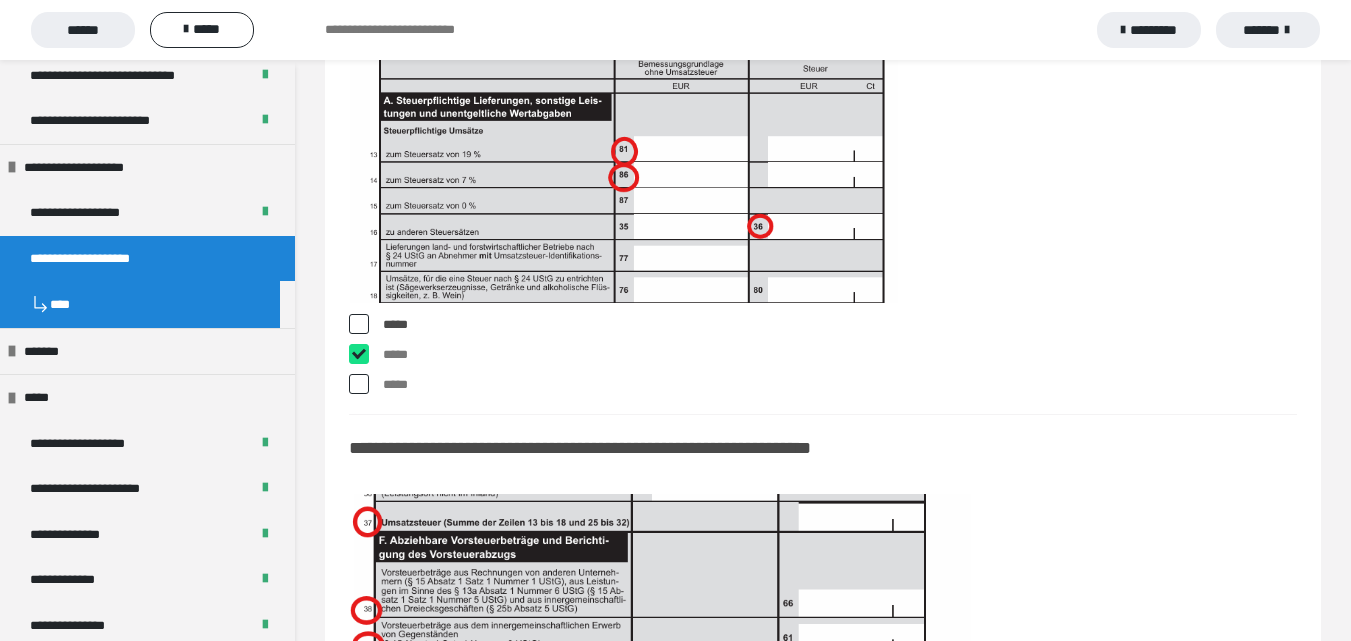checkbox on "****" 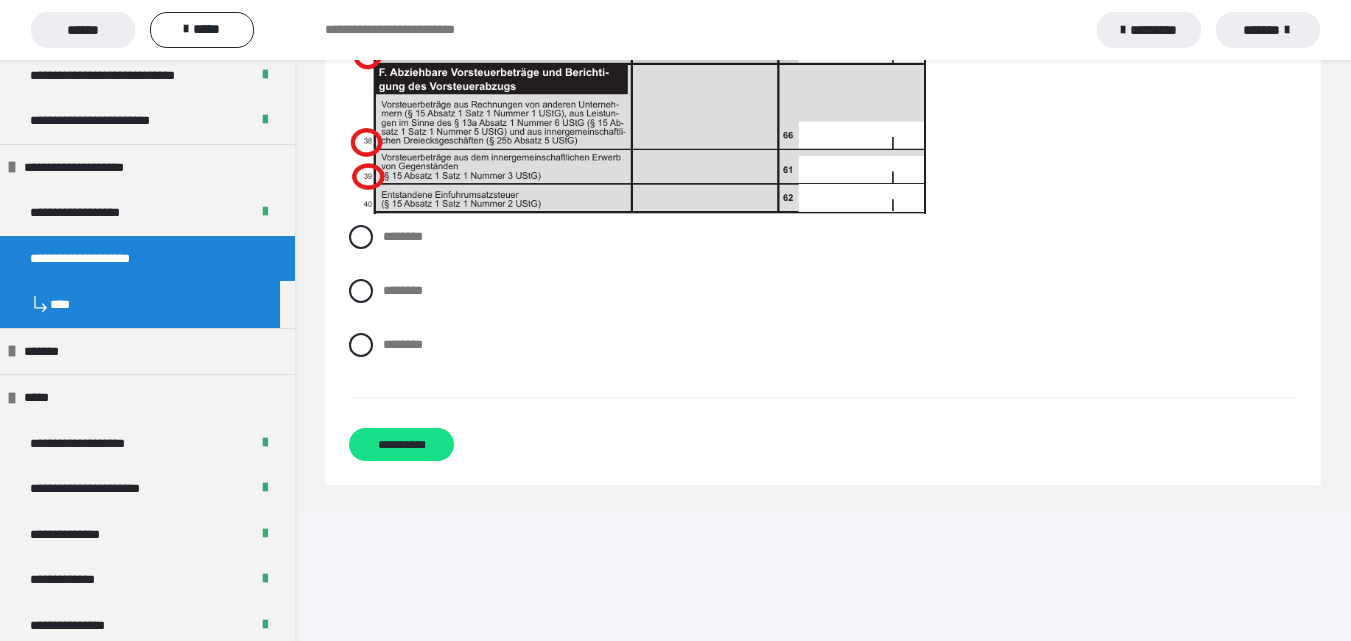scroll, scrollTop: 18147, scrollLeft: 0, axis: vertical 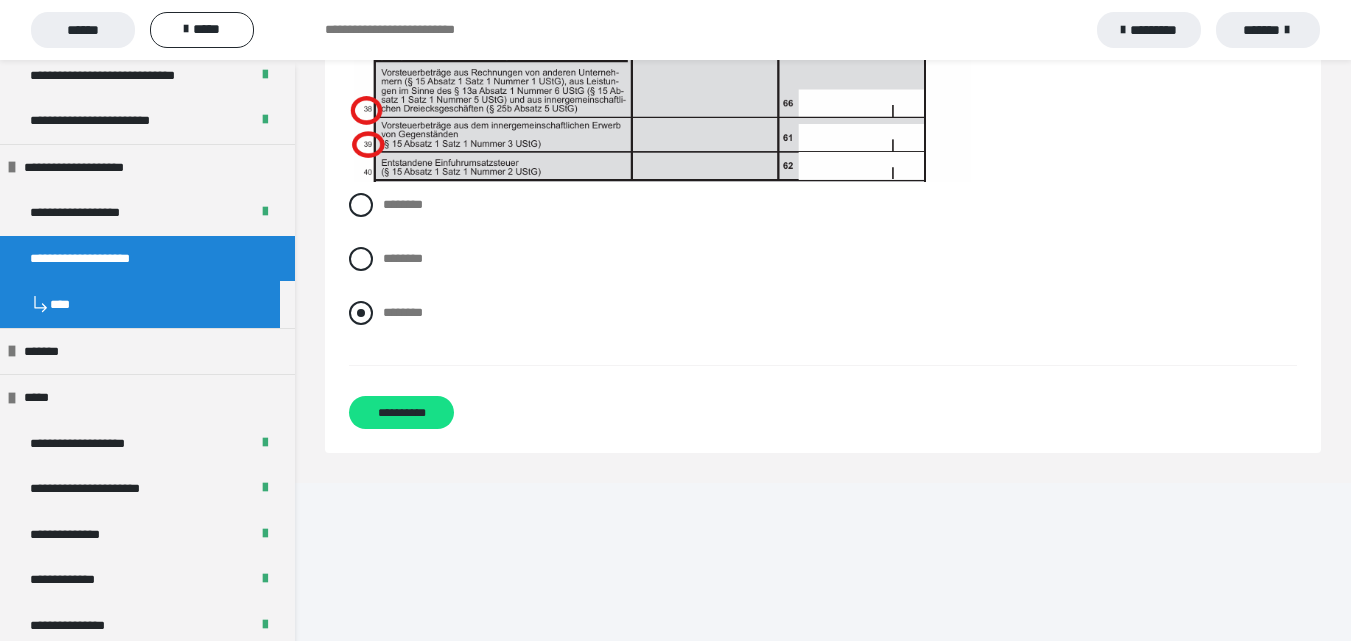 click at bounding box center [361, 313] 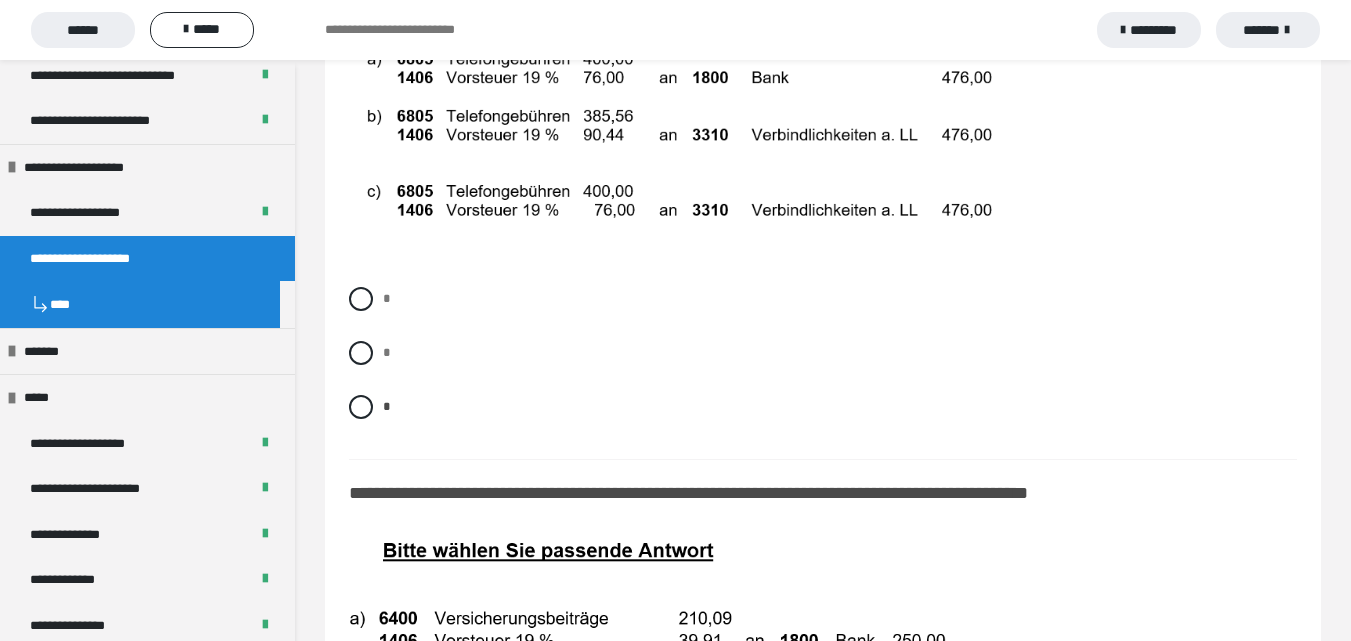 scroll, scrollTop: 10947, scrollLeft: 0, axis: vertical 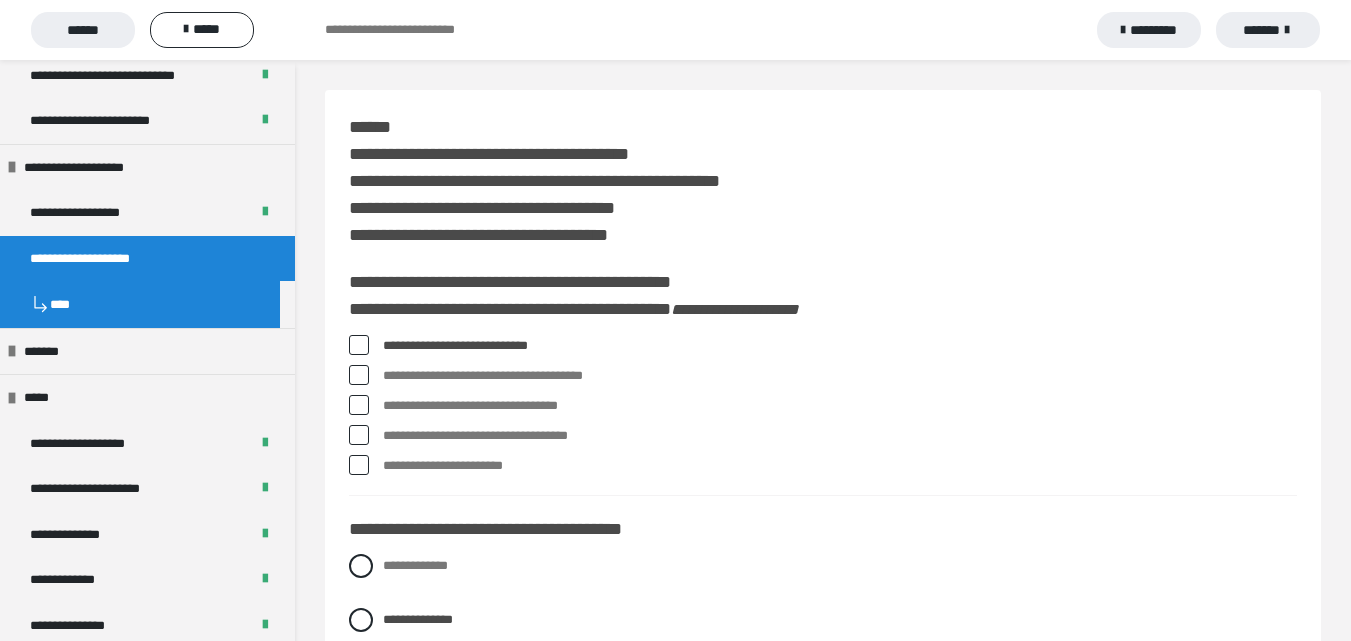 click at bounding box center [359, 435] 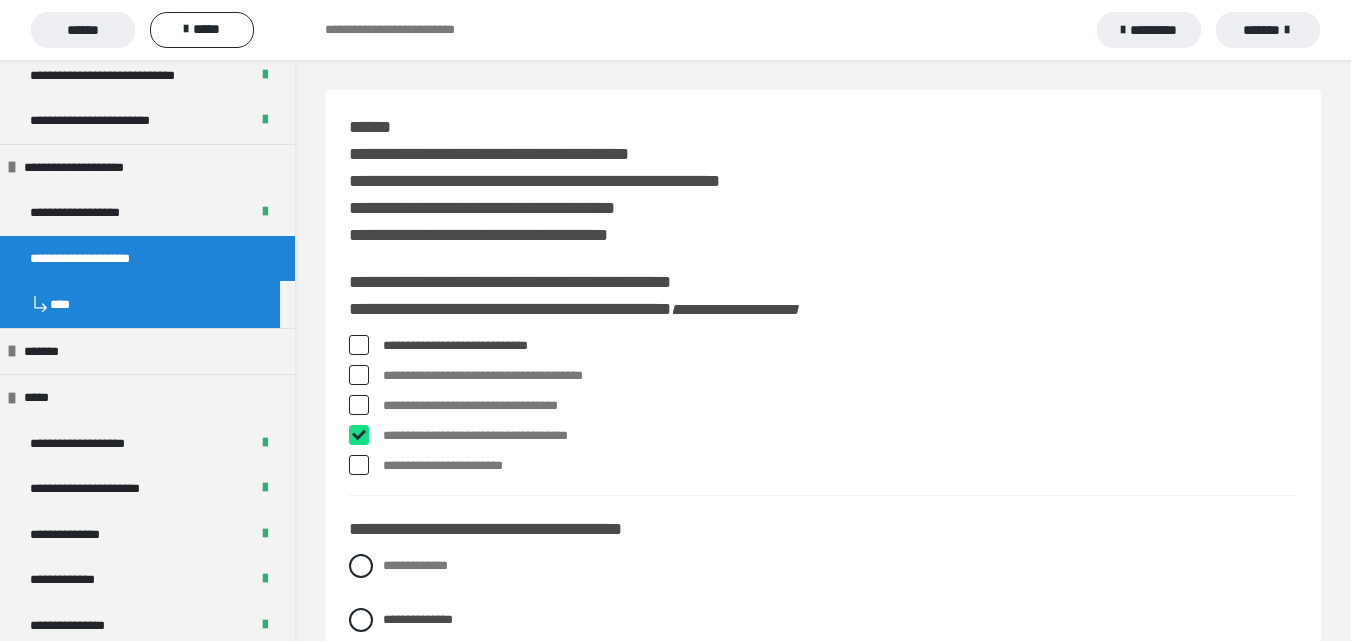 checkbox on "****" 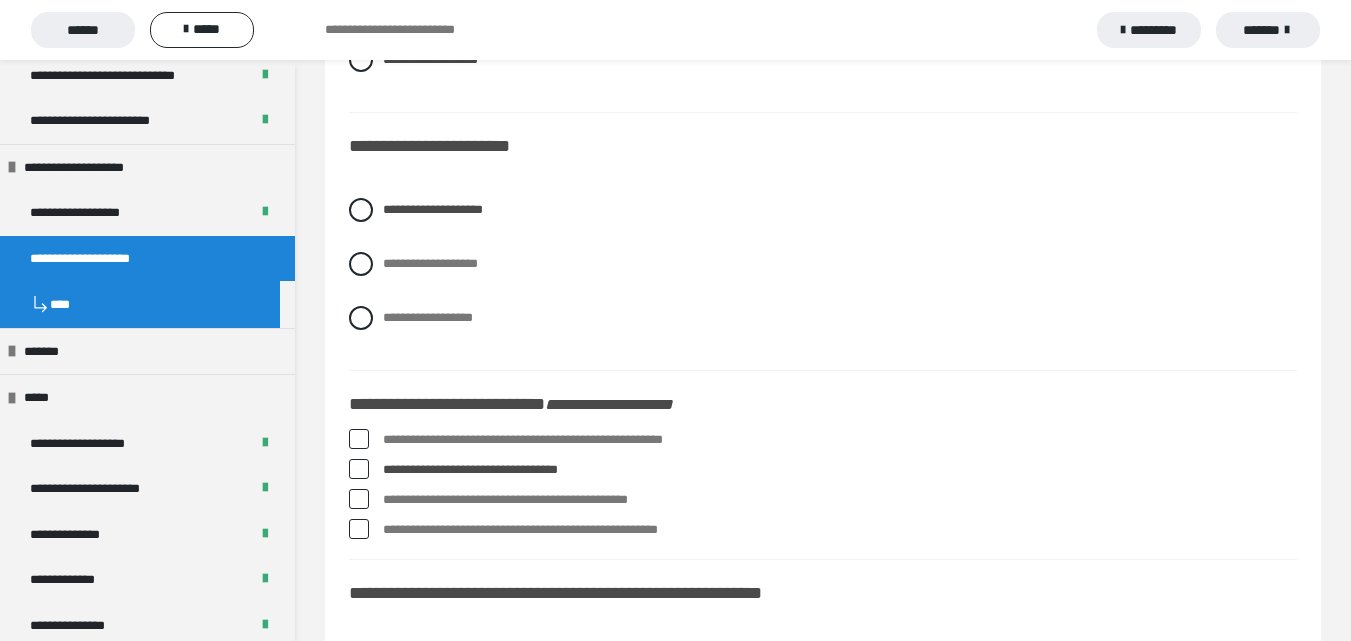 scroll, scrollTop: 1300, scrollLeft: 0, axis: vertical 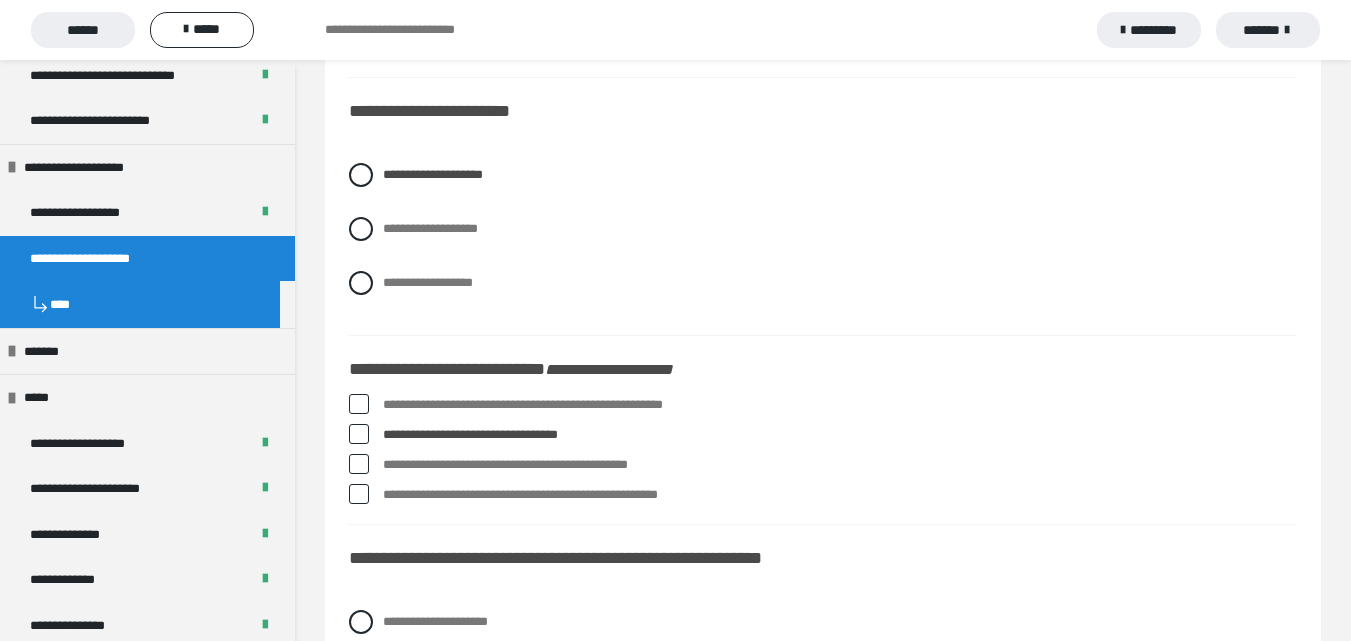 click at bounding box center [359, 404] 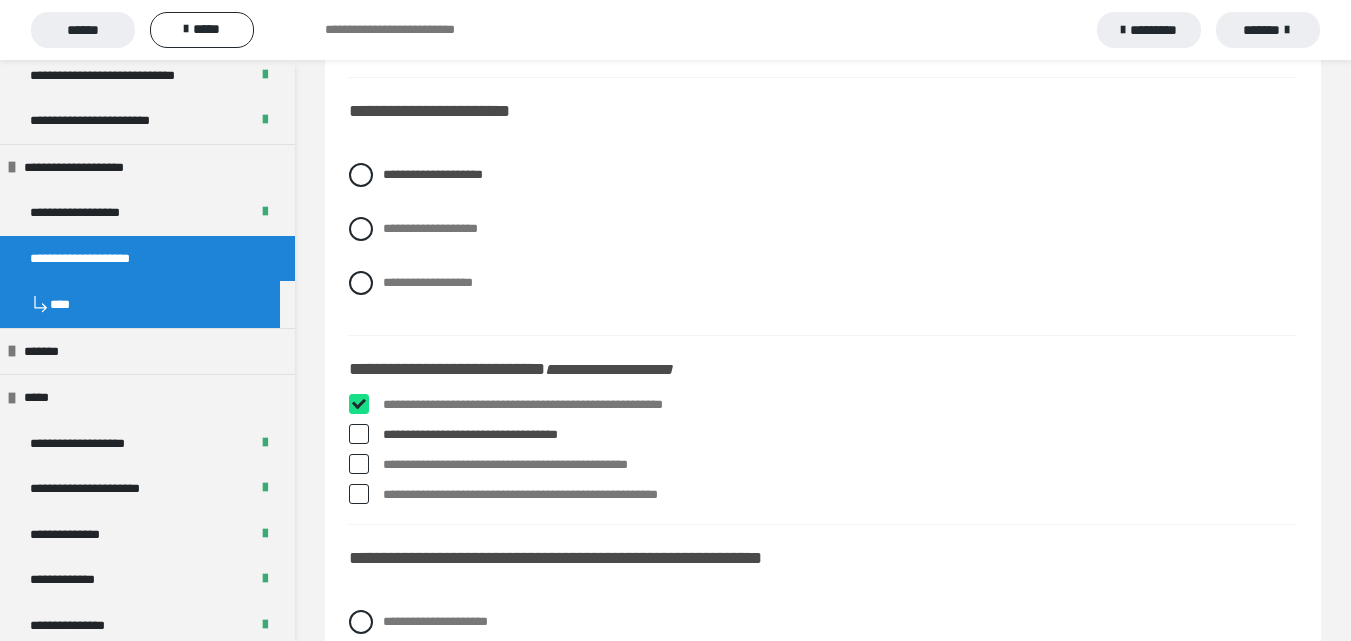 checkbox on "****" 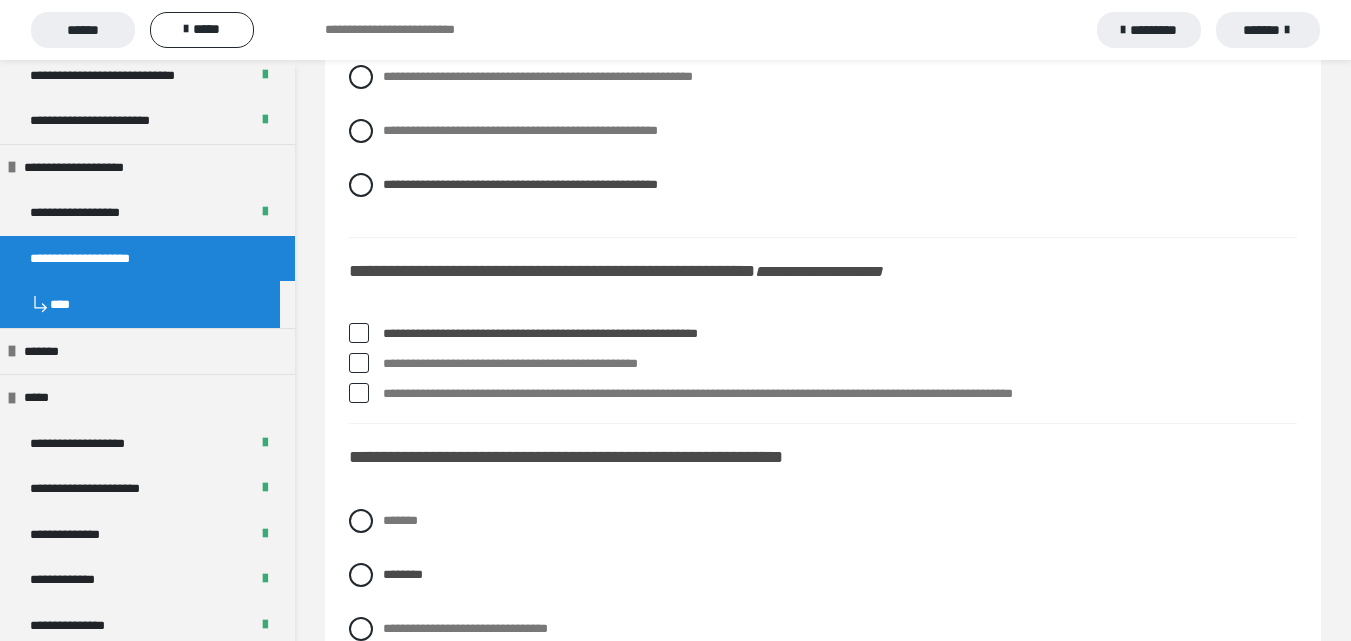 scroll, scrollTop: 2600, scrollLeft: 0, axis: vertical 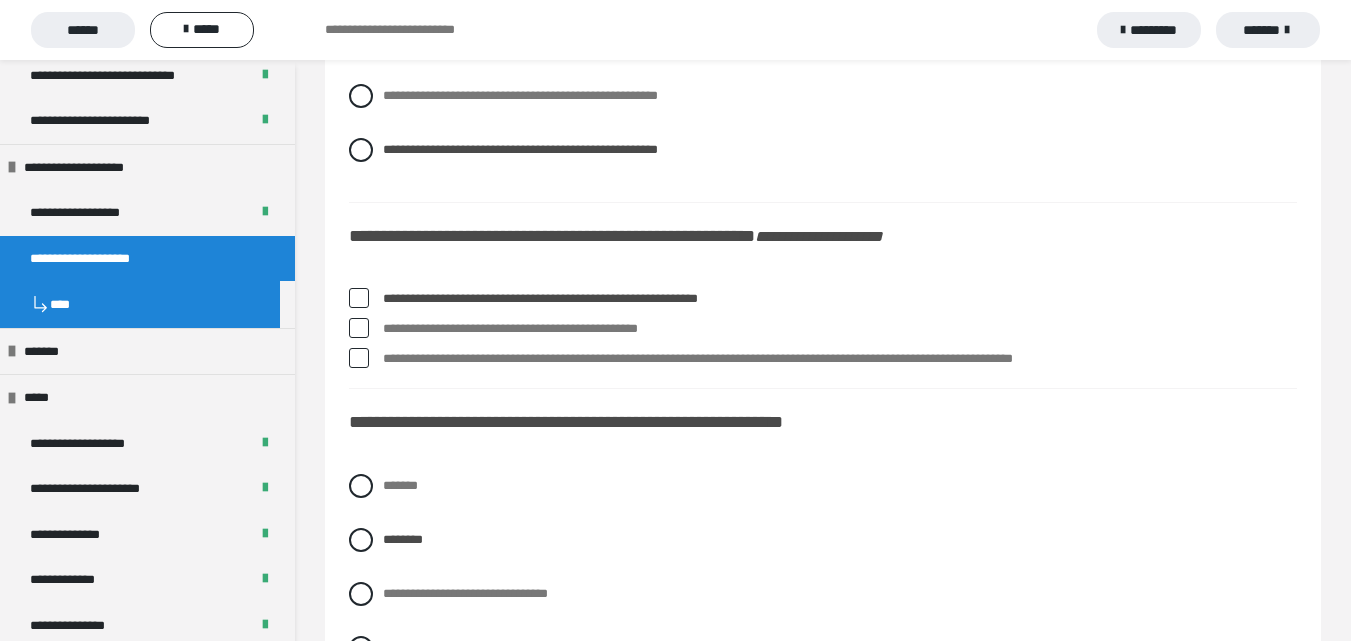 click at bounding box center [359, 328] 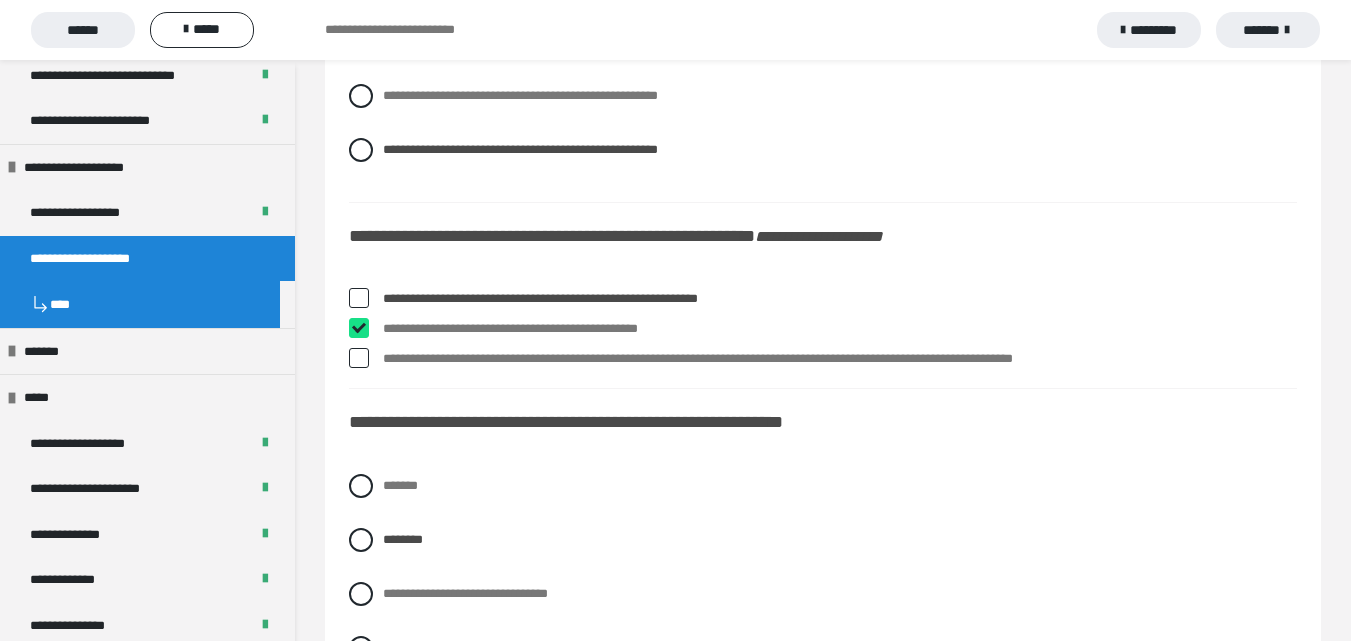 checkbox on "****" 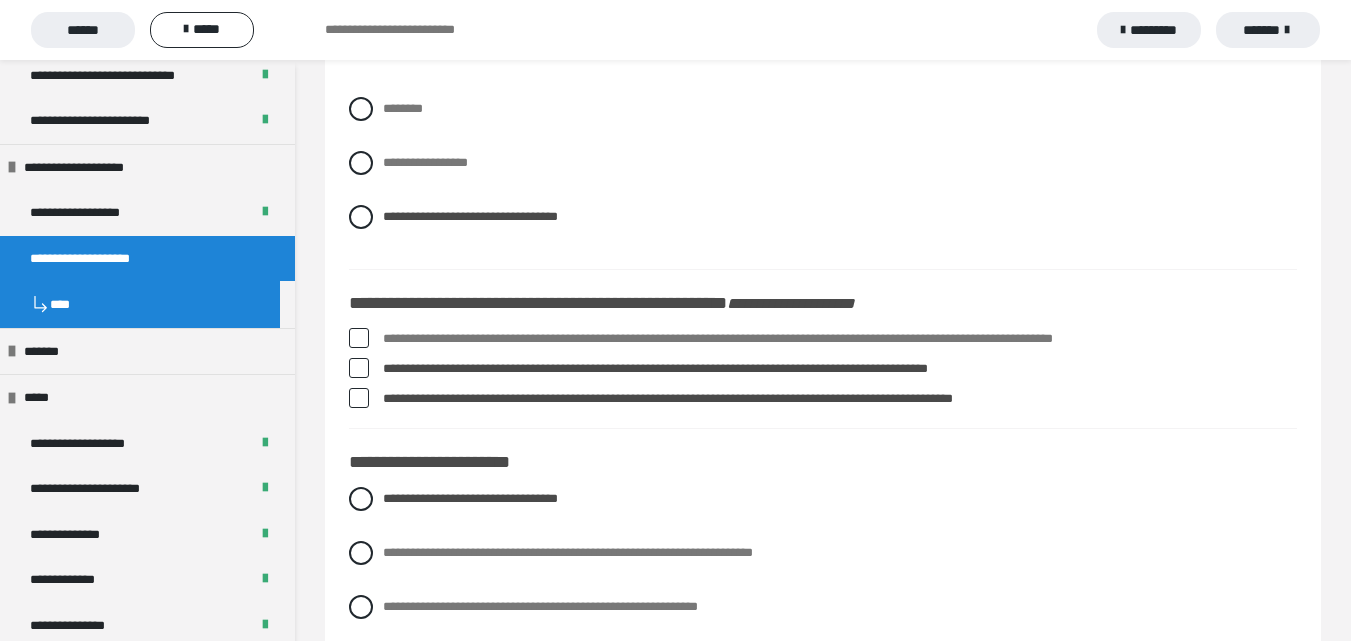 scroll, scrollTop: 3600, scrollLeft: 0, axis: vertical 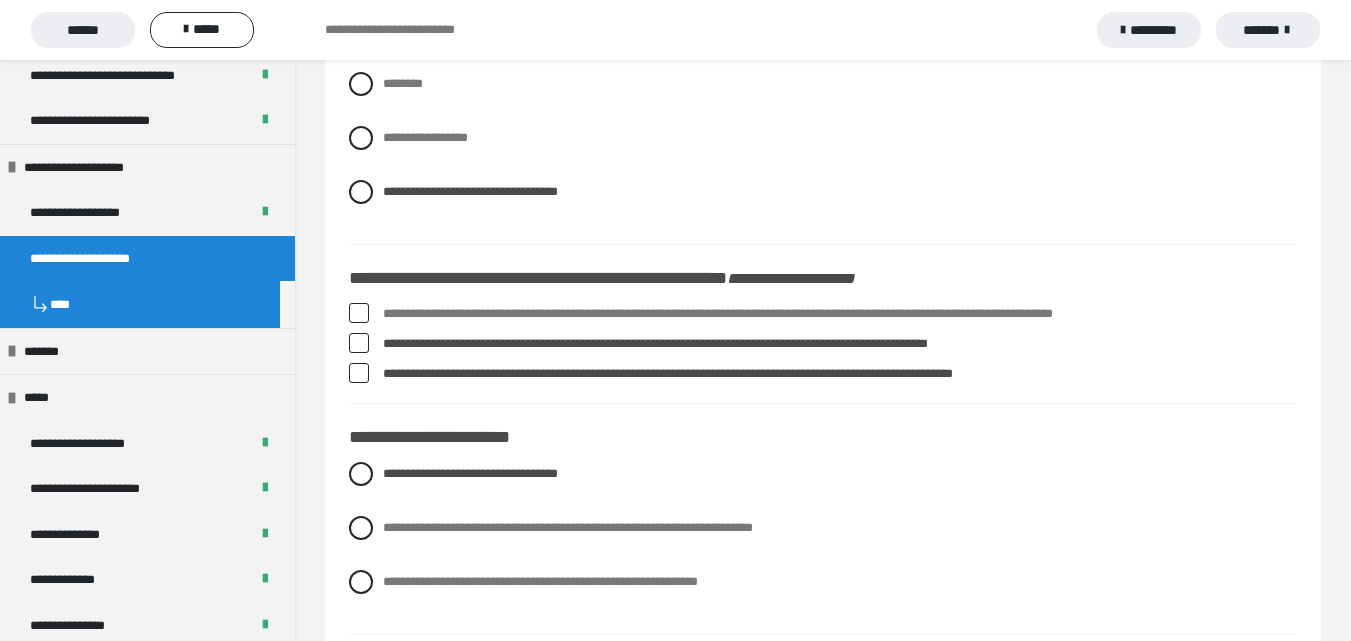 click at bounding box center (359, 313) 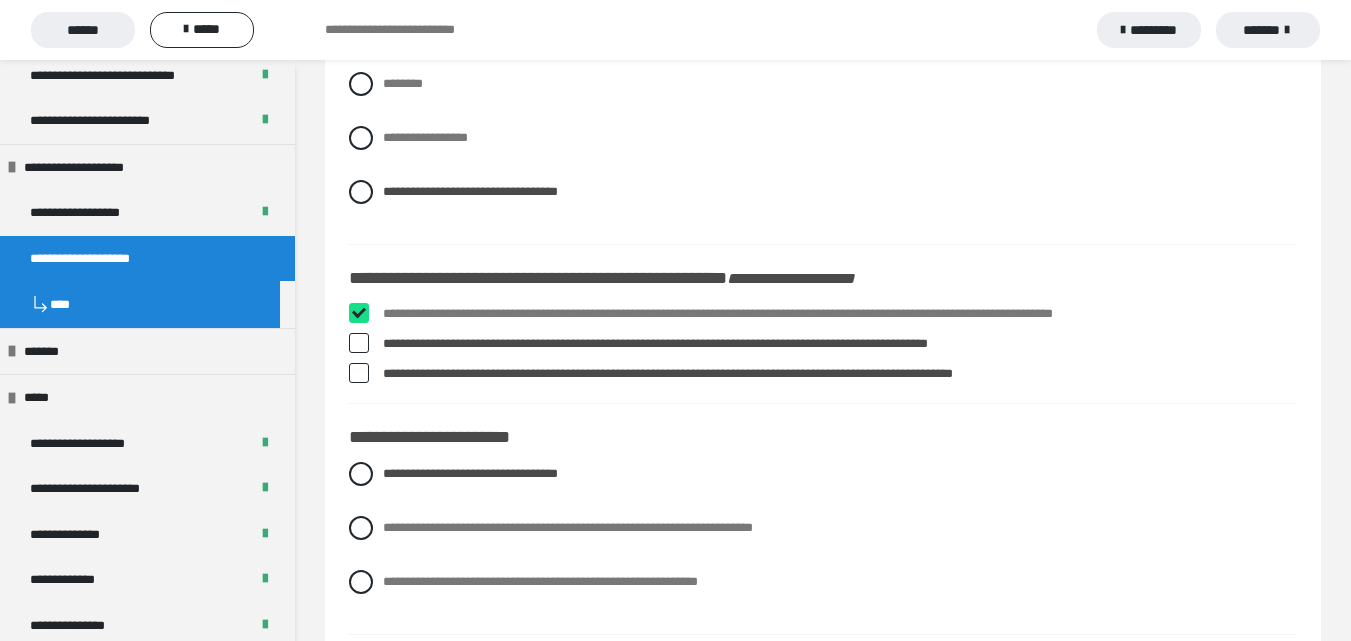 checkbox on "****" 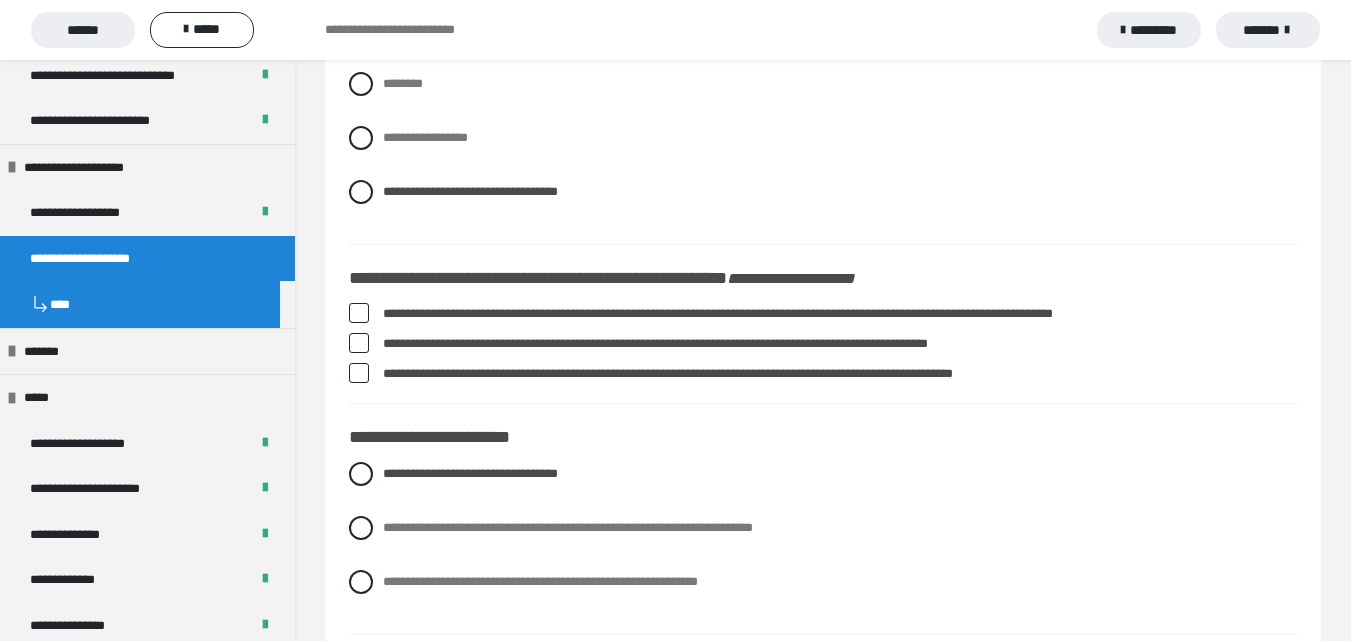 click at bounding box center (359, 343) 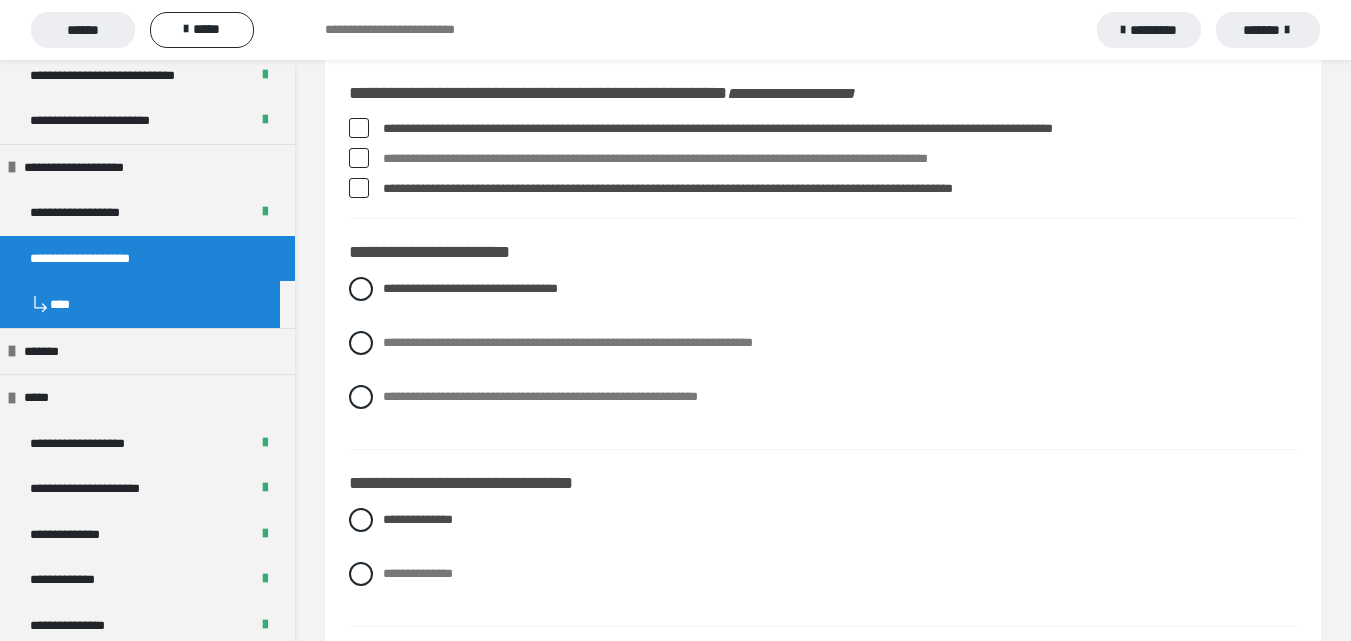 scroll, scrollTop: 3800, scrollLeft: 0, axis: vertical 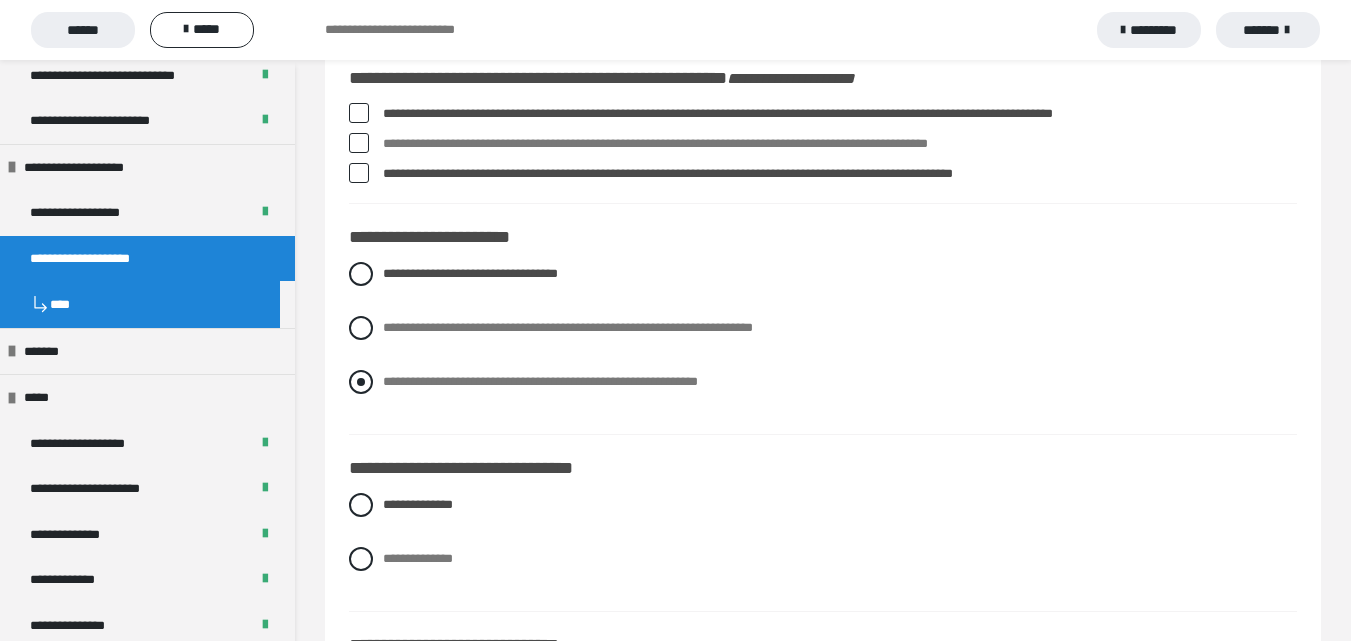 click at bounding box center (361, 382) 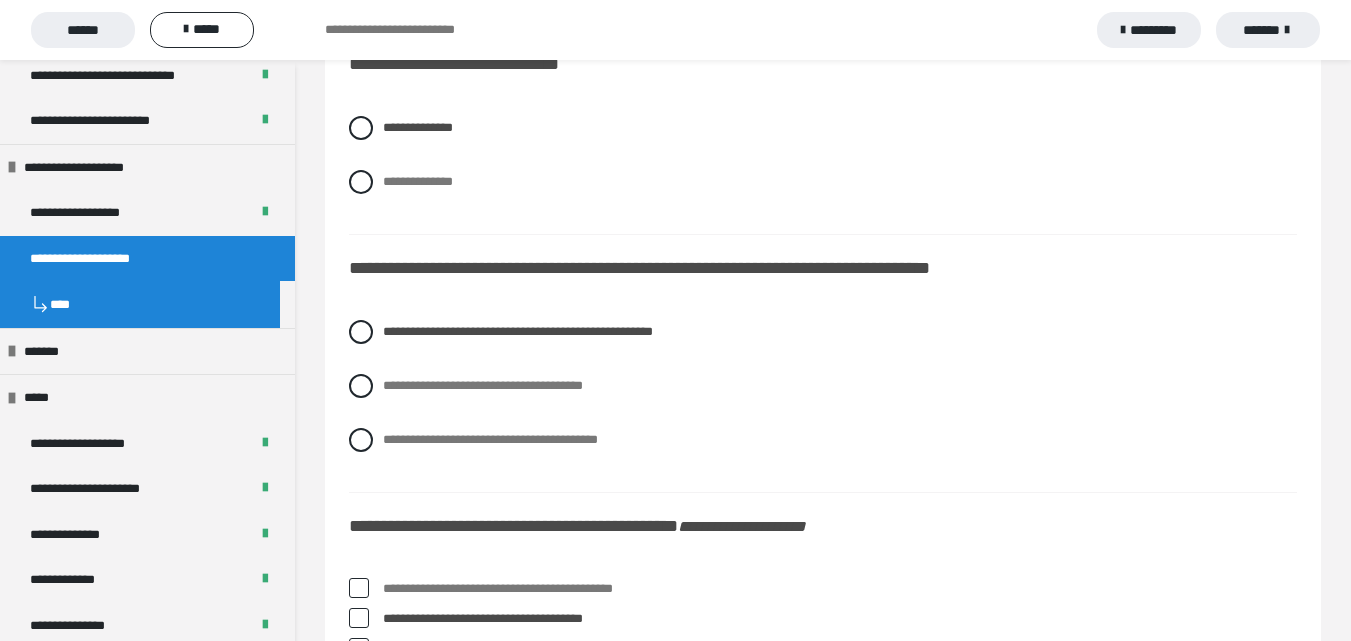 scroll, scrollTop: 4400, scrollLeft: 0, axis: vertical 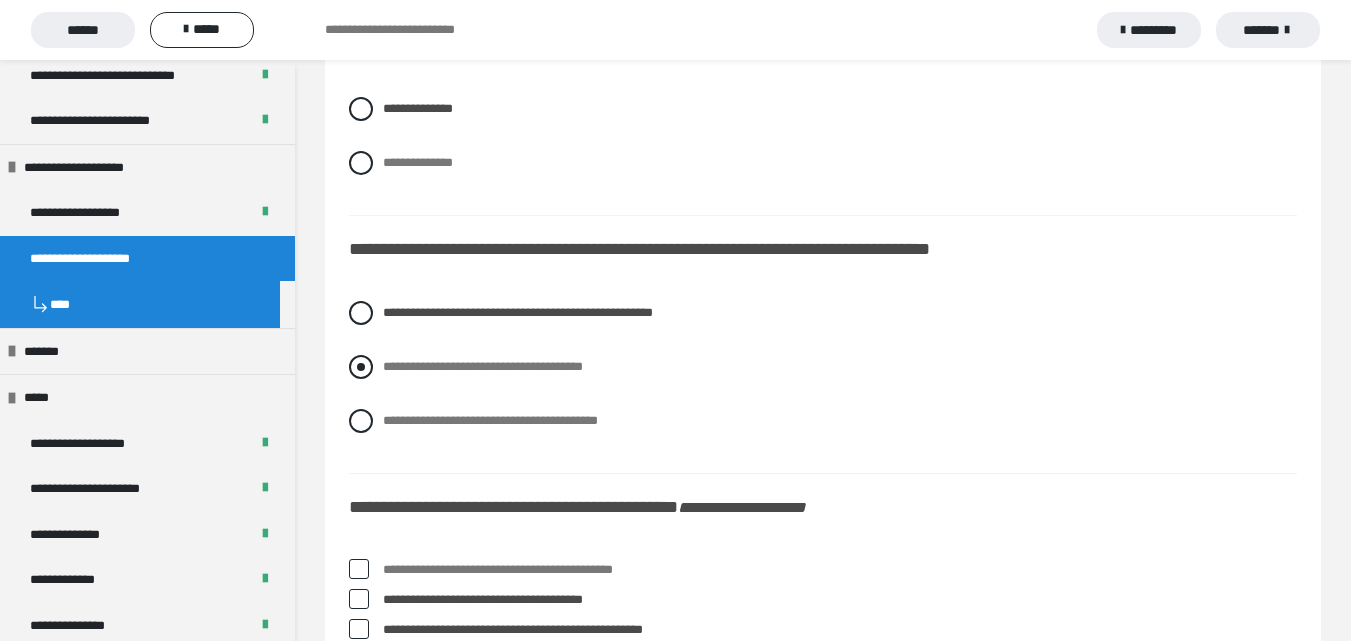 click at bounding box center [361, 367] 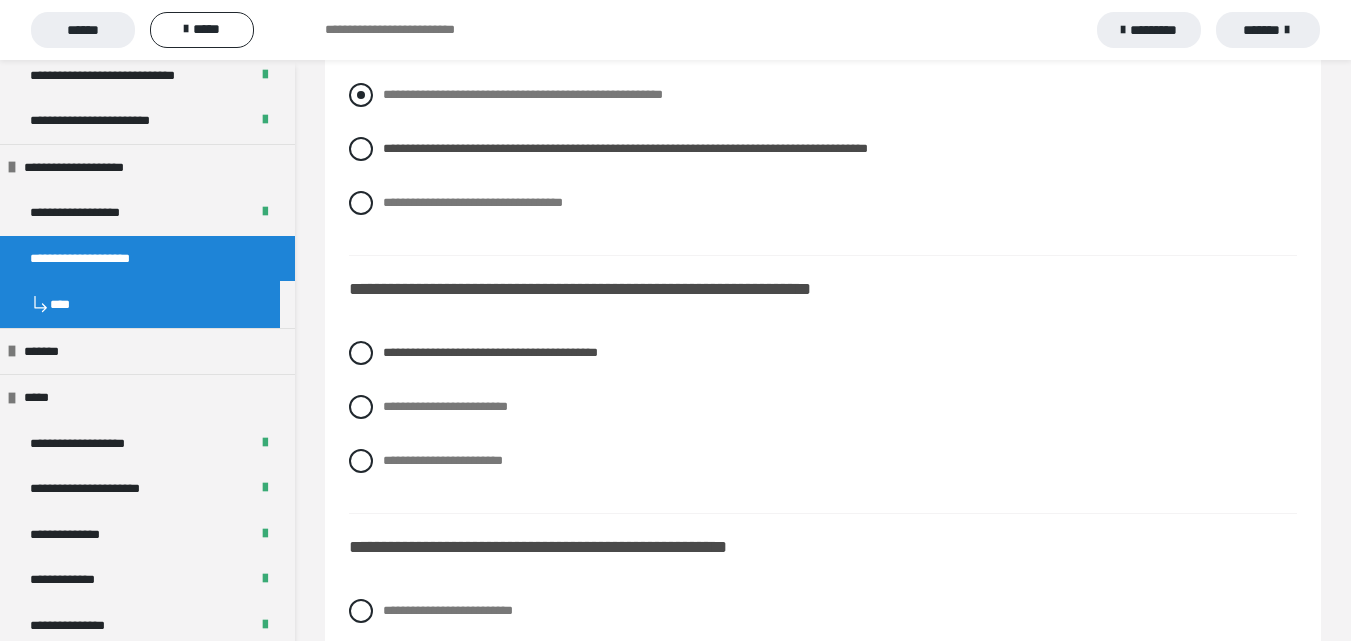 scroll, scrollTop: 5600, scrollLeft: 0, axis: vertical 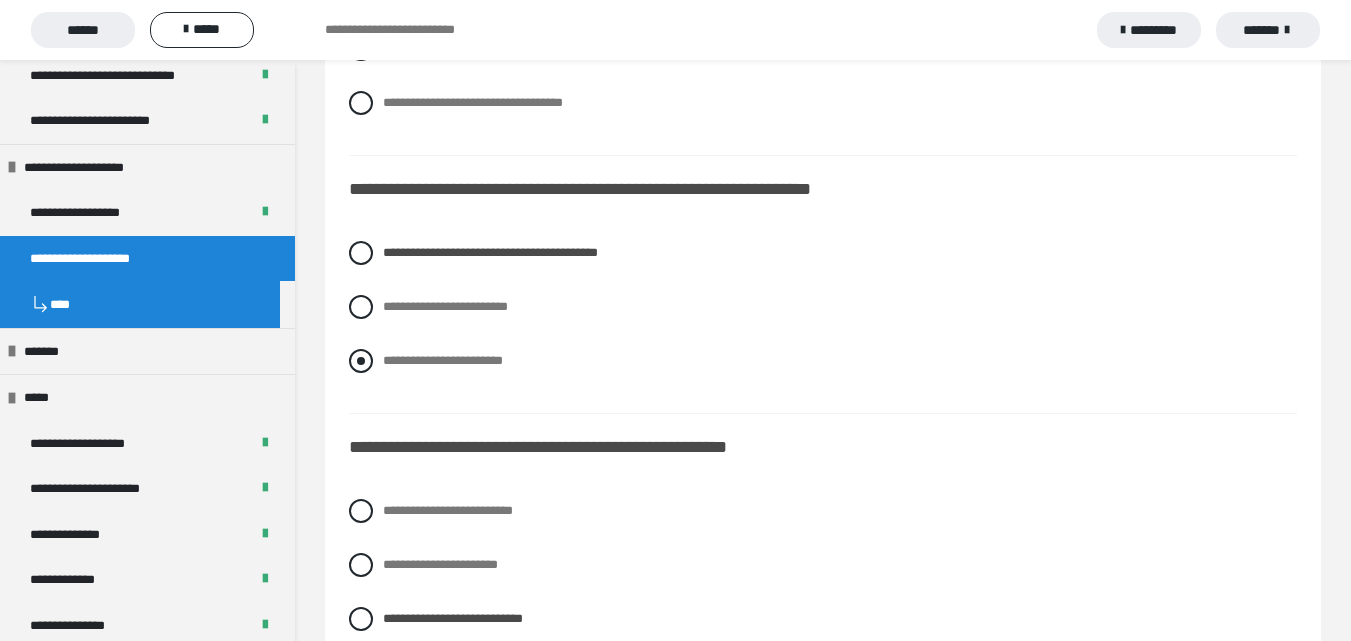 click at bounding box center (361, 361) 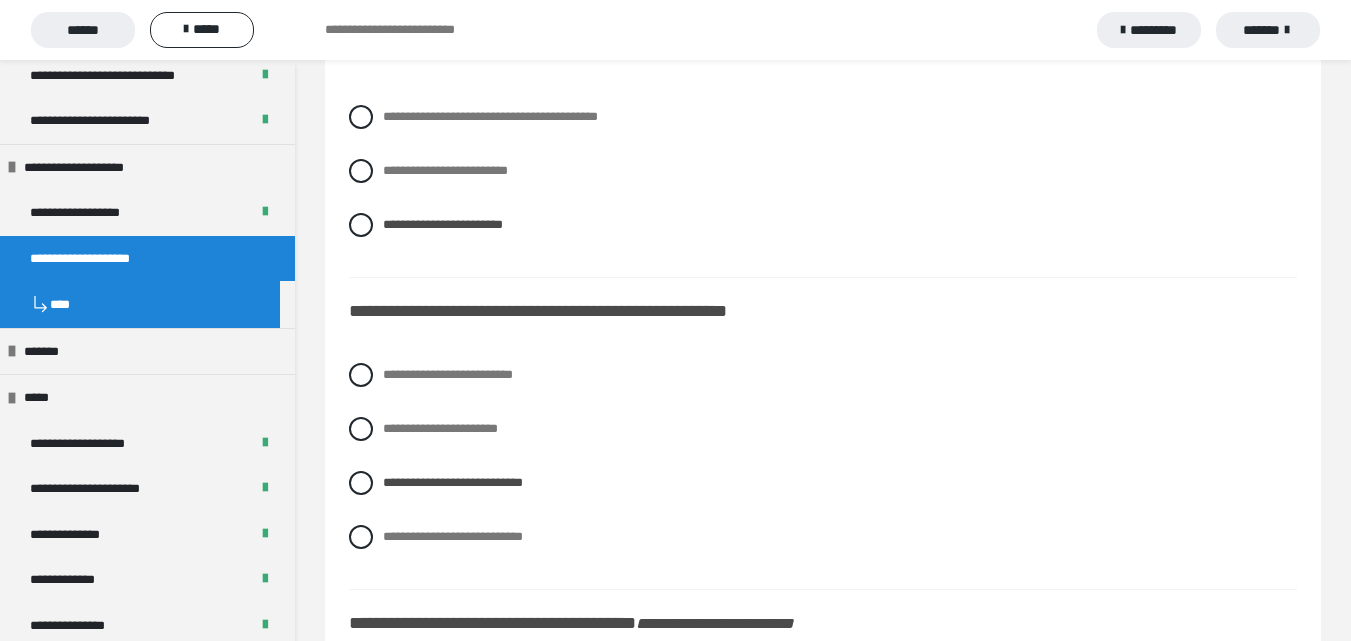 scroll, scrollTop: 5800, scrollLeft: 0, axis: vertical 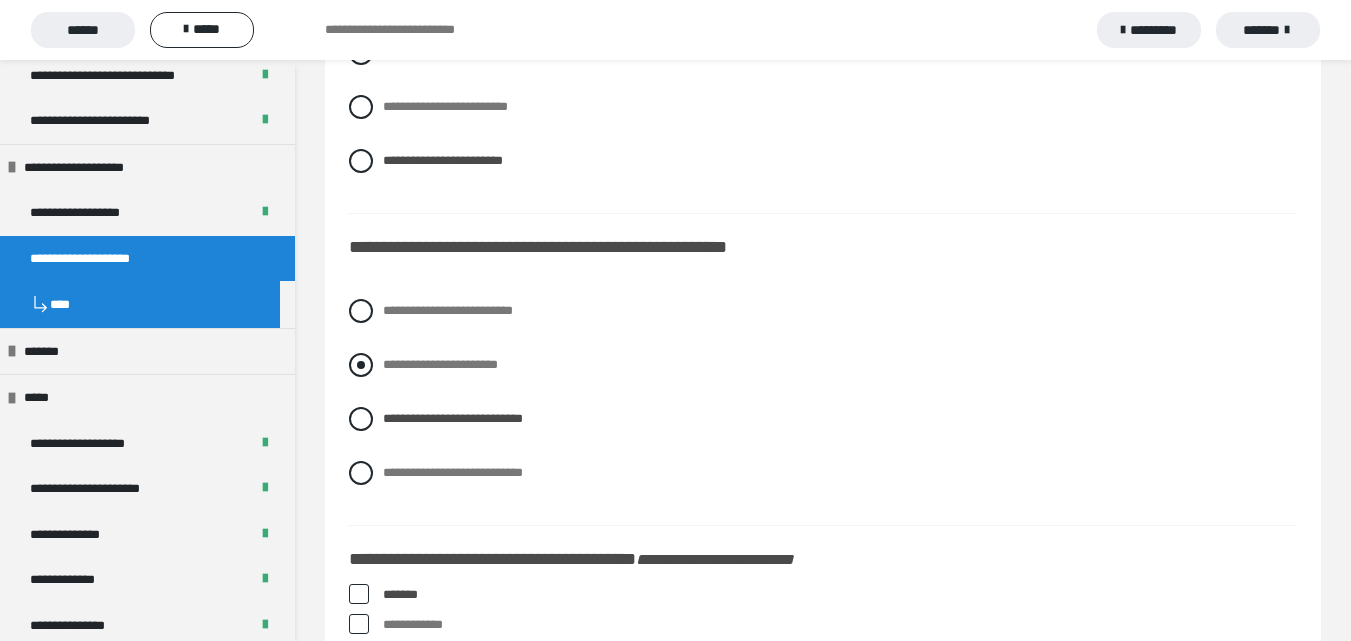 click at bounding box center [361, 365] 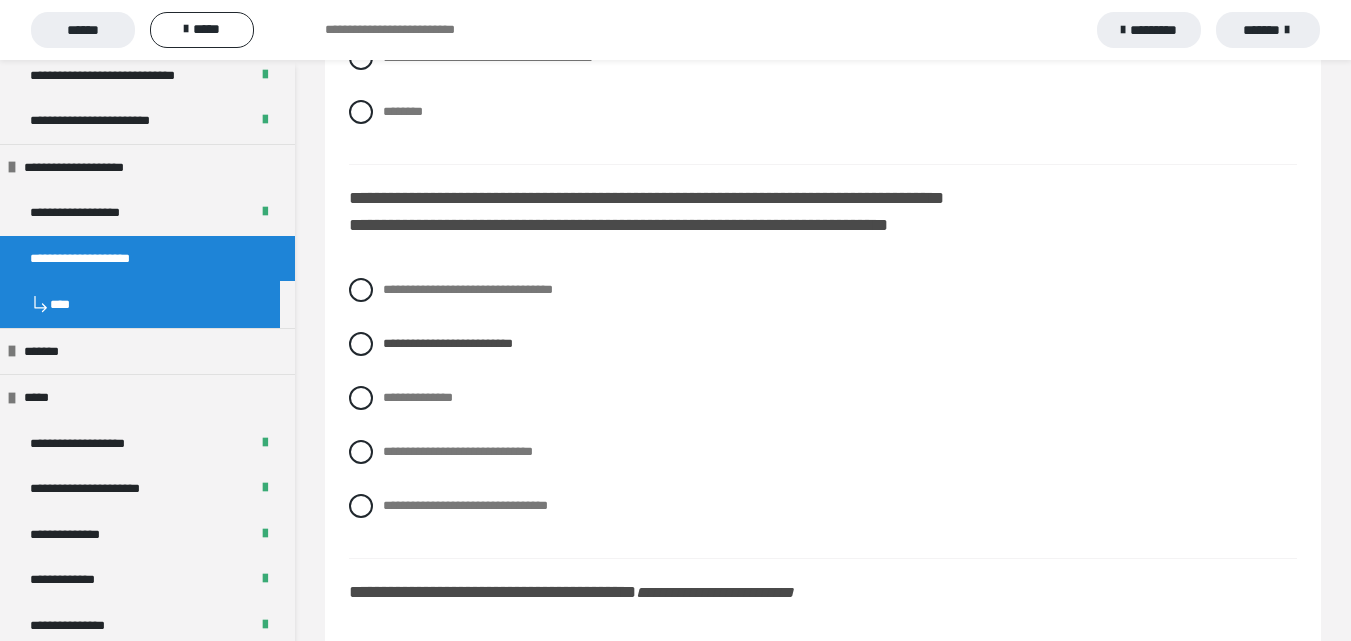 scroll, scrollTop: 7200, scrollLeft: 0, axis: vertical 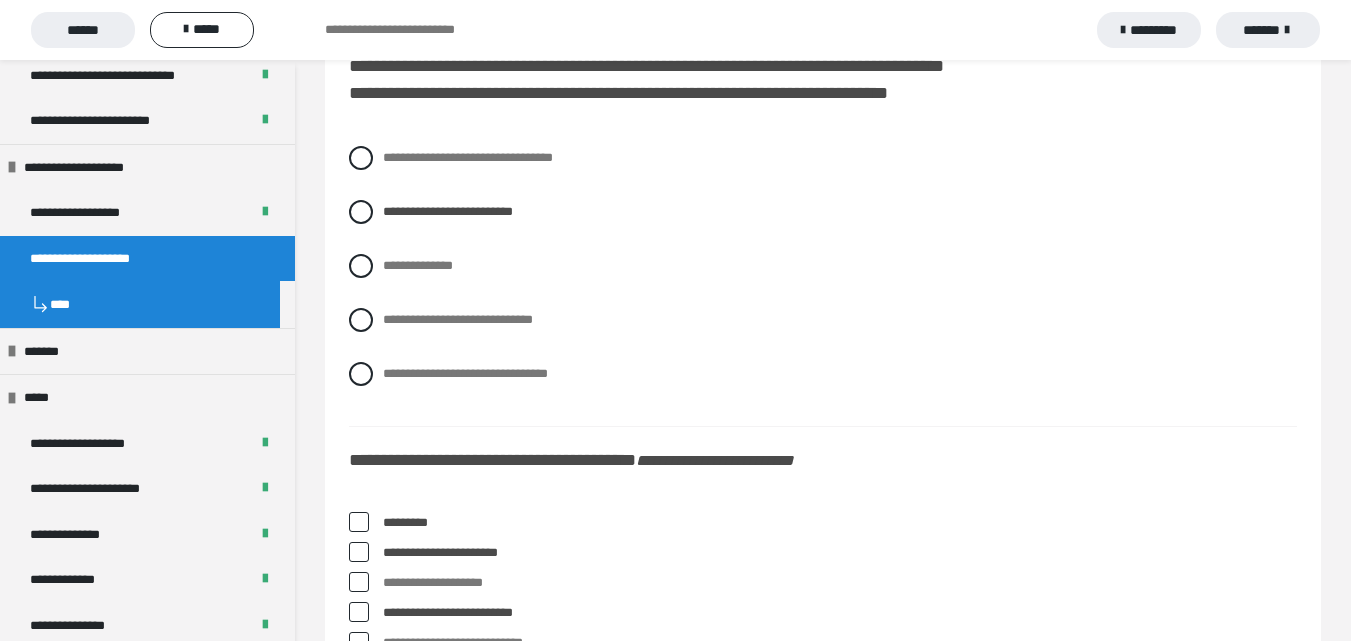 click on "**********" at bounding box center [823, 2145] 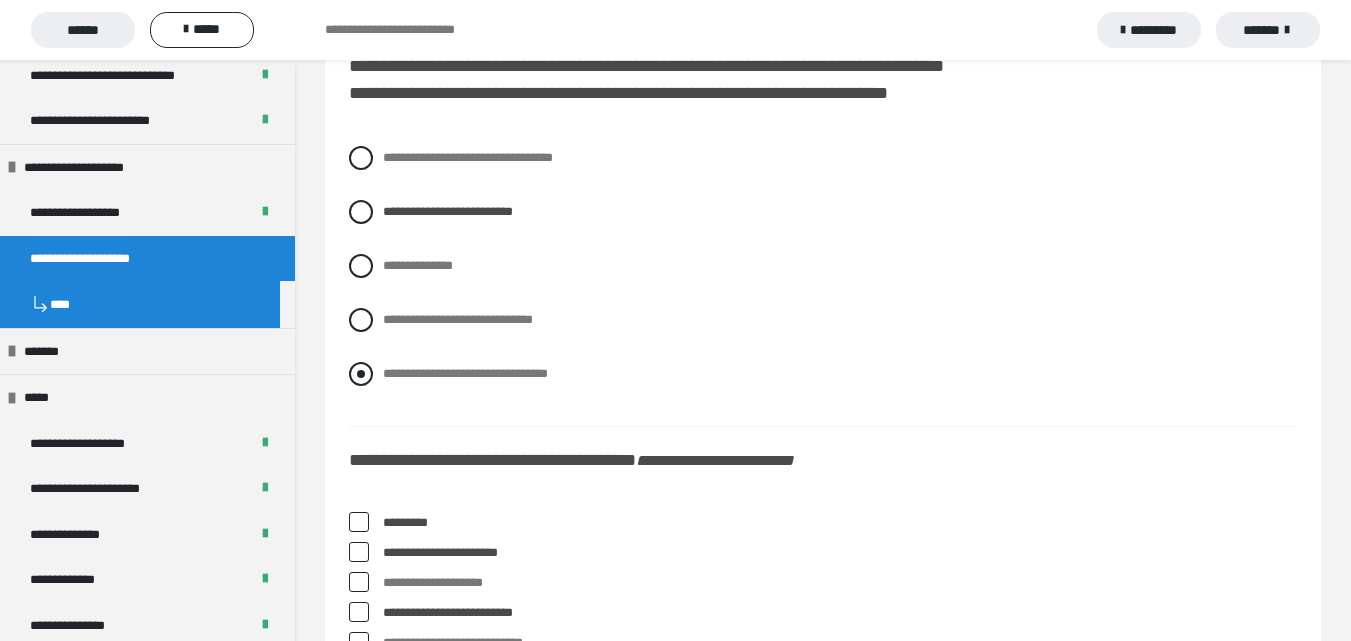 click at bounding box center (361, 374) 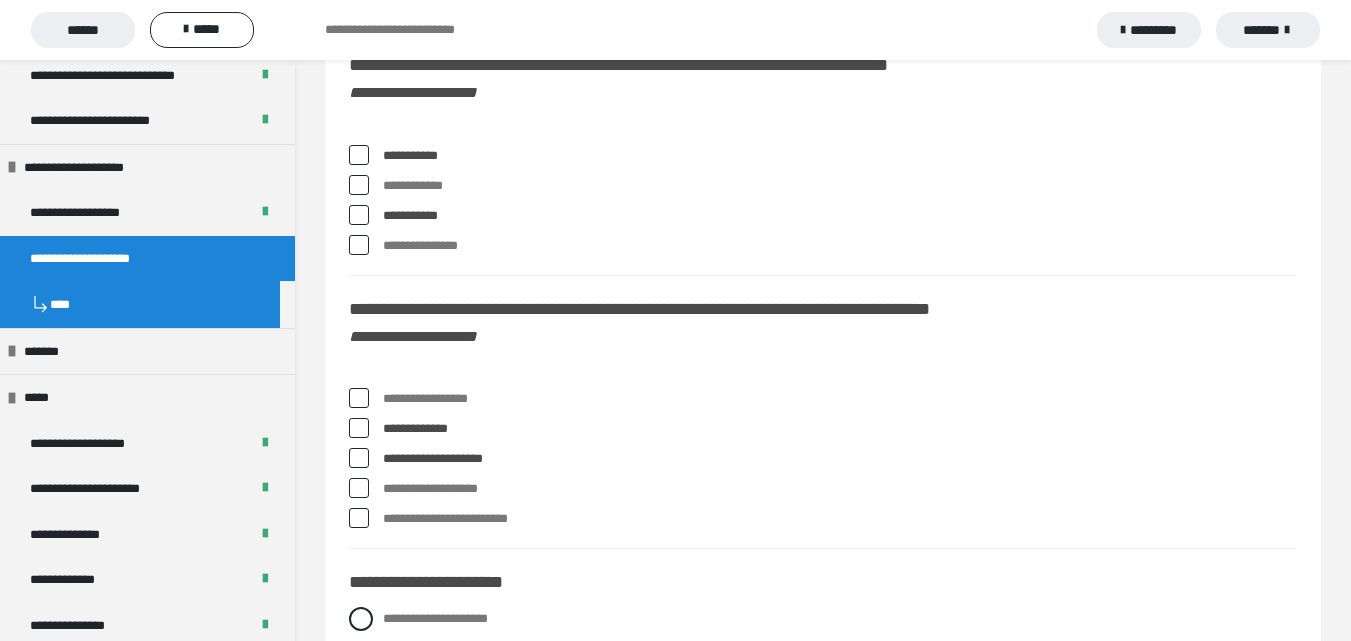 scroll, scrollTop: 8200, scrollLeft: 0, axis: vertical 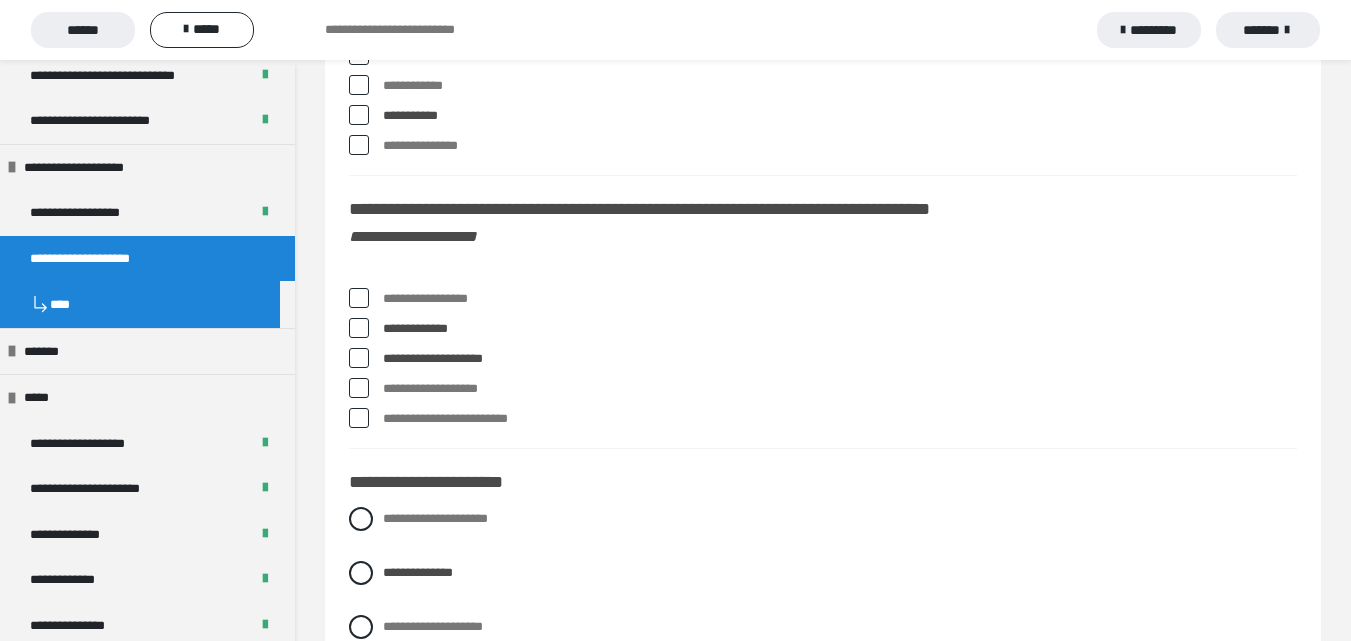 click at bounding box center [359, 298] 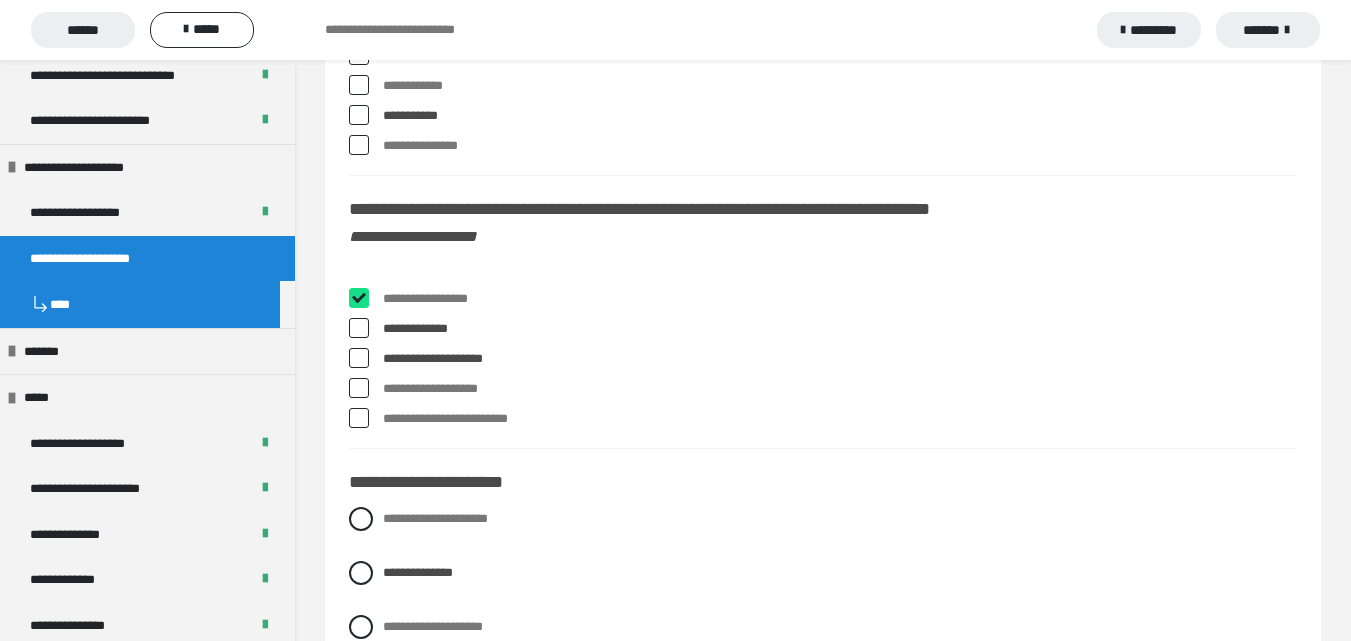 checkbox on "****" 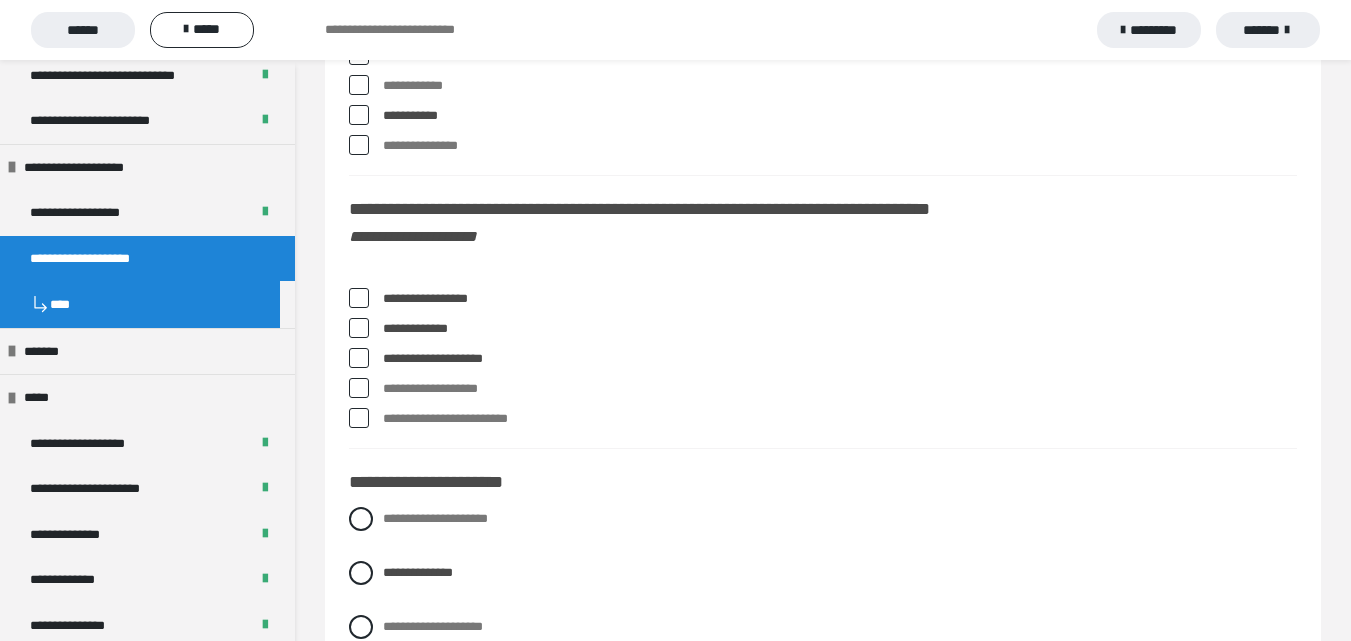 click at bounding box center (359, 328) 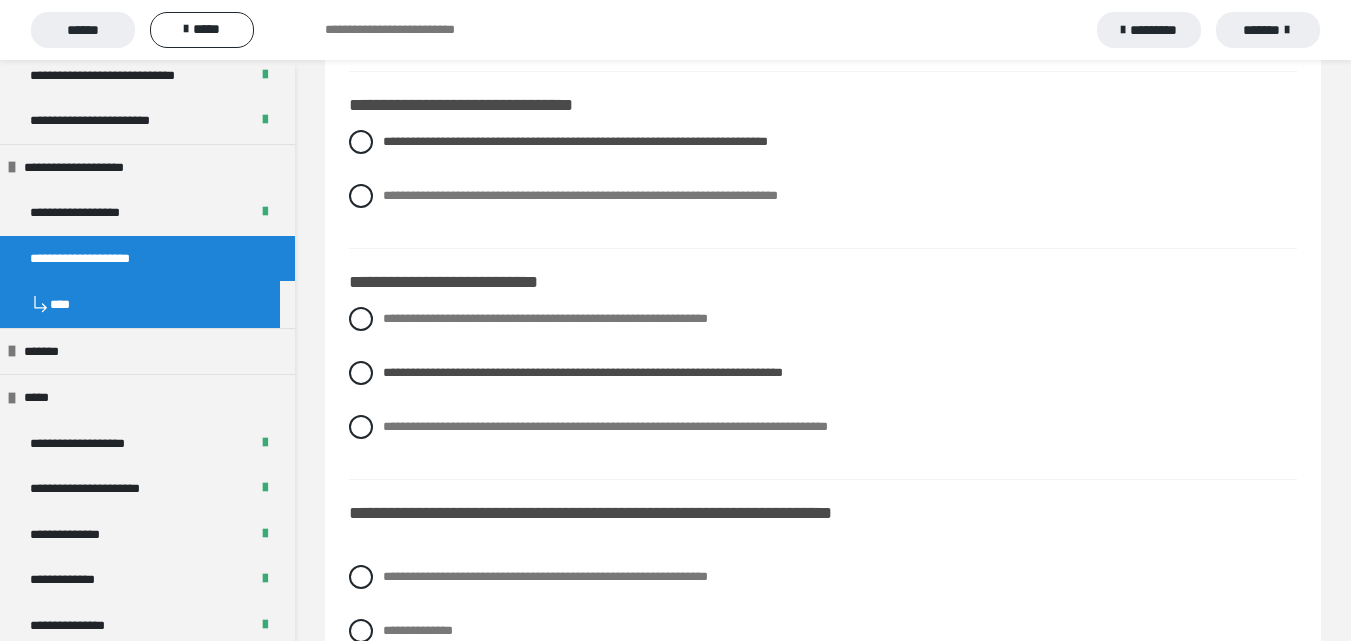 scroll, scrollTop: 8900, scrollLeft: 0, axis: vertical 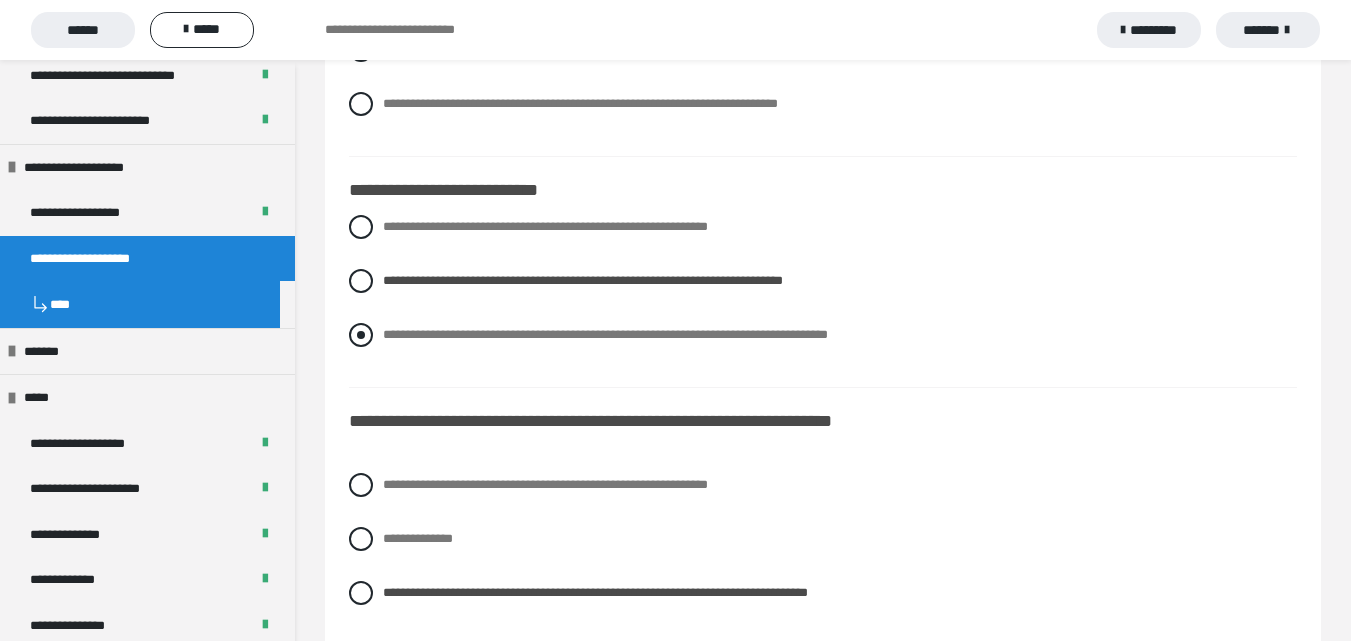 click at bounding box center [361, 335] 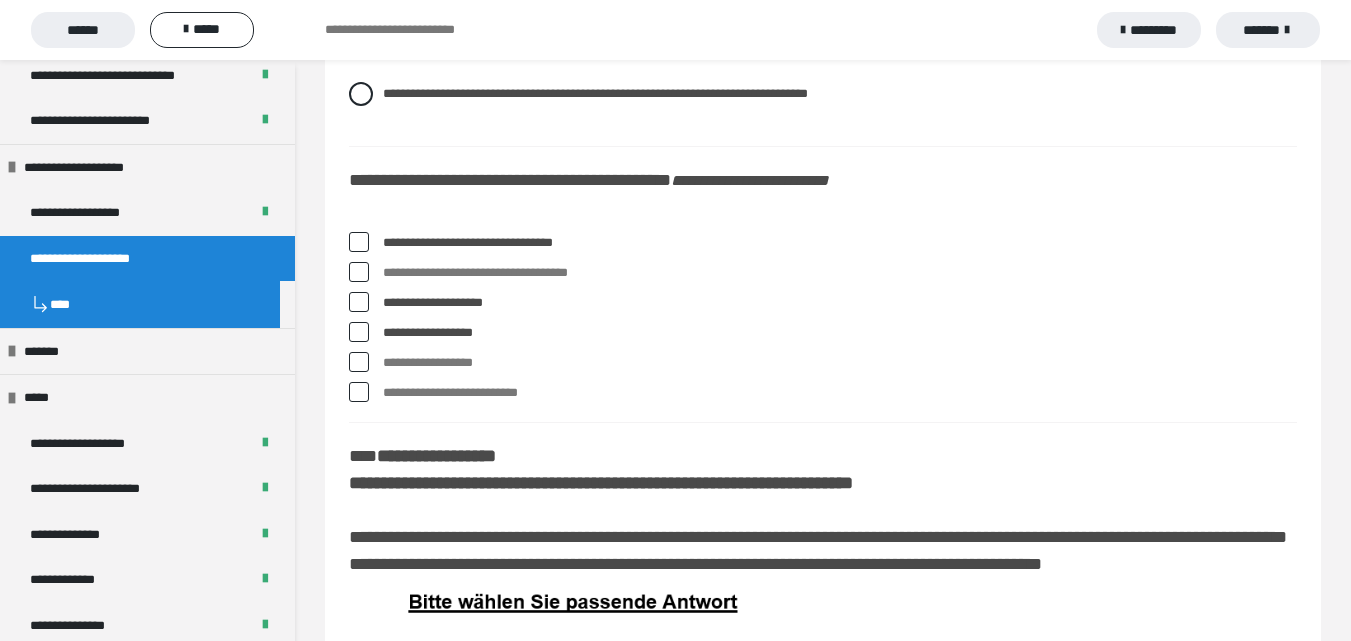 scroll, scrollTop: 9400, scrollLeft: 0, axis: vertical 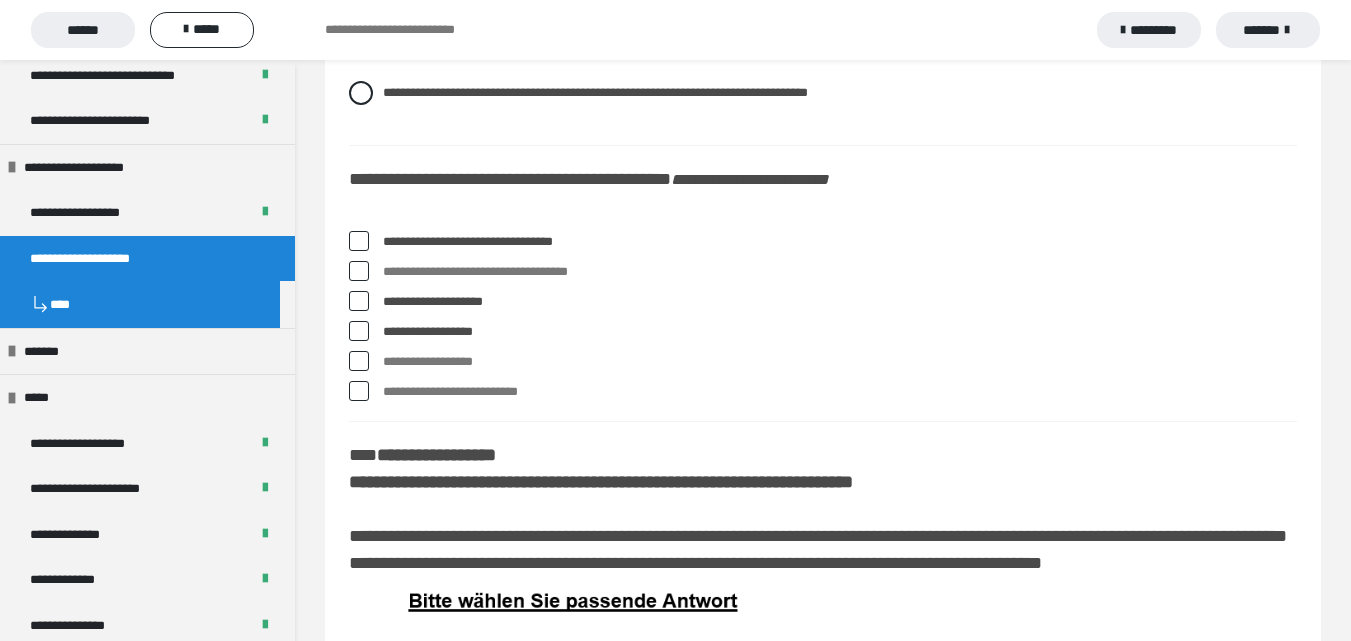 click at bounding box center [359, 361] 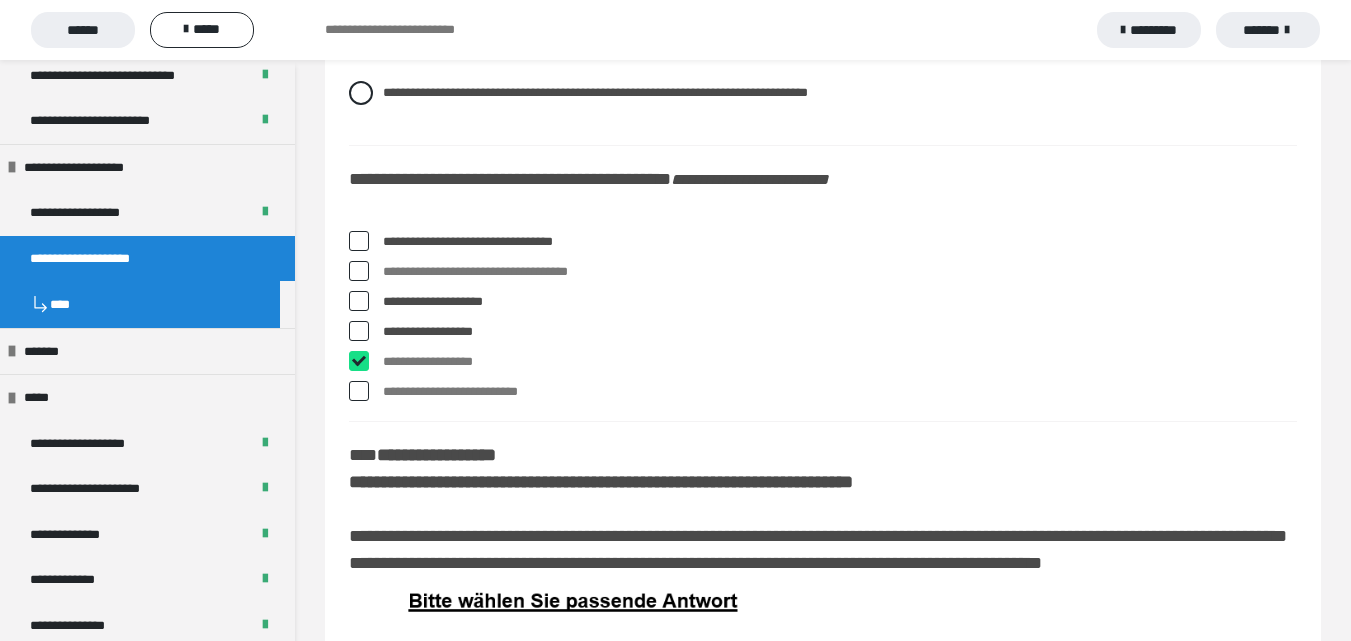 checkbox on "****" 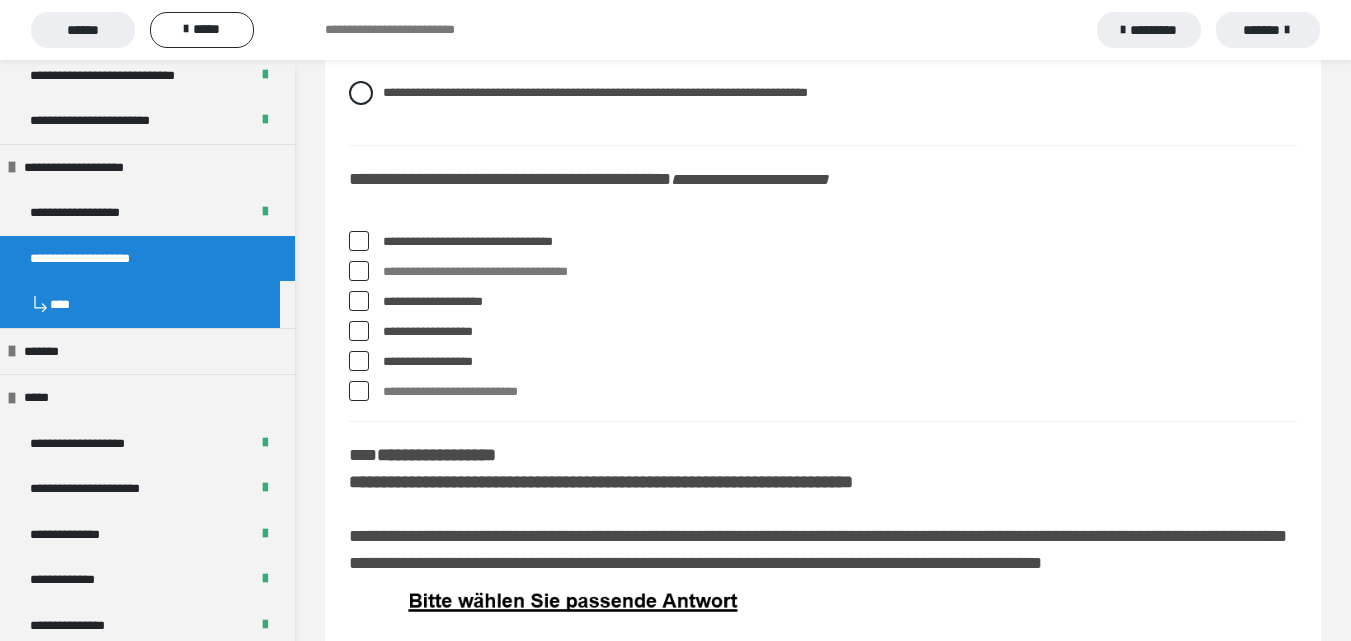 click at bounding box center [359, 271] 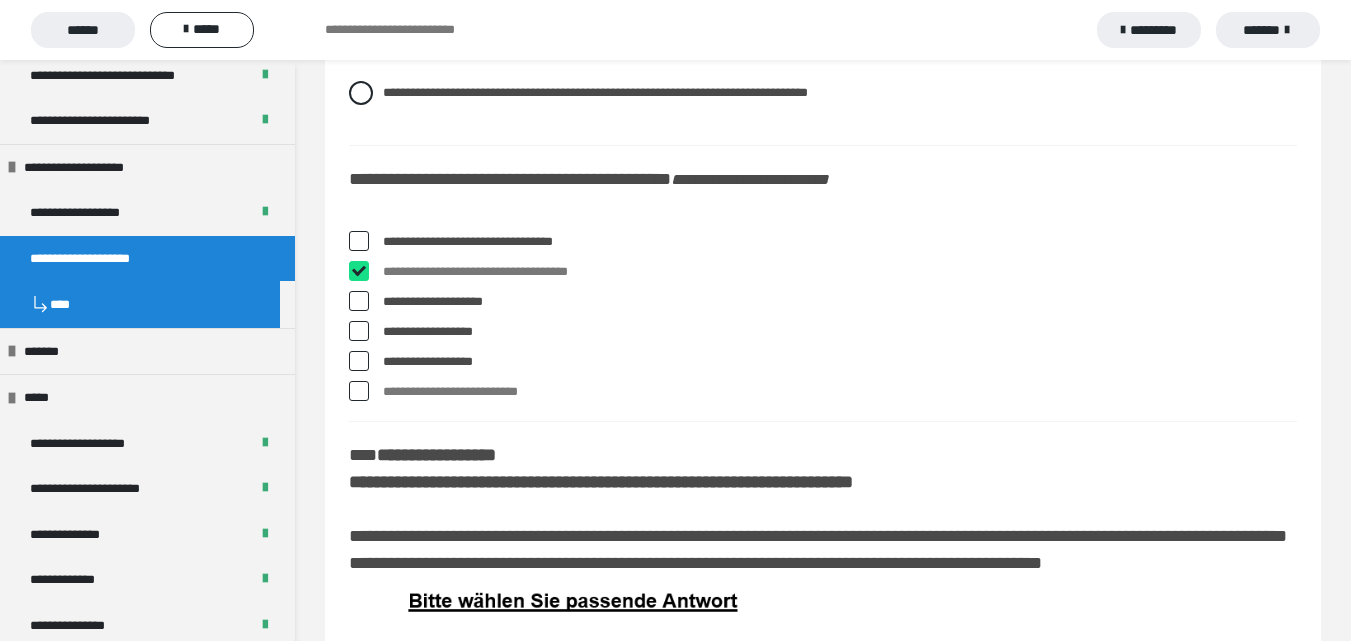 checkbox on "****" 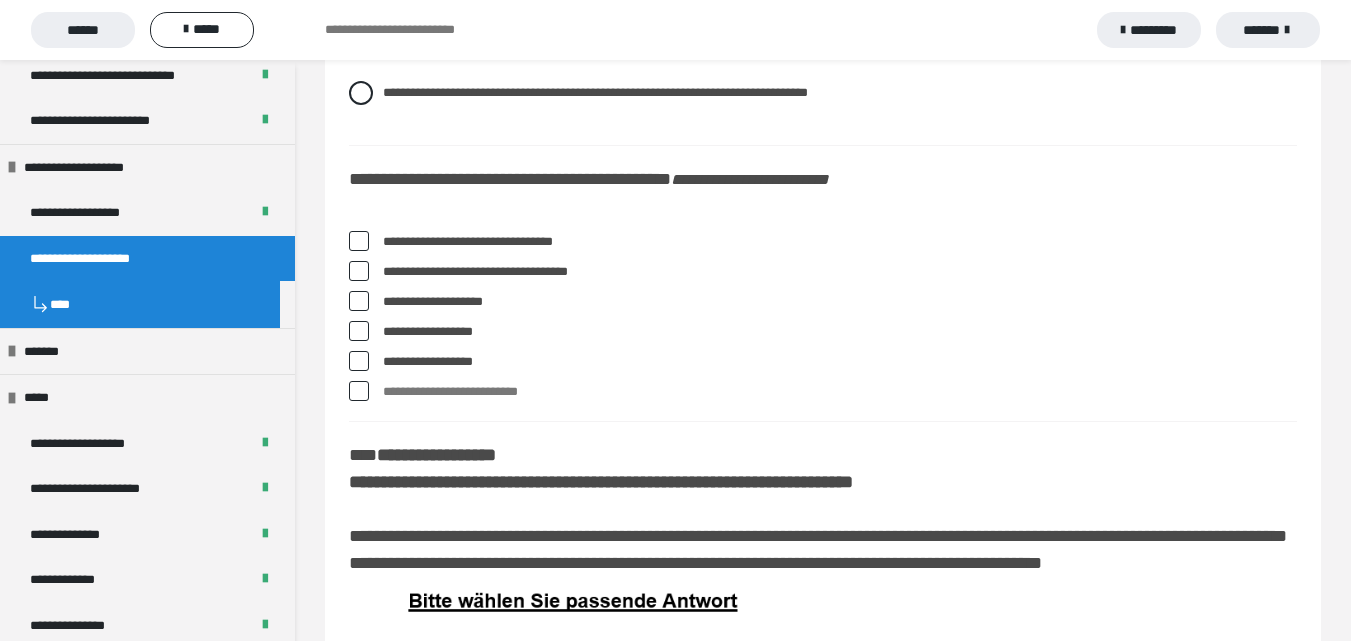 click at bounding box center [359, 301] 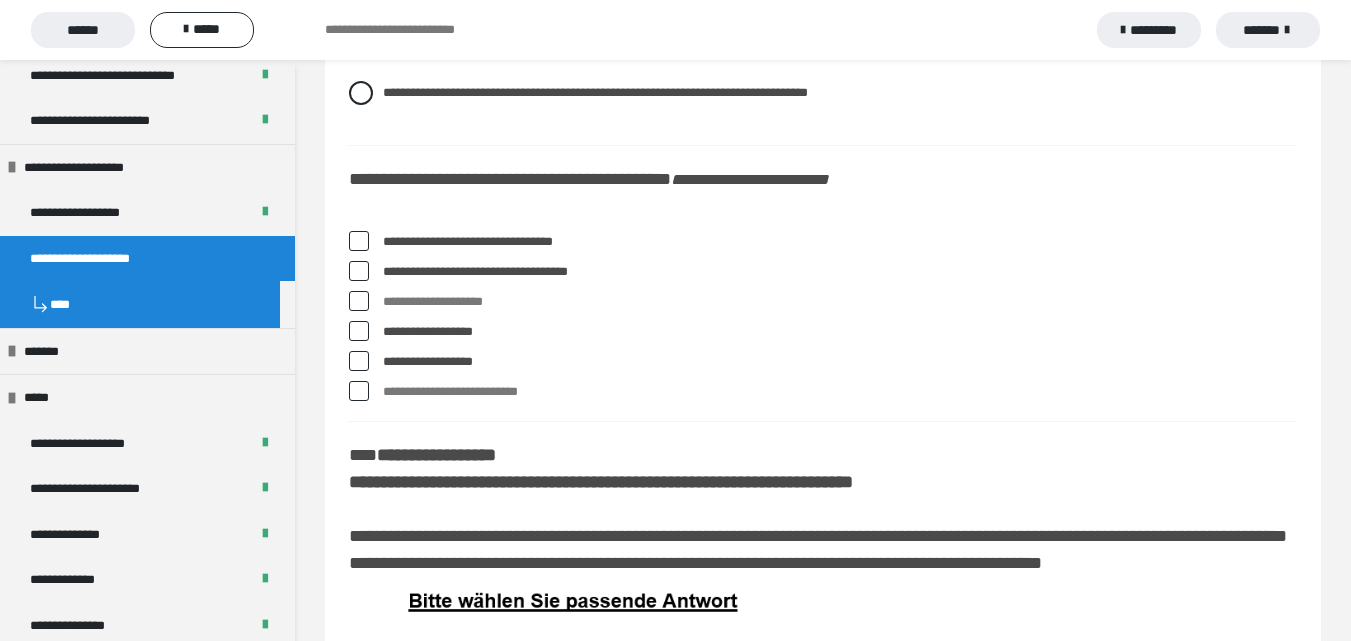 click at bounding box center [359, 331] 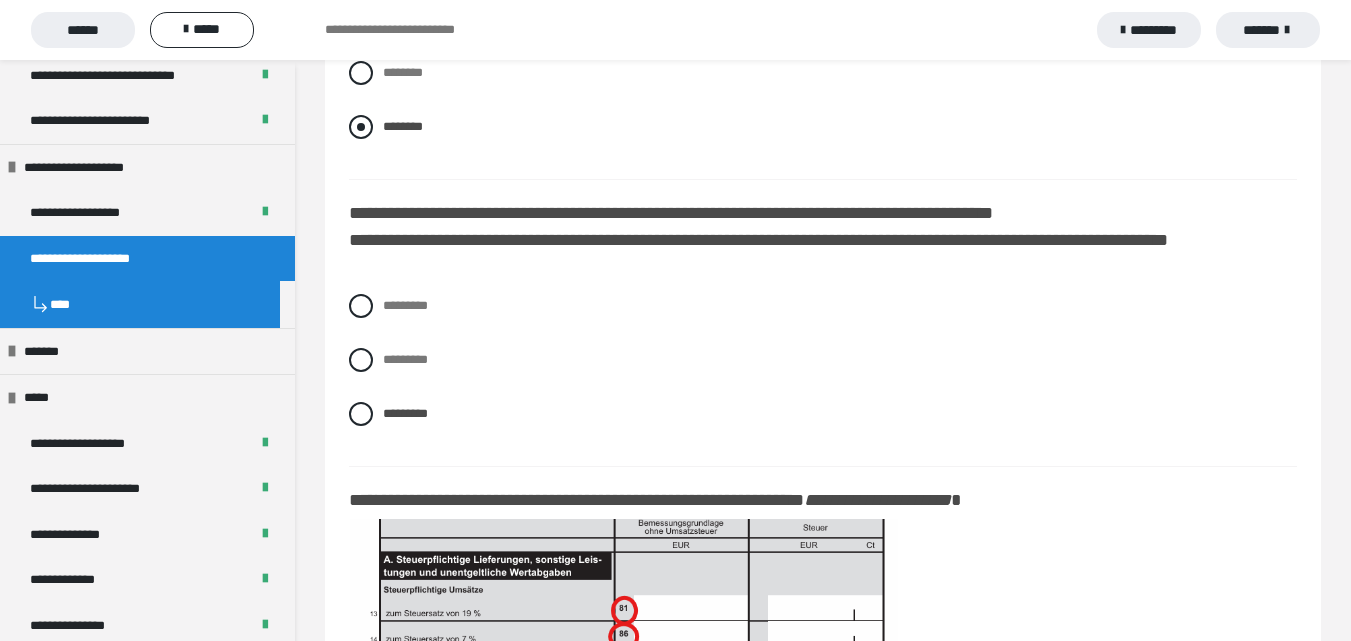 scroll, scrollTop: 17200, scrollLeft: 0, axis: vertical 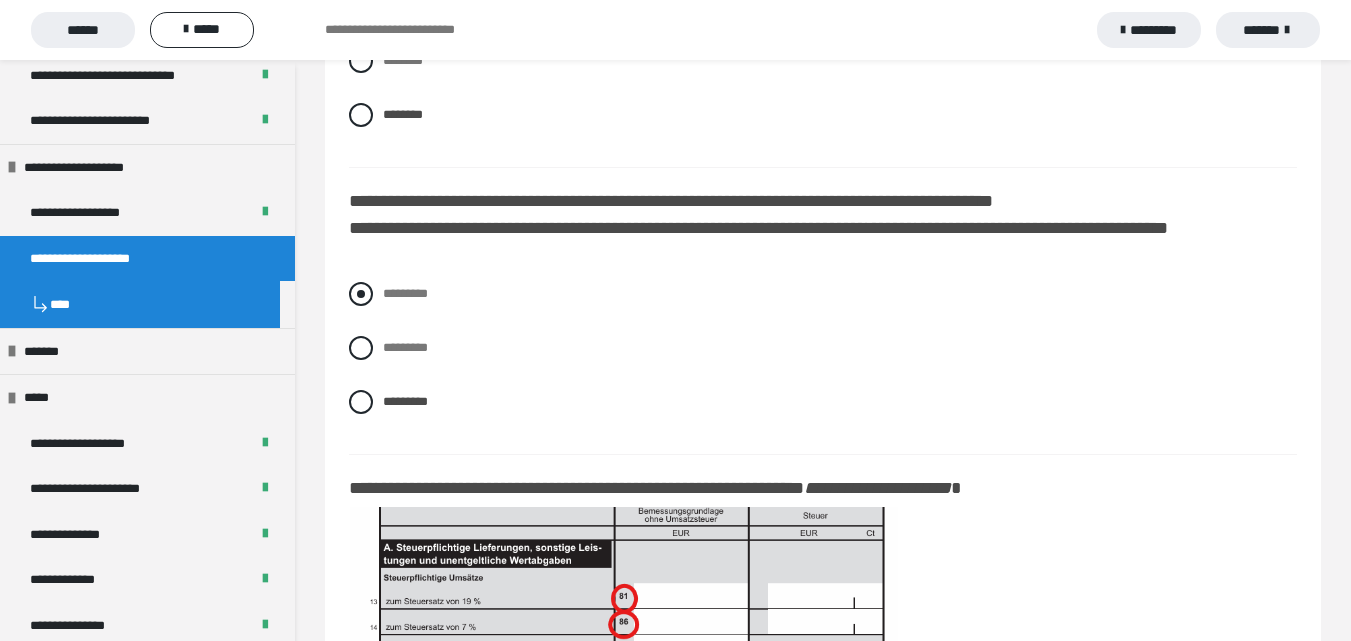 click at bounding box center (361, 294) 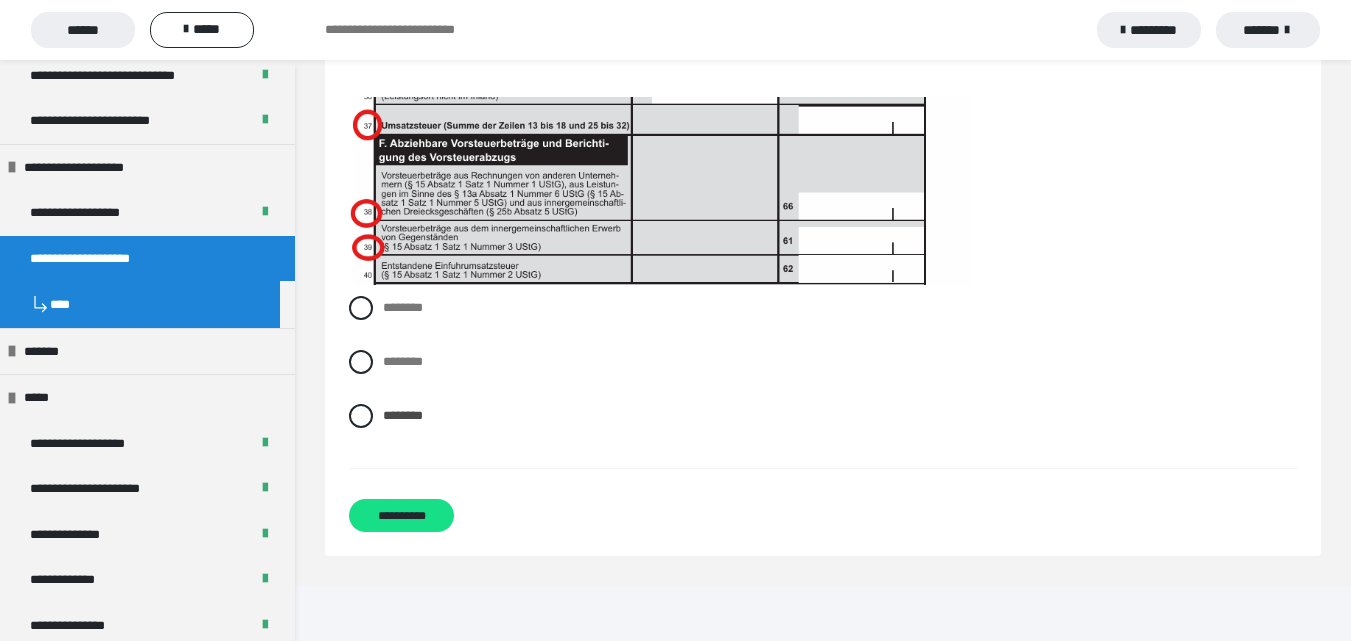 scroll, scrollTop: 18100, scrollLeft: 0, axis: vertical 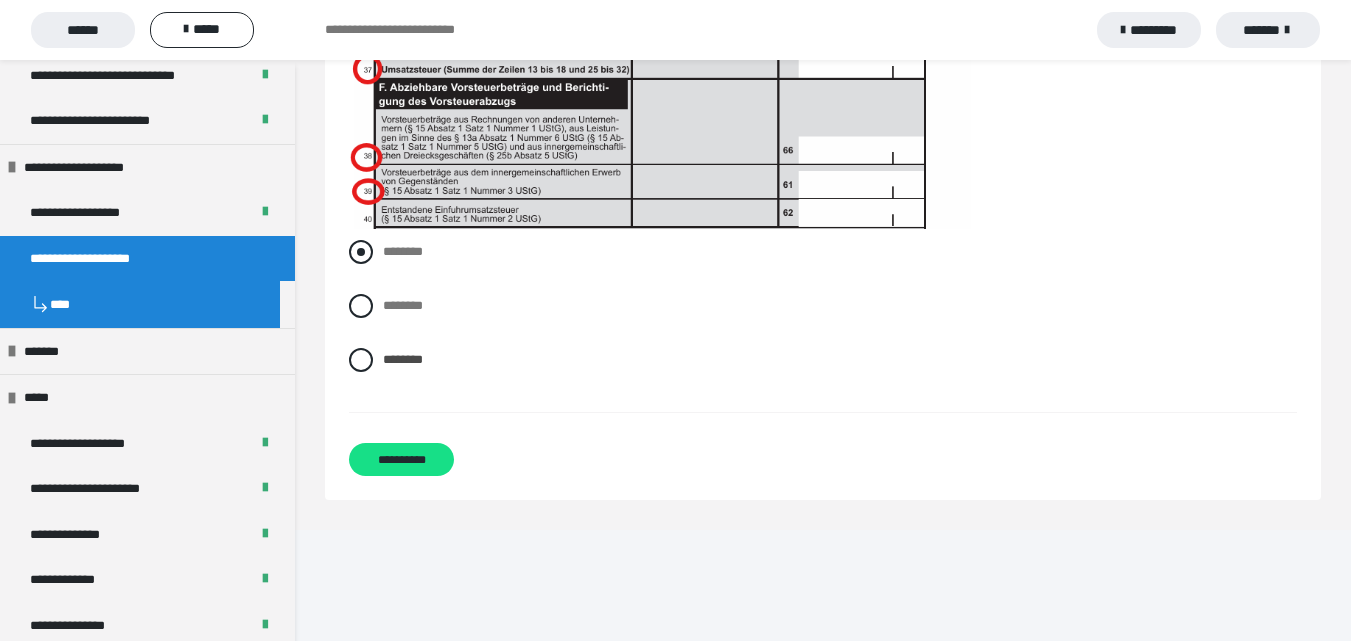 click at bounding box center (361, 252) 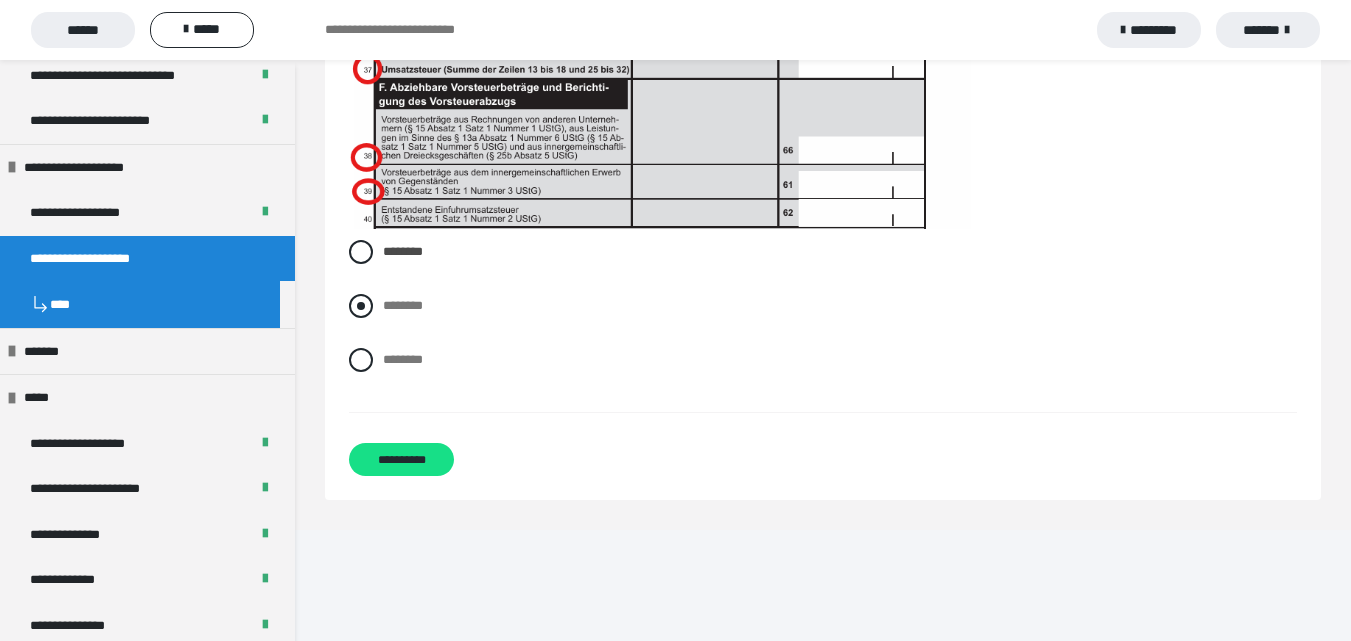 click at bounding box center (361, 306) 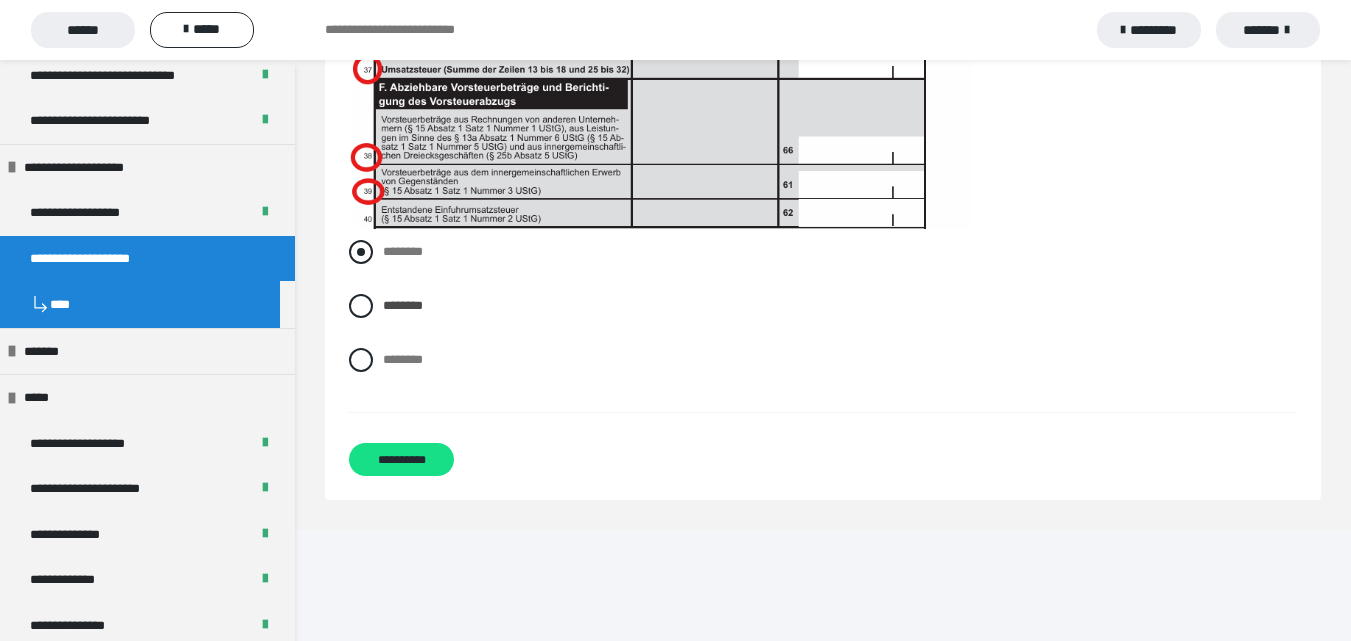 click at bounding box center [361, 252] 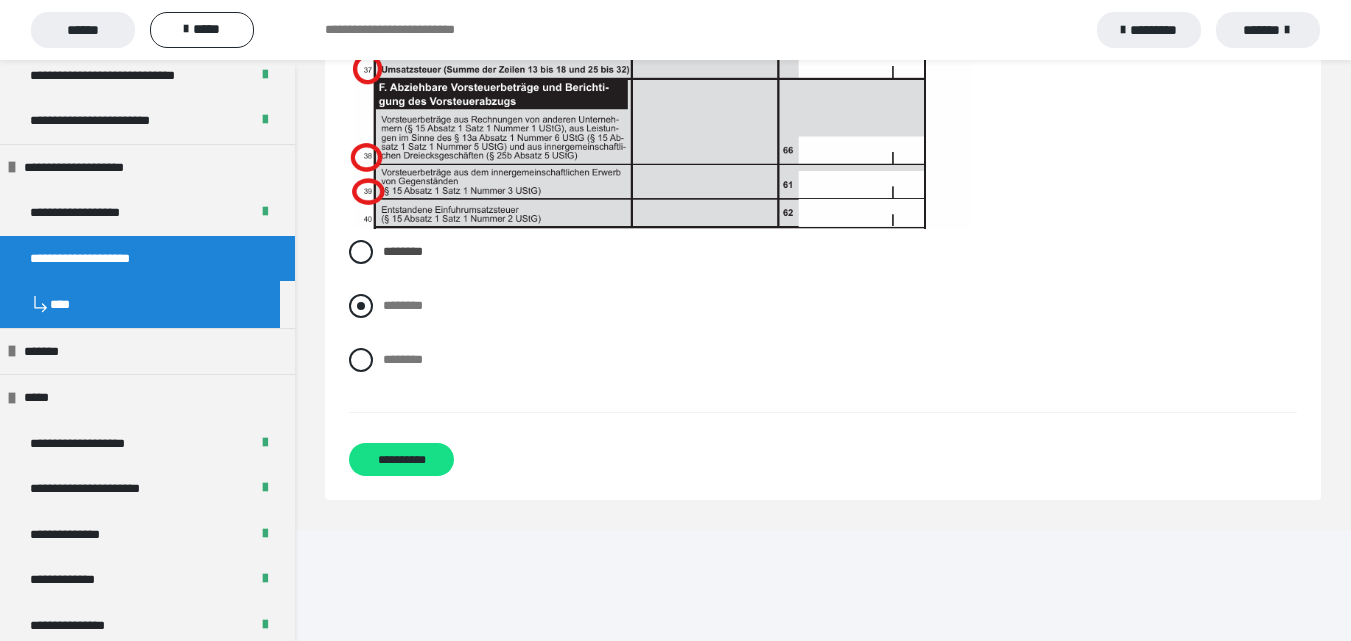 click at bounding box center [361, 306] 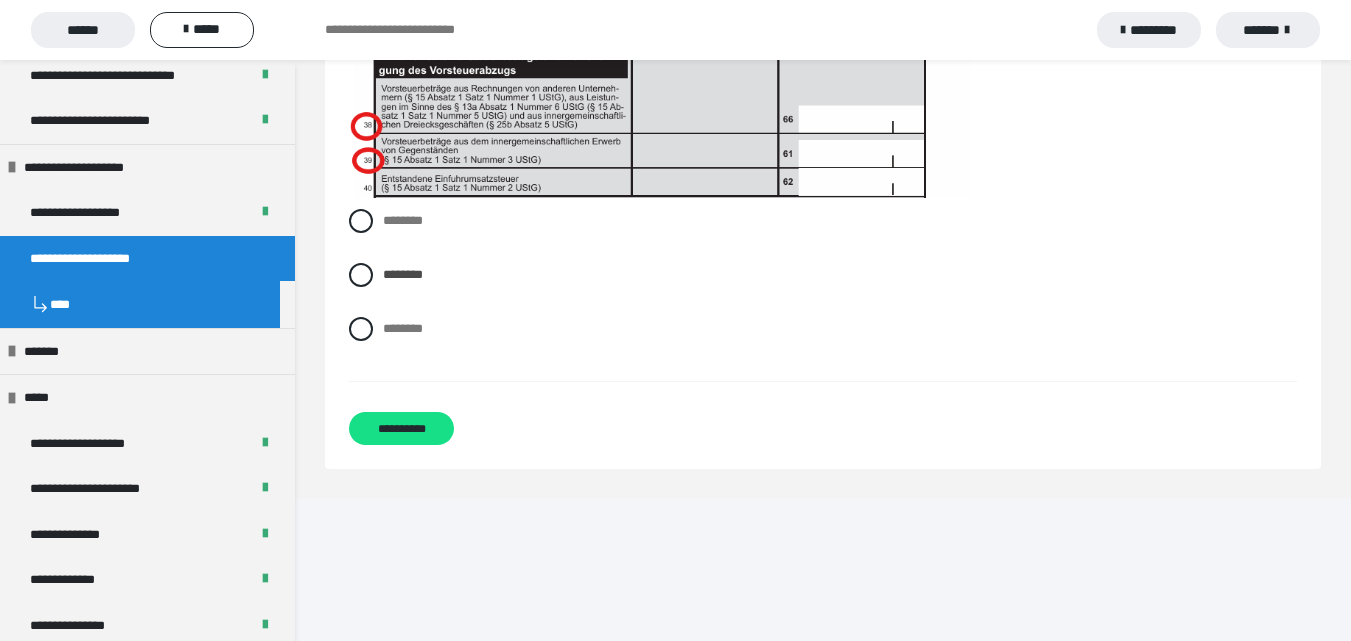 scroll, scrollTop: 18147, scrollLeft: 0, axis: vertical 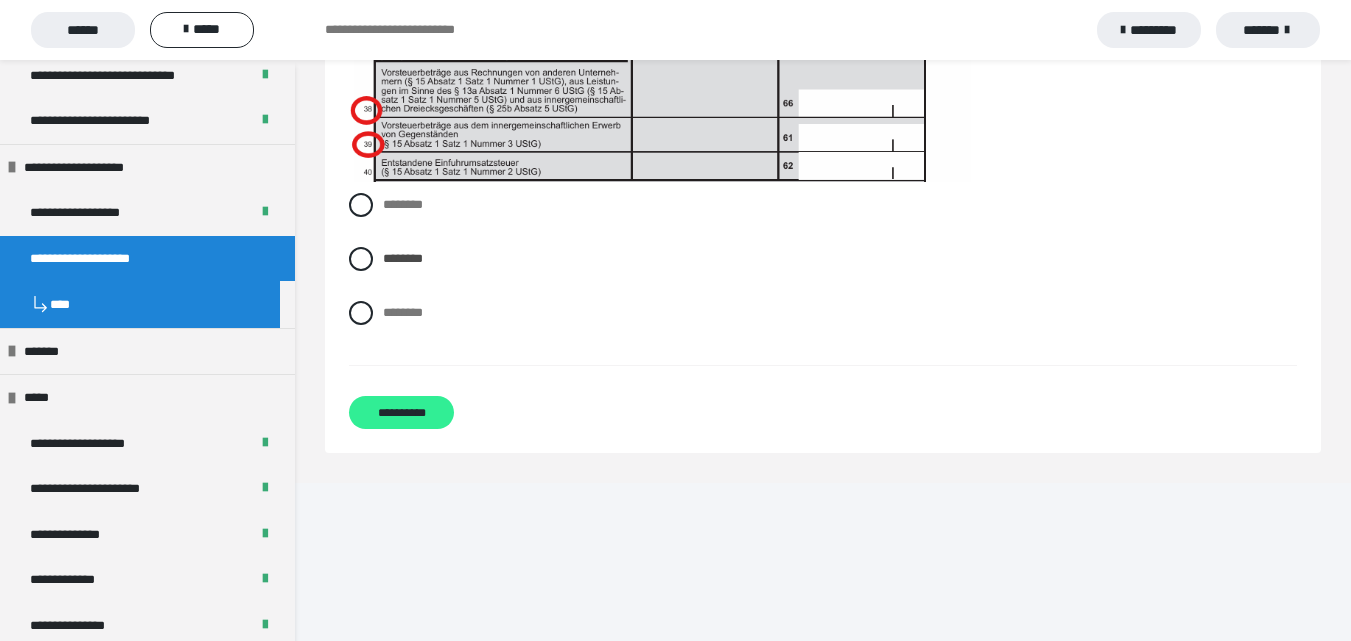 click on "**********" at bounding box center [401, 412] 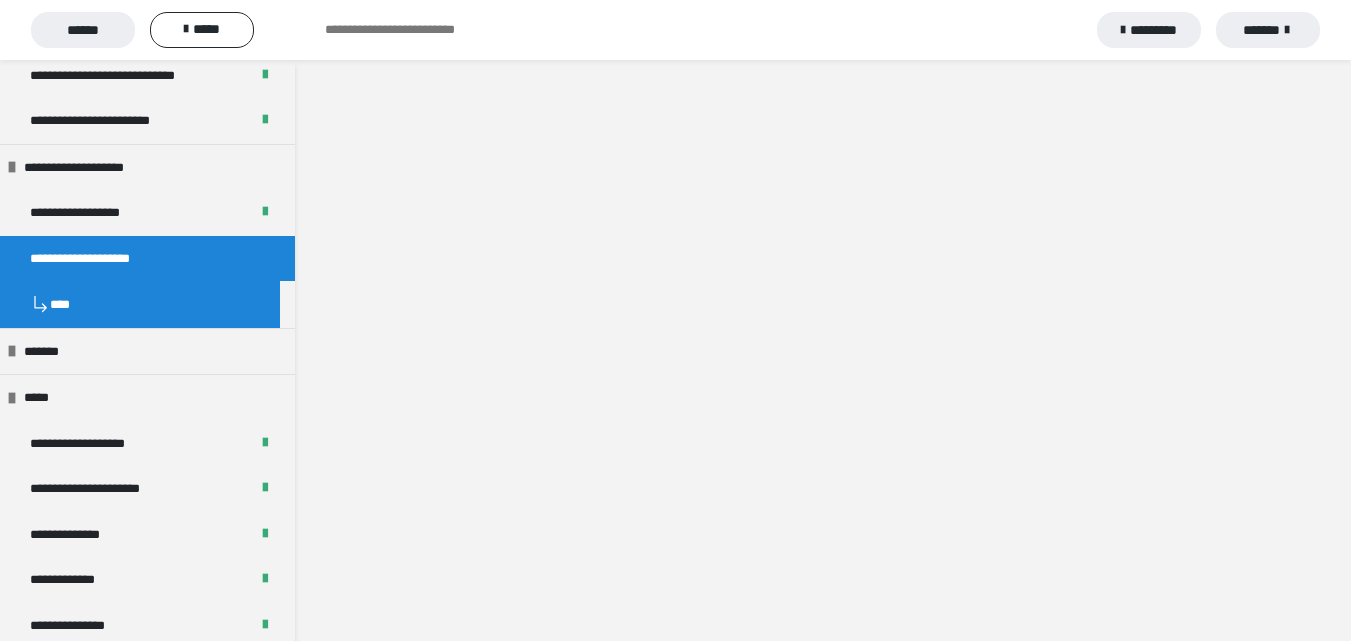 scroll, scrollTop: 0, scrollLeft: 0, axis: both 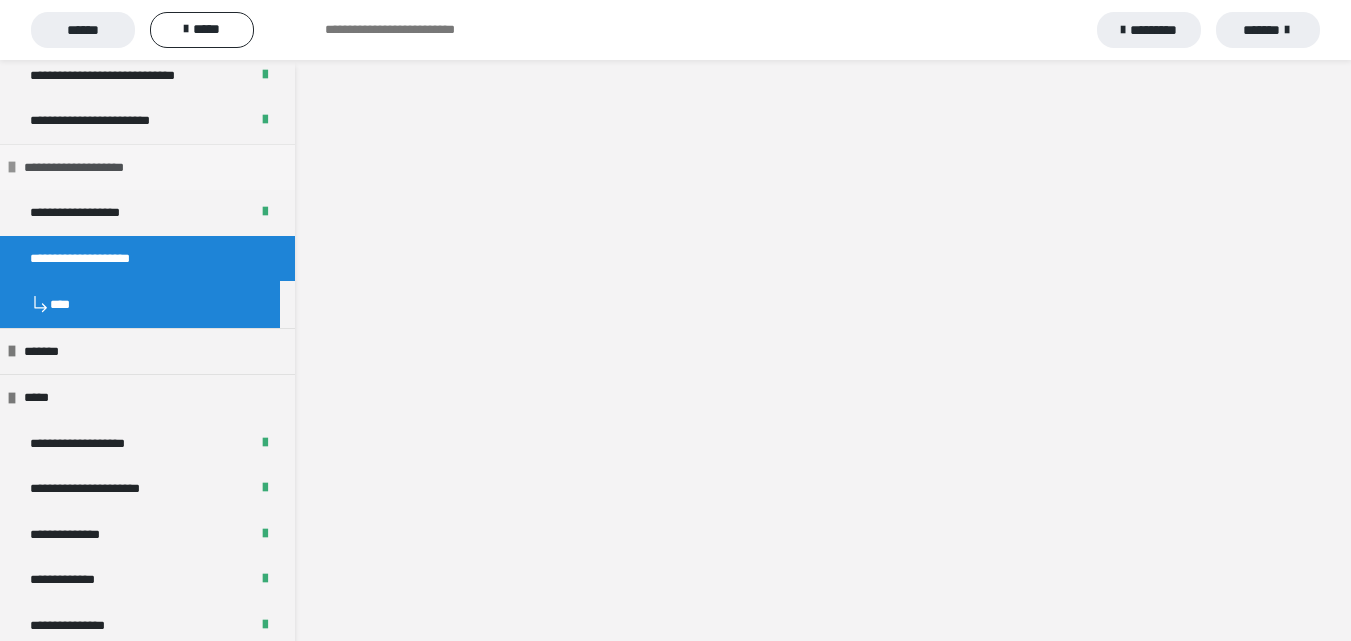 click on "**********" at bounding box center [92, 168] 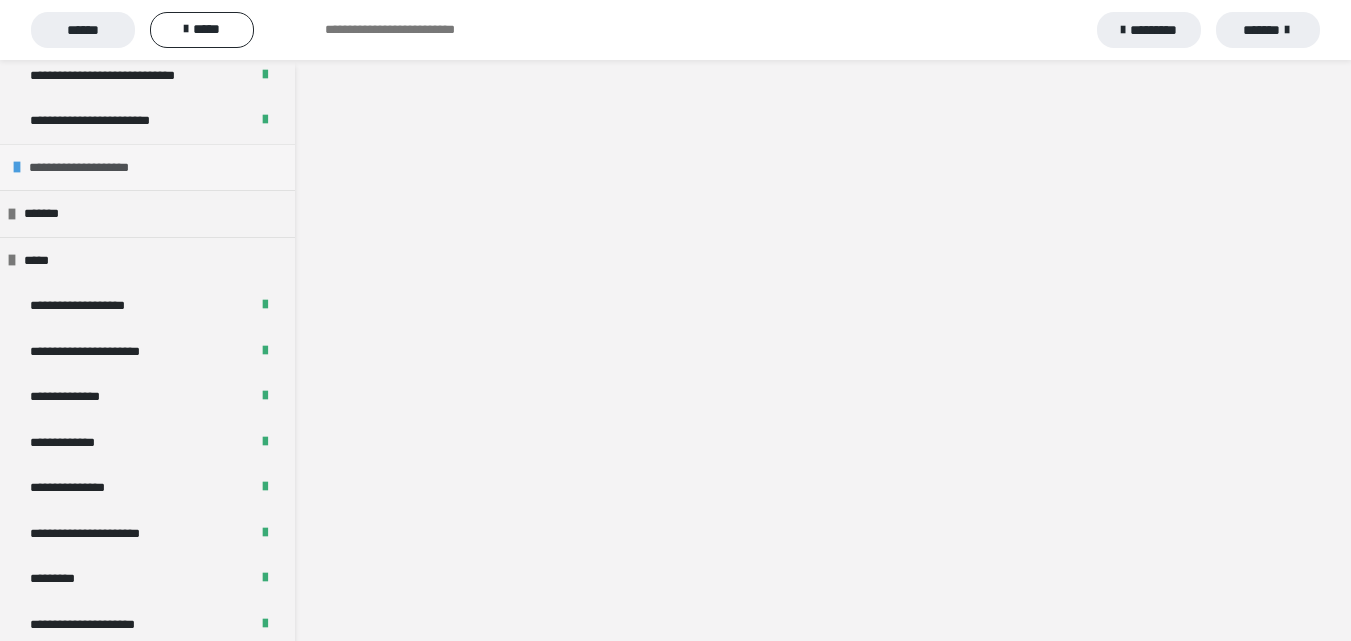 click on "**********" at bounding box center [97, 168] 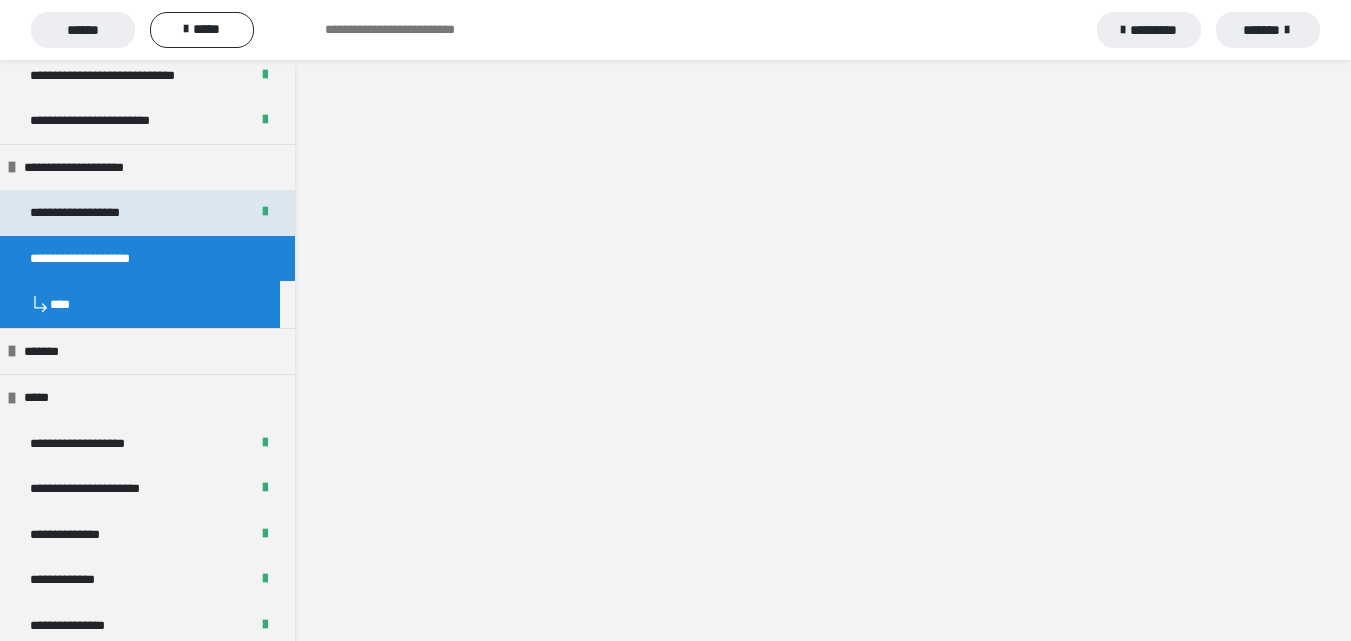 click on "**********" at bounding box center [98, 213] 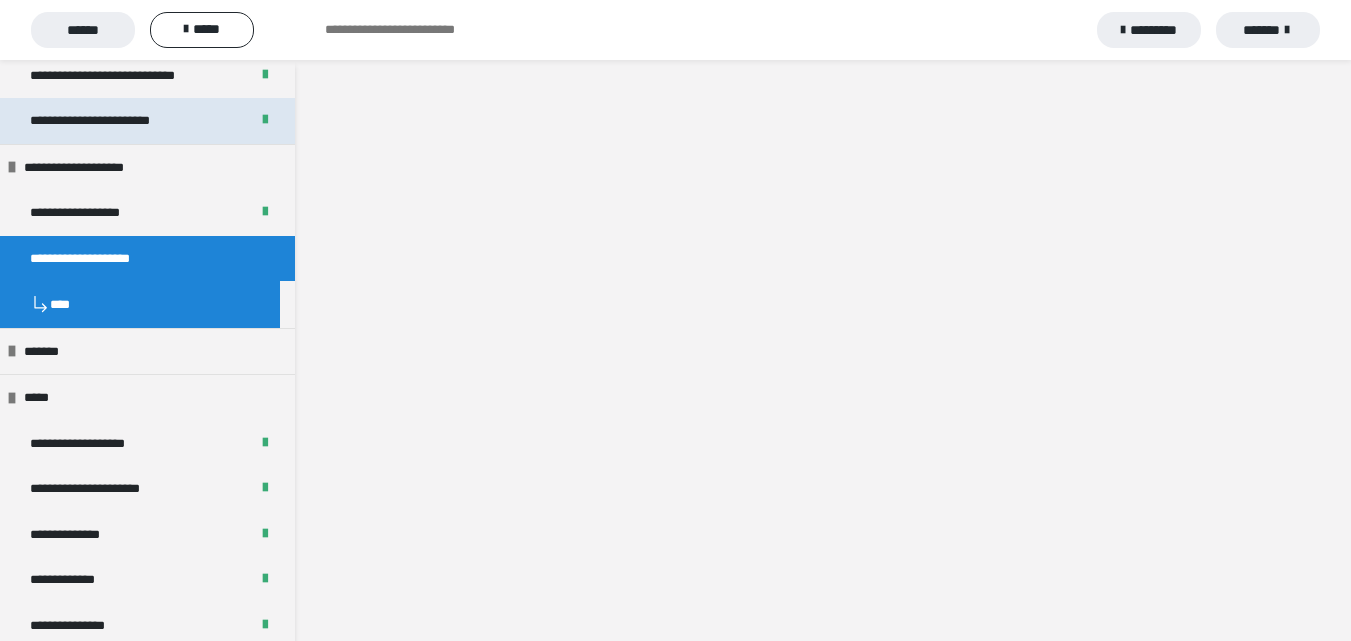 click on "**********" at bounding box center [117, 121] 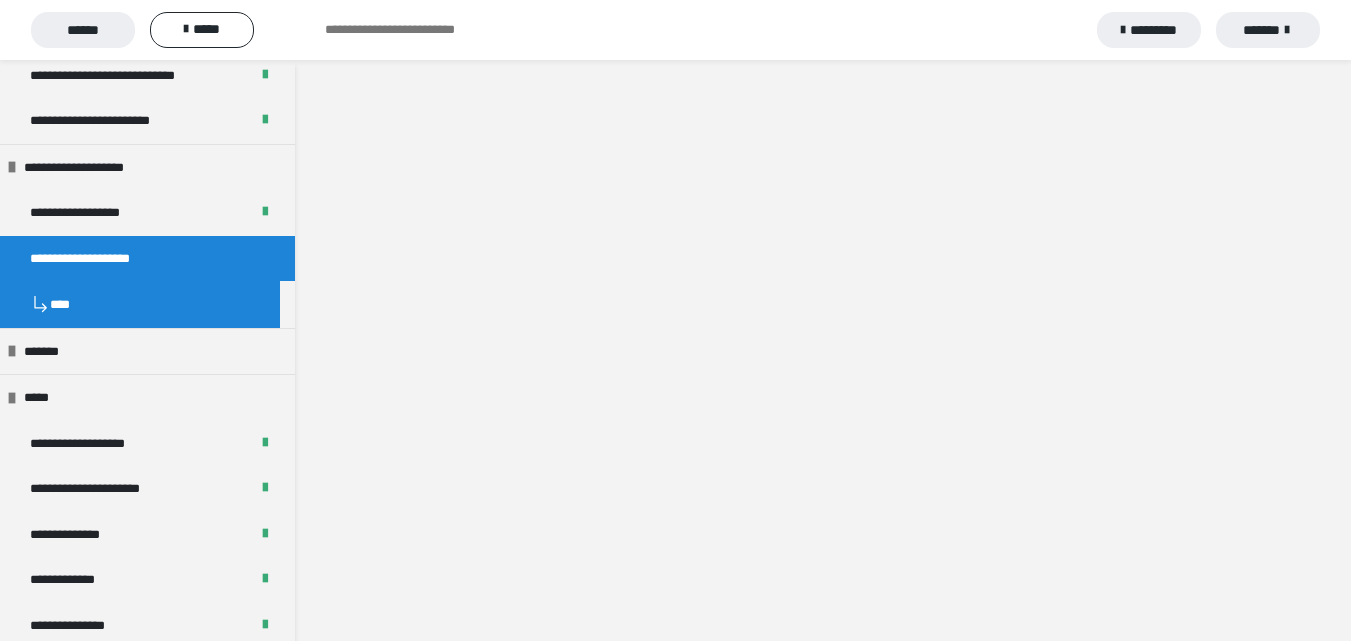 click on "*******" at bounding box center [1268, 30] 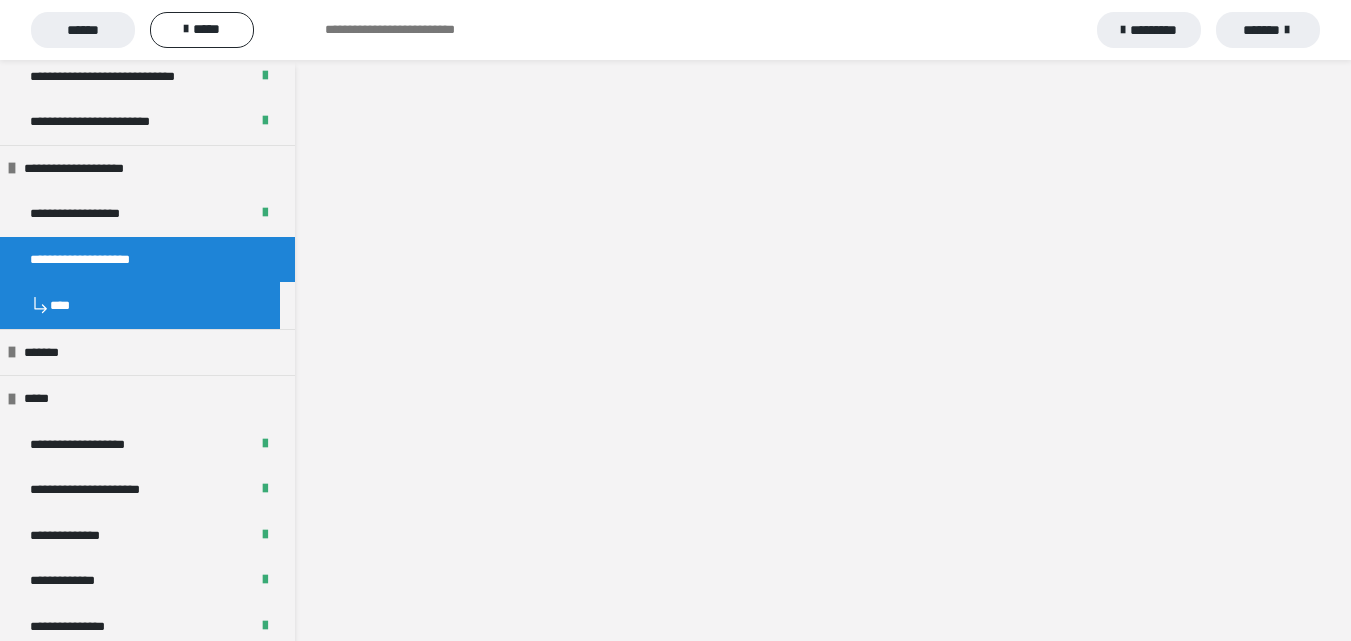 scroll, scrollTop: 2100, scrollLeft: 0, axis: vertical 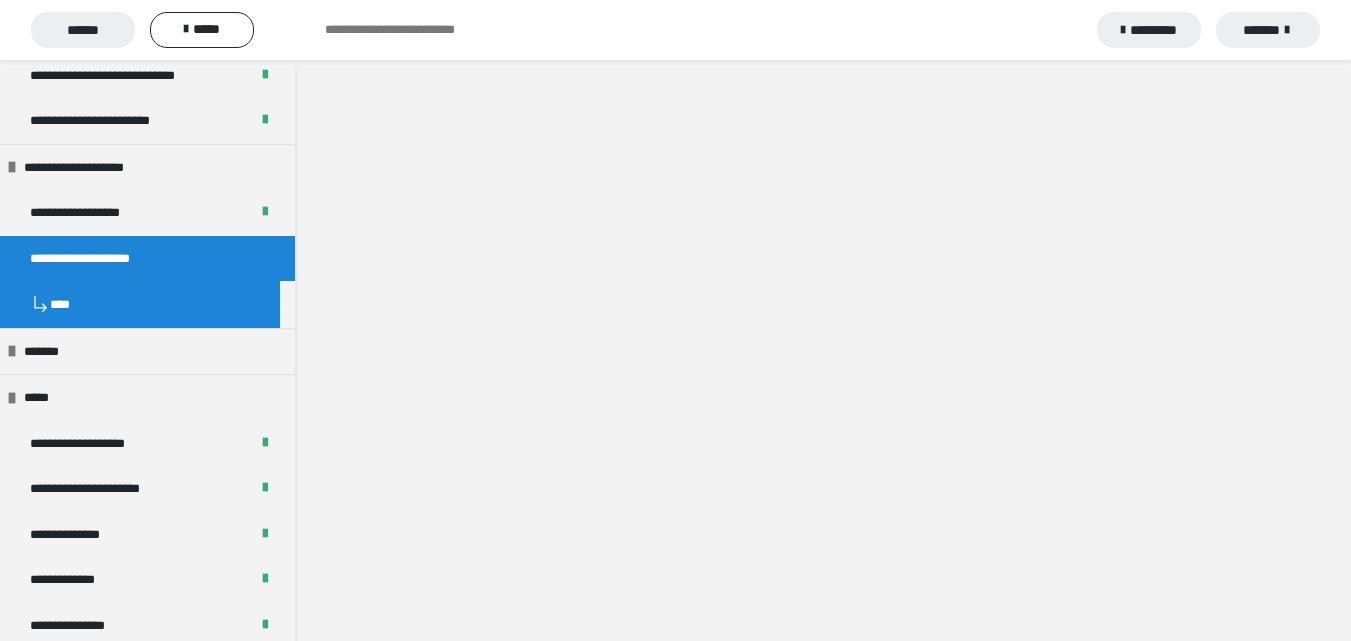 click on "****" at bounding box center [140, 304] 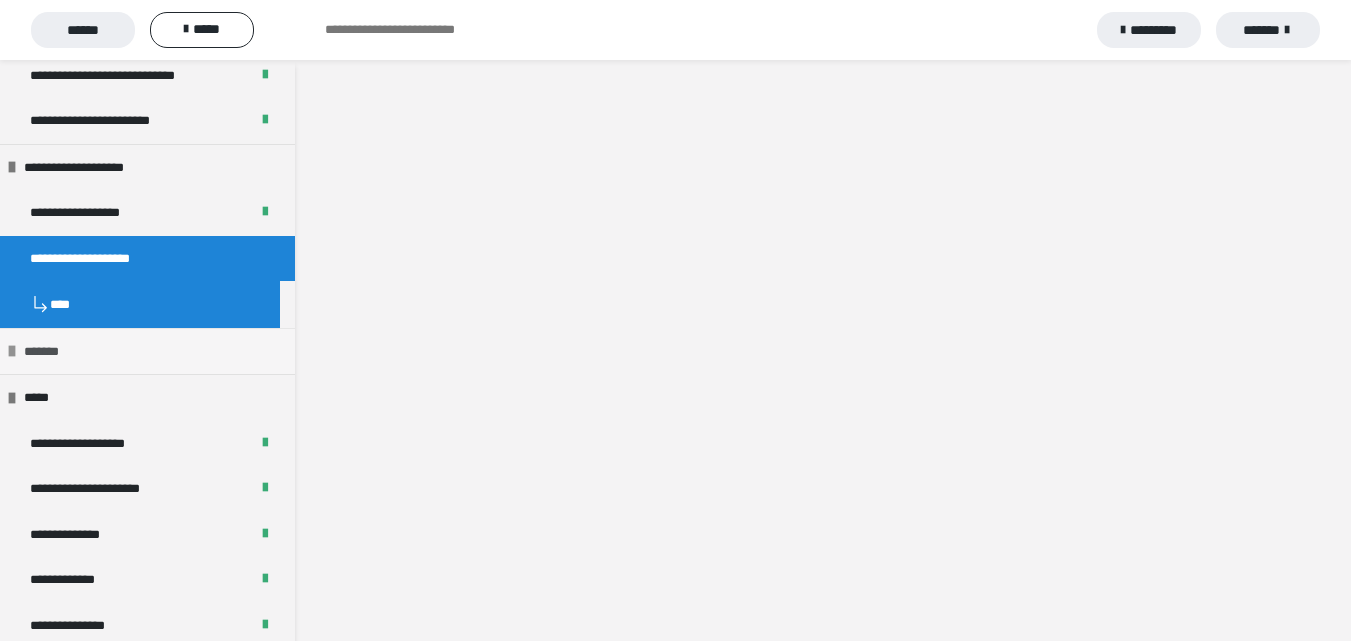 drag, startPoint x: 104, startPoint y: 169, endPoint x: 100, endPoint y: 212, distance: 43.185646 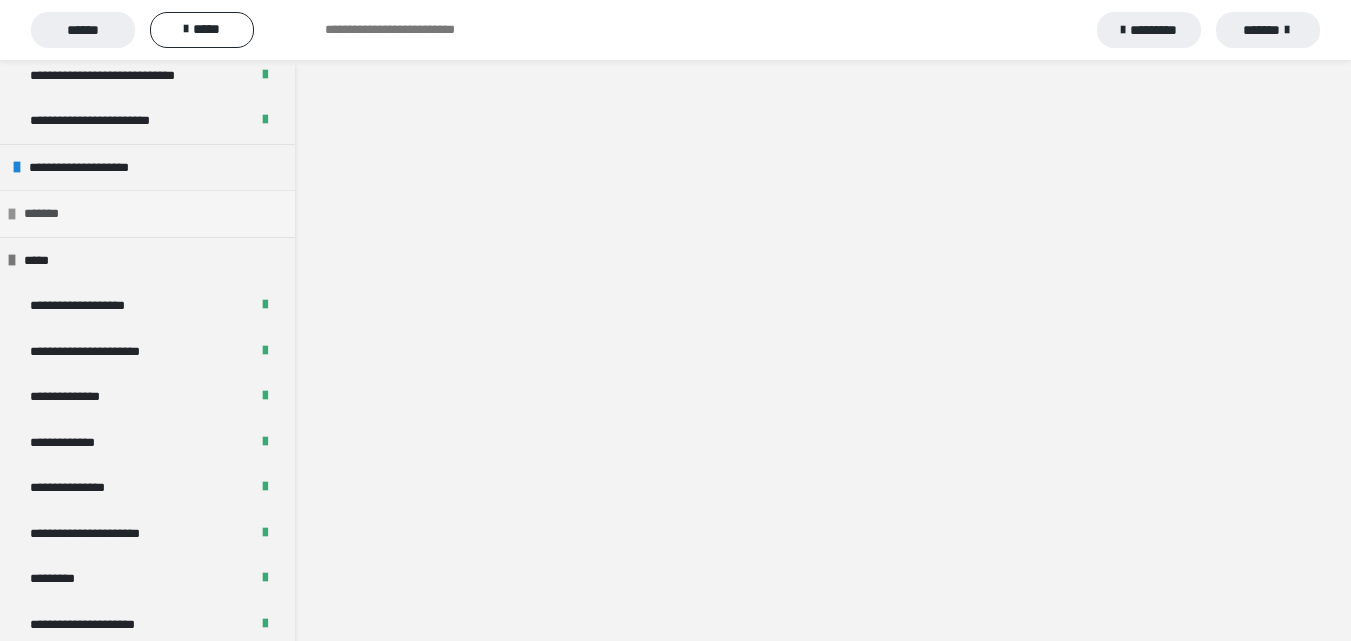 click on "*******" at bounding box center (147, 213) 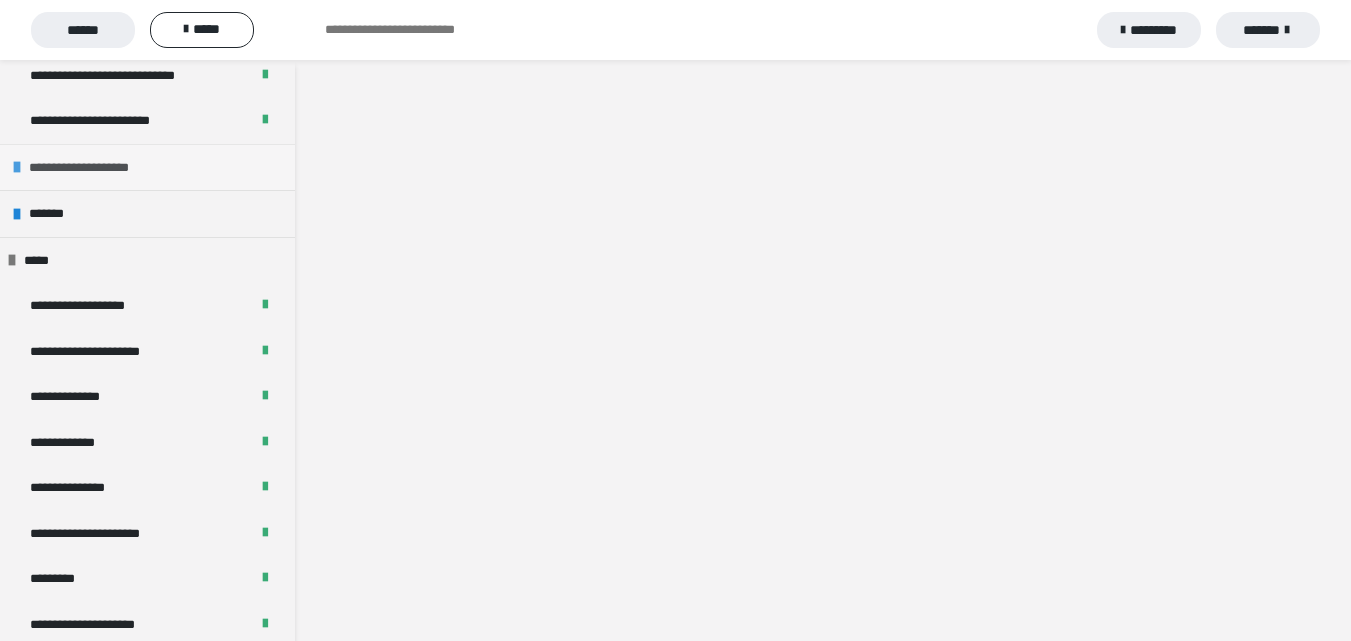 click on "**********" at bounding box center [97, 168] 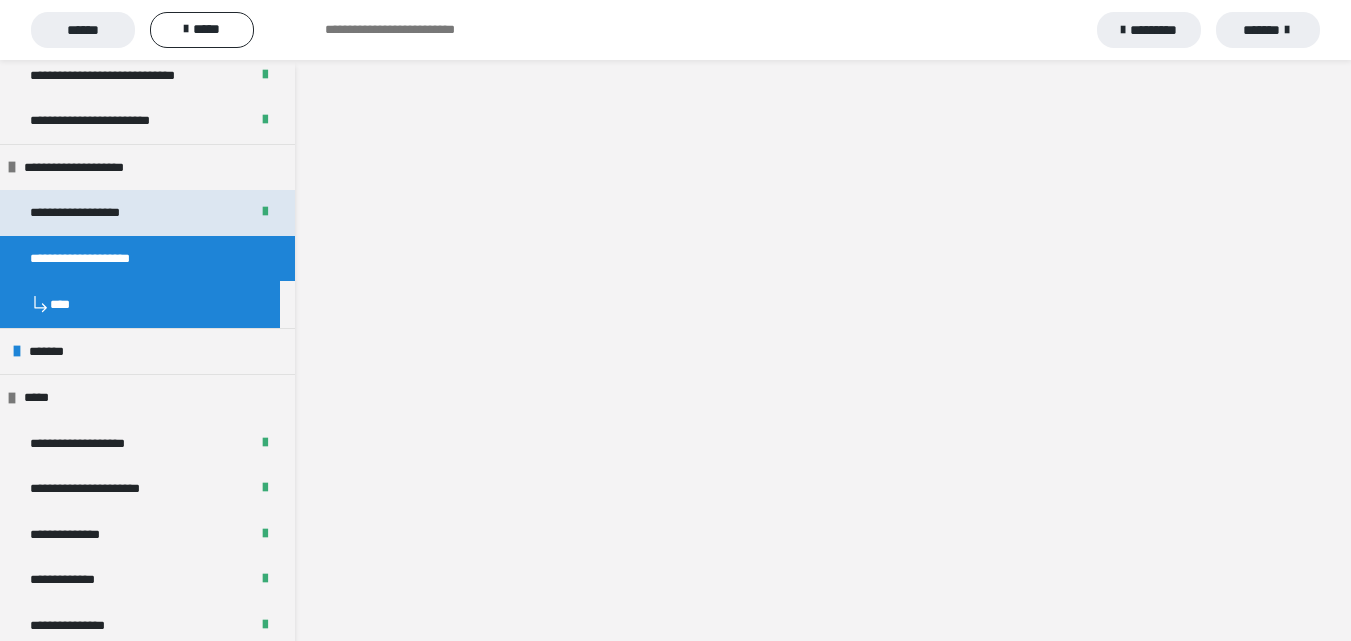 click on "**********" at bounding box center [98, 213] 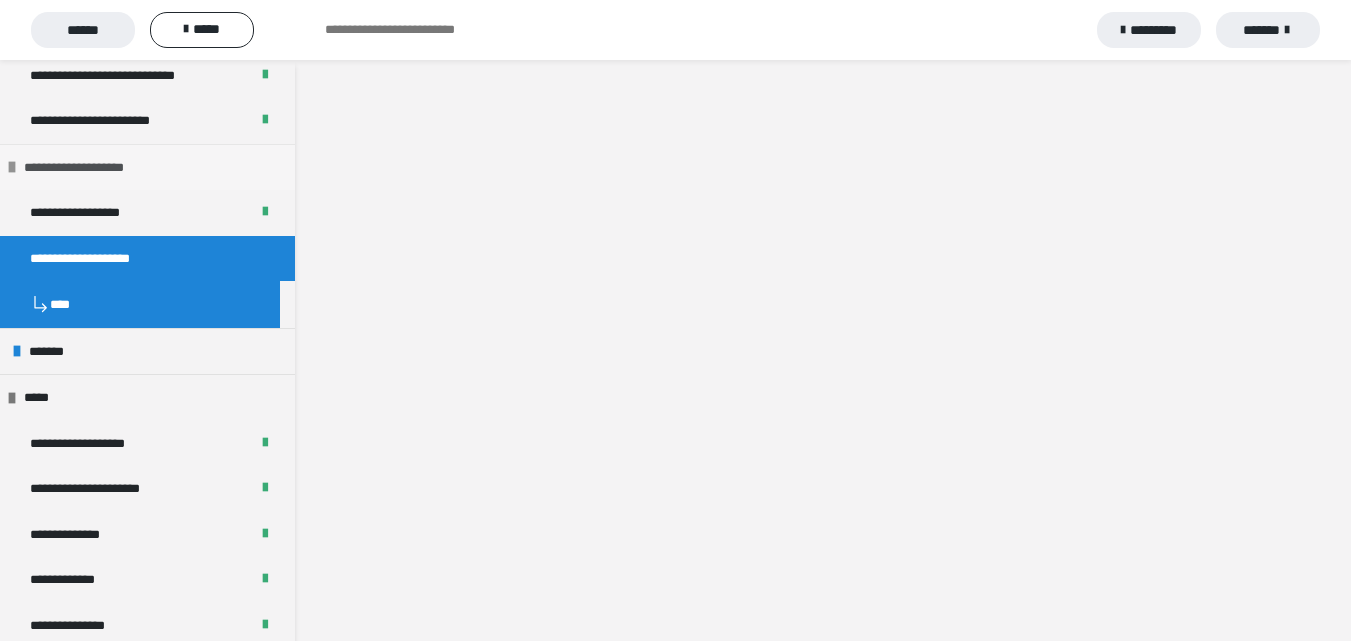 click on "**********" at bounding box center (92, 168) 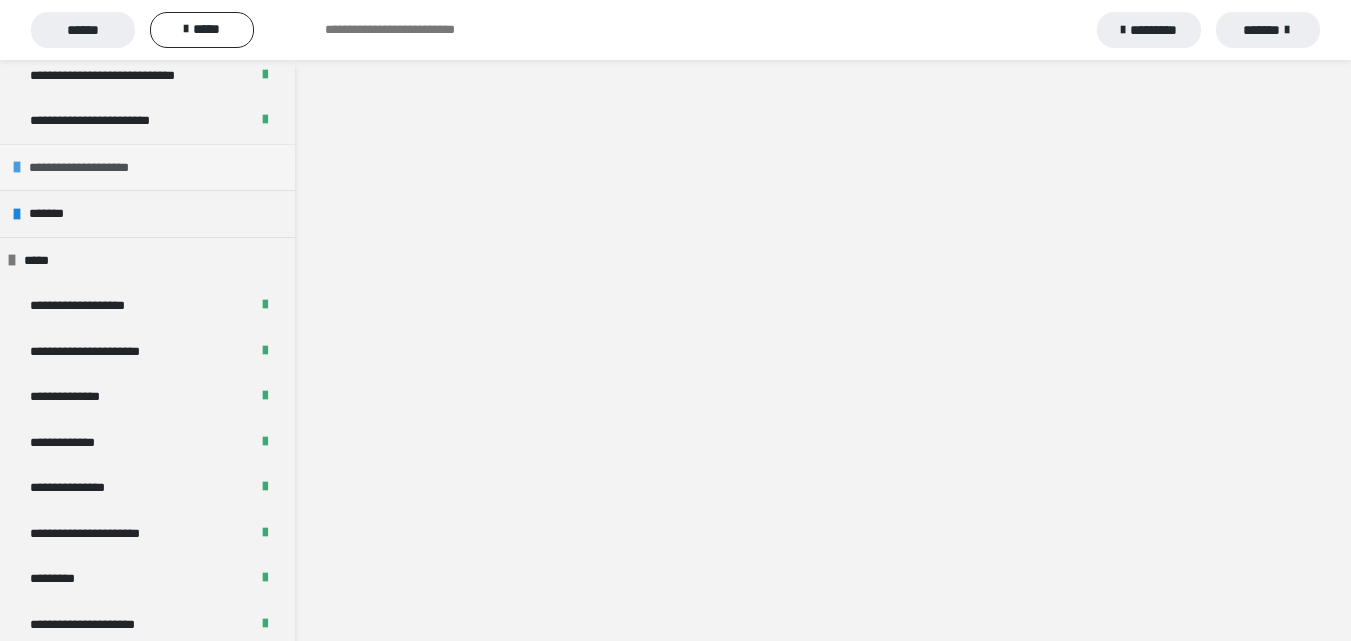 click on "**********" at bounding box center [97, 168] 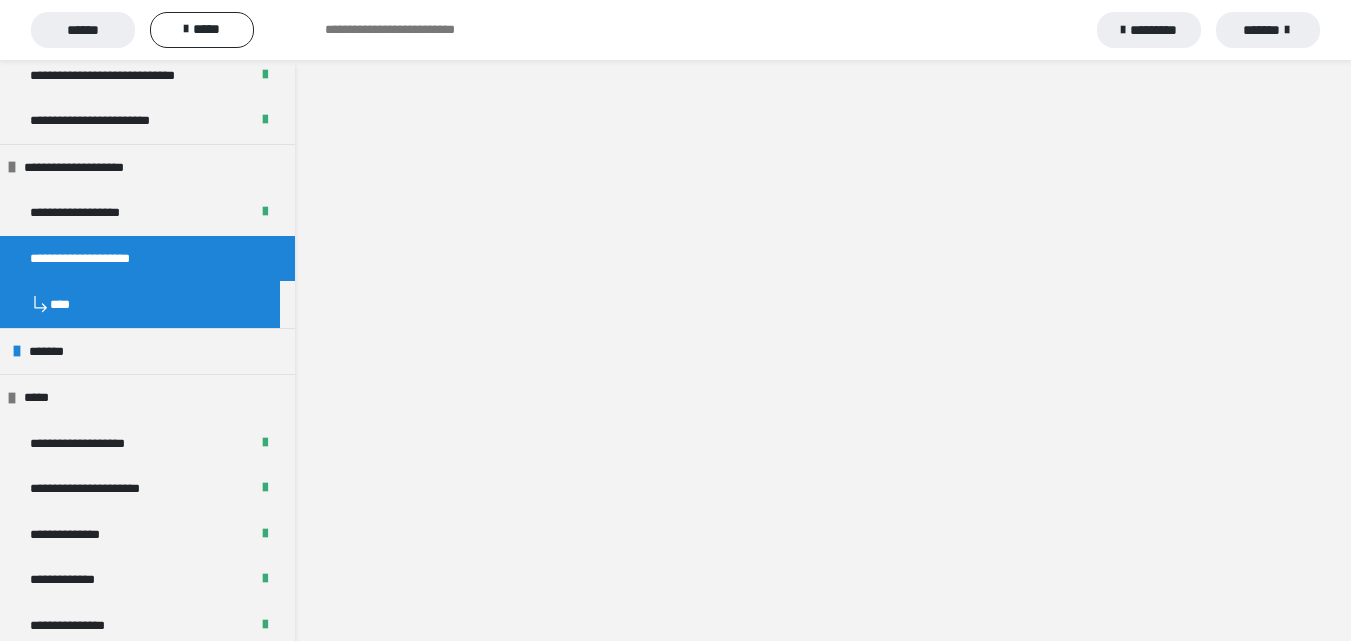 click on "****" at bounding box center [140, 304] 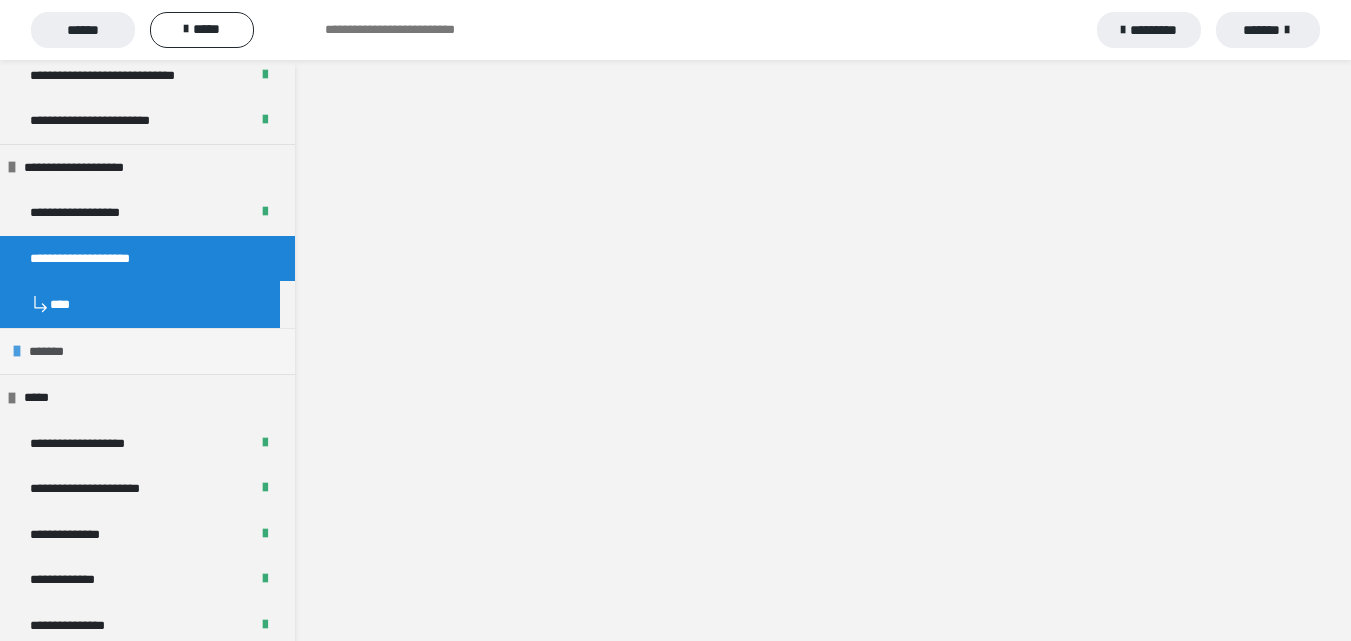 click on "*******" at bounding box center [147, 351] 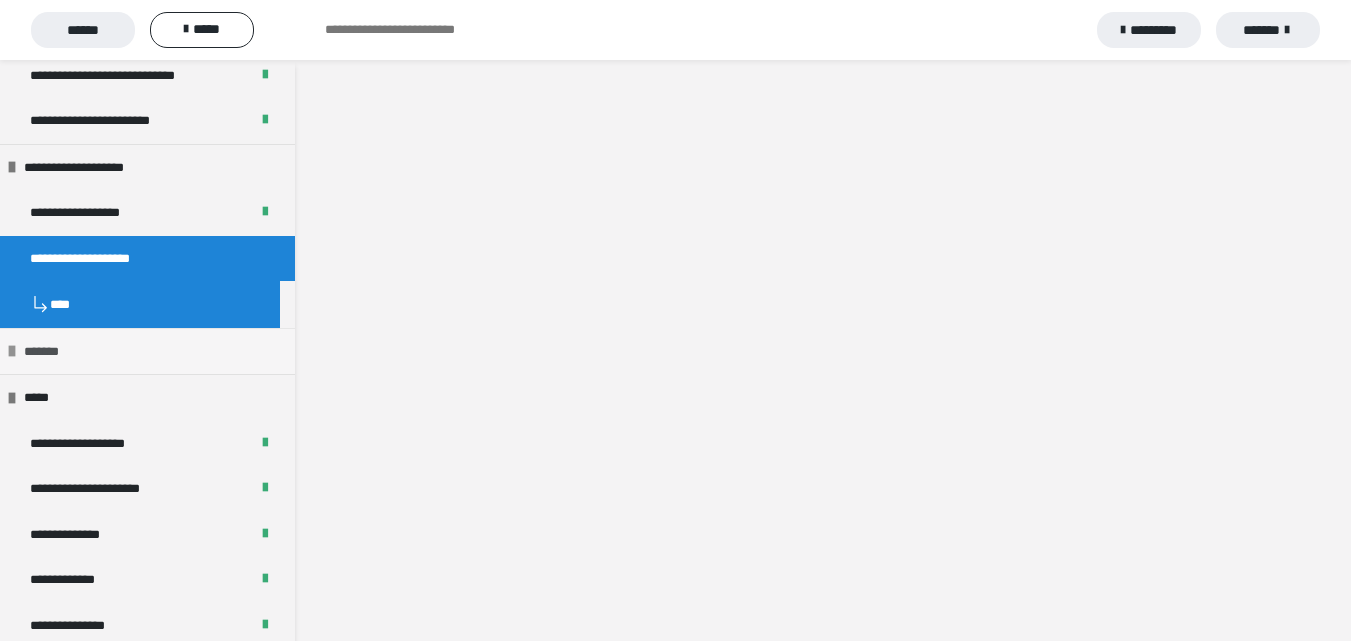 click on "*******" at bounding box center [48, 352] 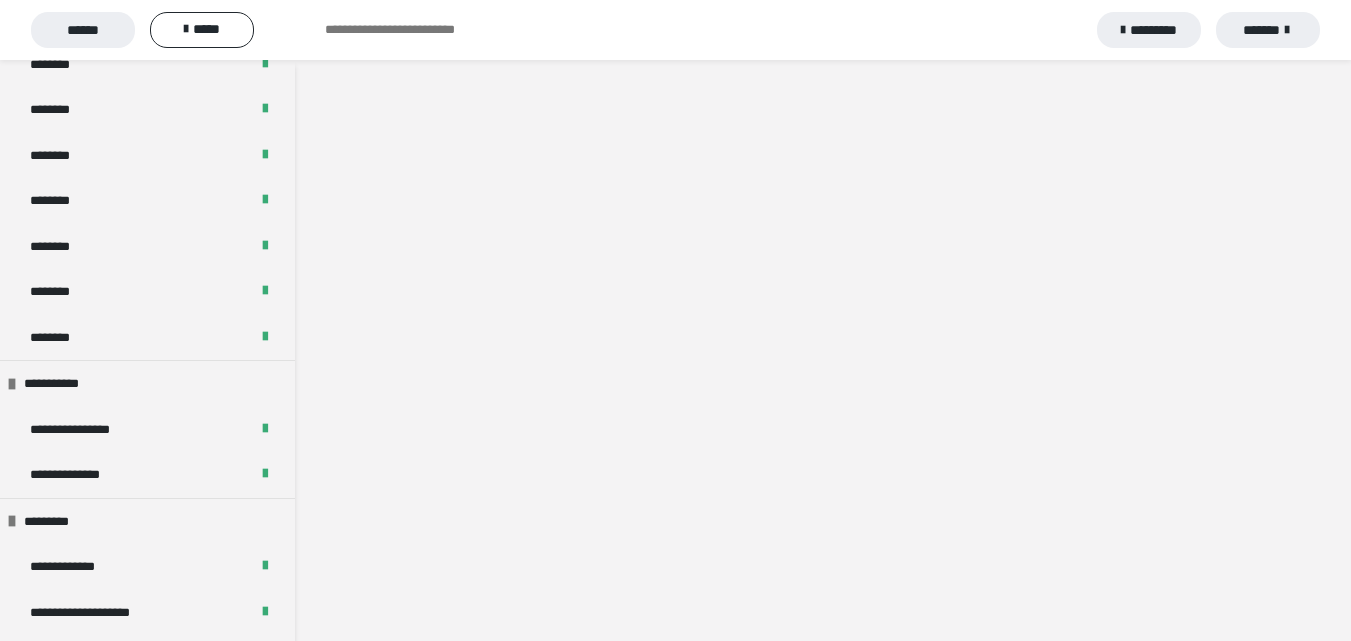 scroll, scrollTop: 1200, scrollLeft: 0, axis: vertical 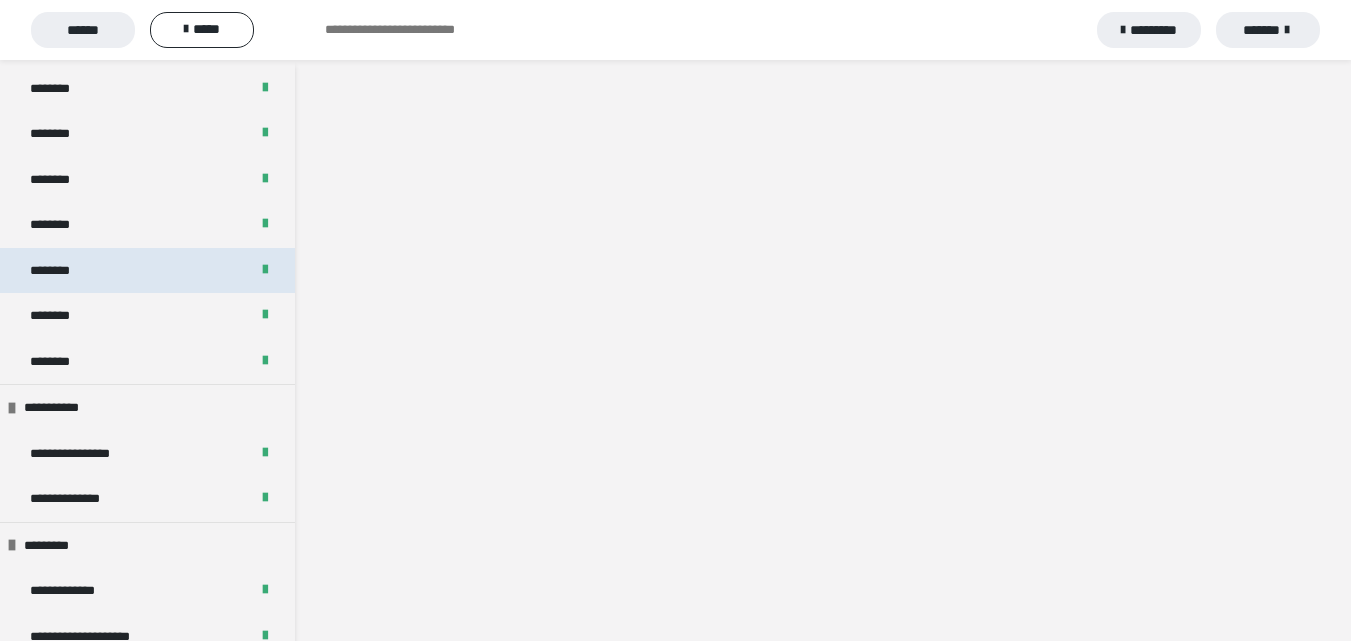 click on "********" at bounding box center [147, 271] 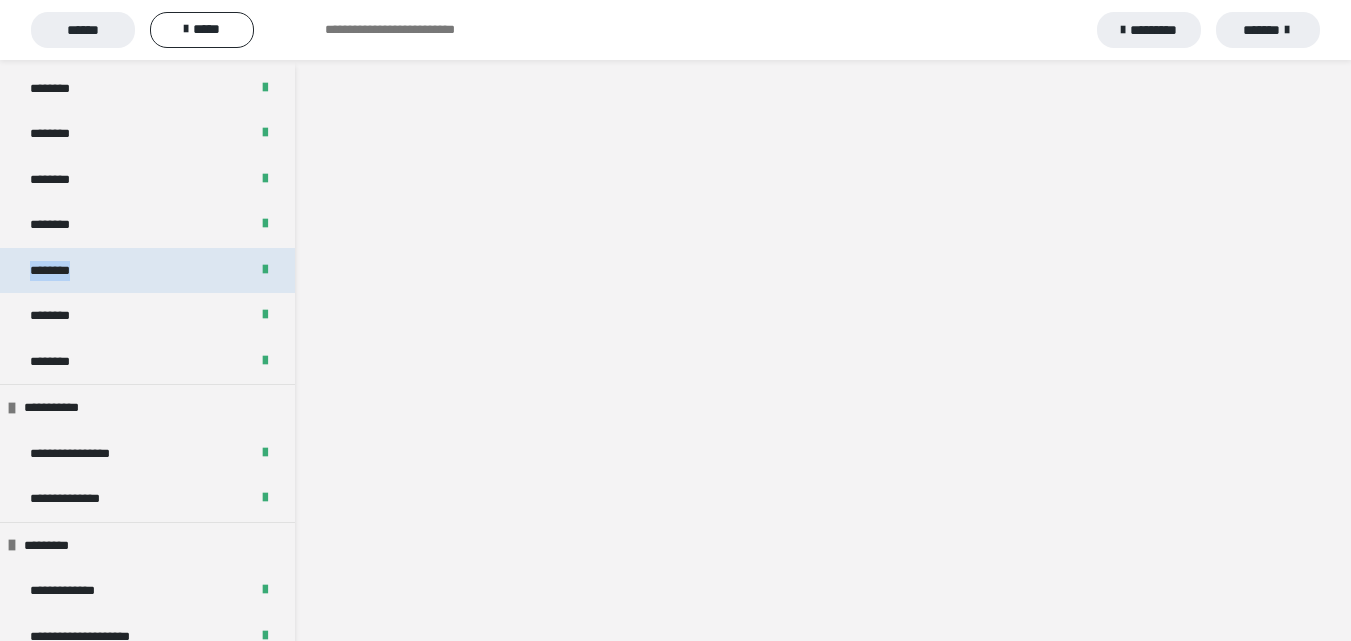 click on "********" at bounding box center (147, 271) 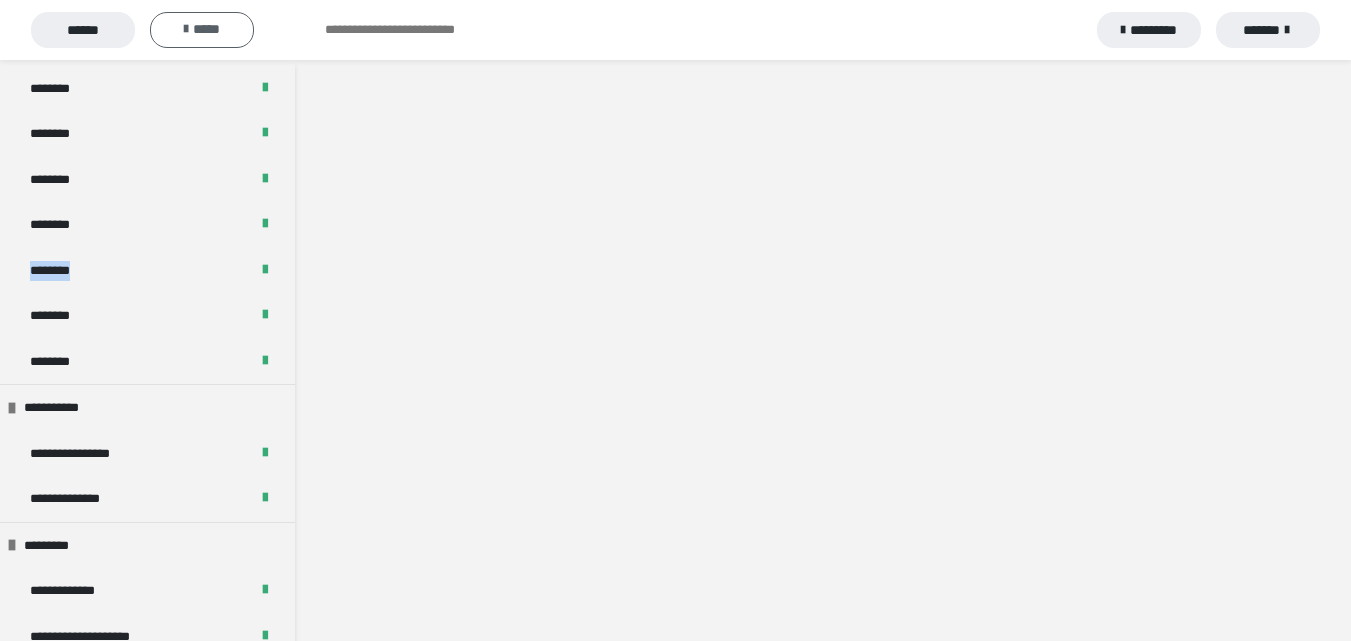 click on "*****" at bounding box center [202, 30] 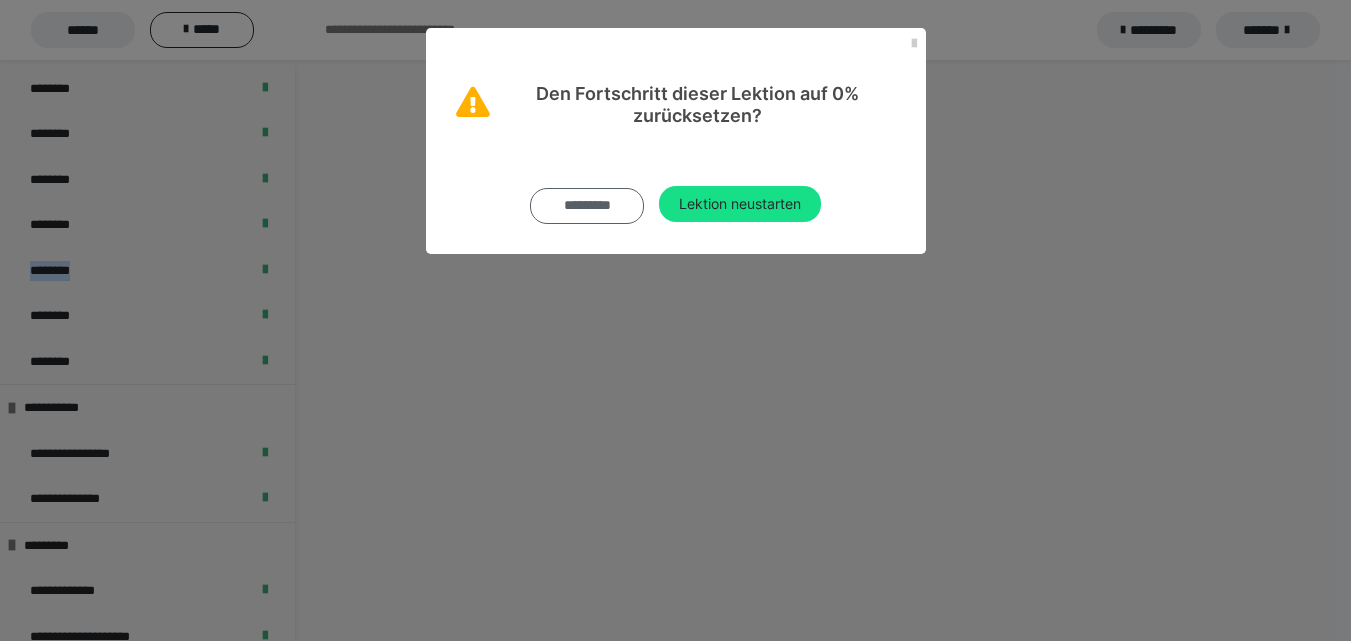 click on "*********" at bounding box center [587, 206] 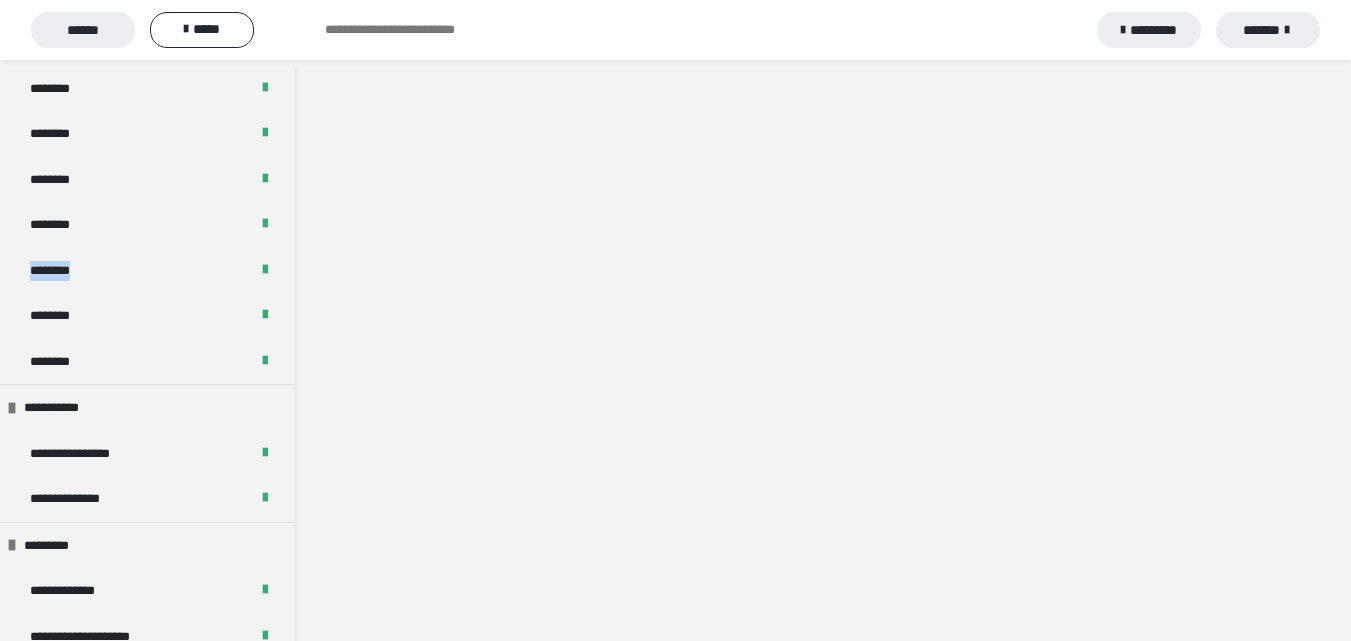 scroll, scrollTop: 60, scrollLeft: 0, axis: vertical 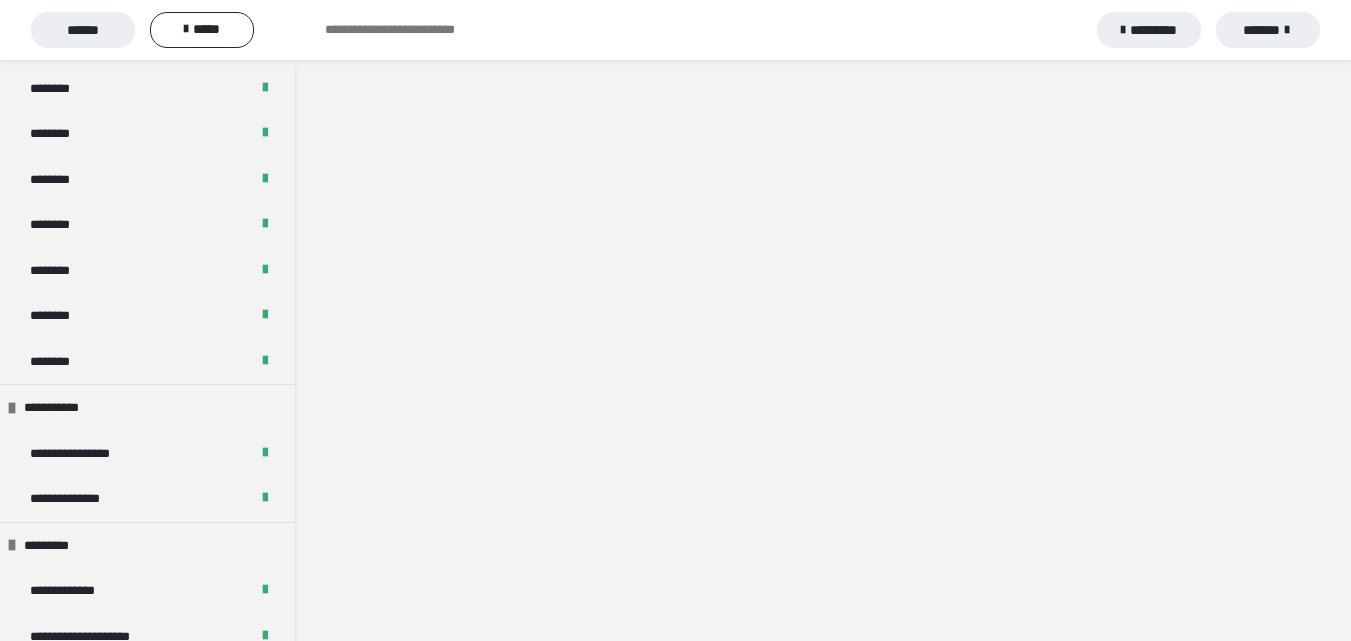 click on "******" at bounding box center [83, 30] 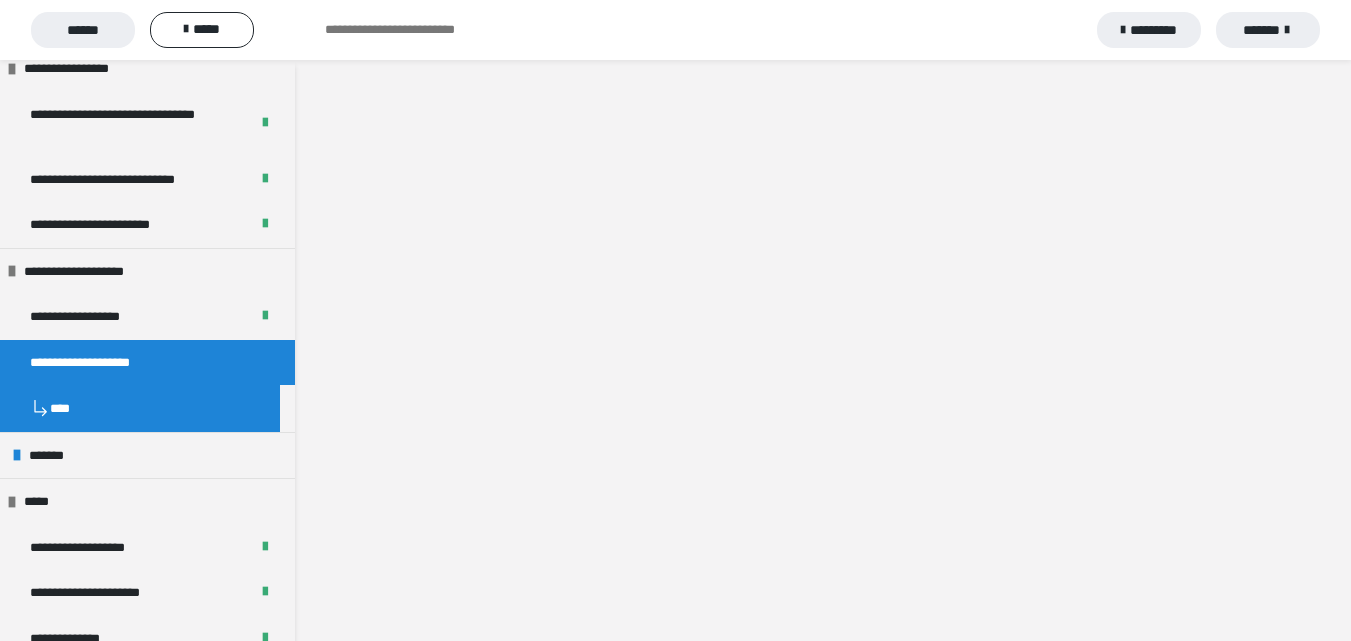 scroll, scrollTop: 2000, scrollLeft: 0, axis: vertical 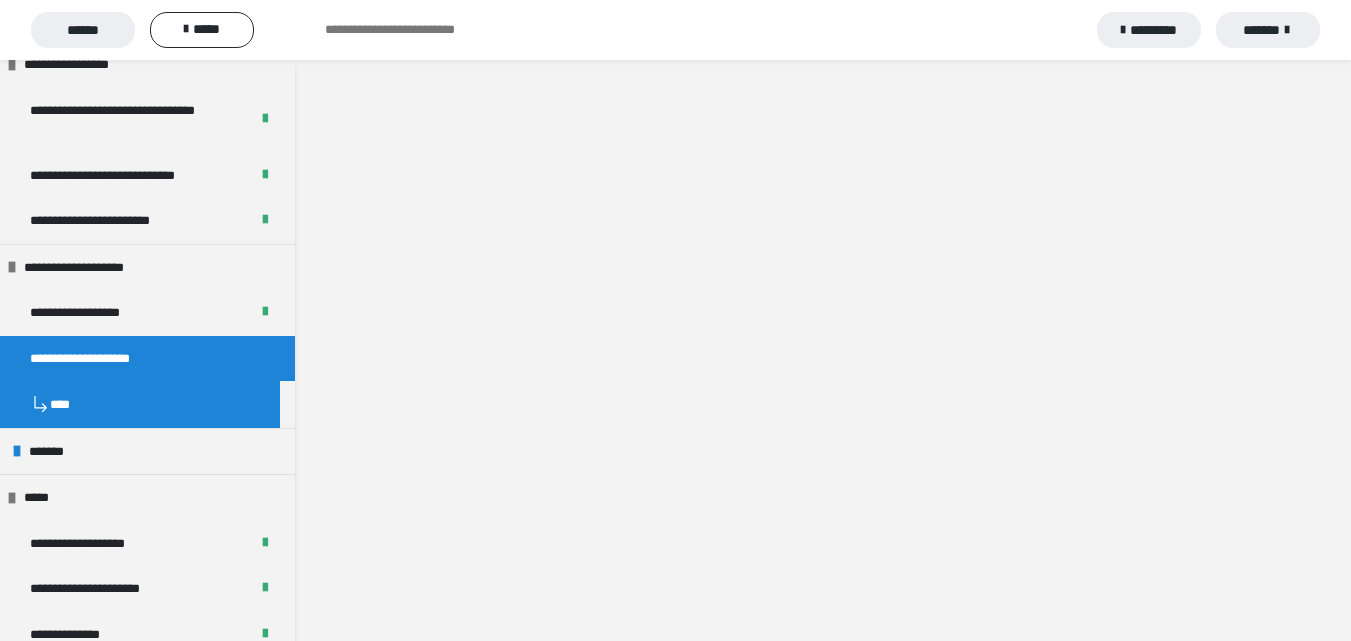 click on "*******" at bounding box center (1268, 30) 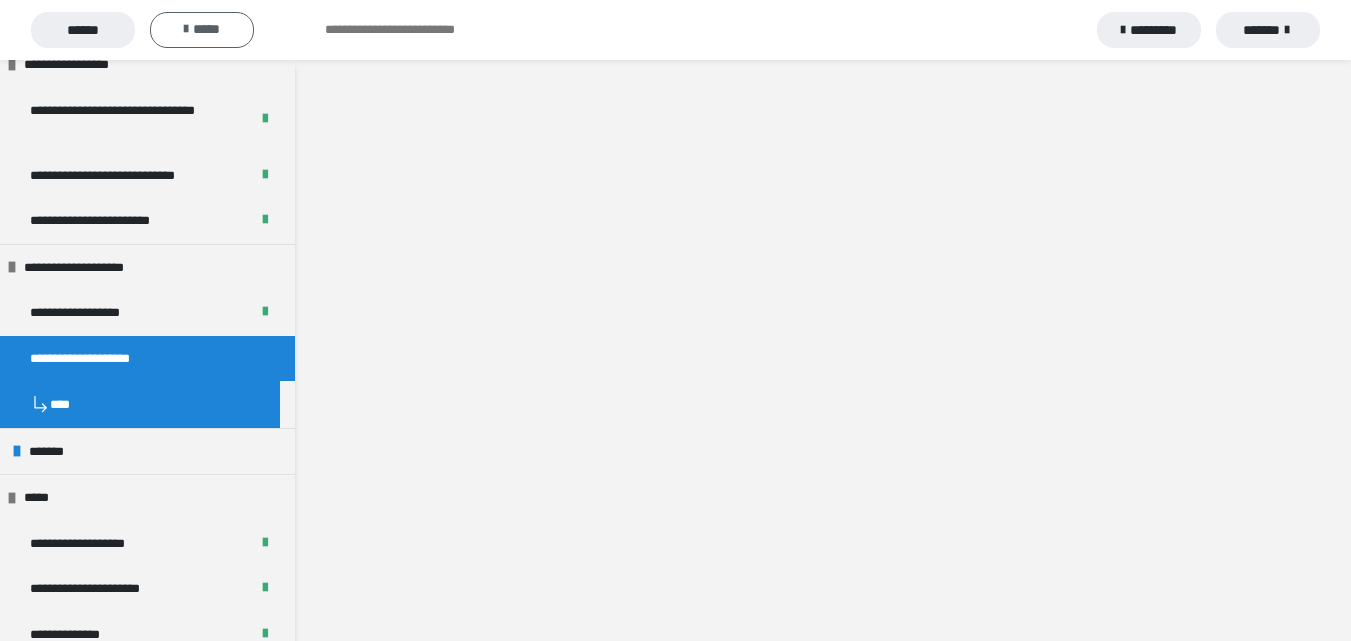click on "*****" at bounding box center [202, 30] 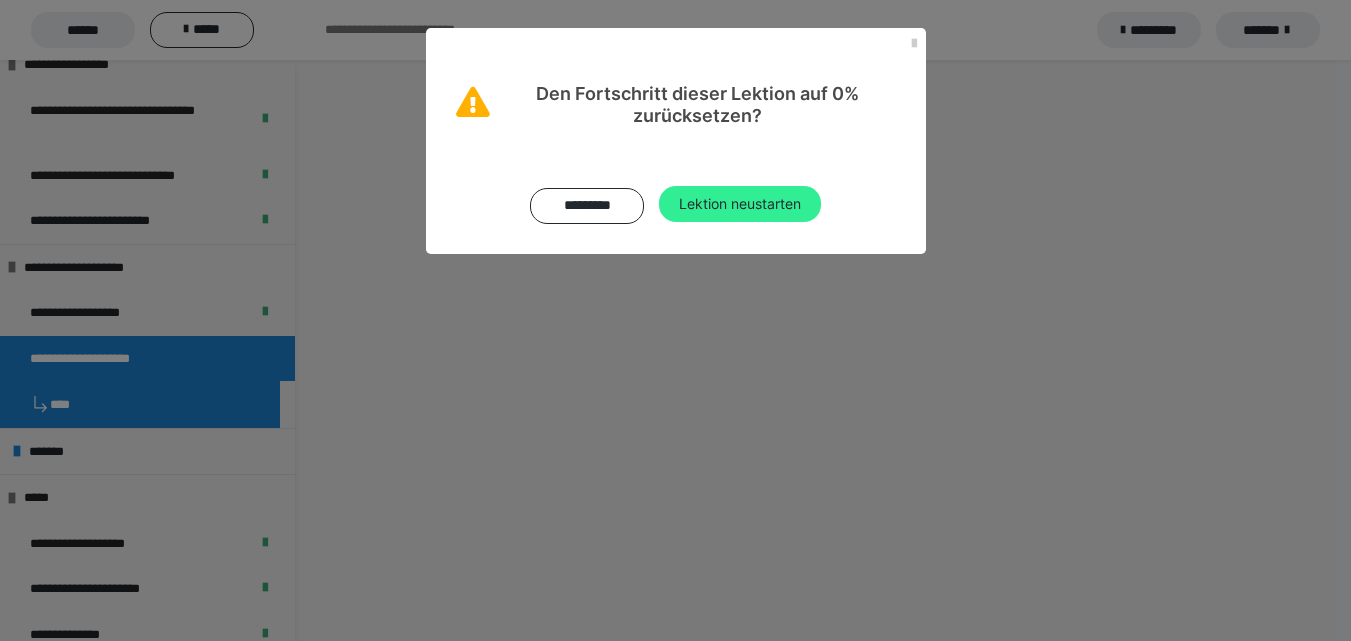 click on "Lektion neustarten" at bounding box center [740, 204] 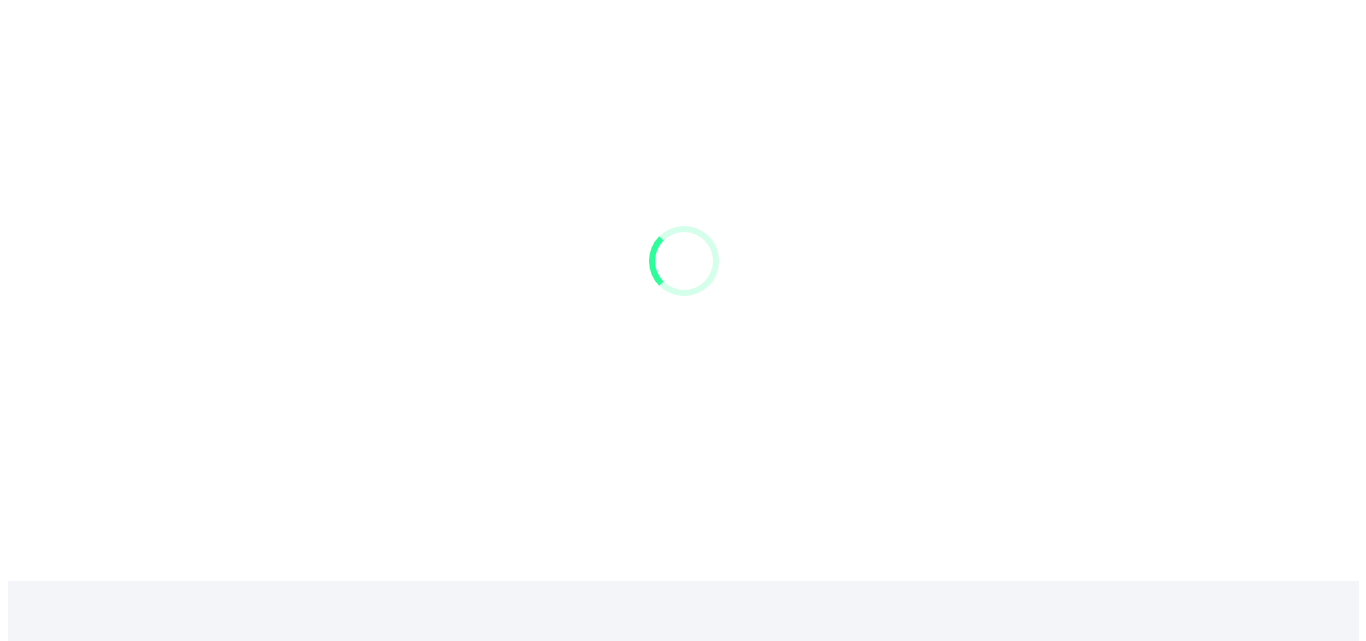scroll, scrollTop: 0, scrollLeft: 0, axis: both 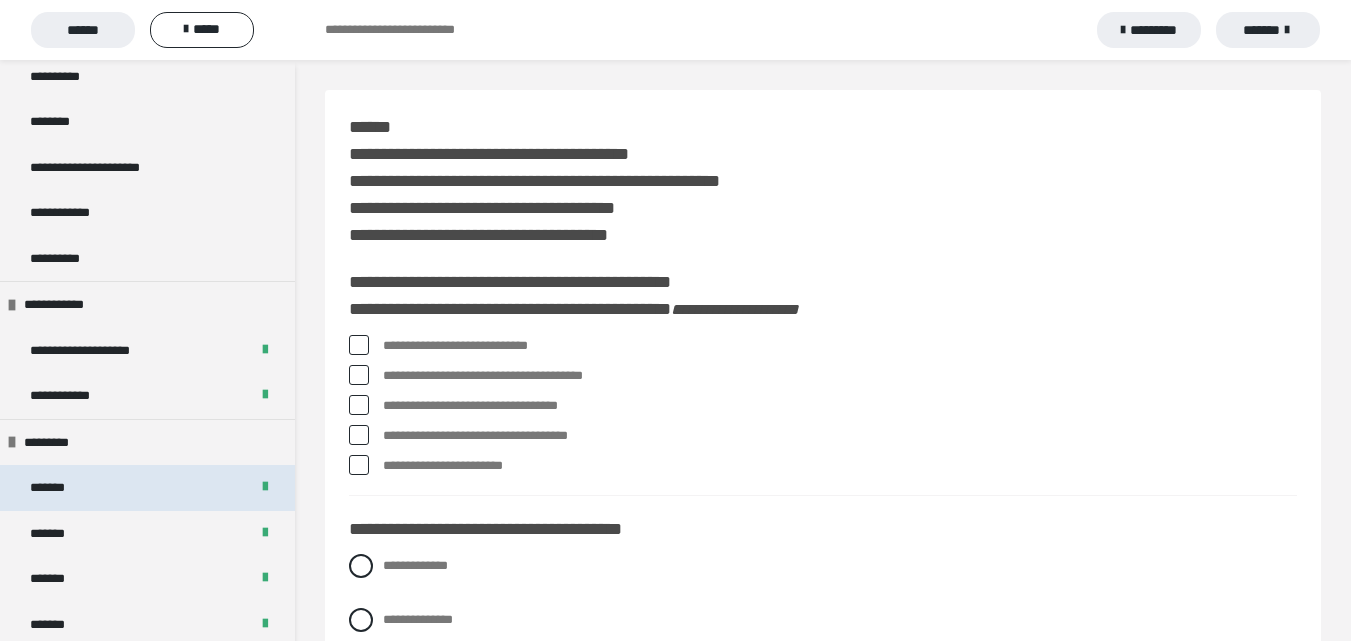 click on "*******" at bounding box center [147, 488] 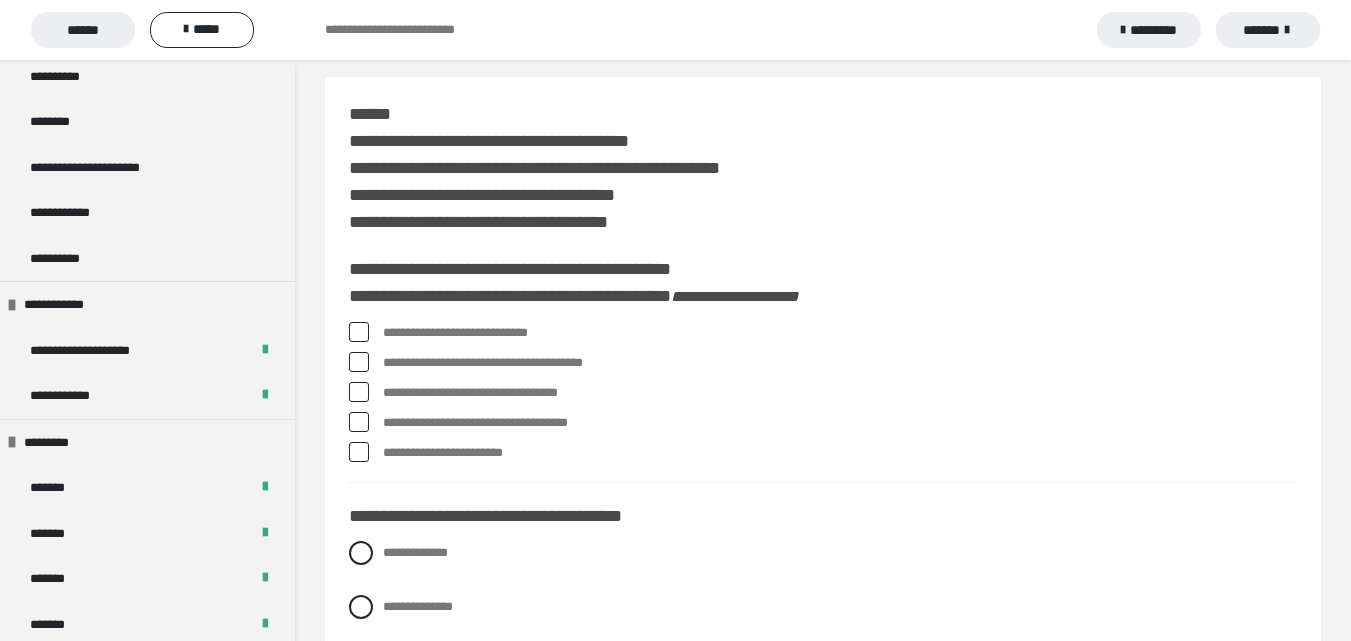 scroll, scrollTop: 0, scrollLeft: 0, axis: both 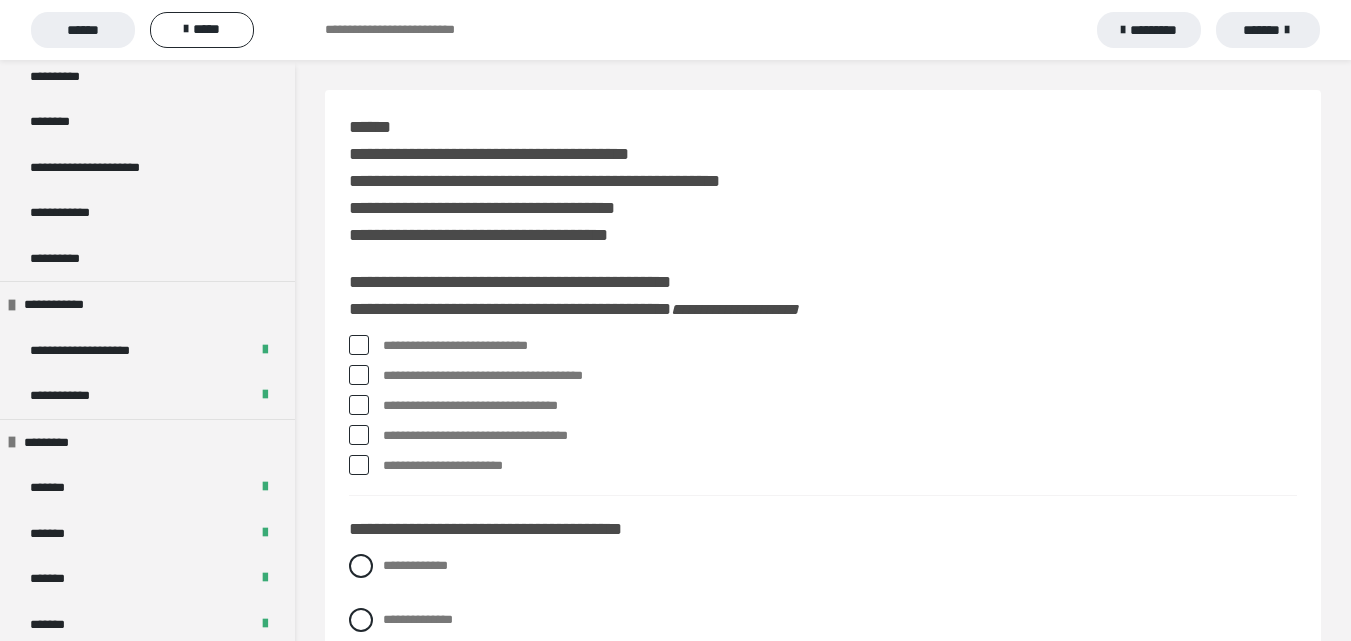 click on "*********" at bounding box center (1149, 30) 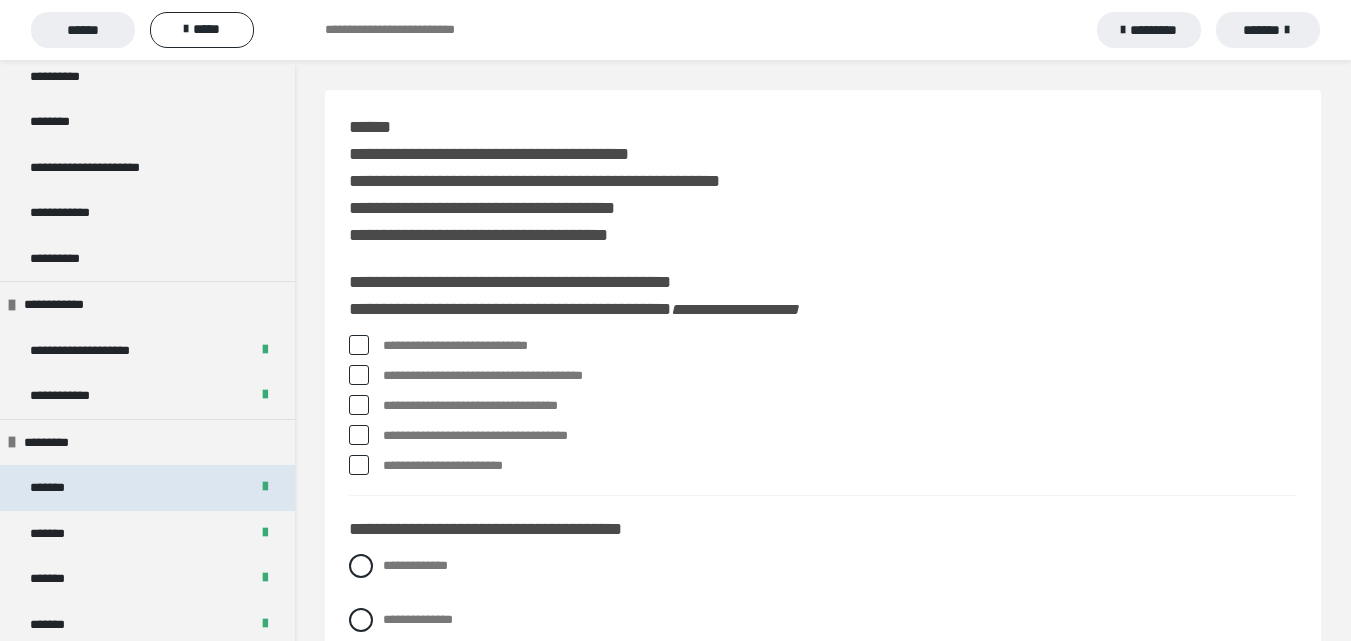 click on "*******" at bounding box center [147, 488] 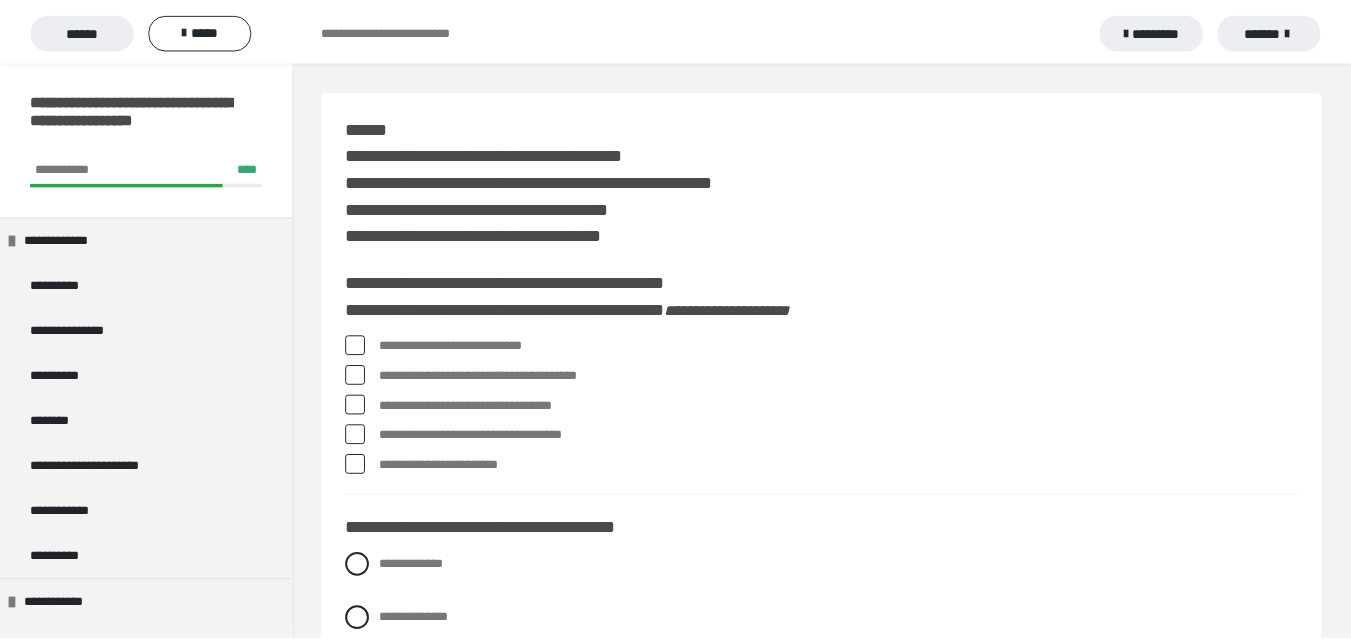 scroll, scrollTop: 0, scrollLeft: 0, axis: both 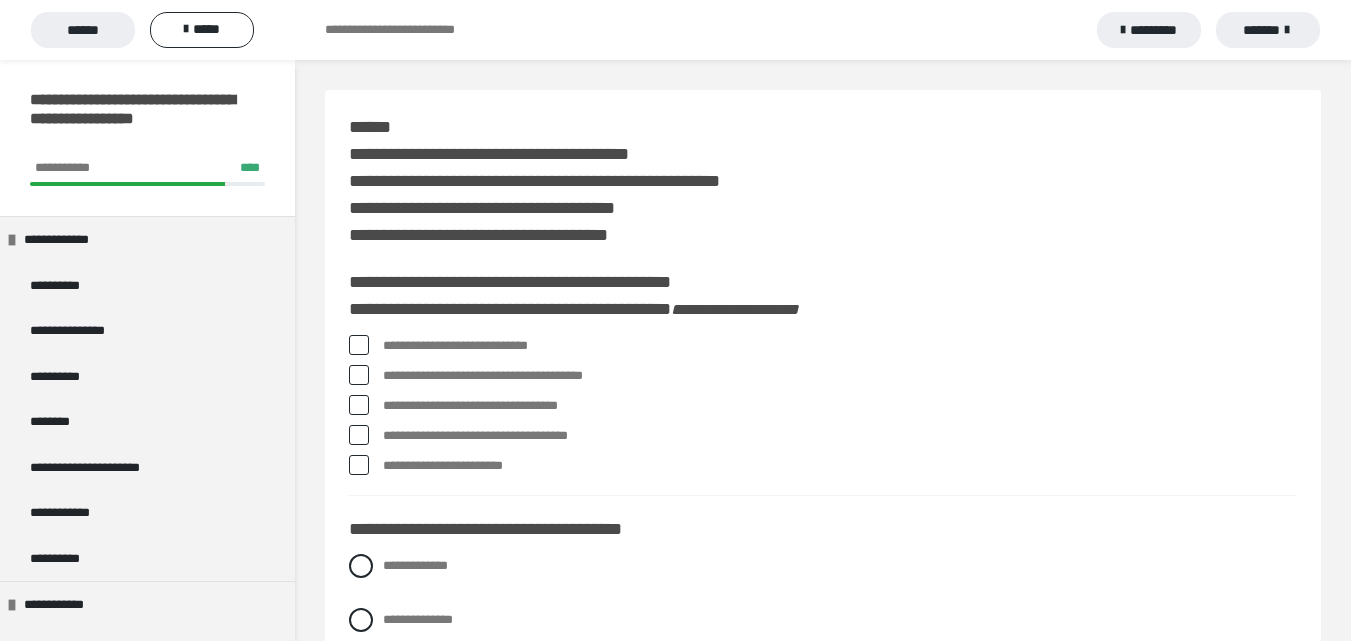click at bounding box center (359, 345) 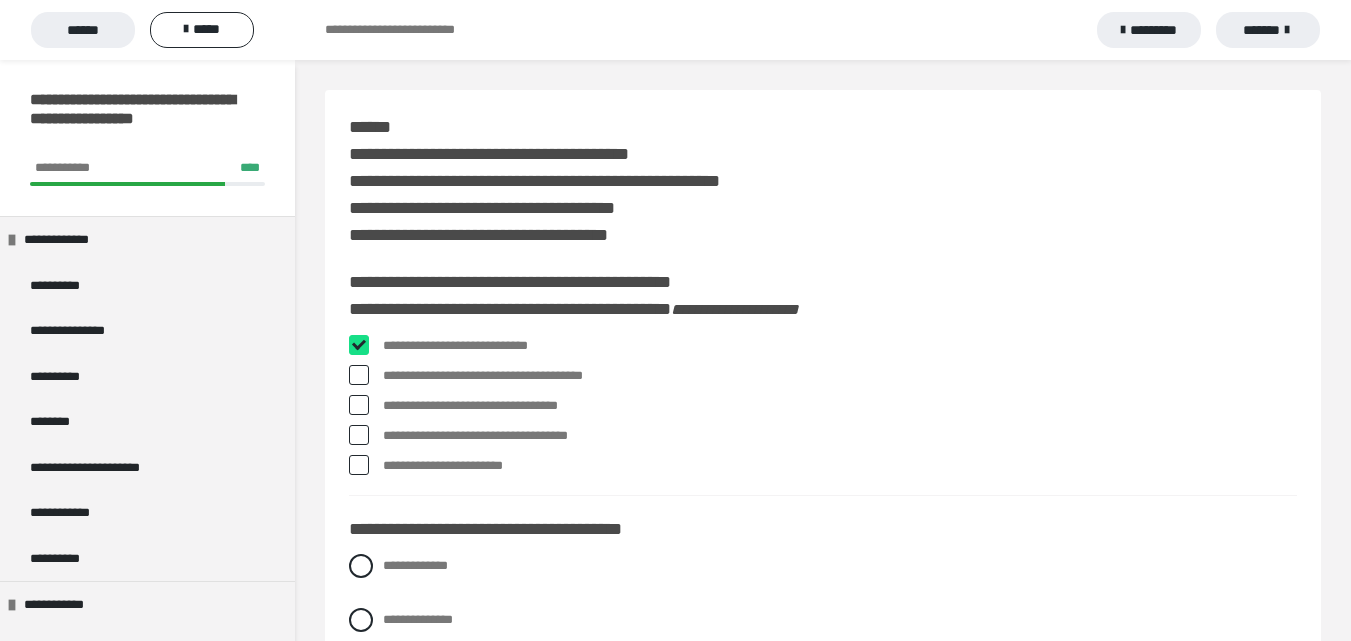 checkbox on "****" 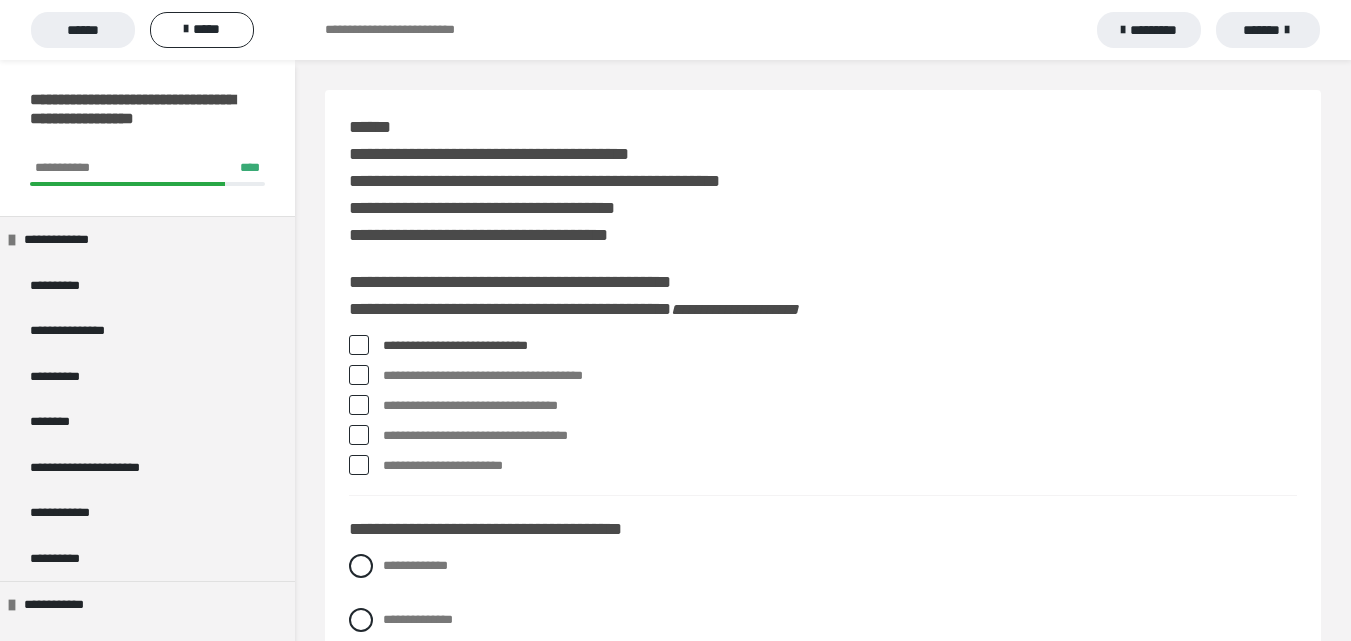 click at bounding box center [359, 435] 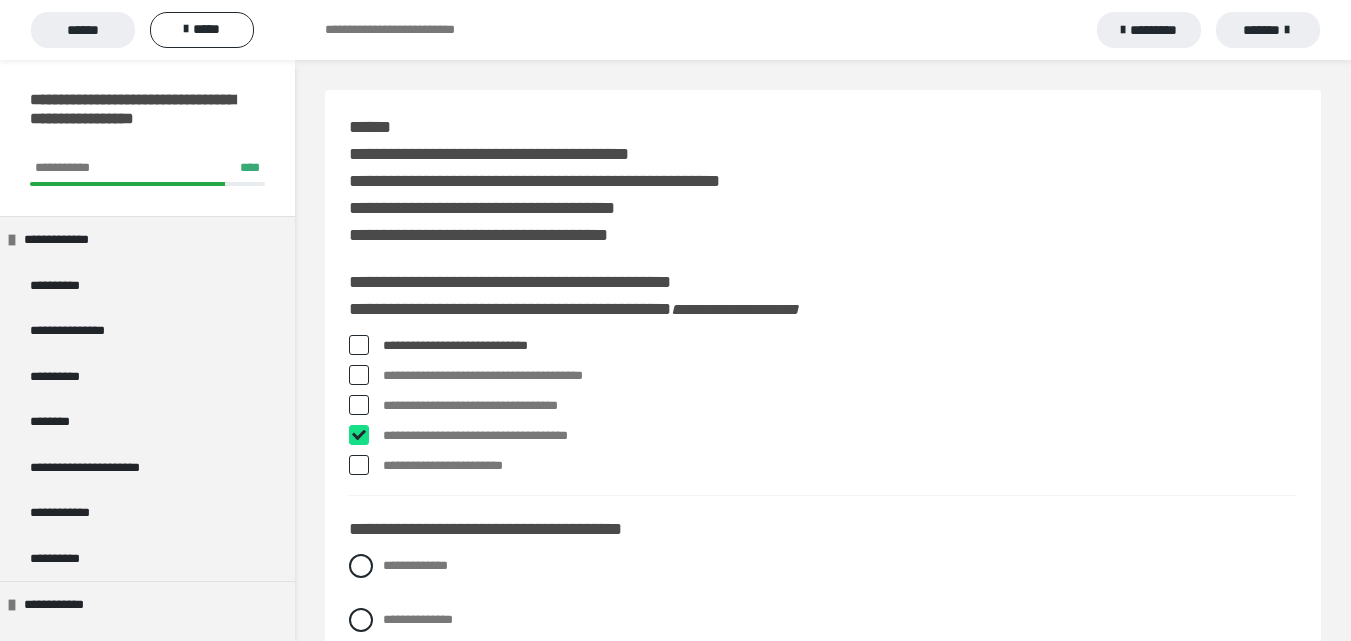 checkbox on "****" 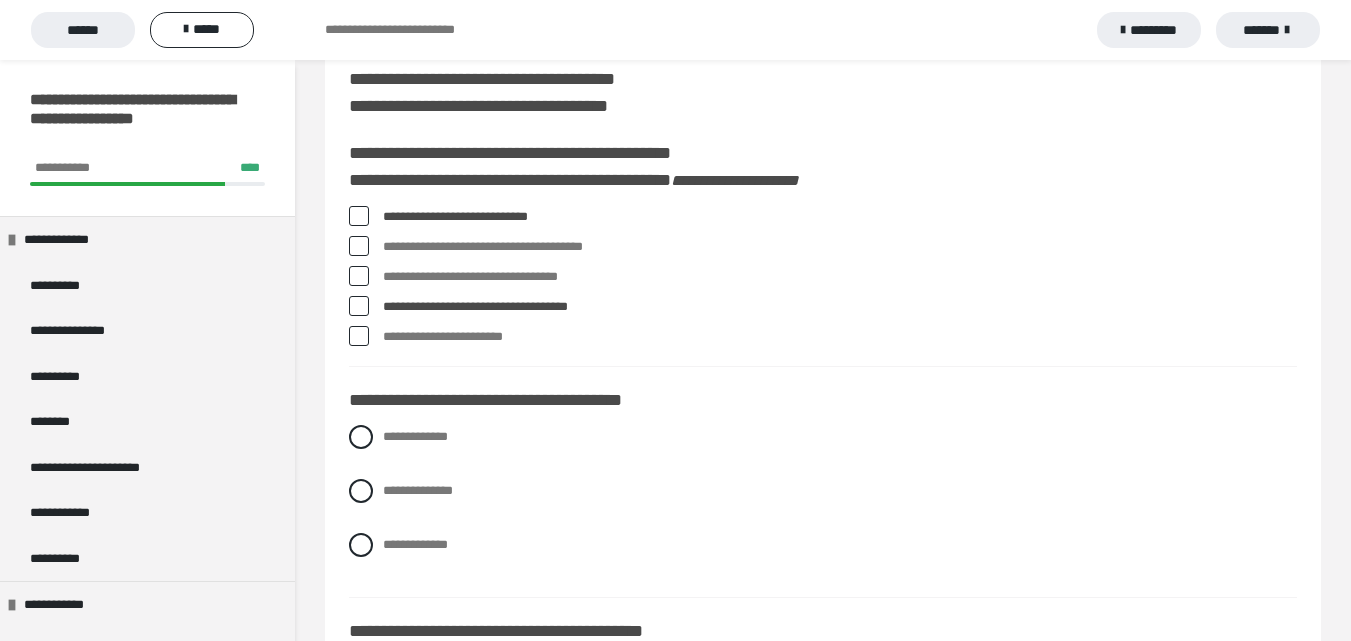 scroll, scrollTop: 200, scrollLeft: 0, axis: vertical 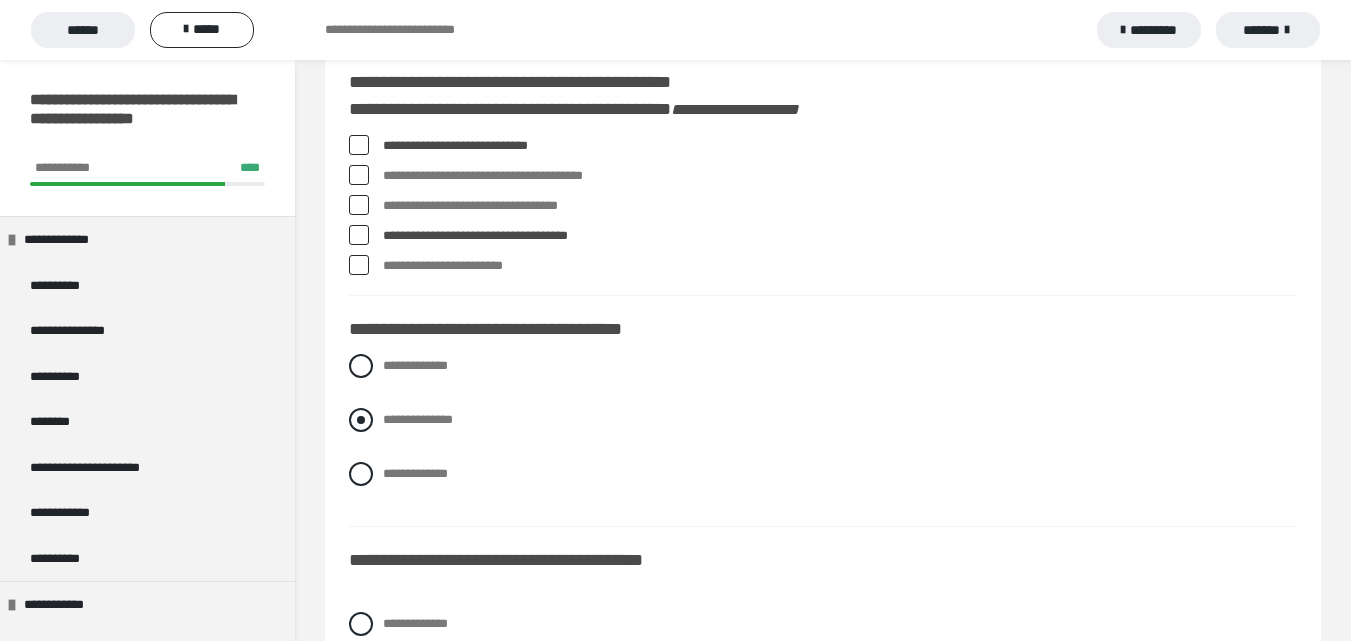 click at bounding box center (361, 420) 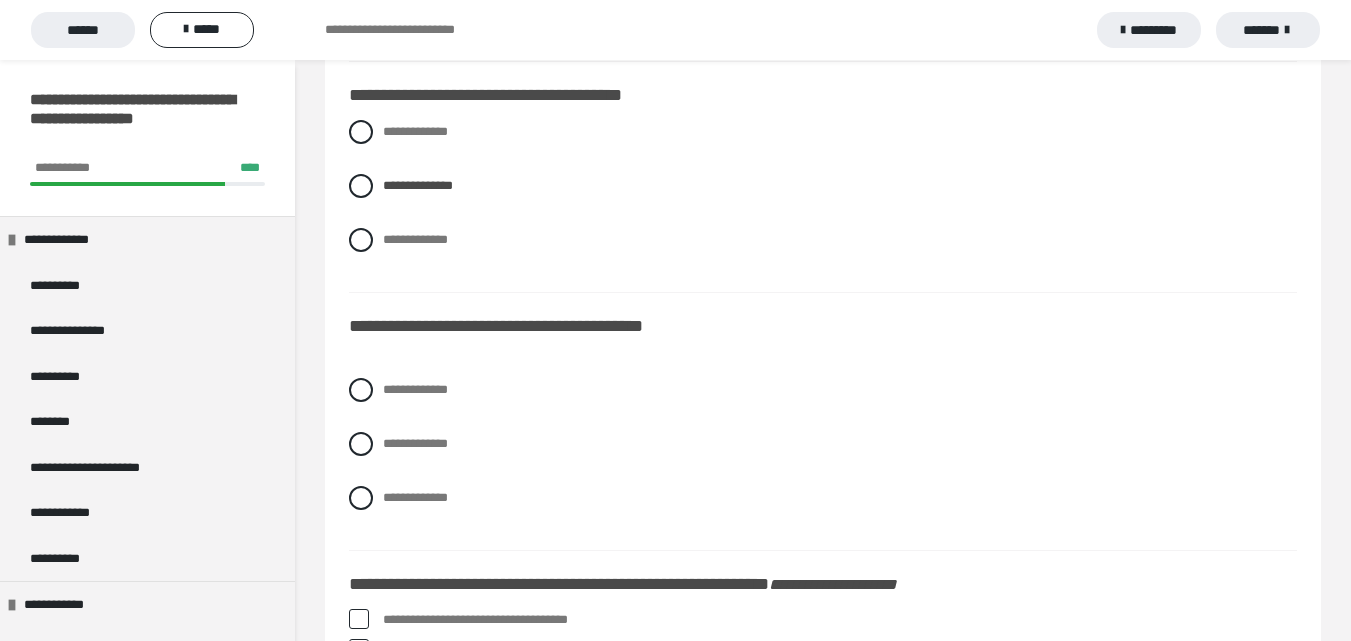 scroll, scrollTop: 500, scrollLeft: 0, axis: vertical 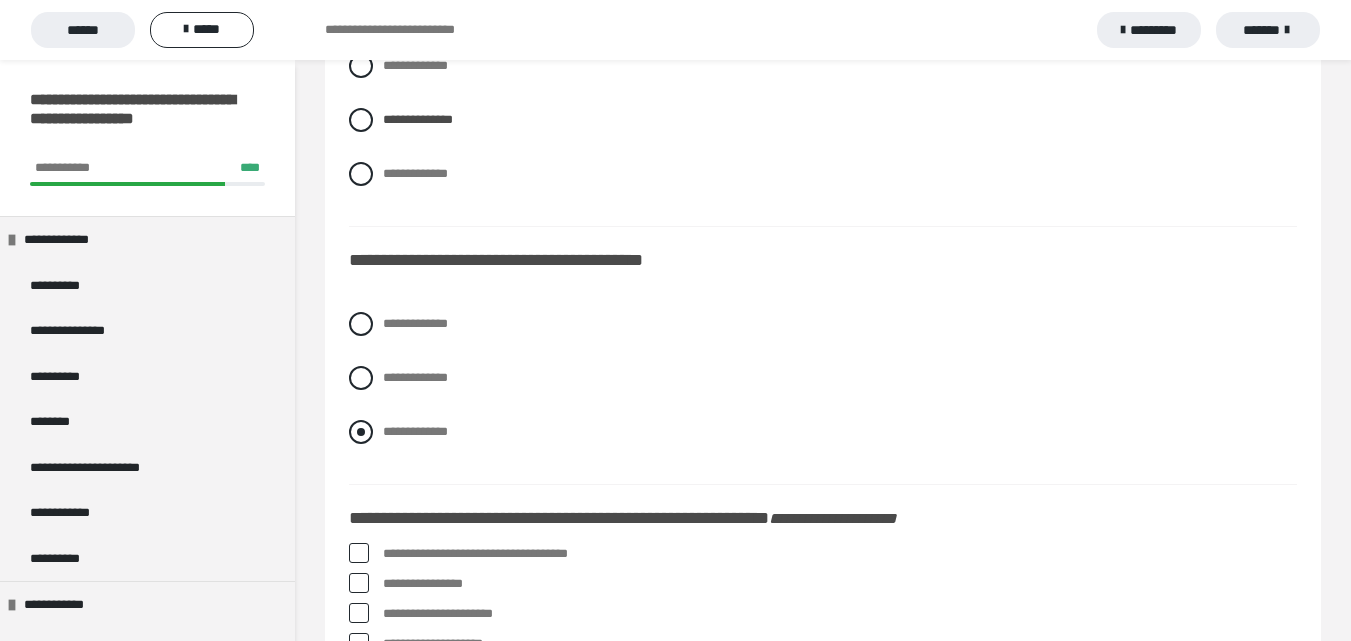 click at bounding box center (361, 432) 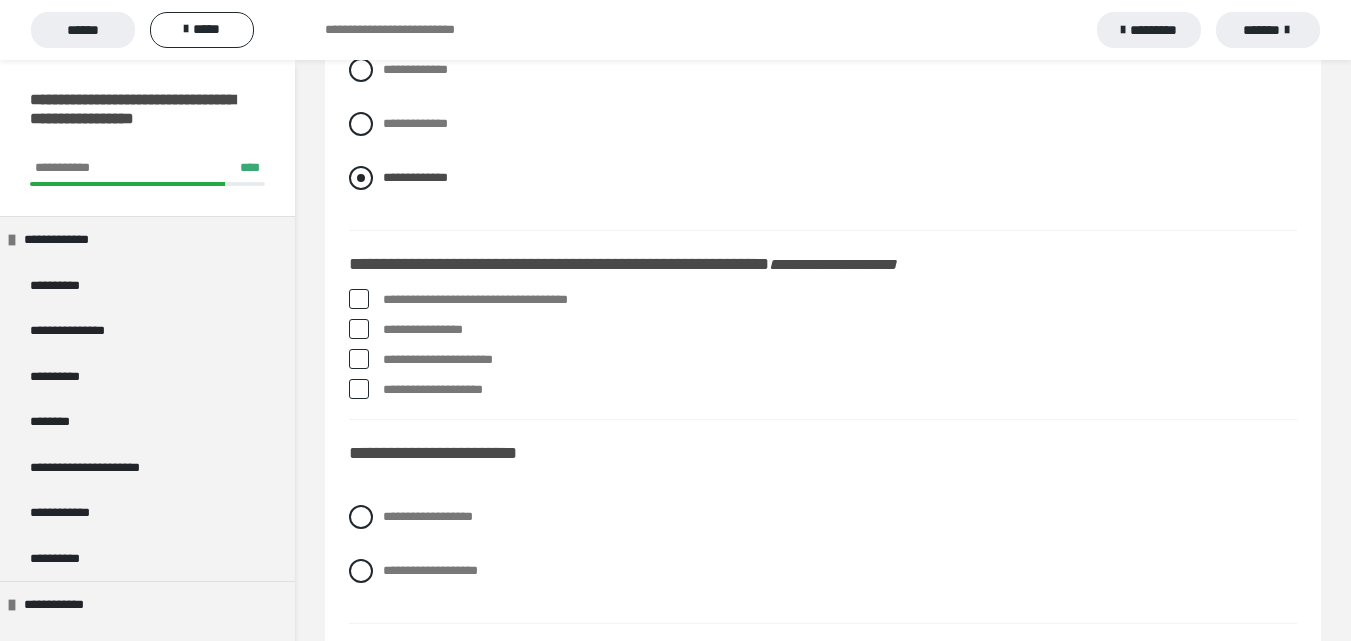 scroll, scrollTop: 800, scrollLeft: 0, axis: vertical 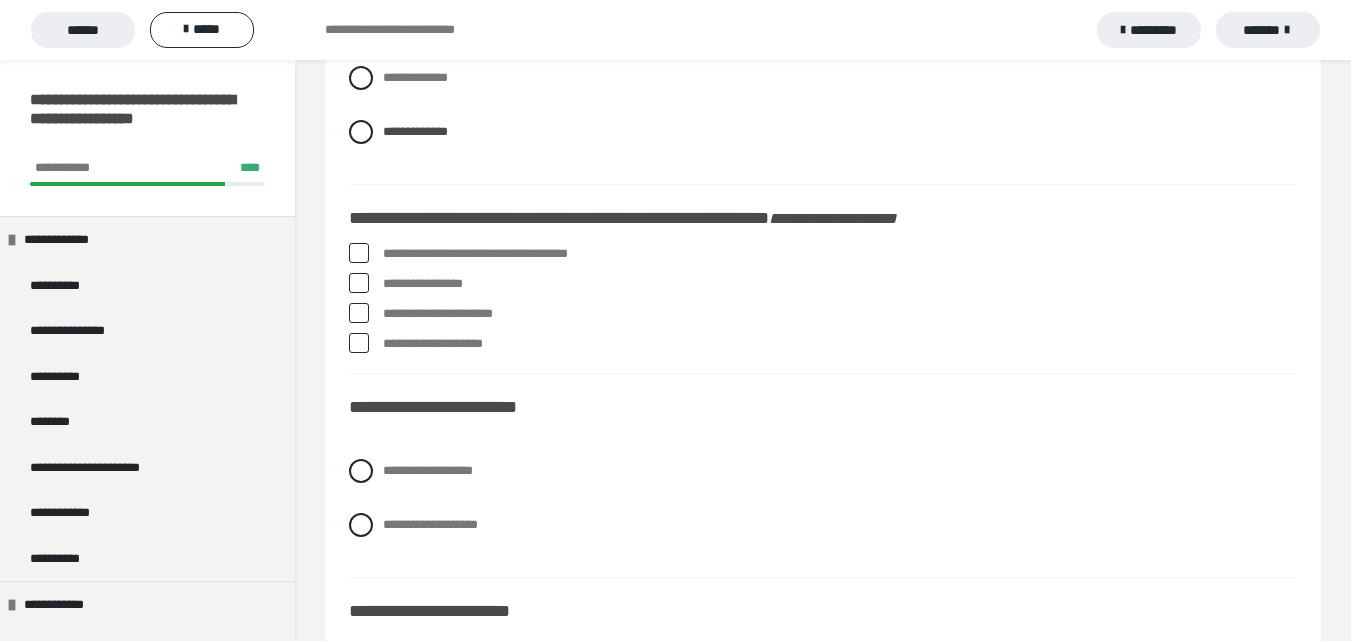 click at bounding box center [359, 283] 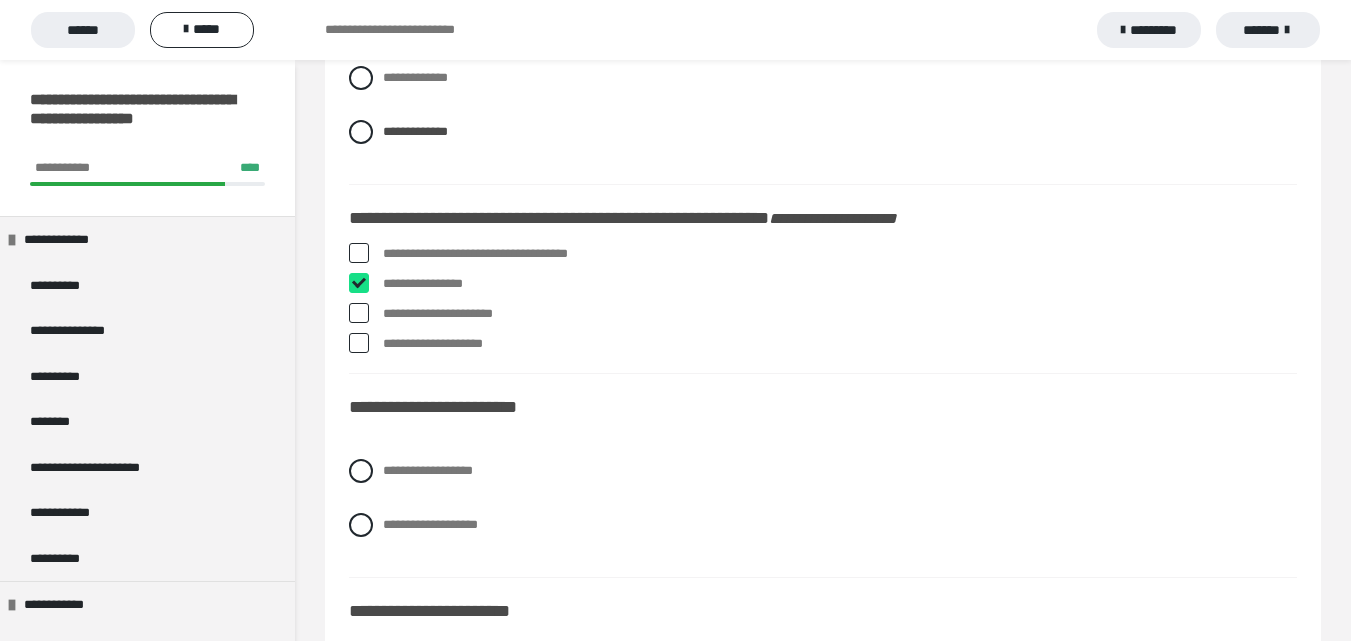 checkbox on "****" 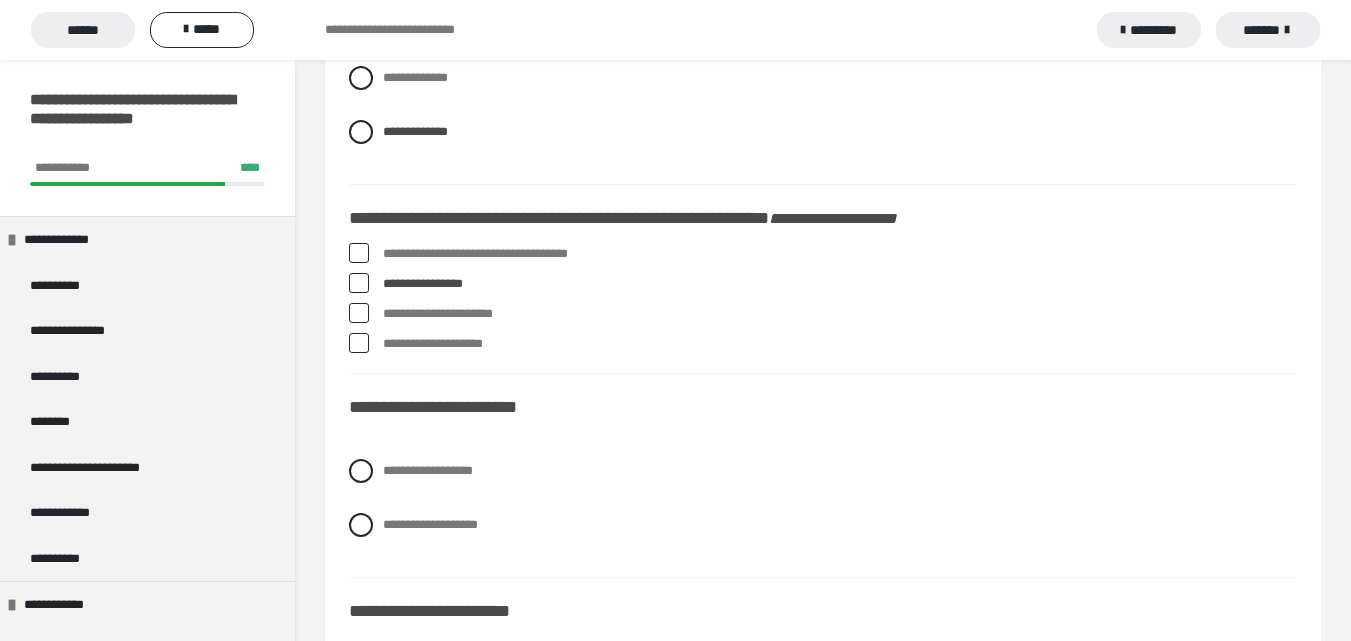 drag, startPoint x: 358, startPoint y: 360, endPoint x: 367, endPoint y: 376, distance: 18.35756 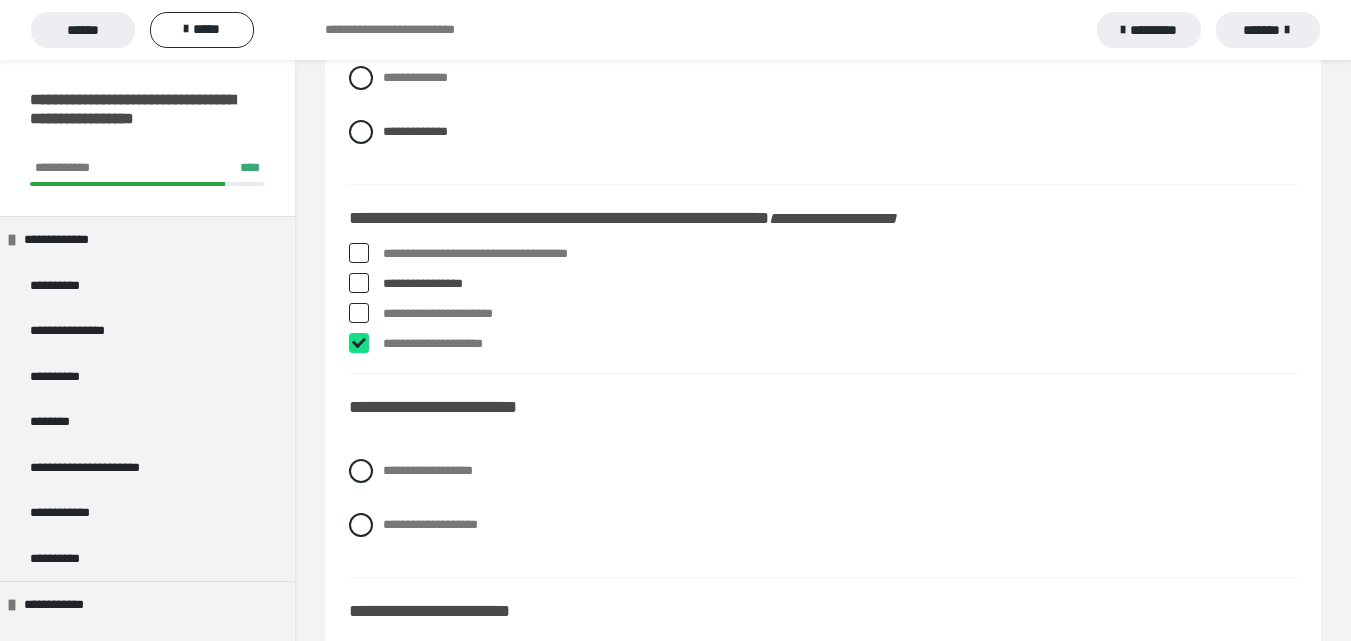 checkbox on "****" 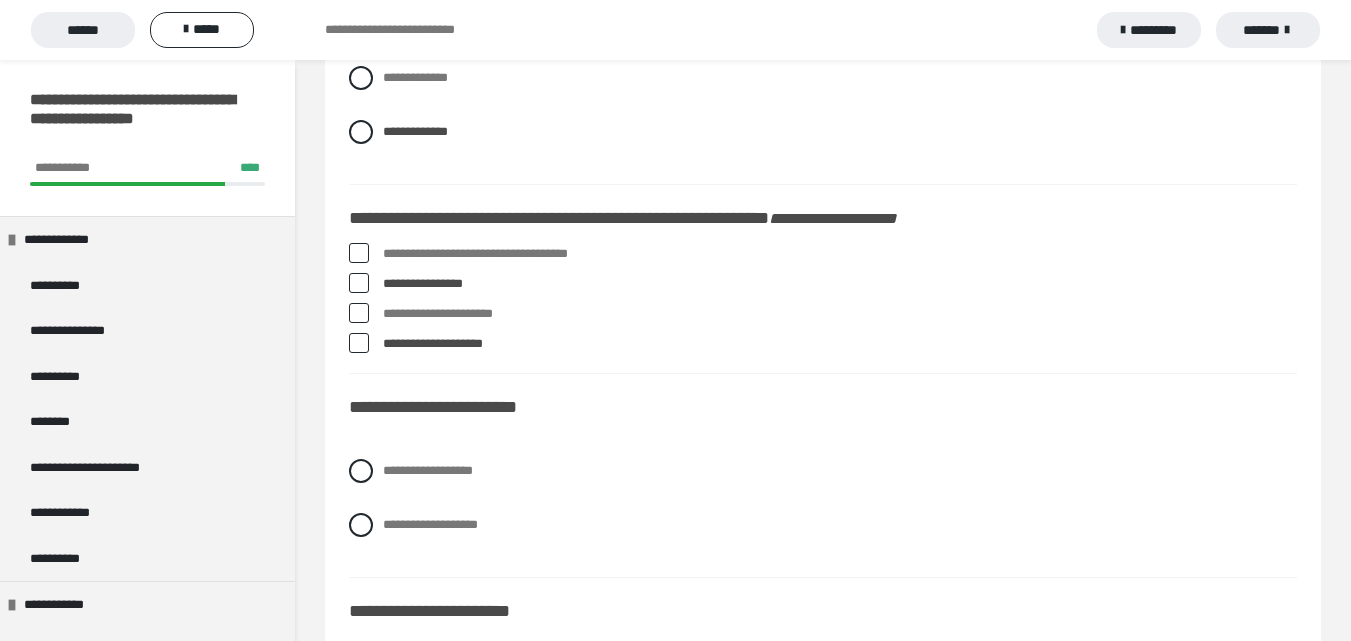 scroll, scrollTop: 900, scrollLeft: 0, axis: vertical 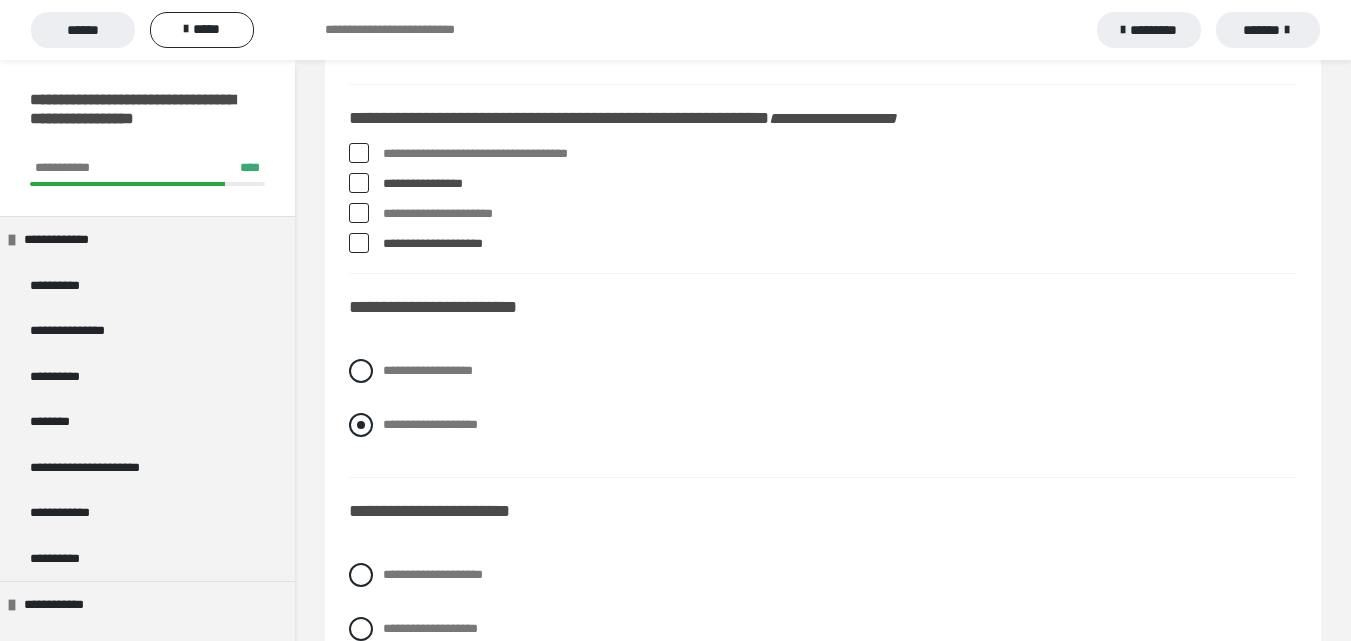 click at bounding box center (361, 425) 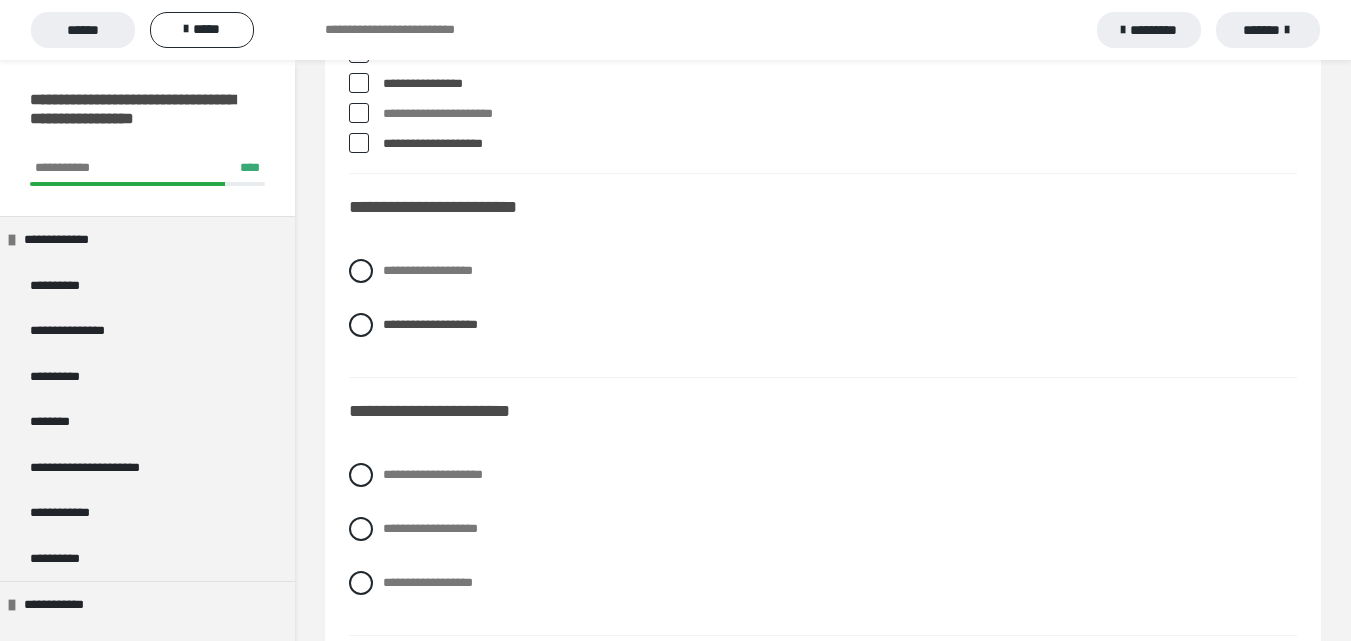 scroll, scrollTop: 1100, scrollLeft: 0, axis: vertical 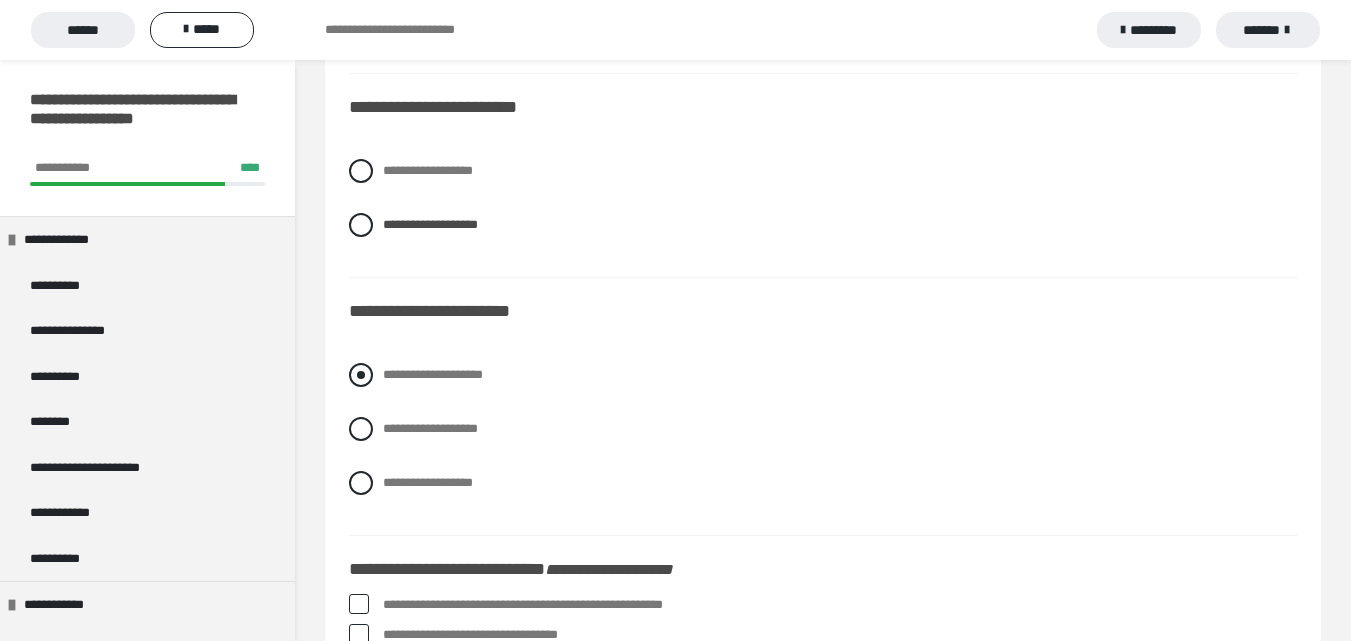click at bounding box center [361, 375] 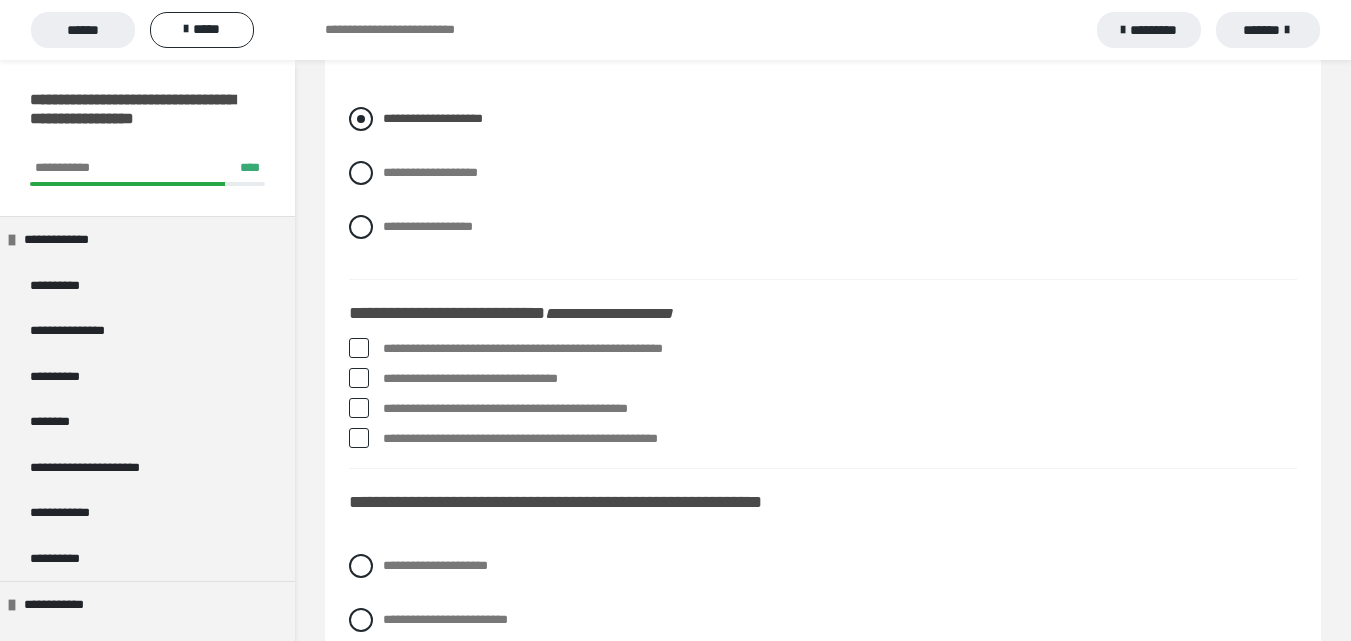scroll, scrollTop: 1400, scrollLeft: 0, axis: vertical 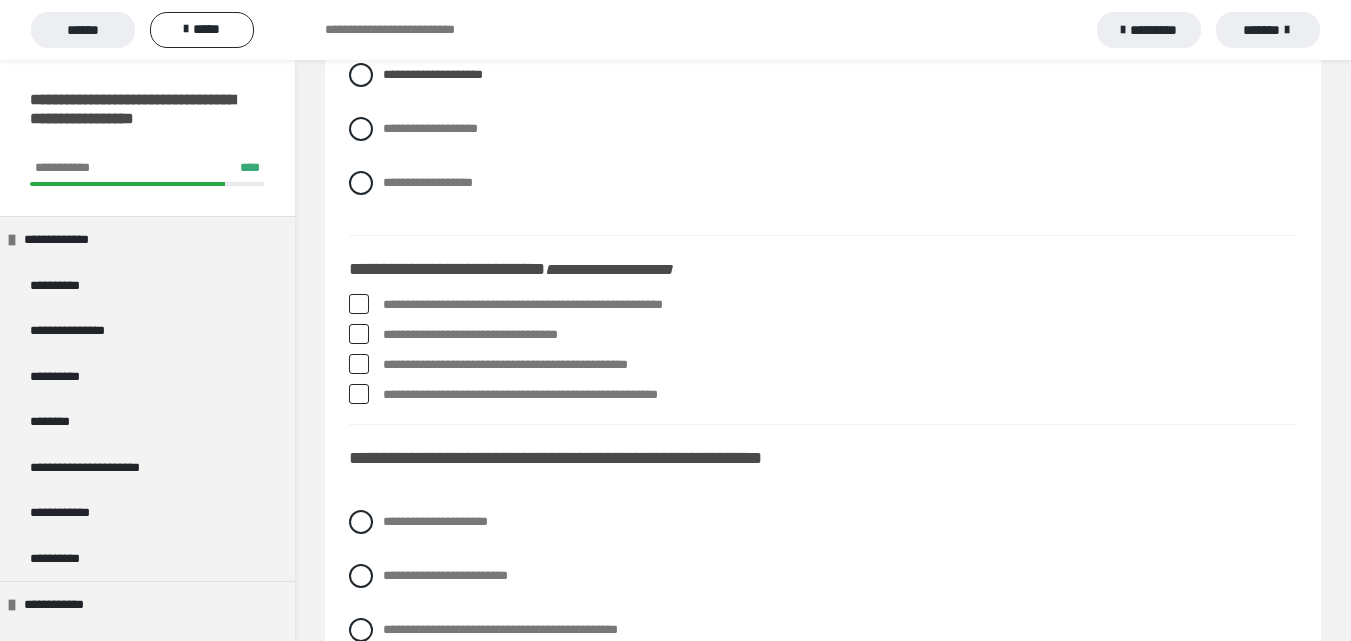 click at bounding box center [359, 304] 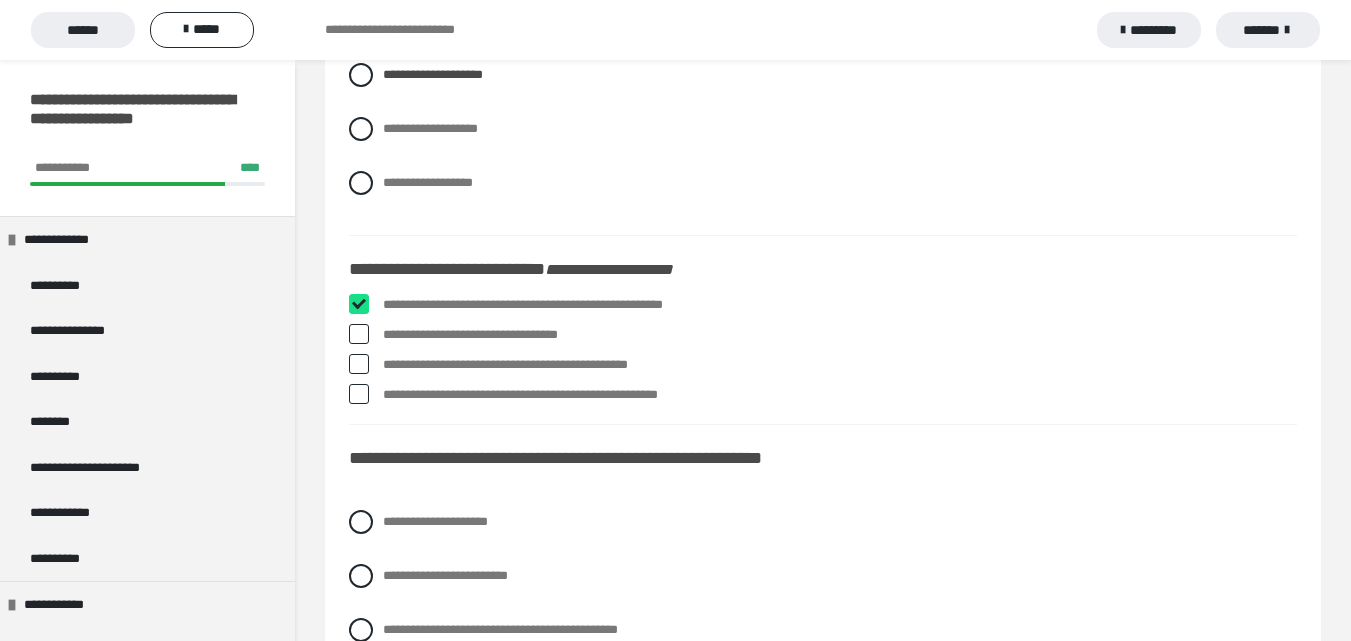 checkbox on "****" 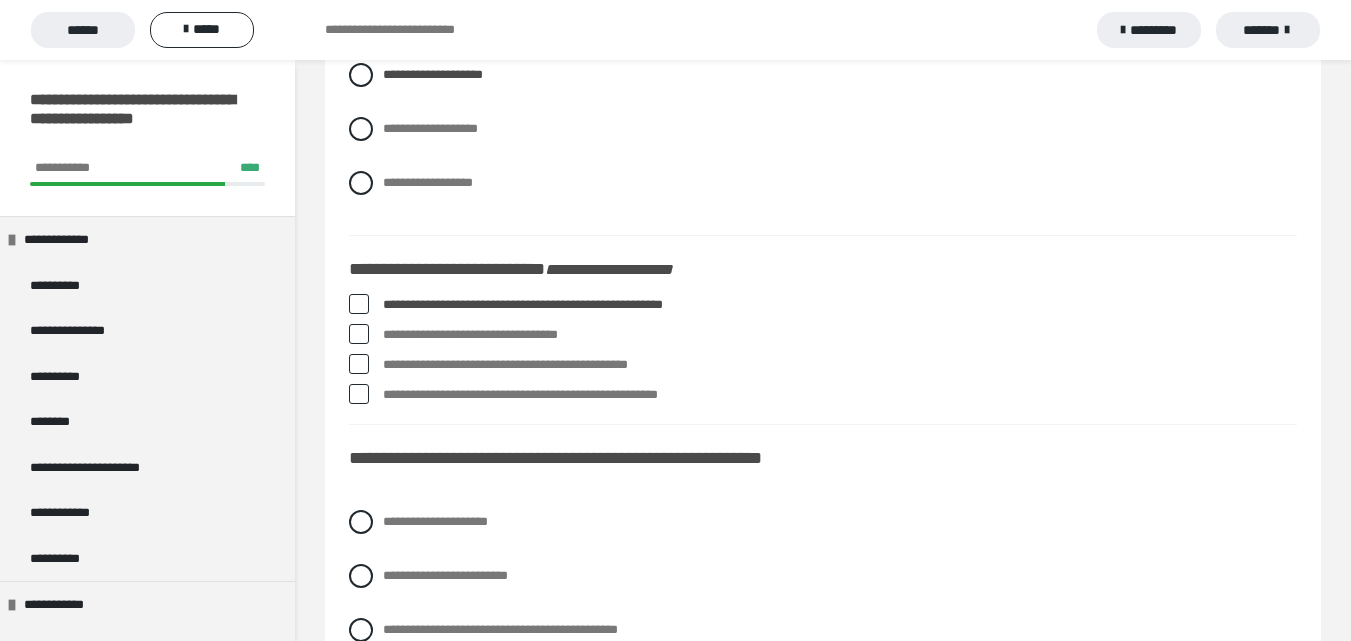 click at bounding box center (359, 334) 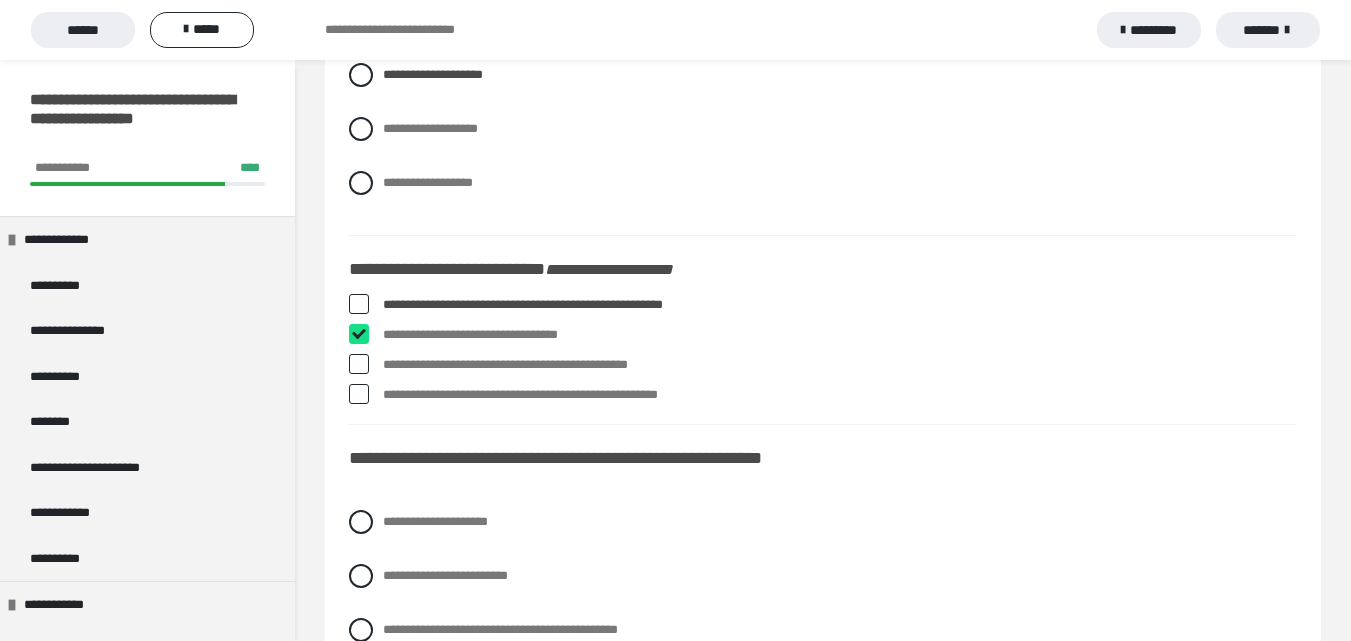 checkbox on "****" 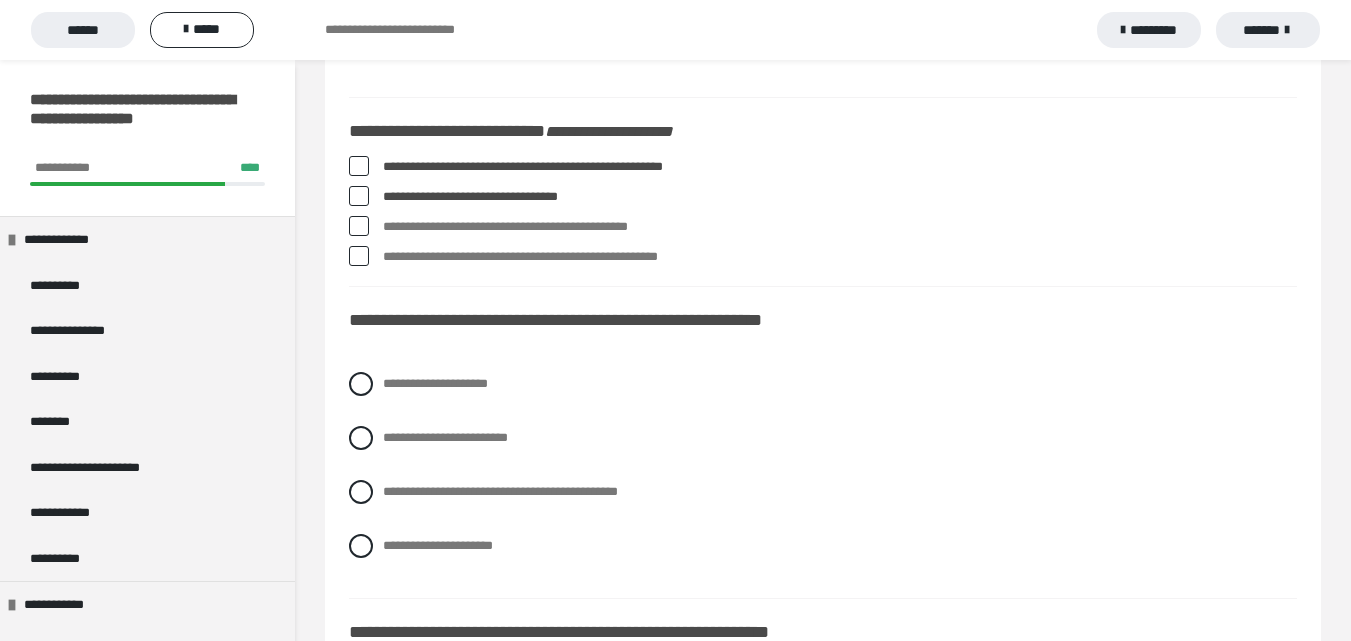 scroll, scrollTop: 1600, scrollLeft: 0, axis: vertical 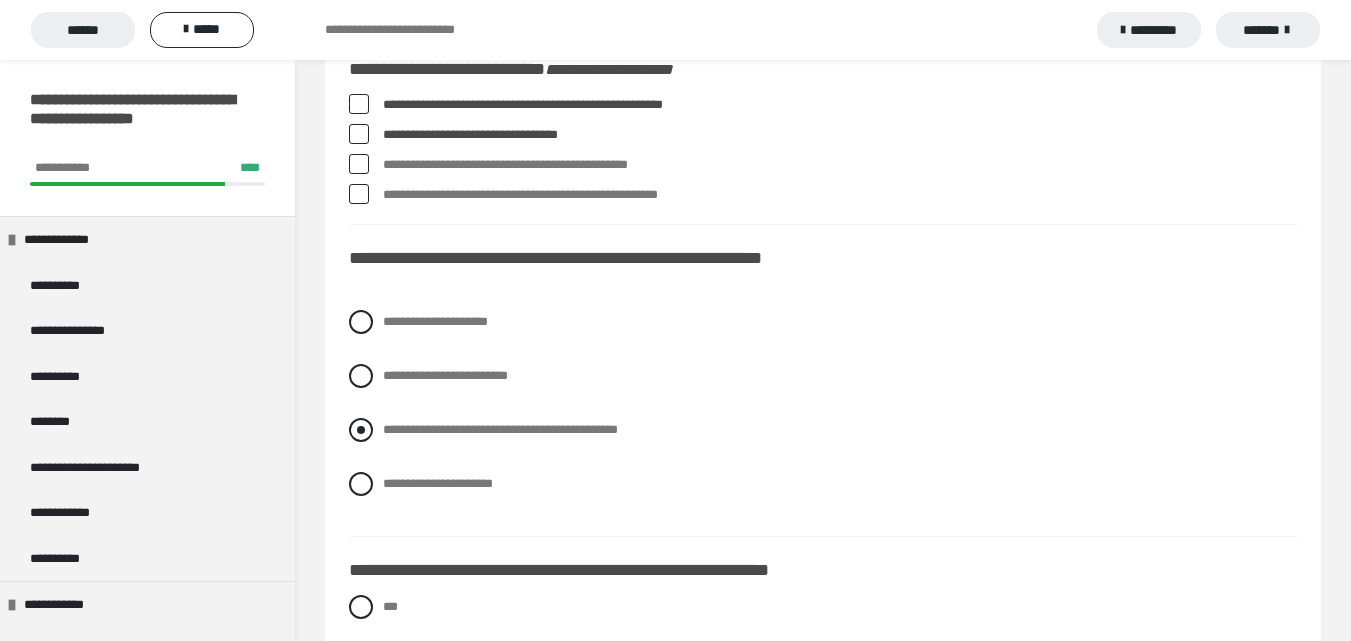 click at bounding box center (361, 430) 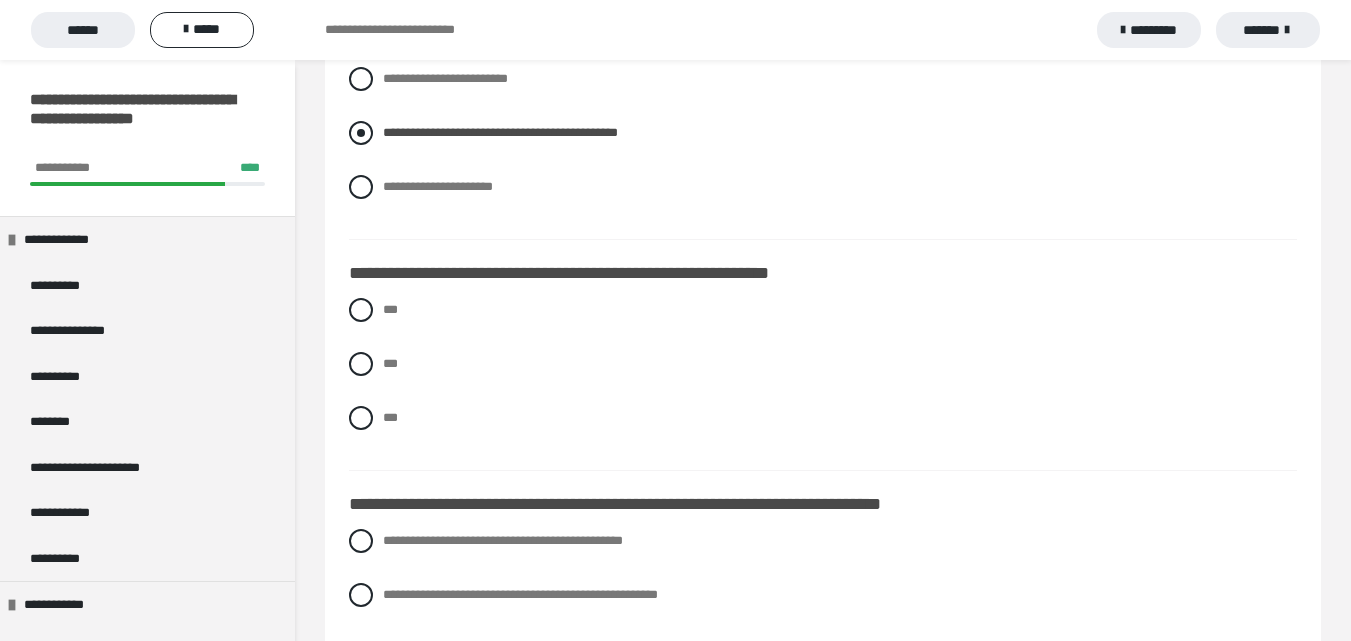 scroll, scrollTop: 1900, scrollLeft: 0, axis: vertical 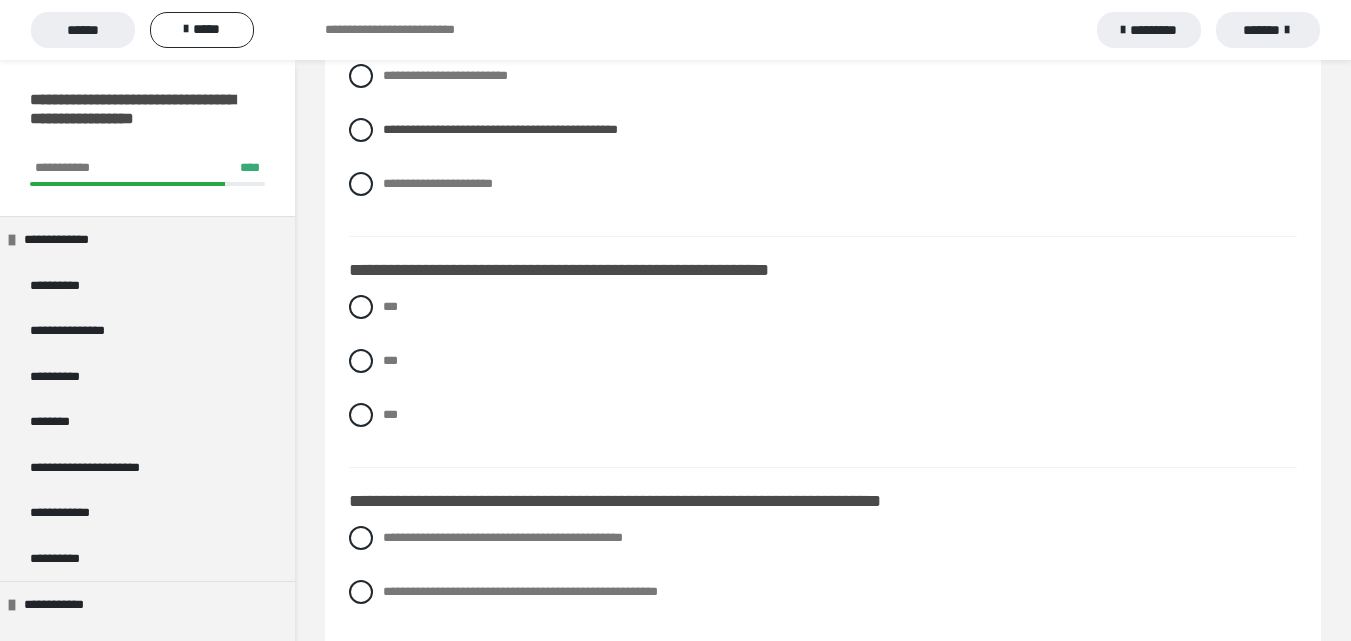 drag, startPoint x: 355, startPoint y: 398, endPoint x: 387, endPoint y: 405, distance: 32.75668 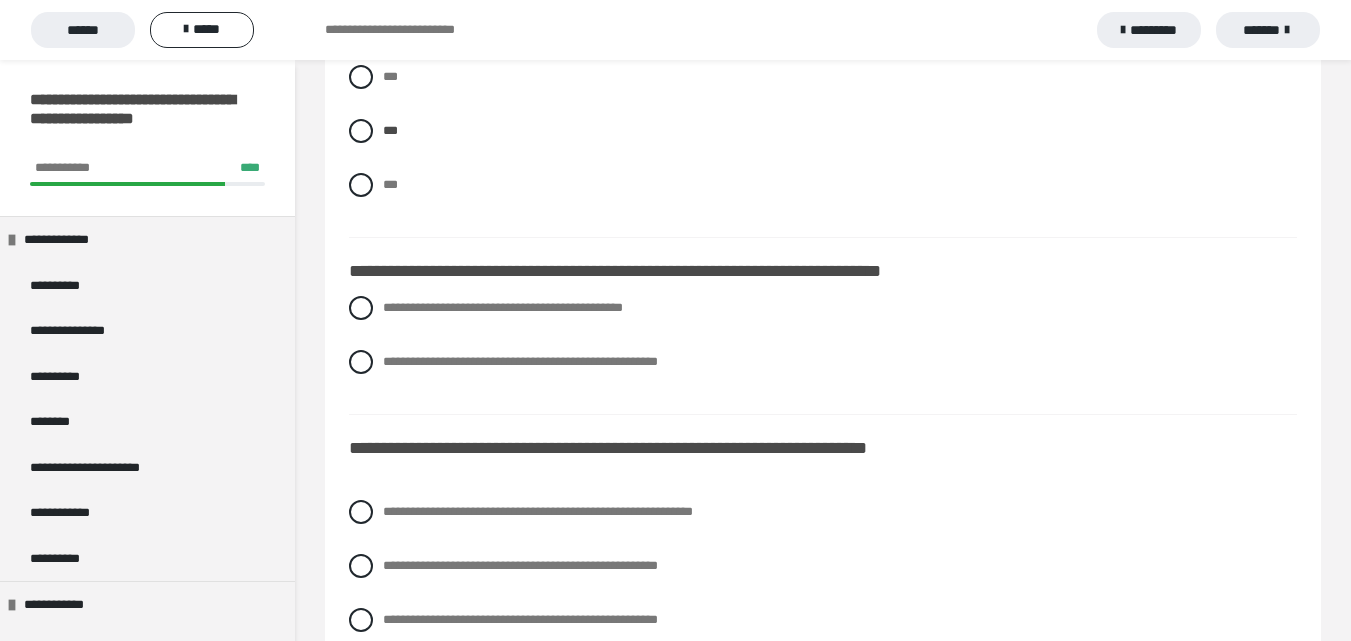 scroll, scrollTop: 2200, scrollLeft: 0, axis: vertical 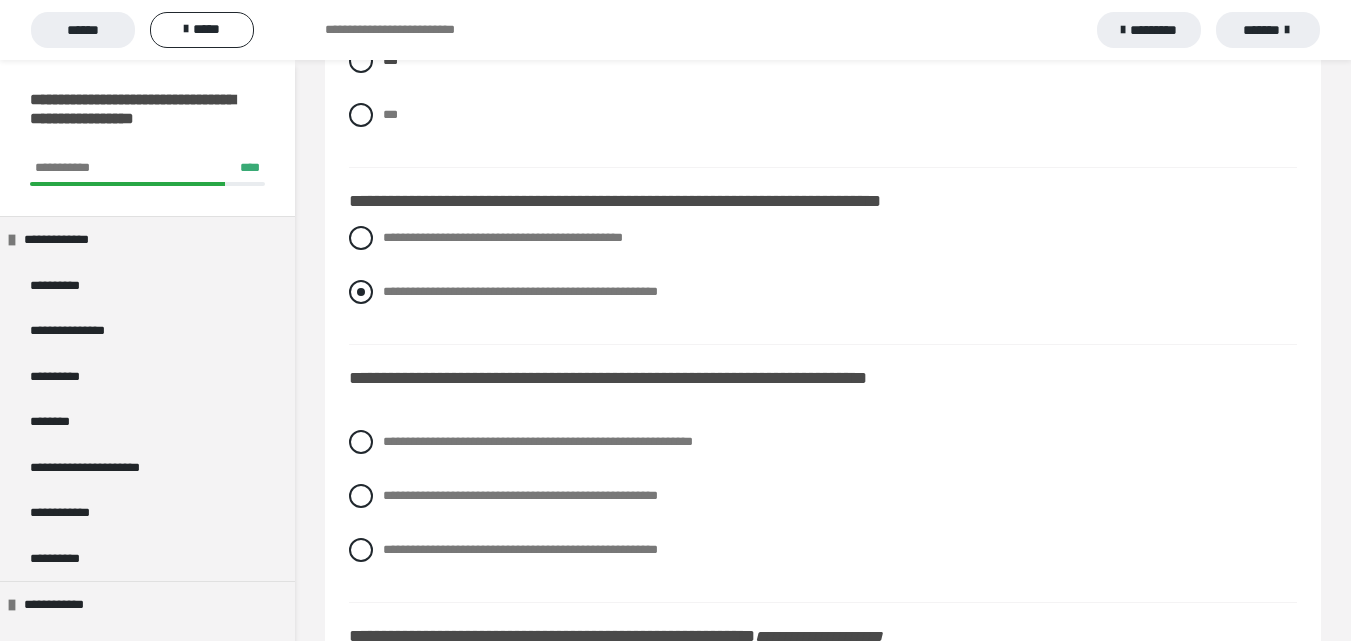drag, startPoint x: 359, startPoint y: 319, endPoint x: 378, endPoint y: 322, distance: 19.235384 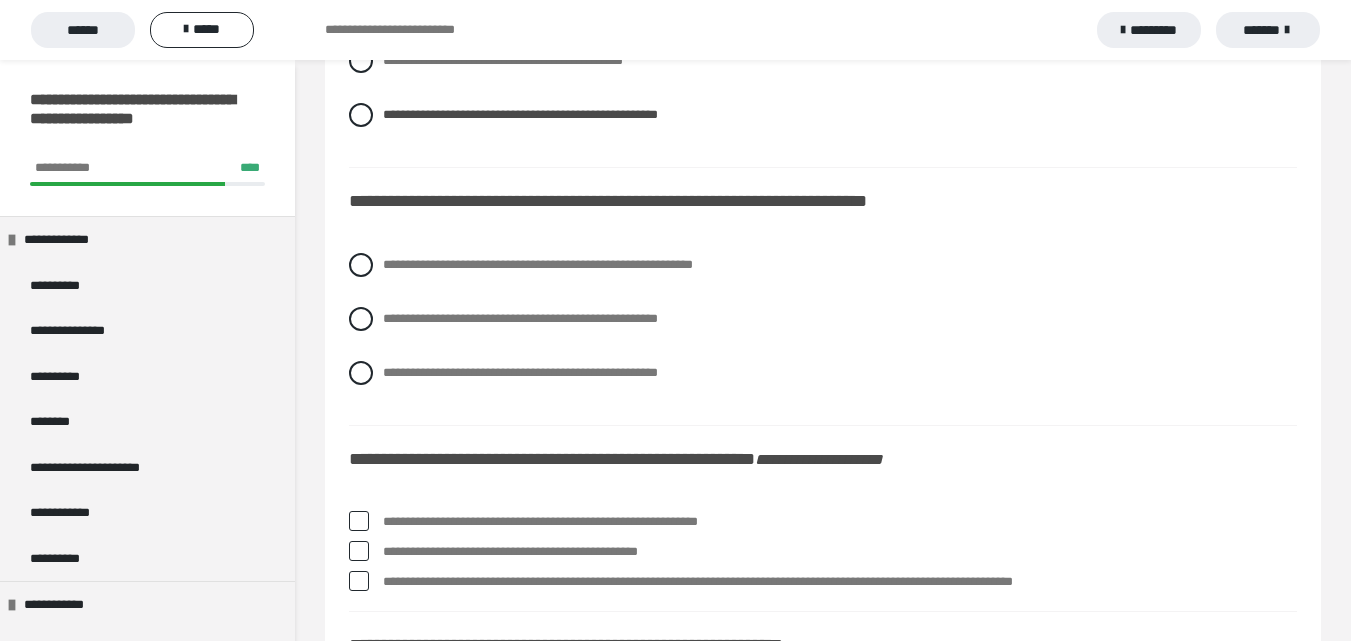 scroll, scrollTop: 2400, scrollLeft: 0, axis: vertical 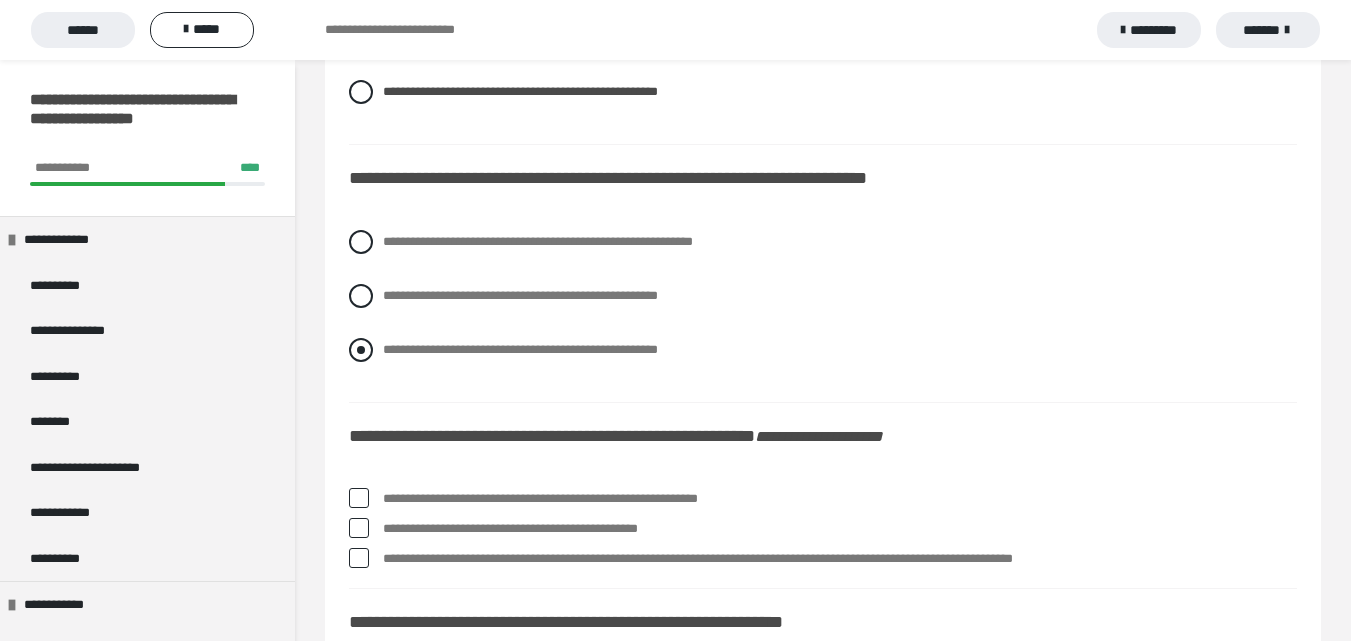 click at bounding box center (361, 350) 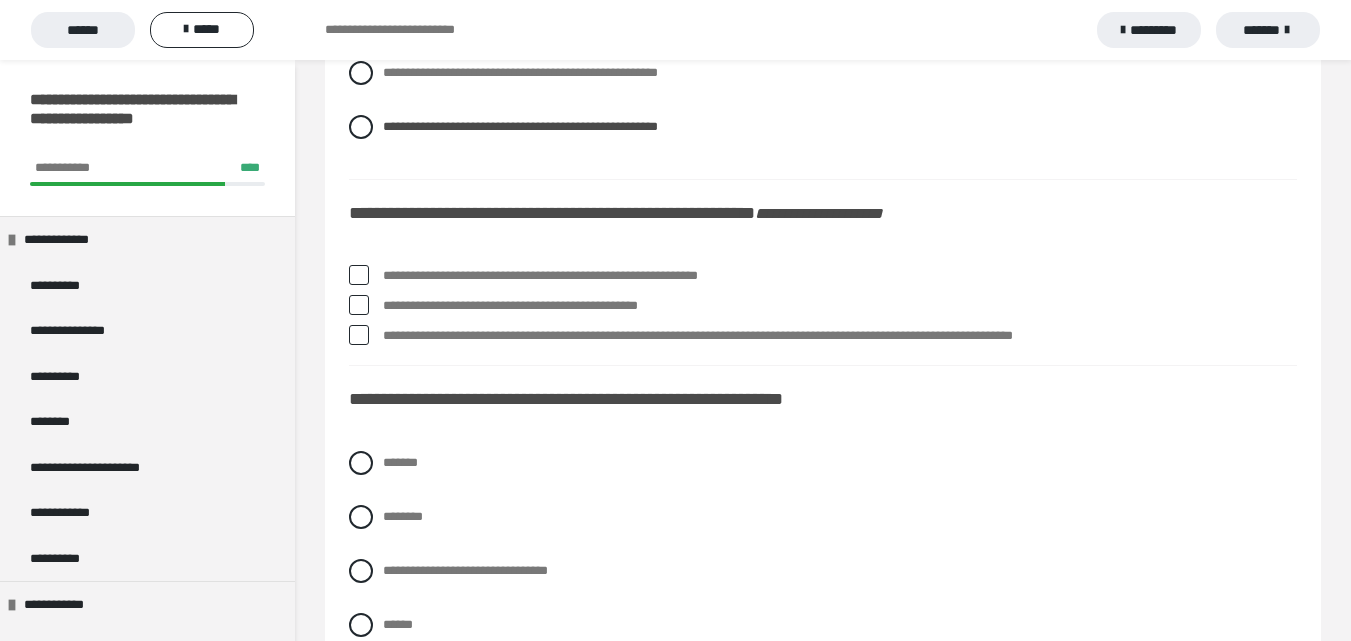 scroll, scrollTop: 2700, scrollLeft: 0, axis: vertical 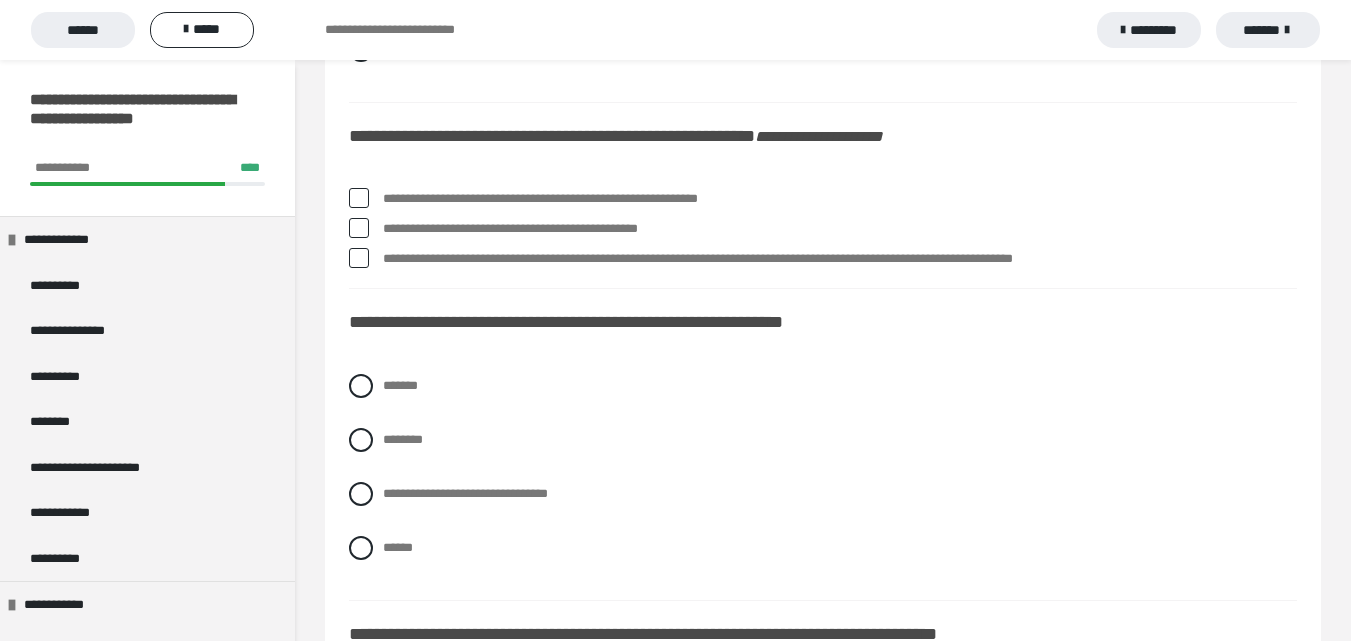 click at bounding box center (359, 198) 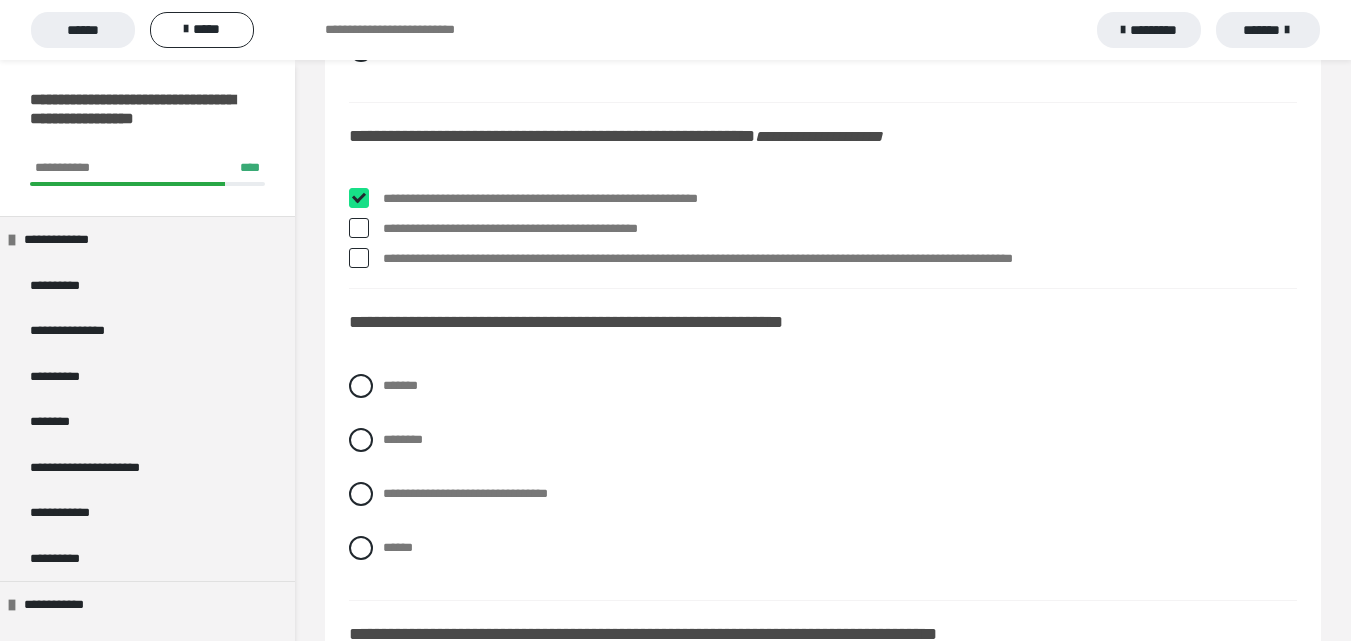checkbox on "****" 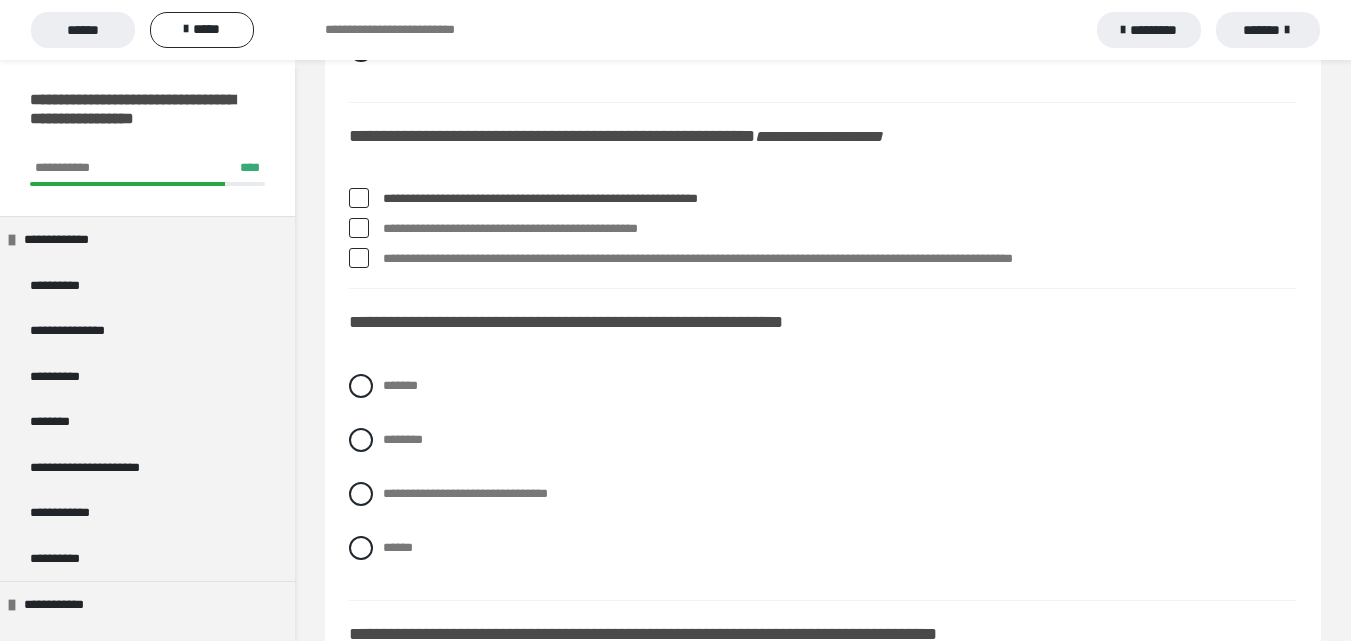 drag, startPoint x: 357, startPoint y: 259, endPoint x: 371, endPoint y: 282, distance: 26.925823 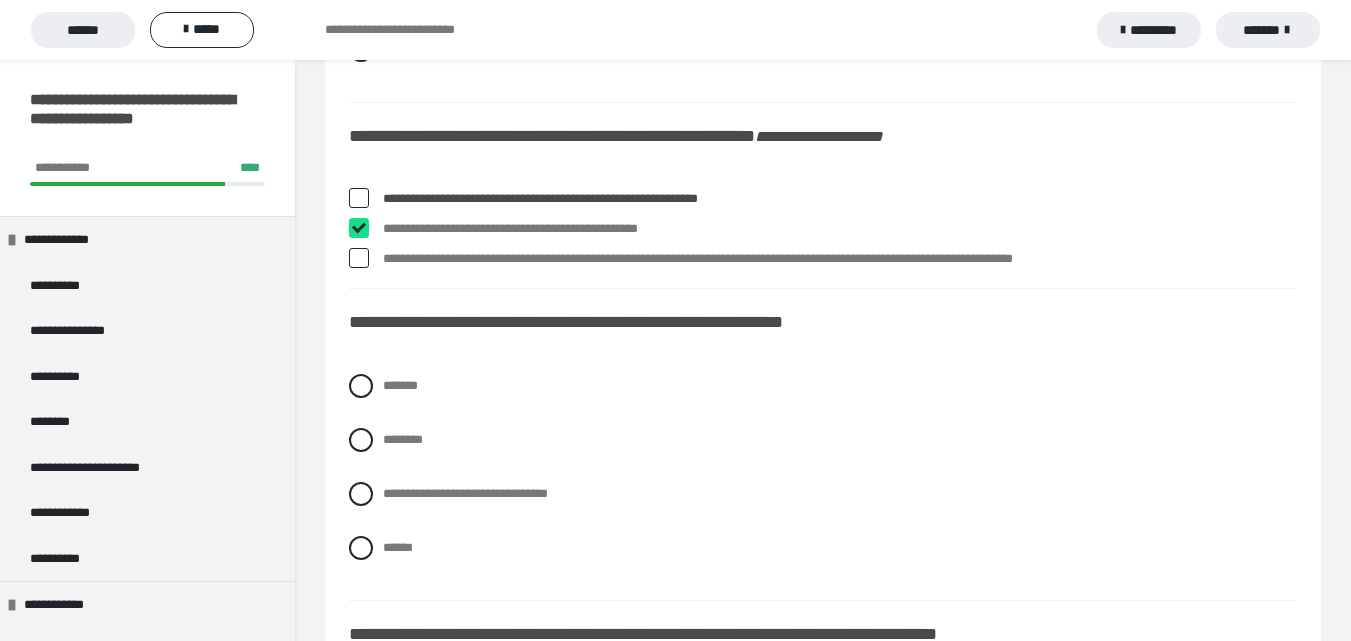 checkbox on "****" 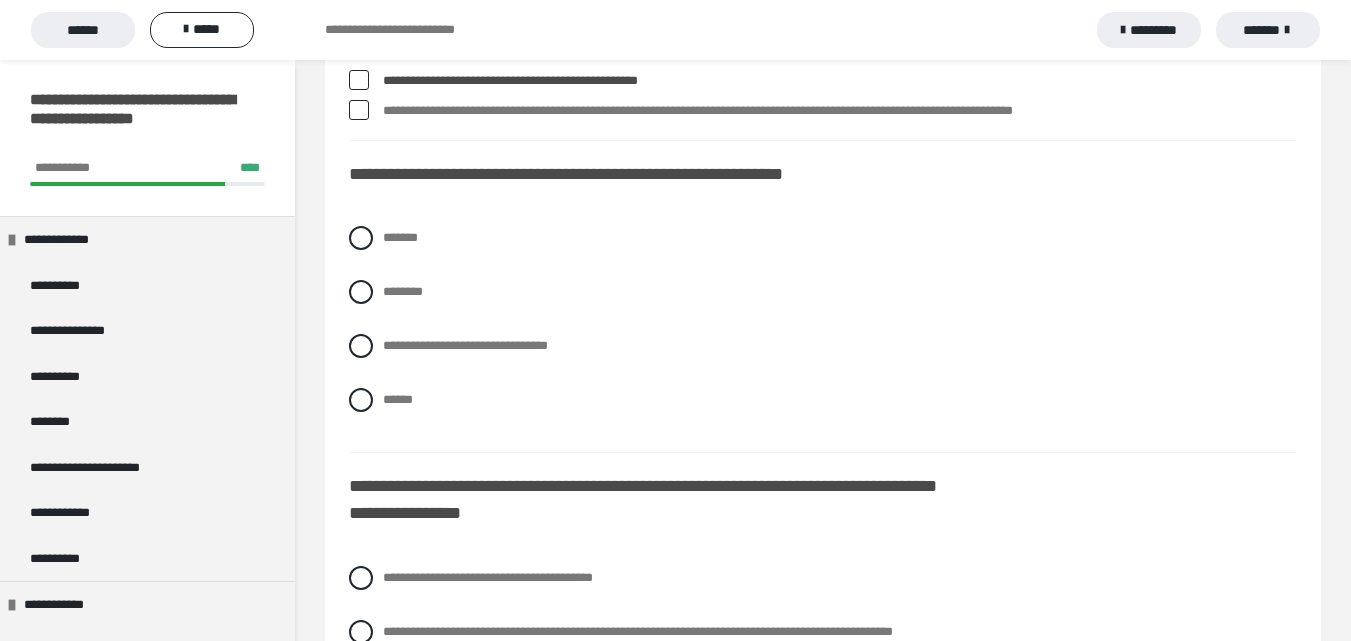 scroll, scrollTop: 2900, scrollLeft: 0, axis: vertical 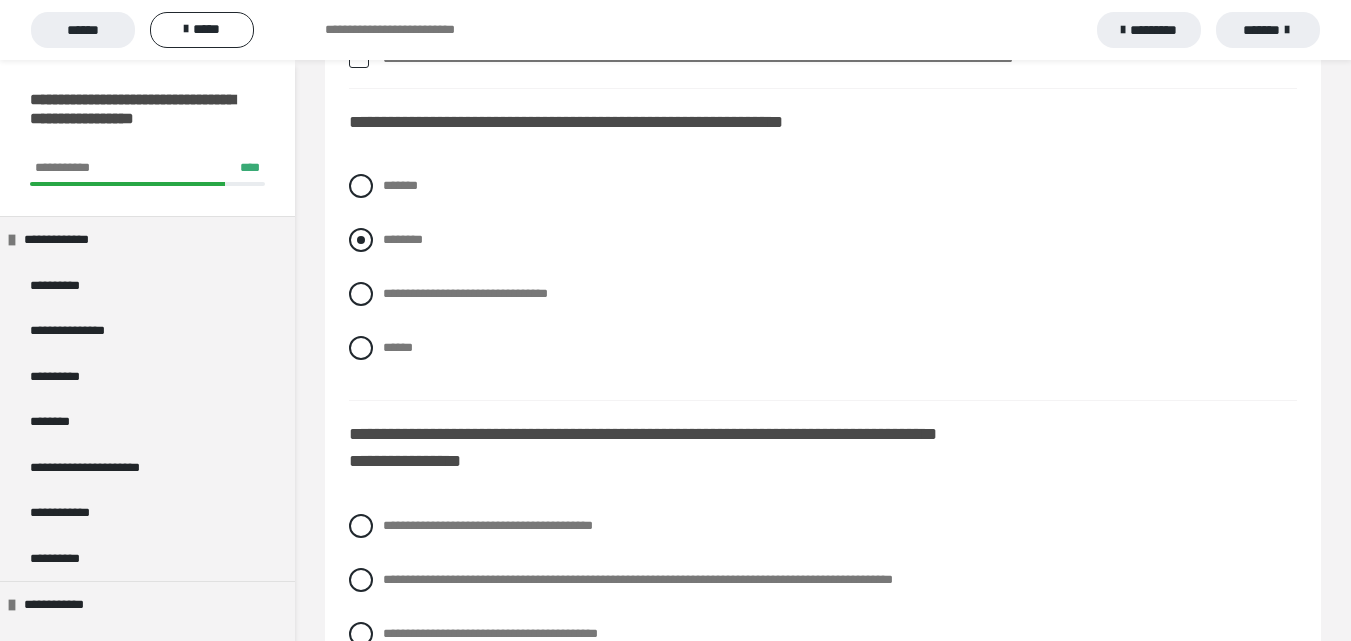 click at bounding box center (361, 240) 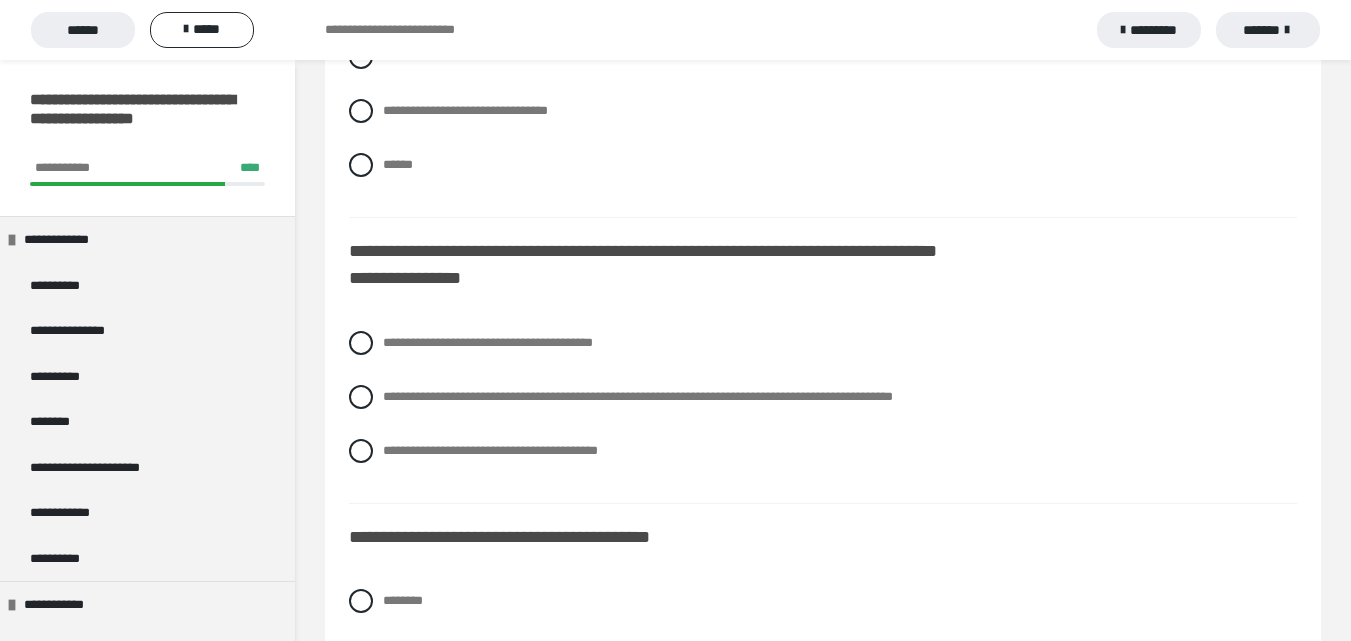 scroll, scrollTop: 3100, scrollLeft: 0, axis: vertical 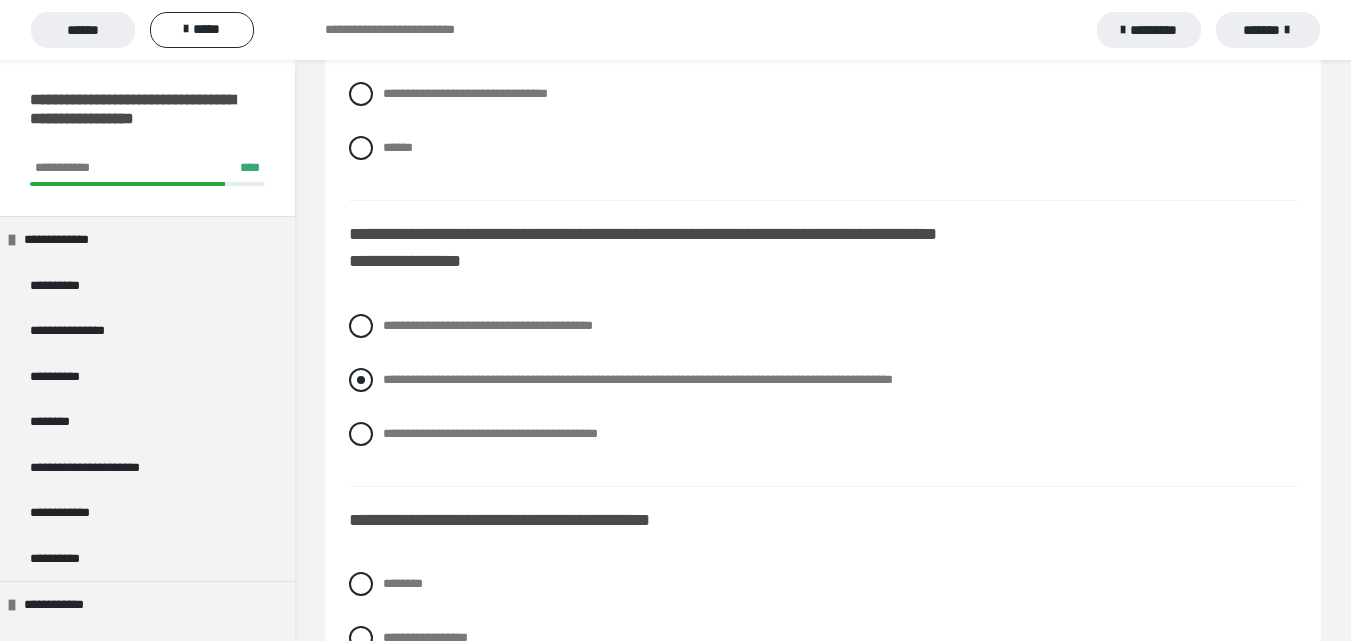 click at bounding box center [361, 380] 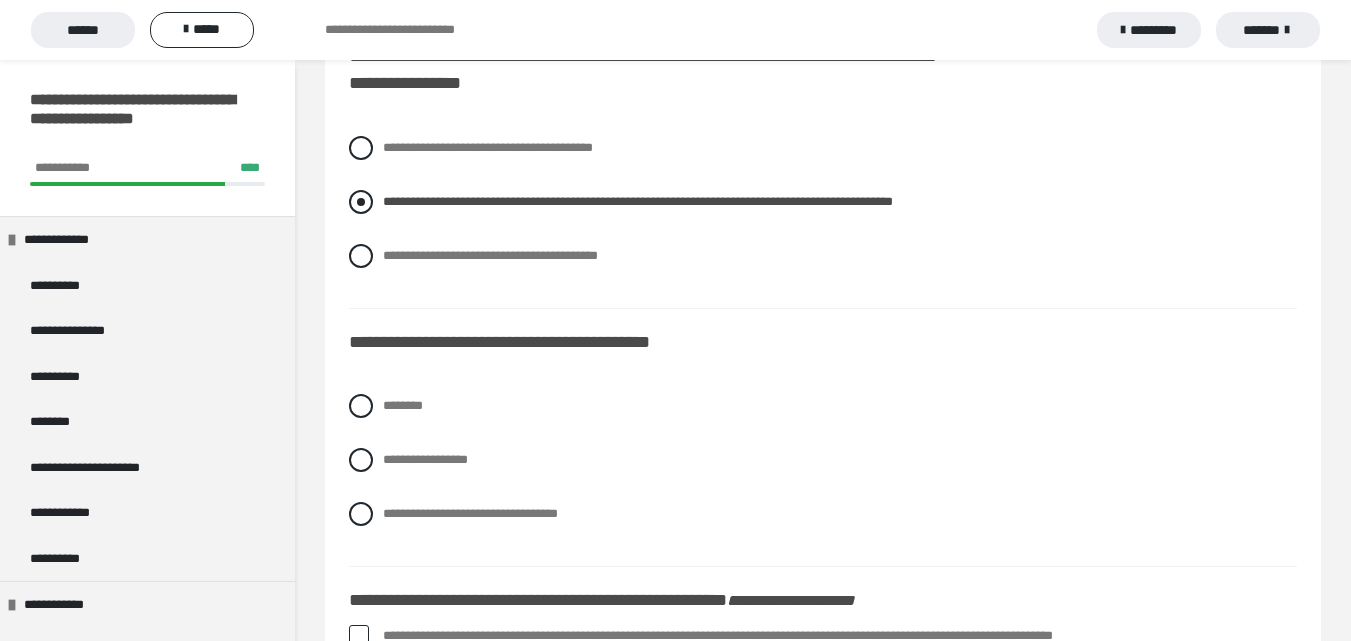 scroll, scrollTop: 3300, scrollLeft: 0, axis: vertical 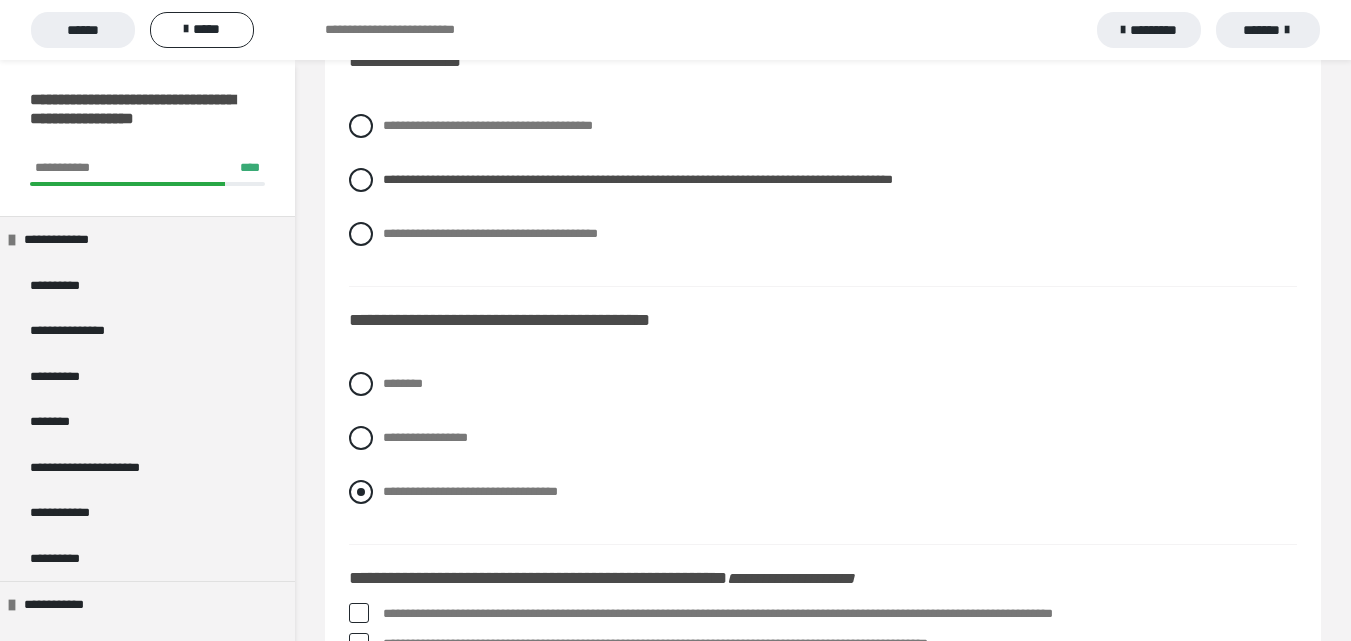 drag, startPoint x: 354, startPoint y: 532, endPoint x: 377, endPoint y: 536, distance: 23.345236 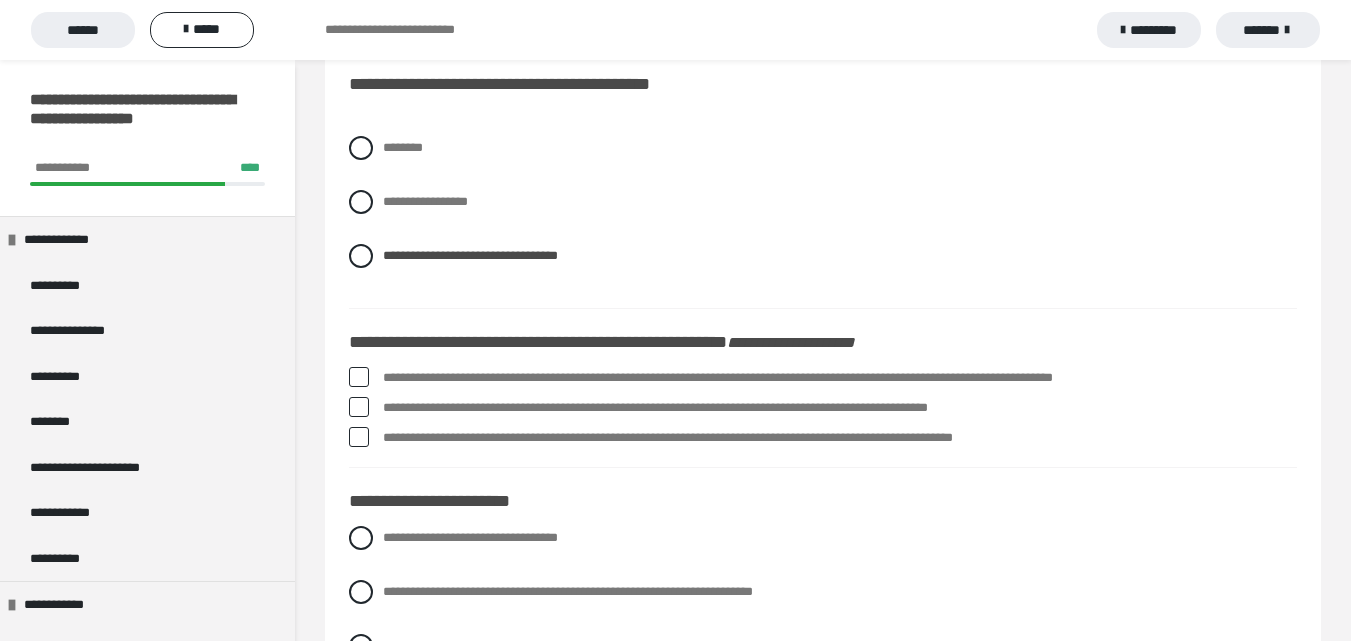 scroll, scrollTop: 3600, scrollLeft: 0, axis: vertical 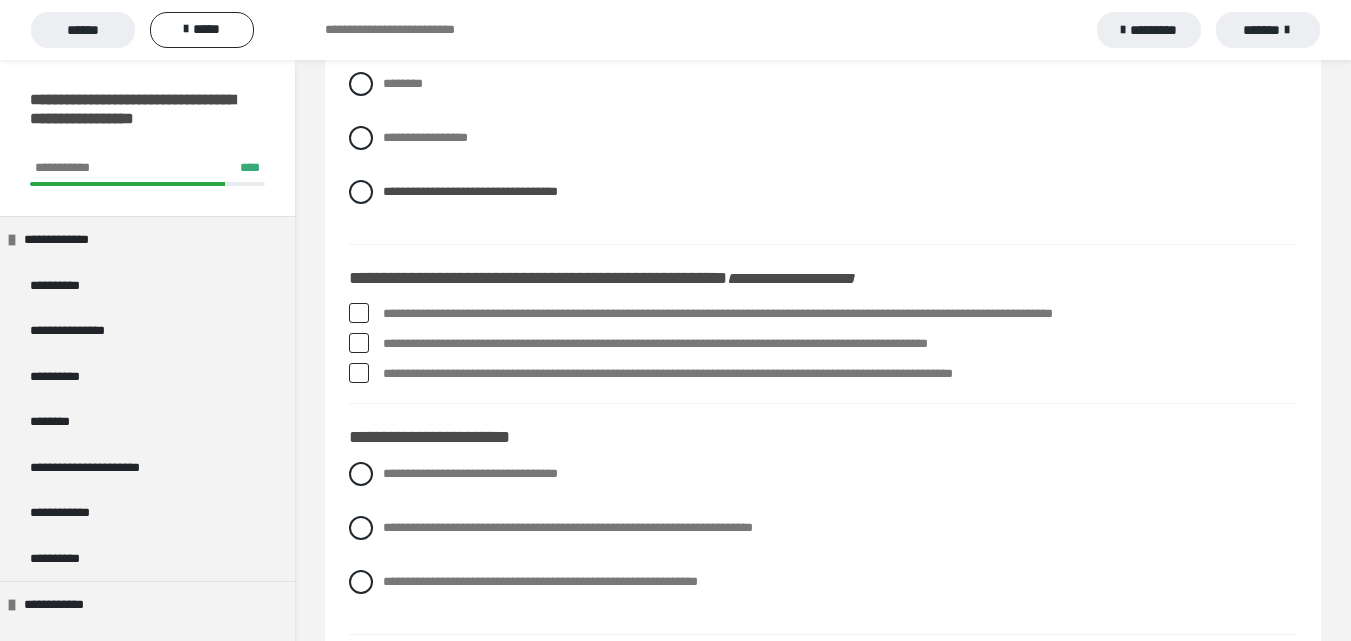 click at bounding box center (359, 313) 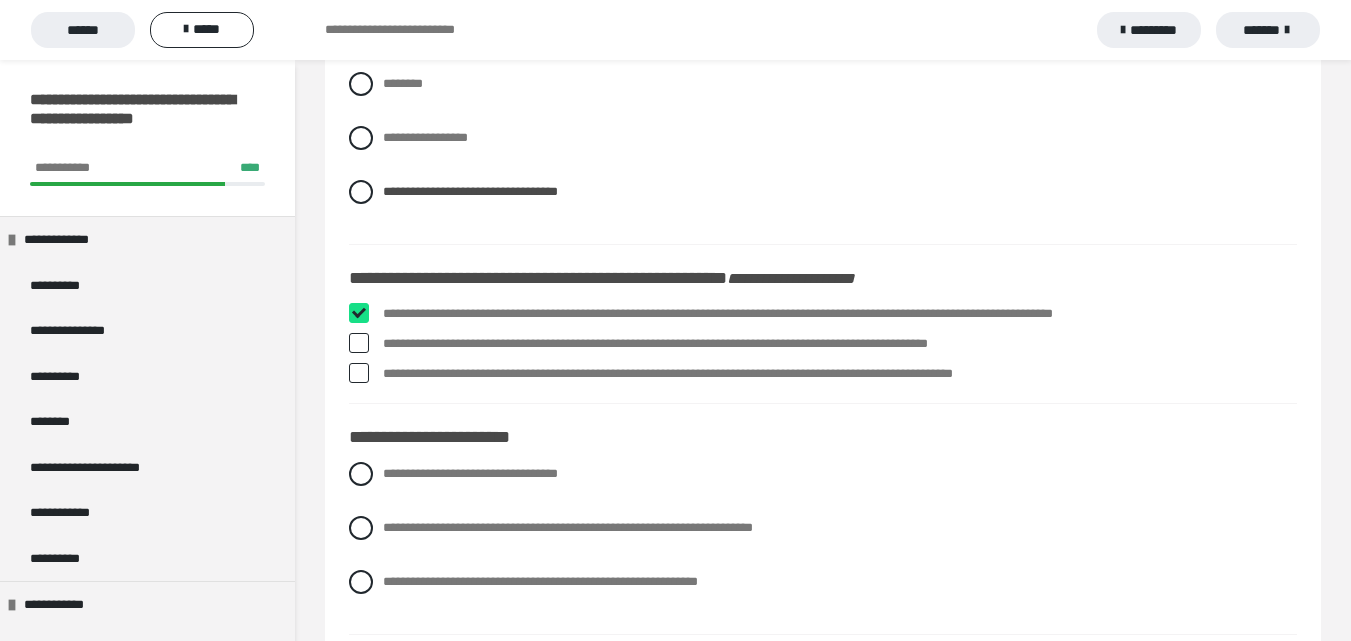 checkbox on "****" 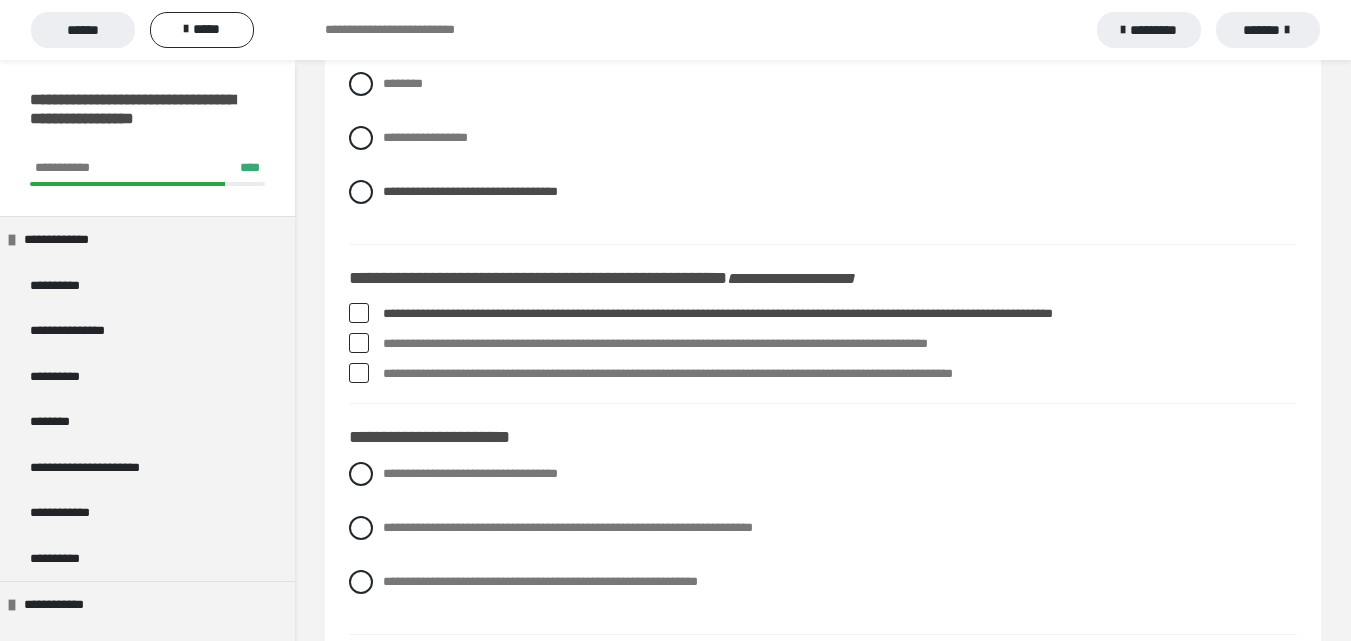 click at bounding box center (359, 373) 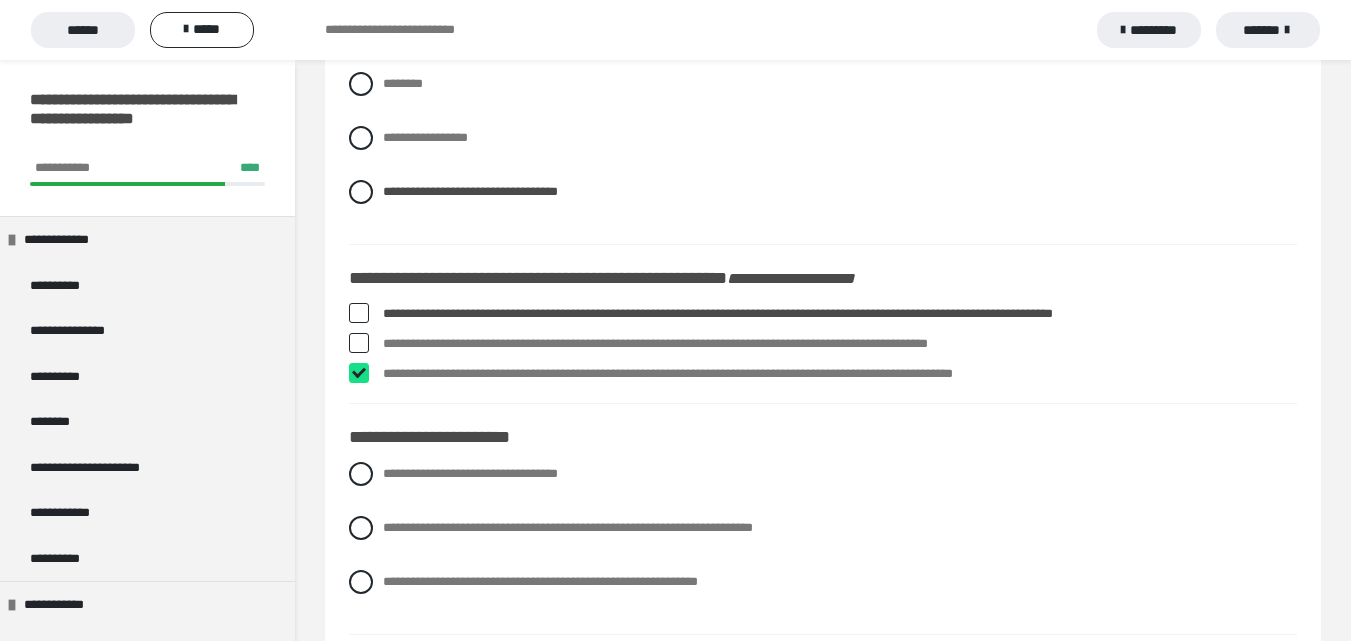 checkbox on "****" 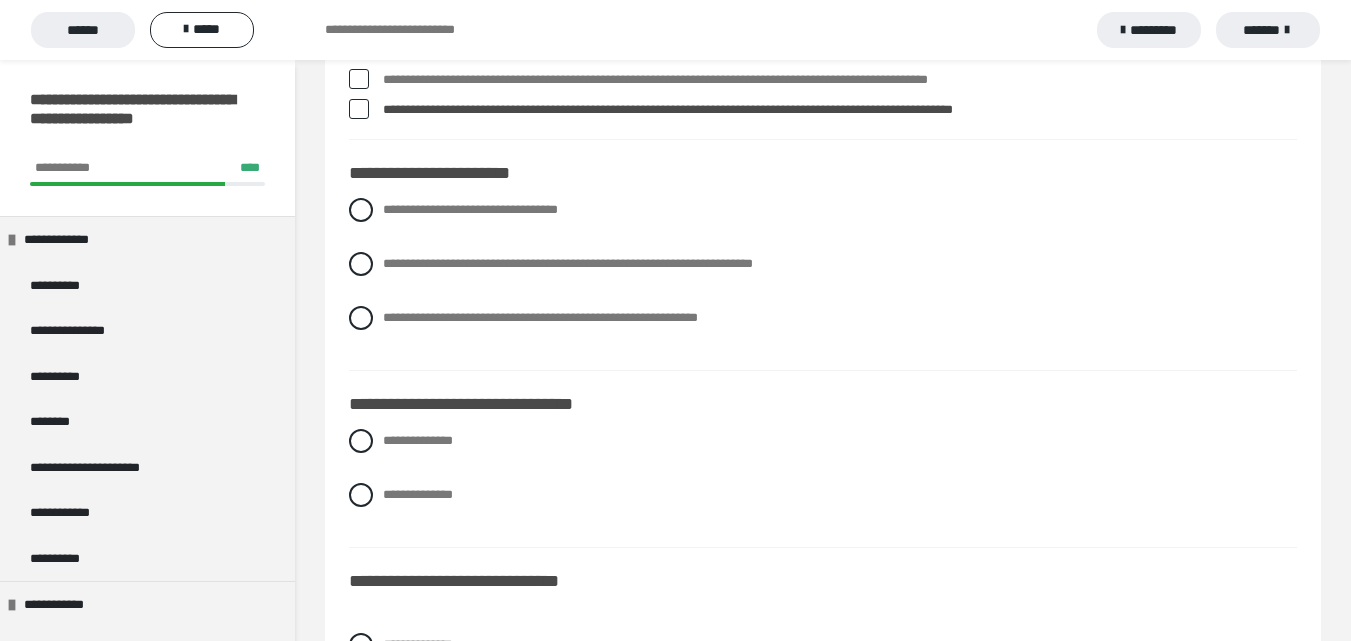 scroll, scrollTop: 3900, scrollLeft: 0, axis: vertical 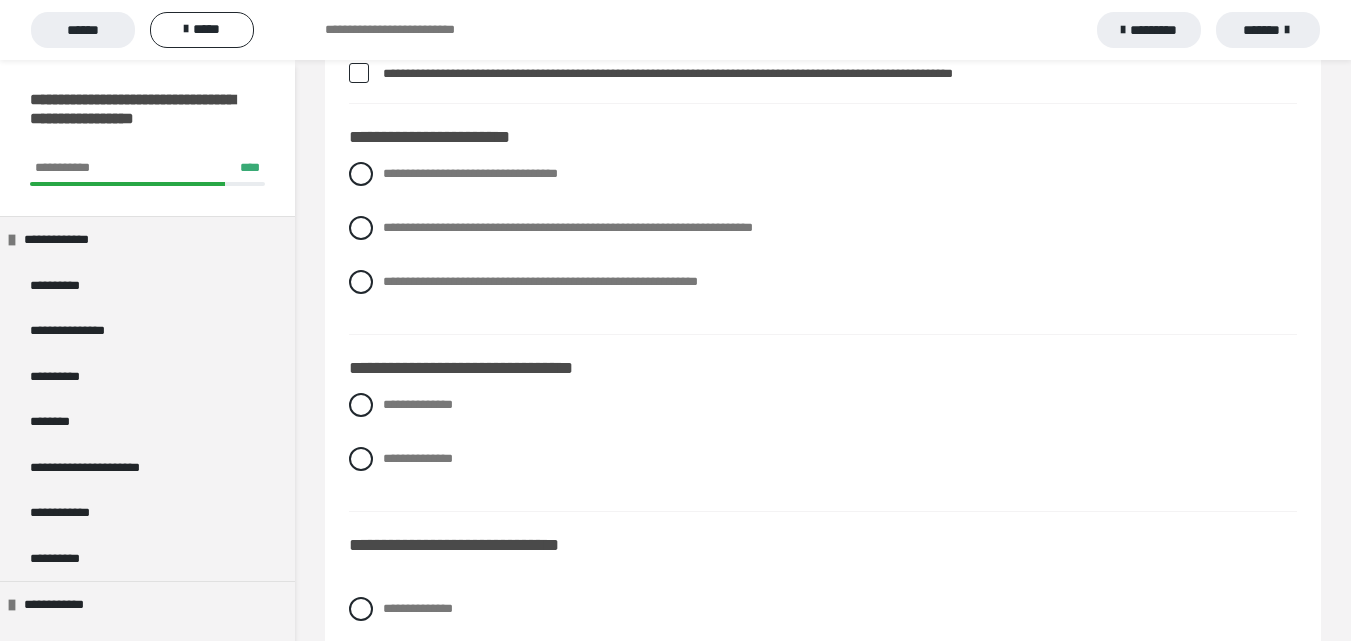 drag, startPoint x: 361, startPoint y: 321, endPoint x: 400, endPoint y: 353, distance: 50.447994 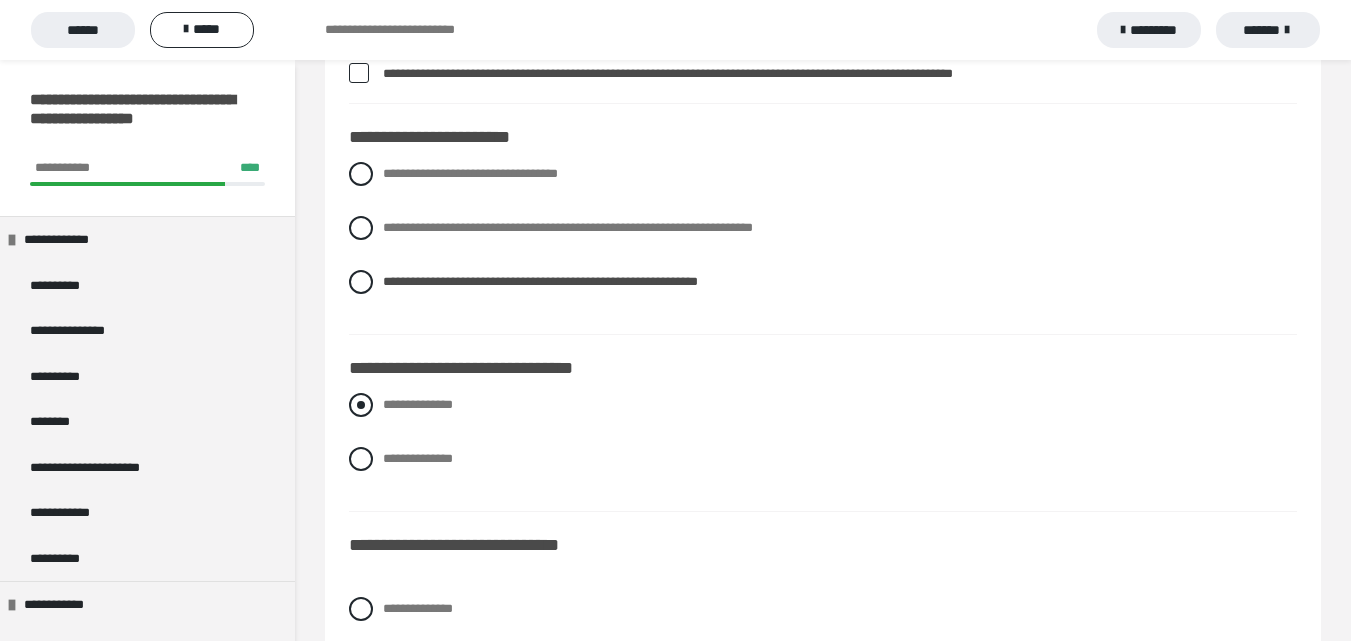 click at bounding box center (361, 405) 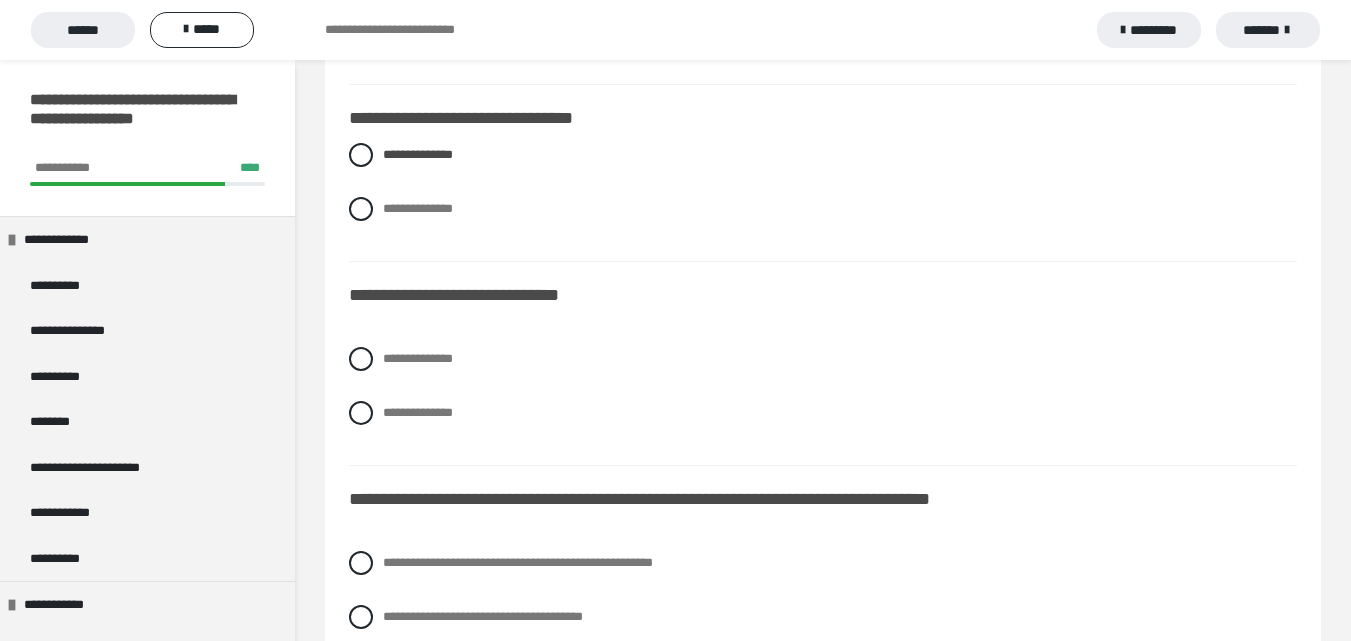scroll, scrollTop: 4200, scrollLeft: 0, axis: vertical 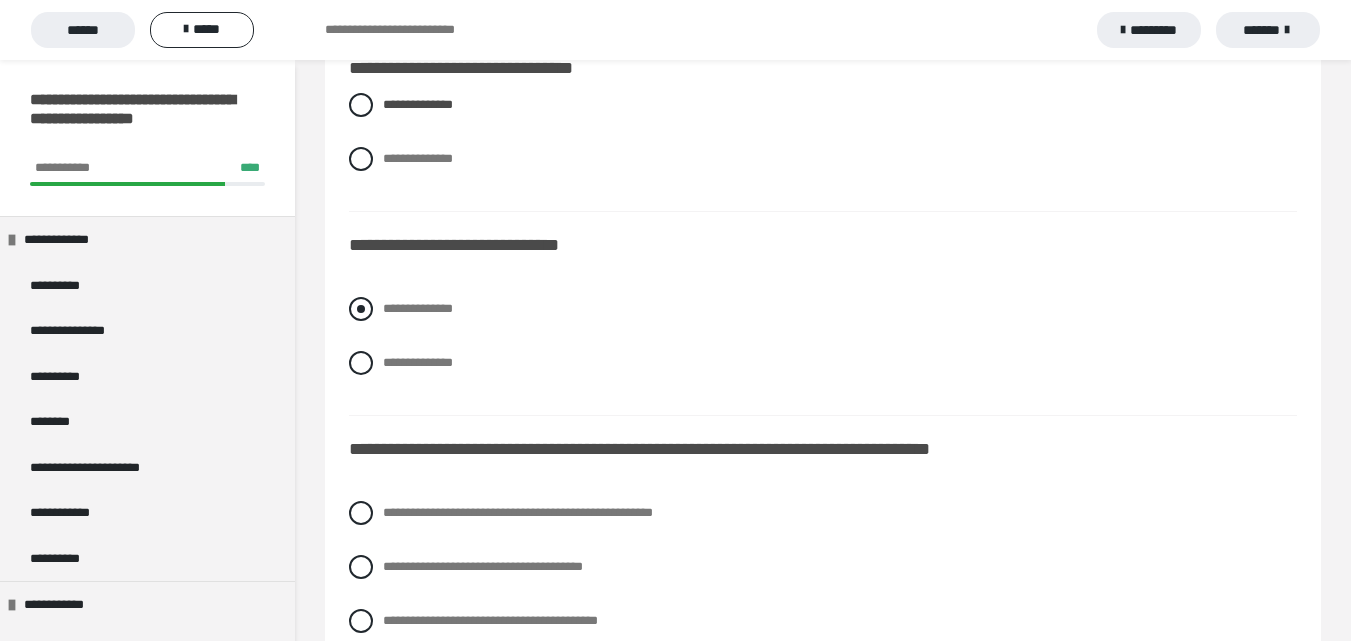 click at bounding box center [361, 309] 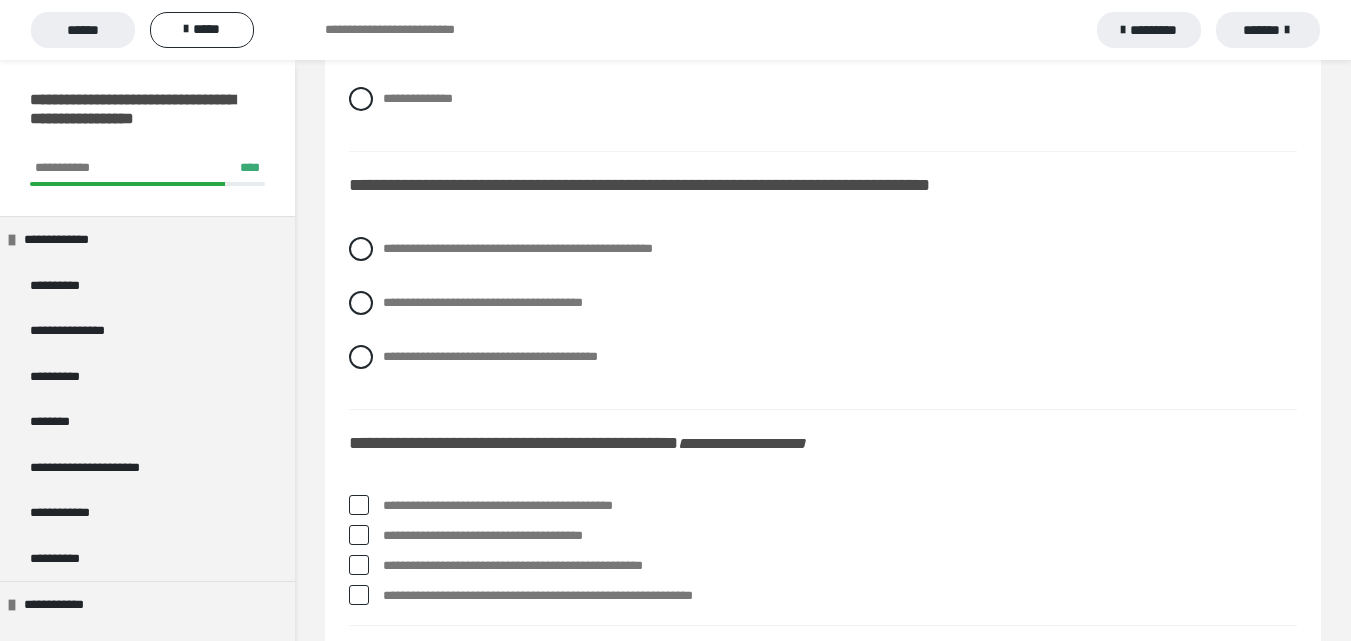 scroll, scrollTop: 4500, scrollLeft: 0, axis: vertical 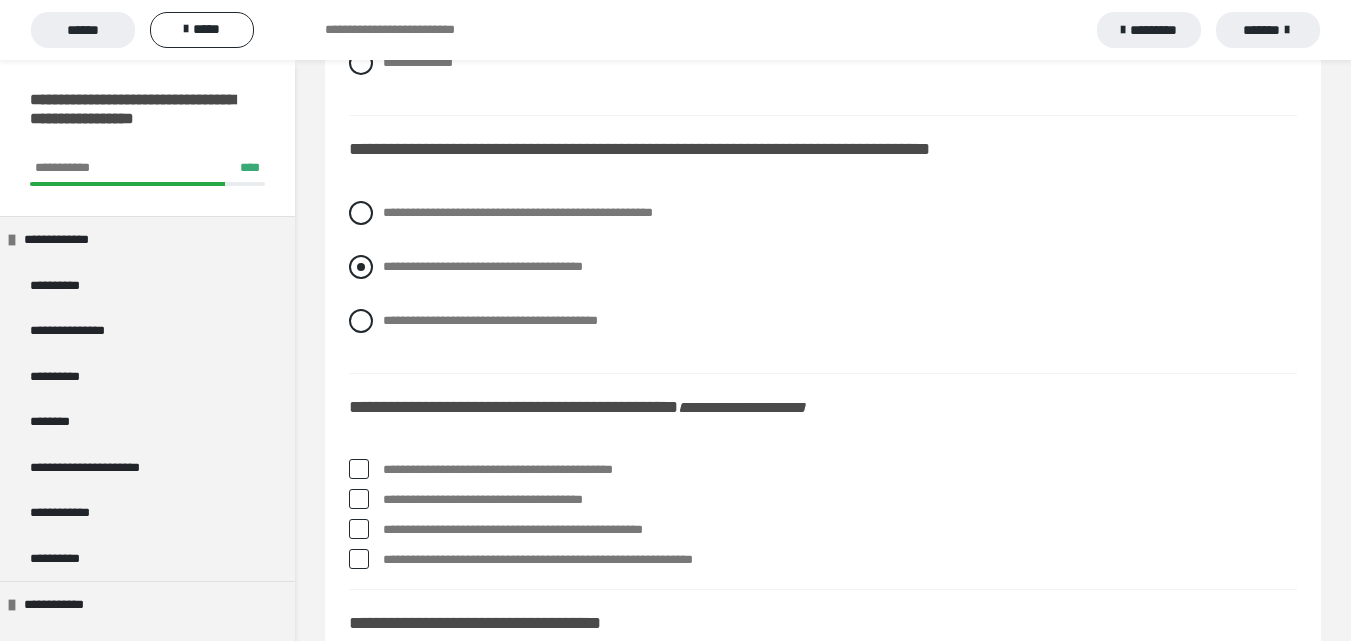 drag, startPoint x: 352, startPoint y: 312, endPoint x: 419, endPoint y: 313, distance: 67.00746 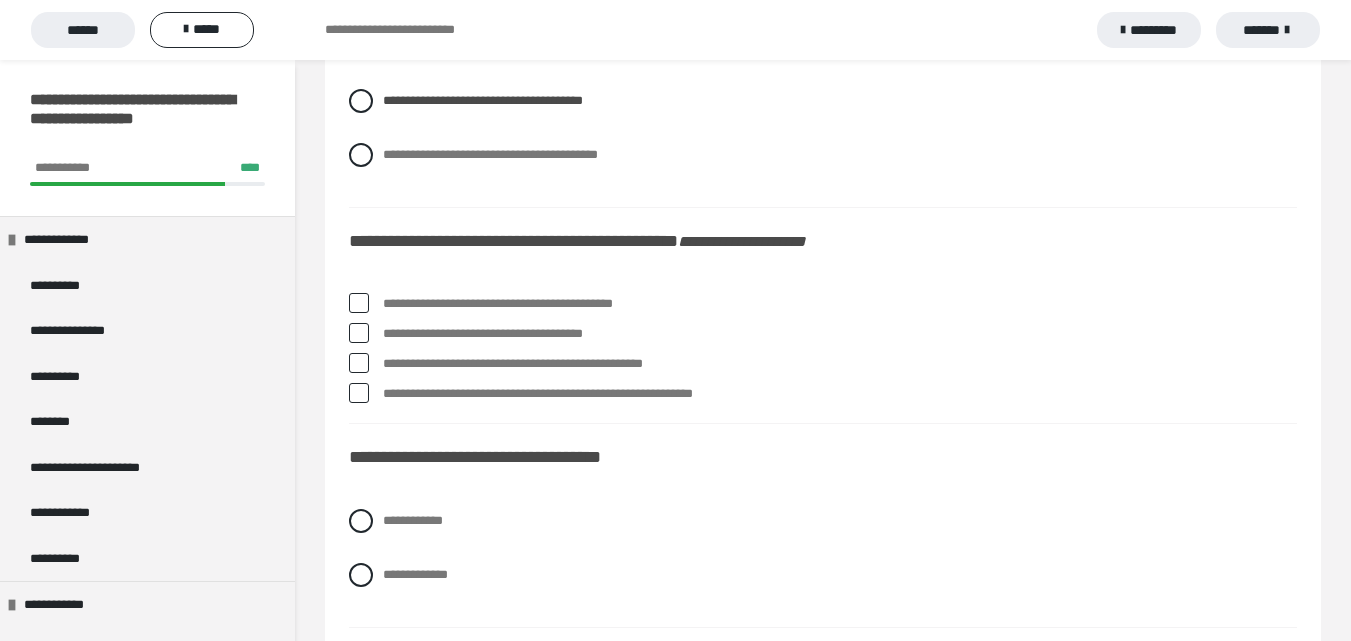 scroll, scrollTop: 4700, scrollLeft: 0, axis: vertical 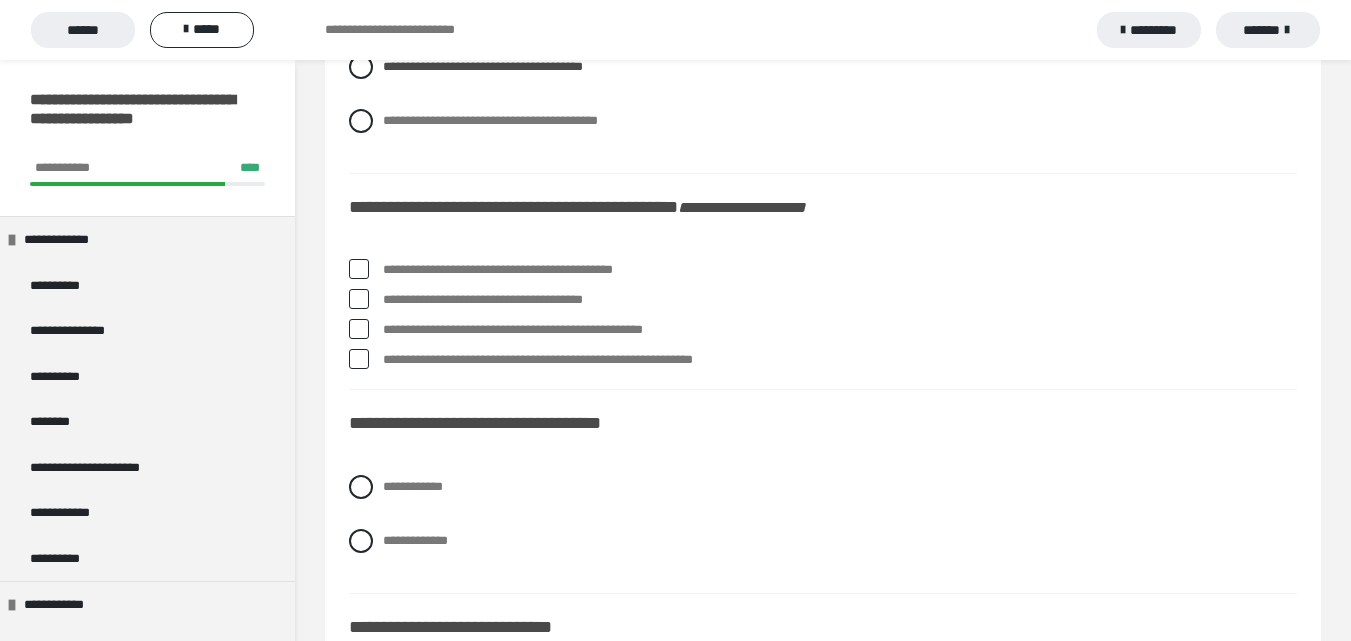 click at bounding box center [359, 299] 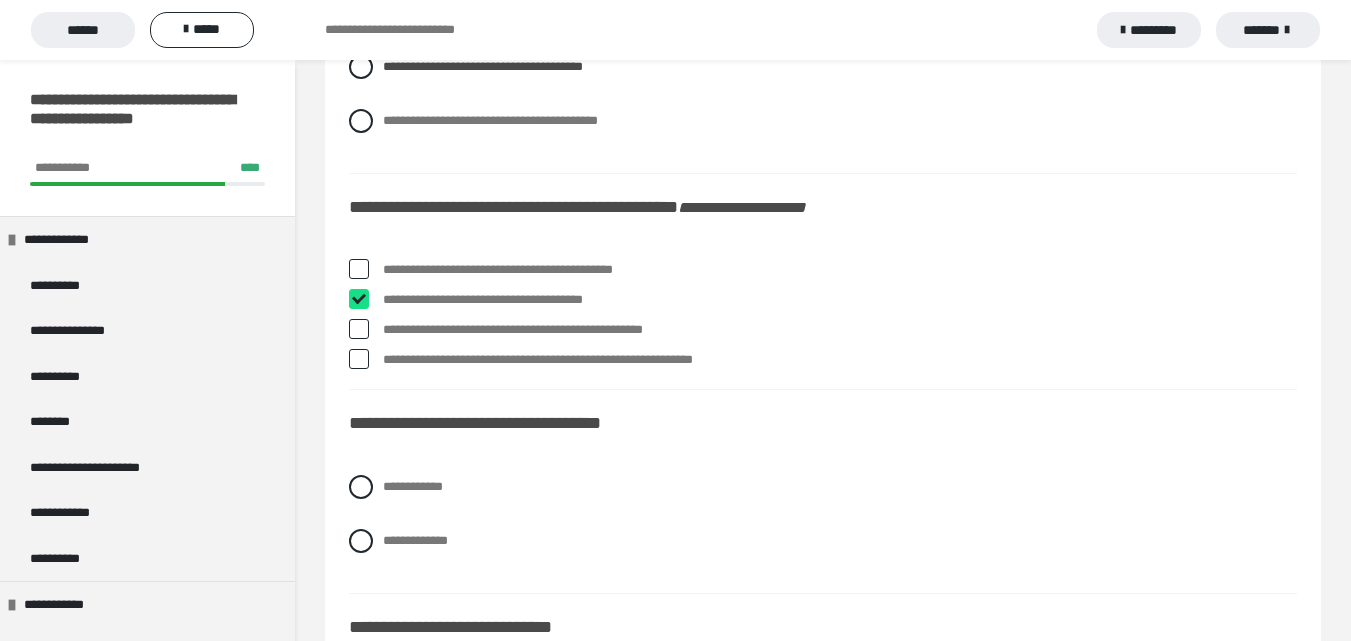 checkbox on "****" 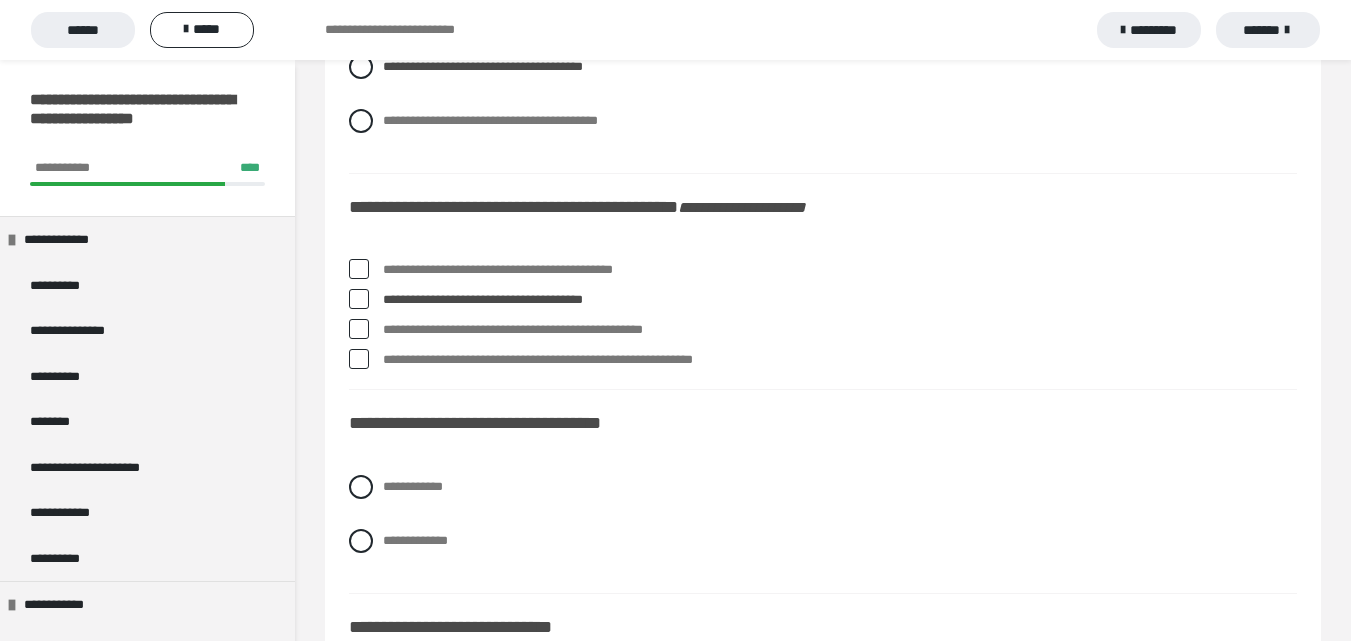 click at bounding box center [359, 329] 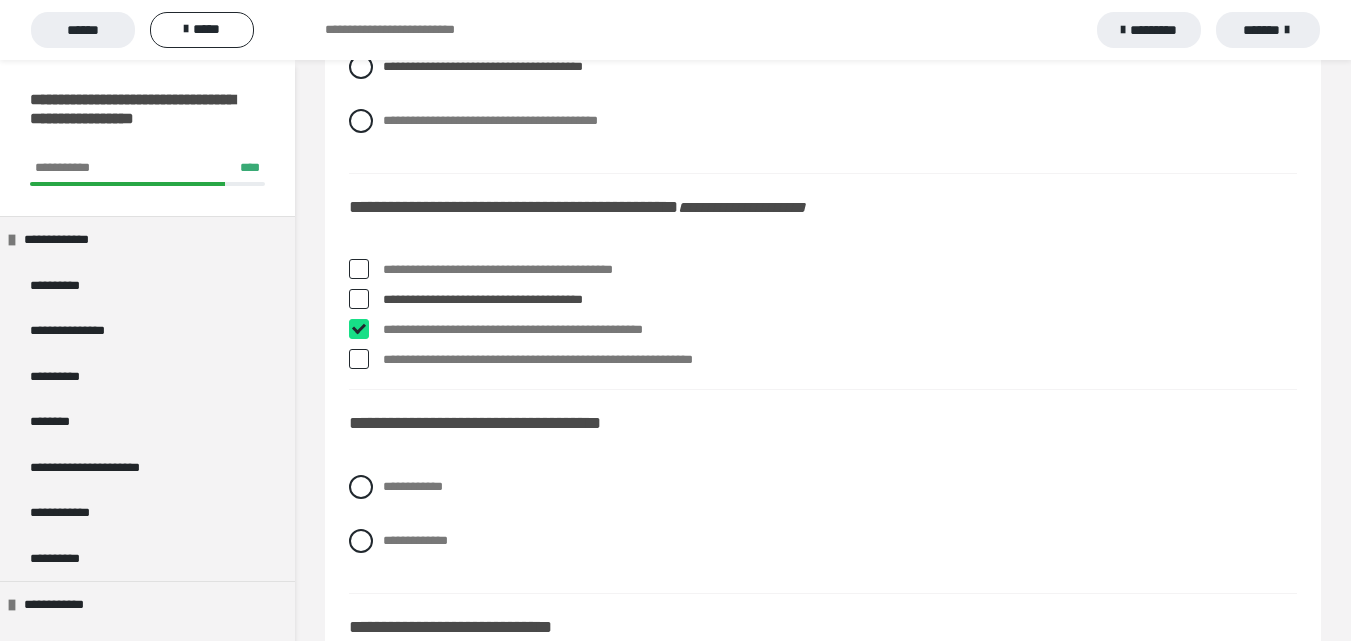 checkbox on "****" 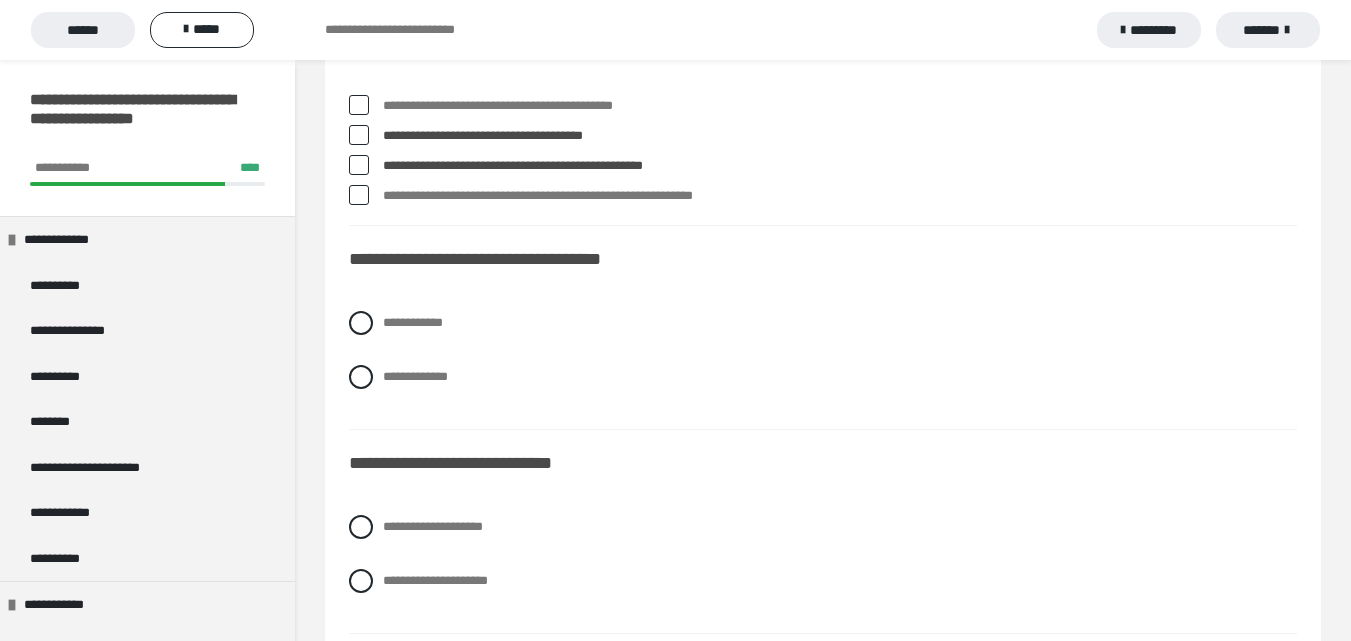 scroll, scrollTop: 4900, scrollLeft: 0, axis: vertical 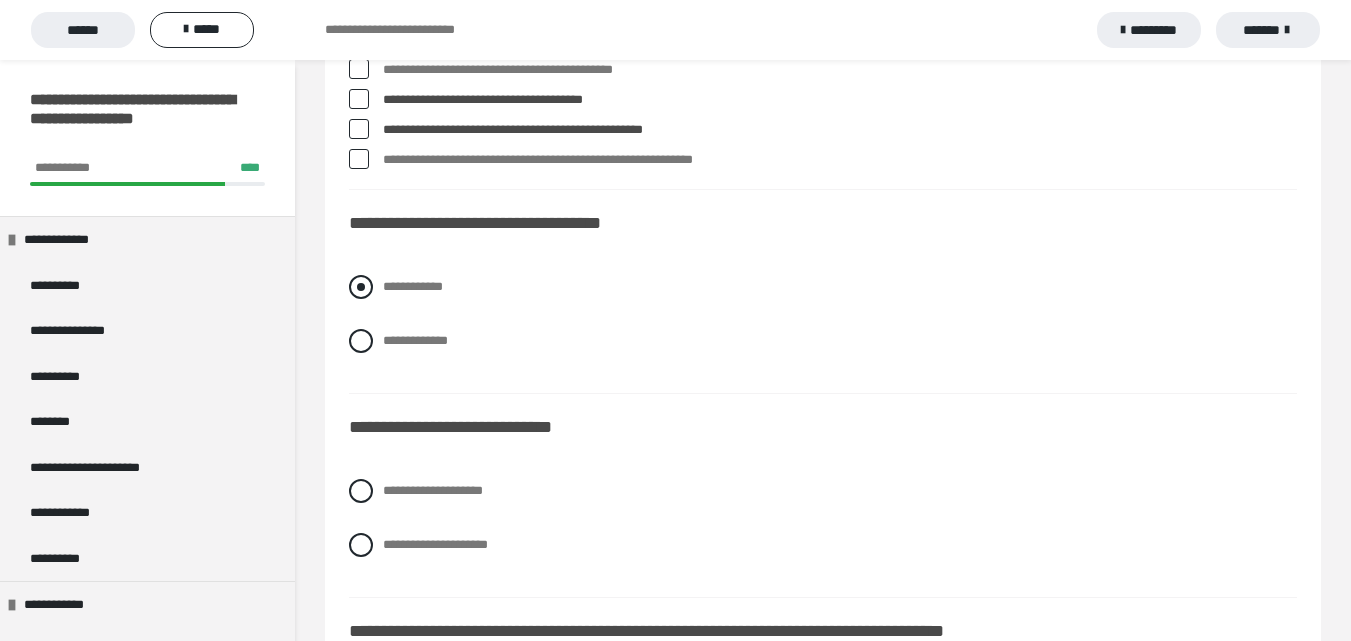 click at bounding box center (361, 287) 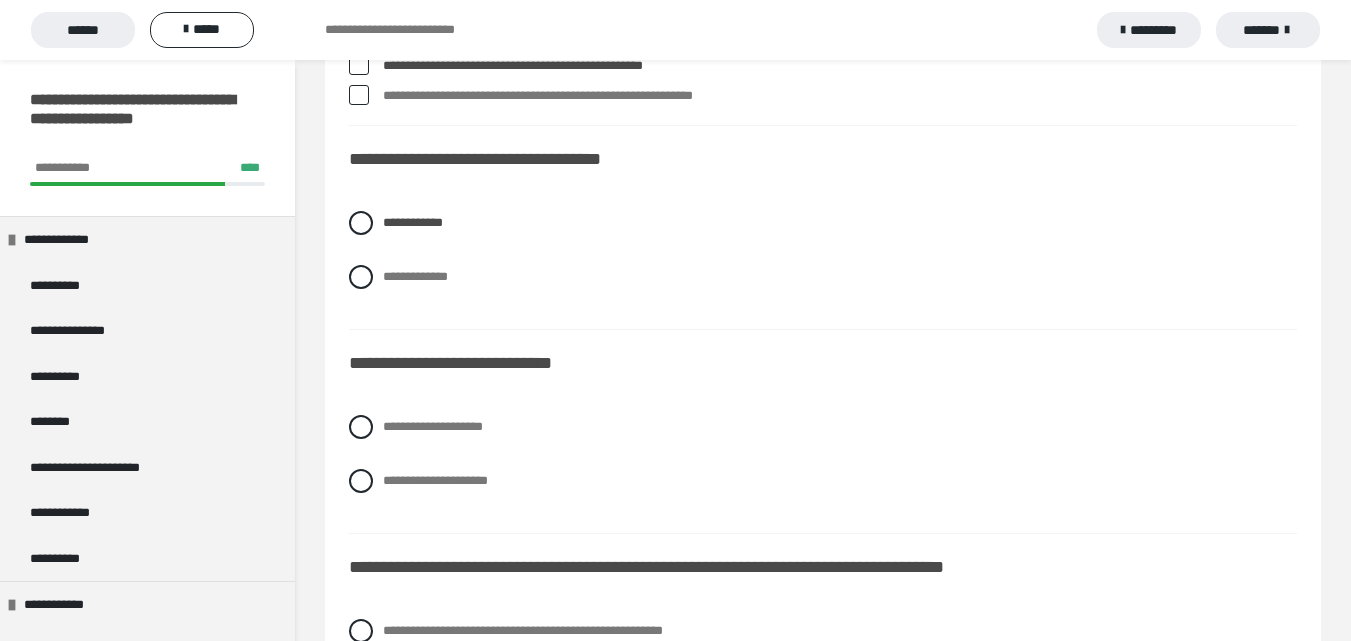 scroll, scrollTop: 5000, scrollLeft: 0, axis: vertical 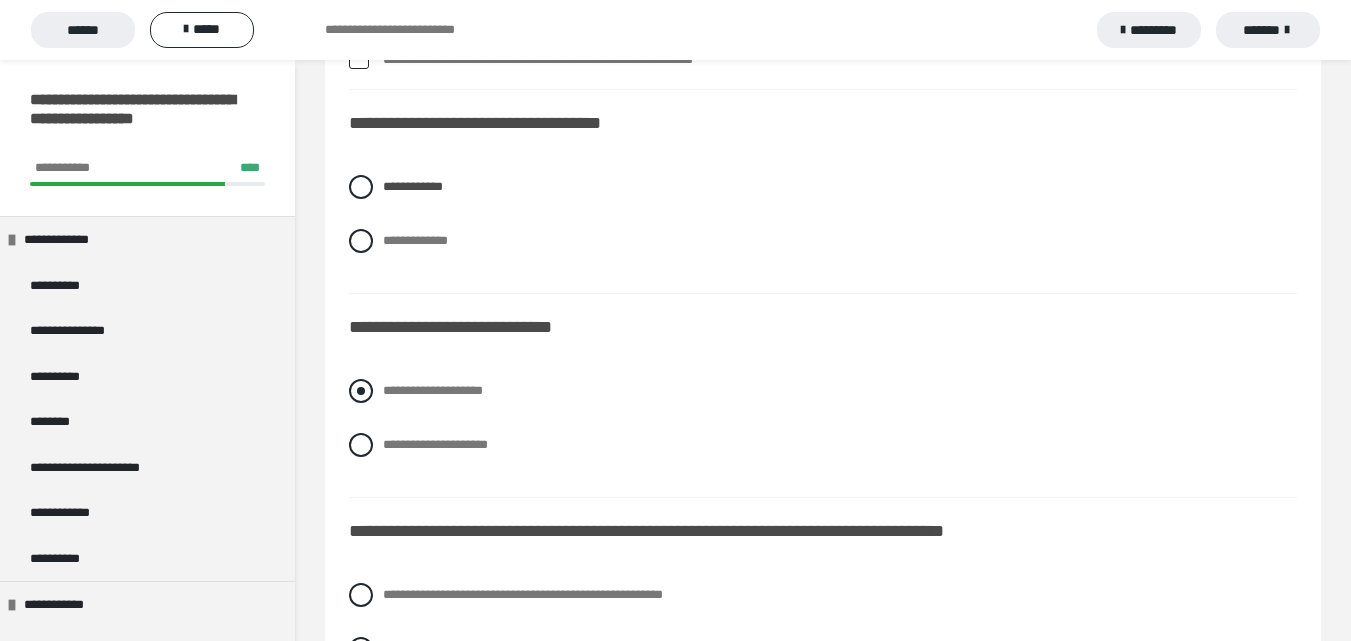 click at bounding box center (361, 391) 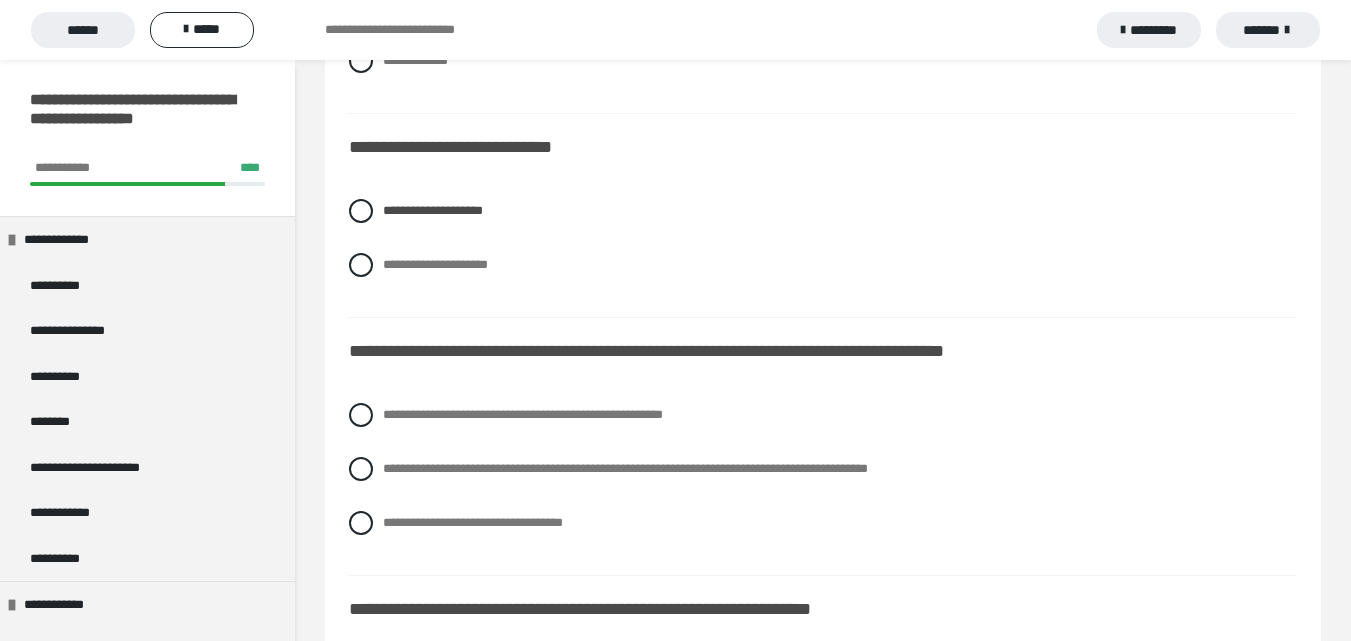 scroll, scrollTop: 5300, scrollLeft: 0, axis: vertical 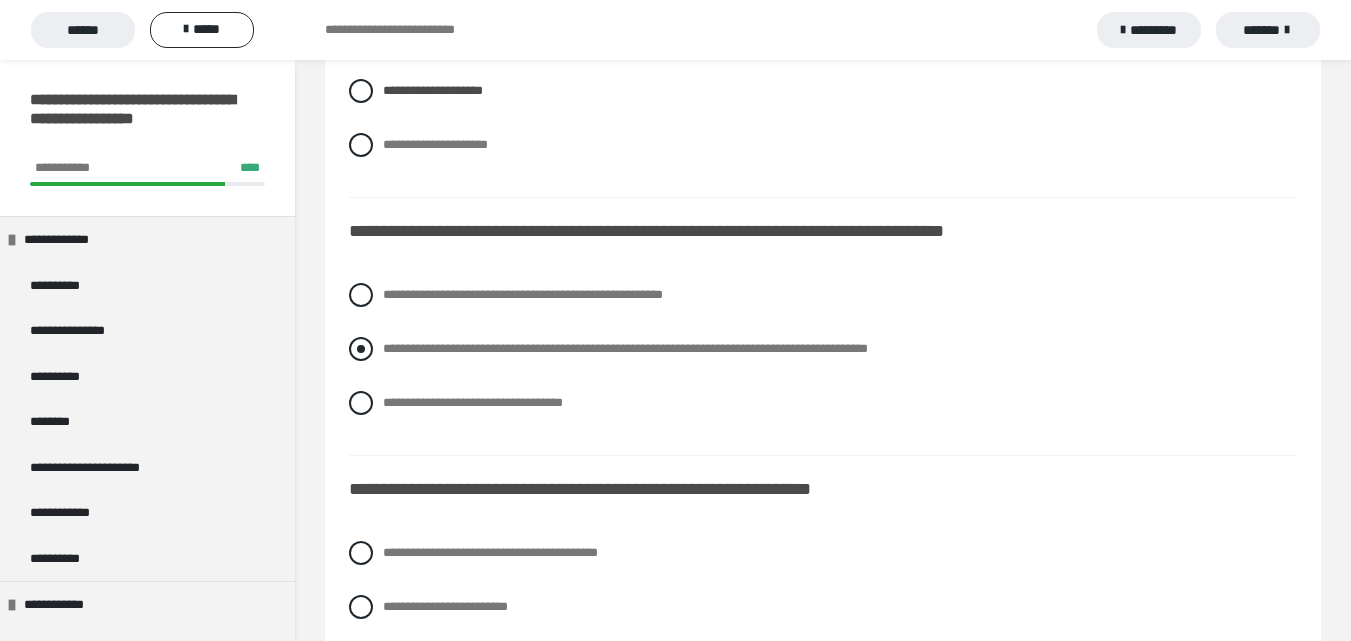 click at bounding box center [361, 349] 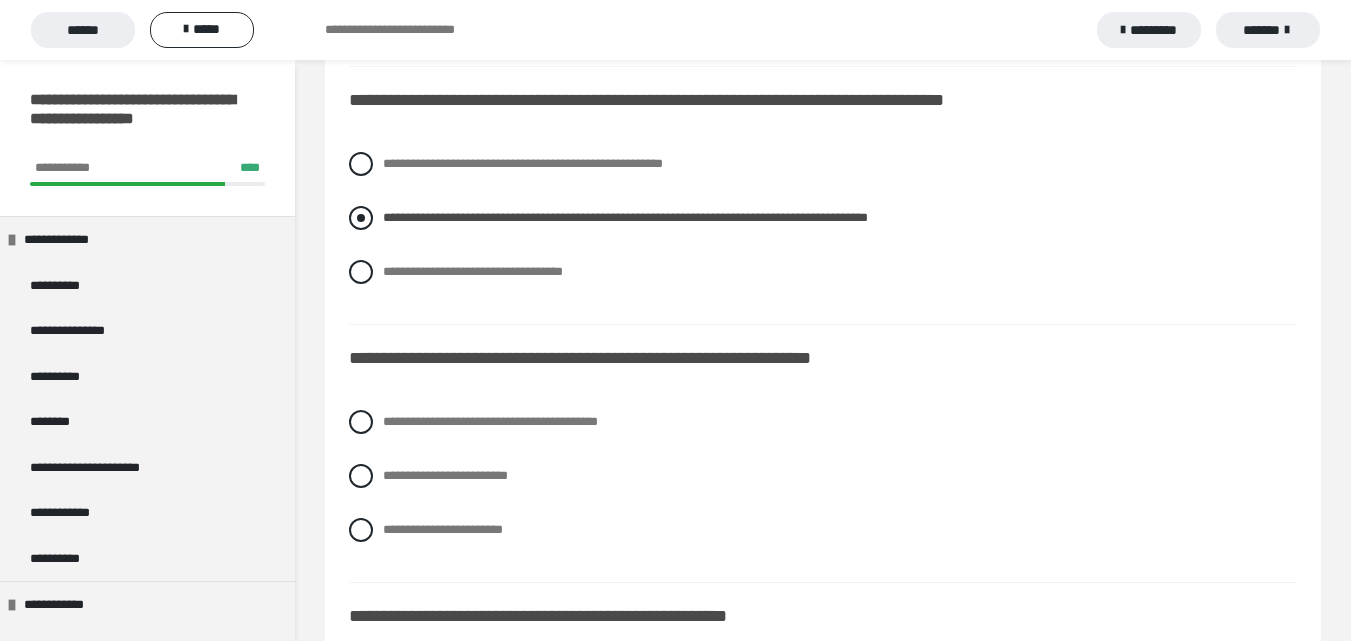 scroll, scrollTop: 5500, scrollLeft: 0, axis: vertical 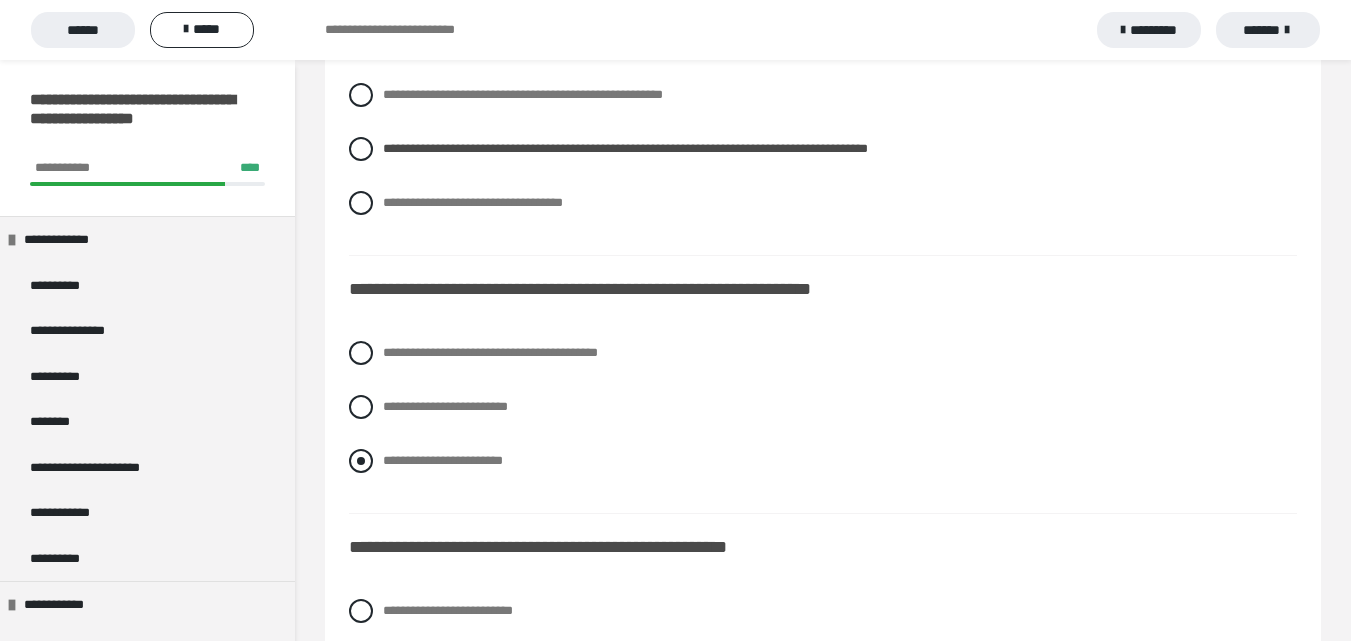 click at bounding box center (361, 461) 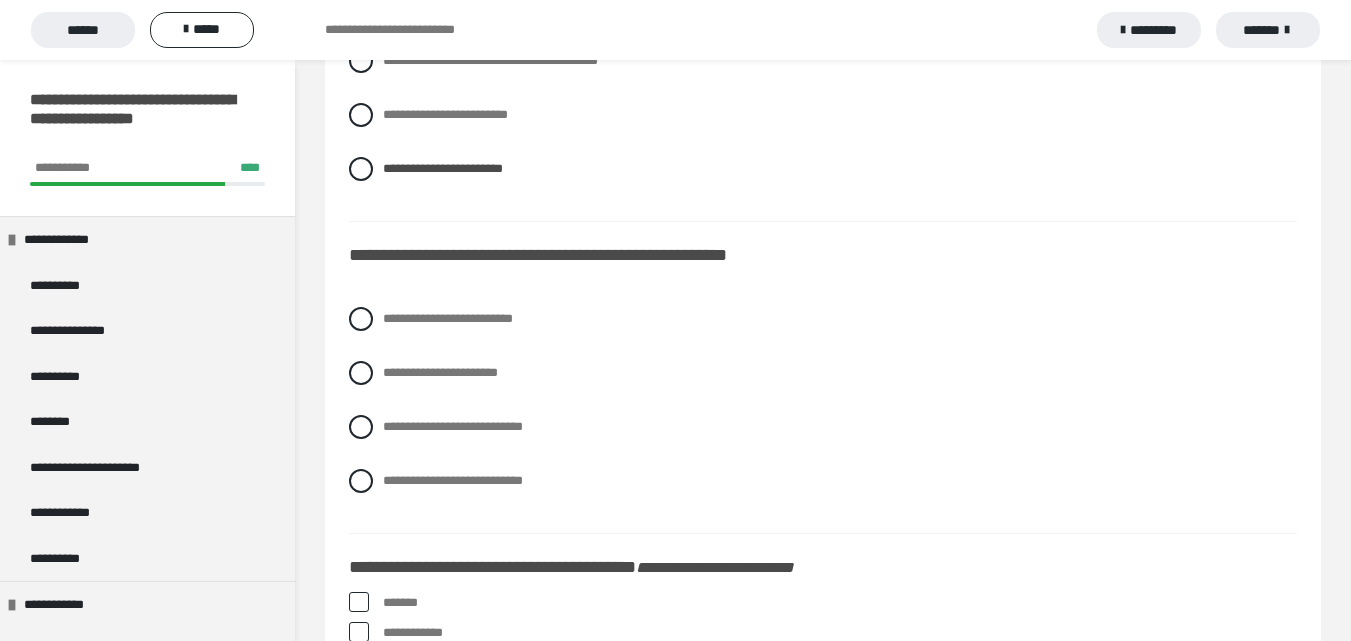 scroll, scrollTop: 5800, scrollLeft: 0, axis: vertical 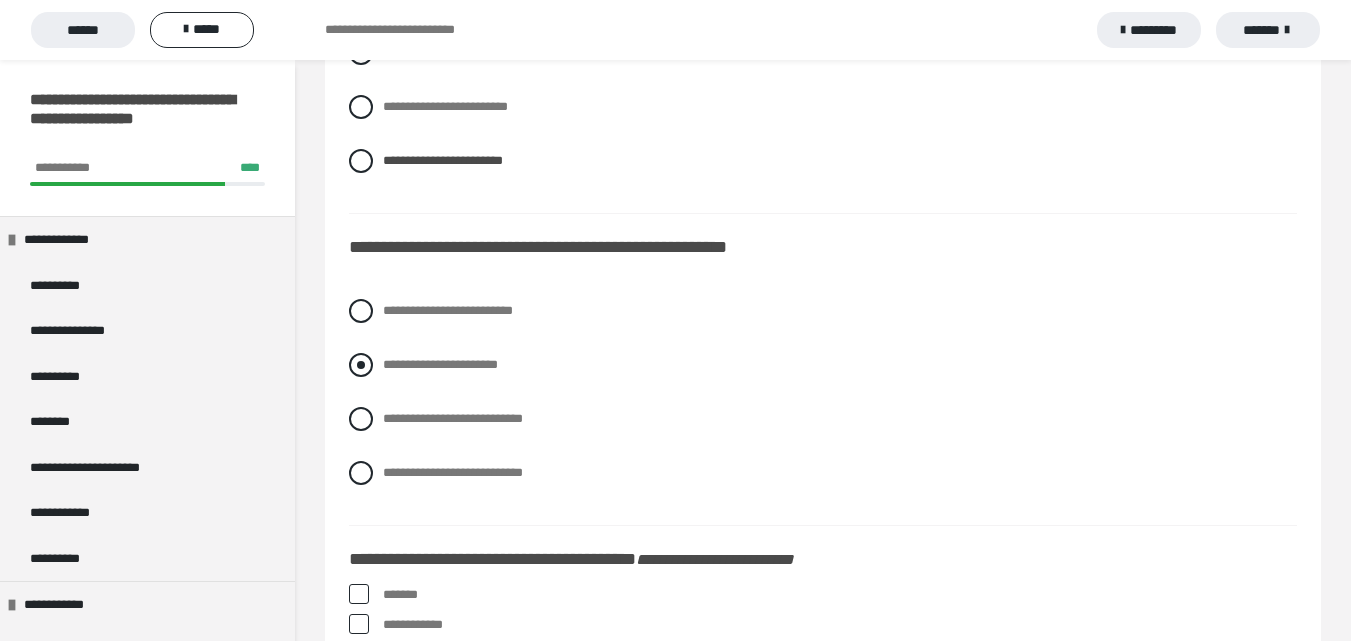 click at bounding box center (361, 365) 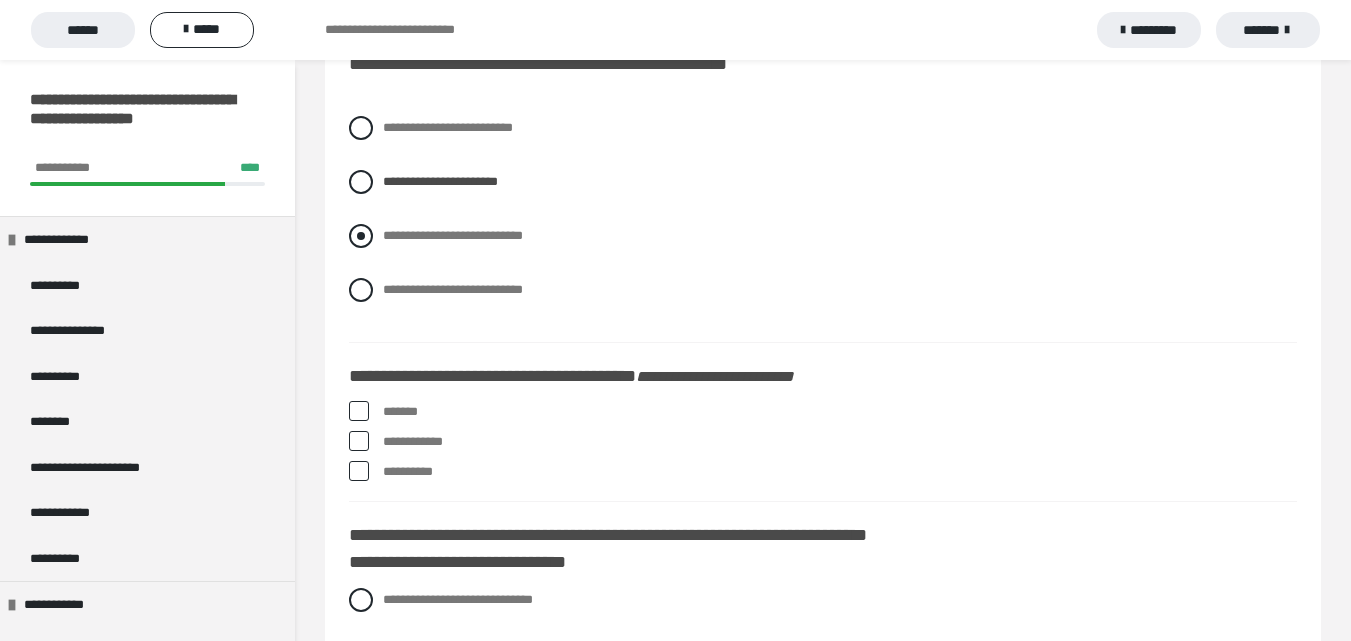 scroll, scrollTop: 6000, scrollLeft: 0, axis: vertical 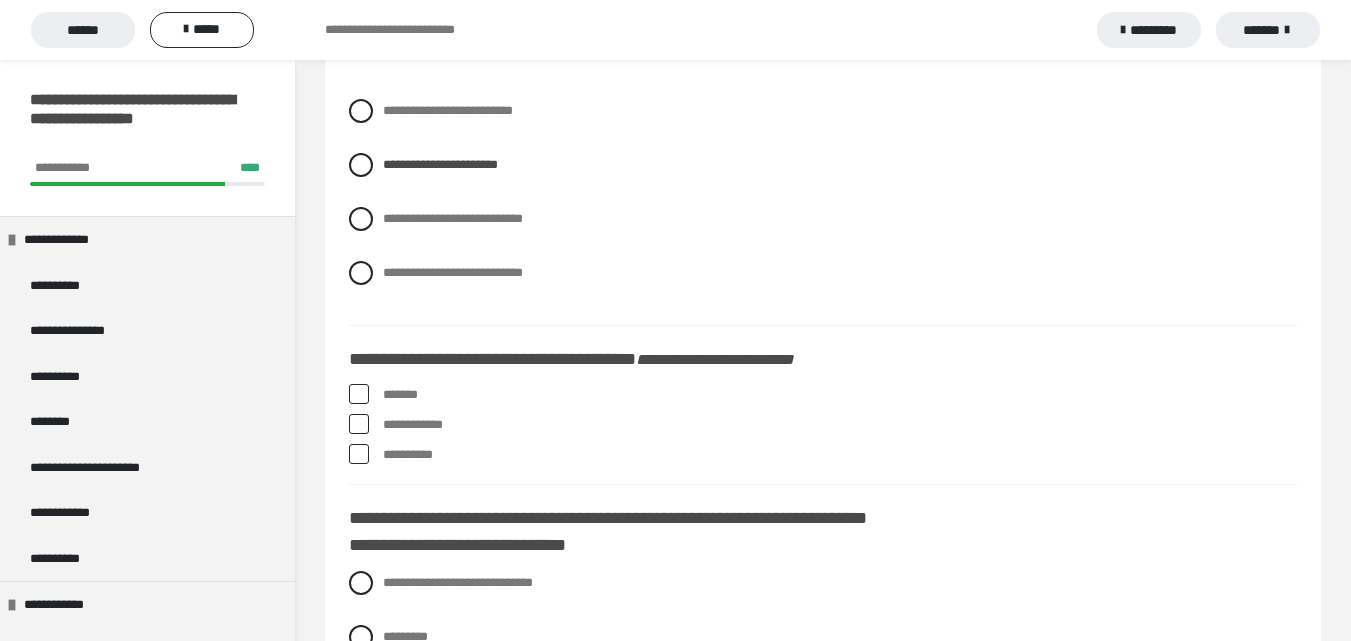 click at bounding box center (359, 394) 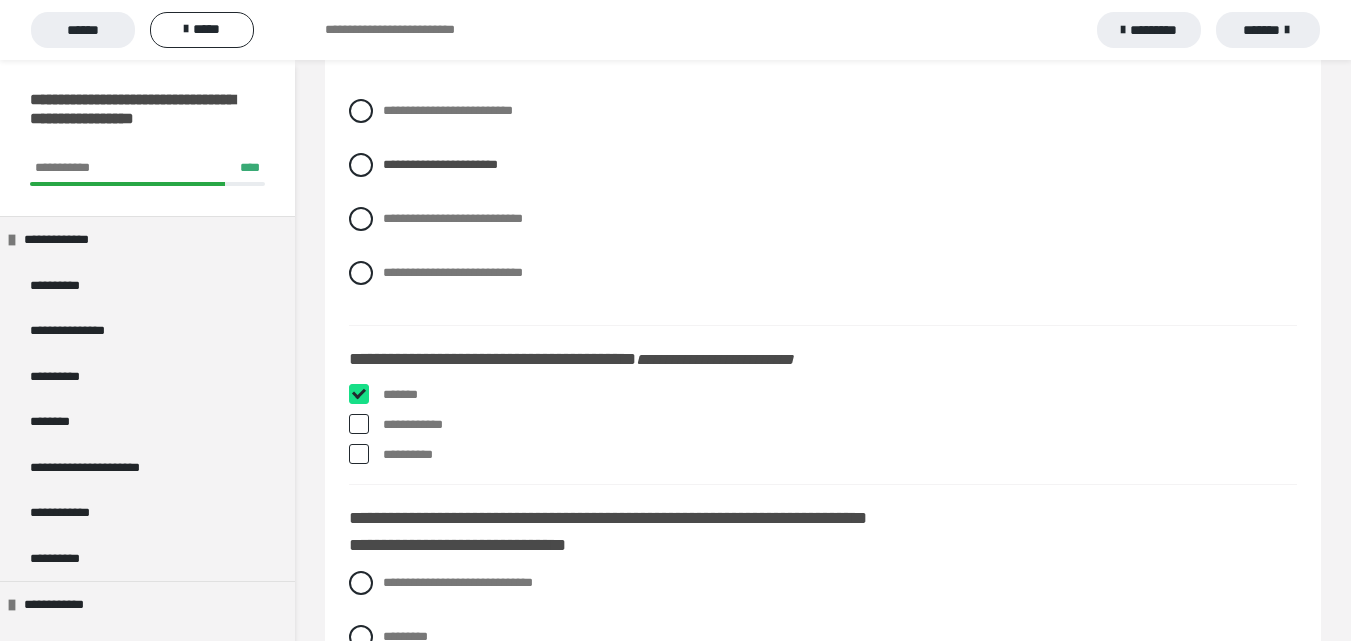 checkbox on "****" 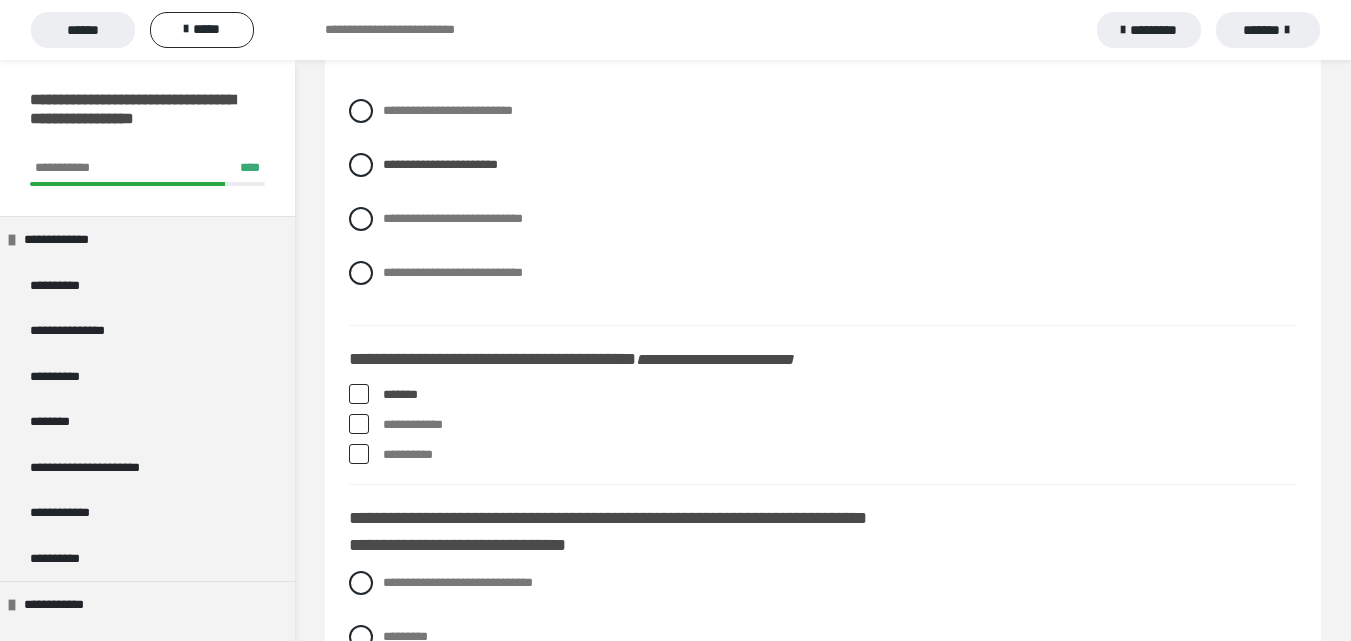 drag, startPoint x: 356, startPoint y: 504, endPoint x: 410, endPoint y: 503, distance: 54.00926 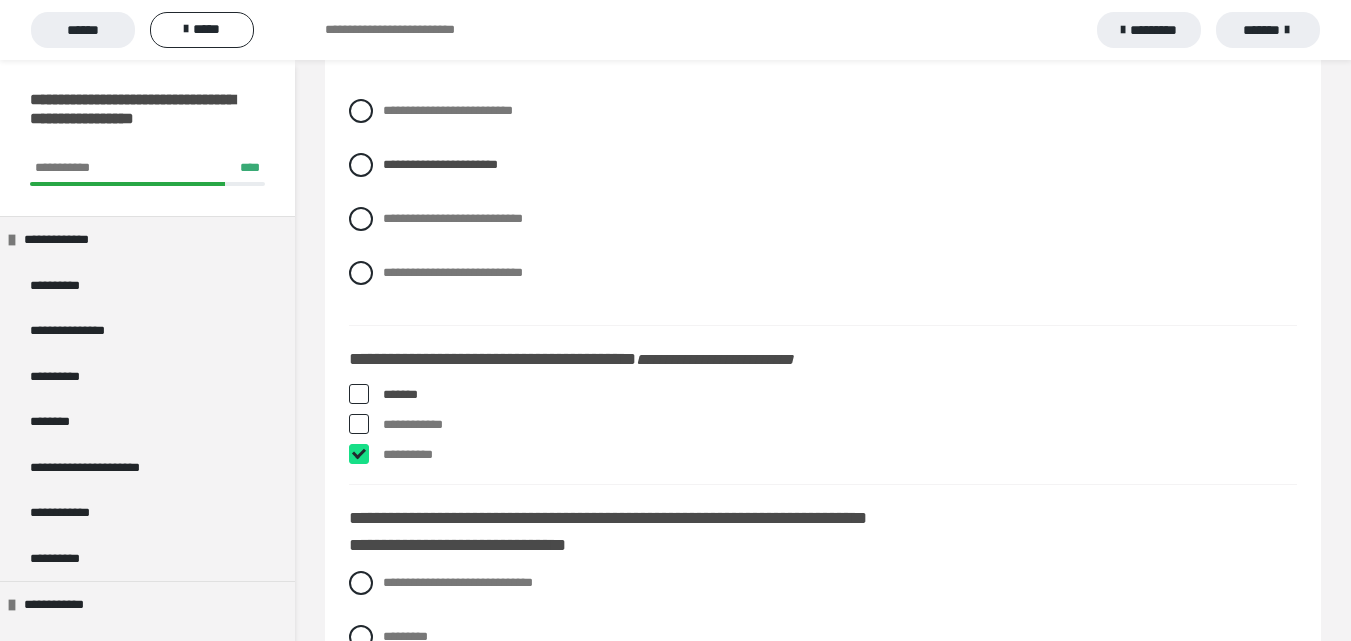checkbox on "****" 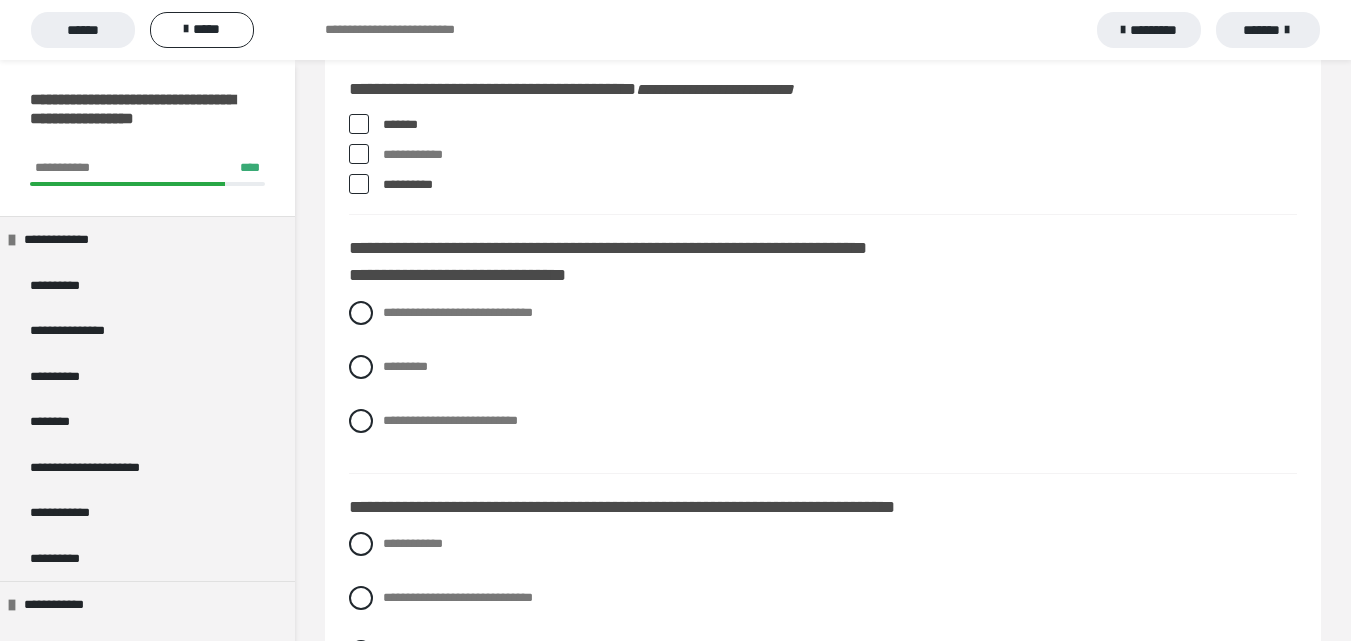 scroll, scrollTop: 6300, scrollLeft: 0, axis: vertical 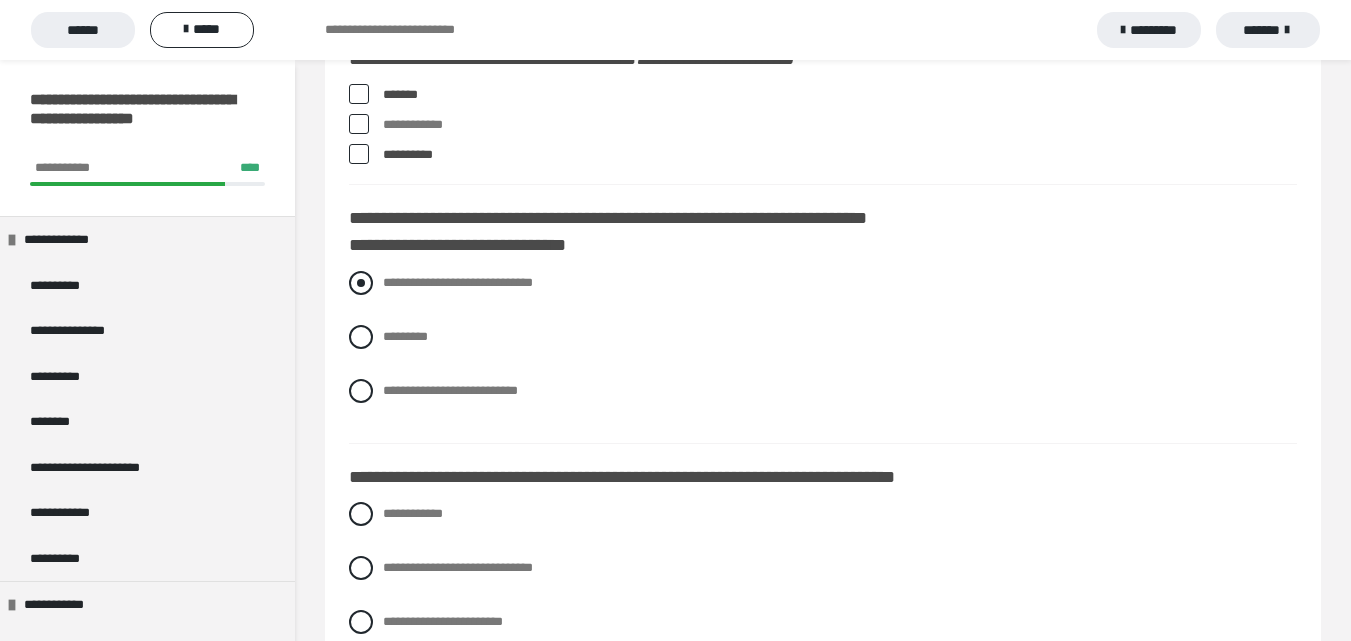 click at bounding box center [361, 283] 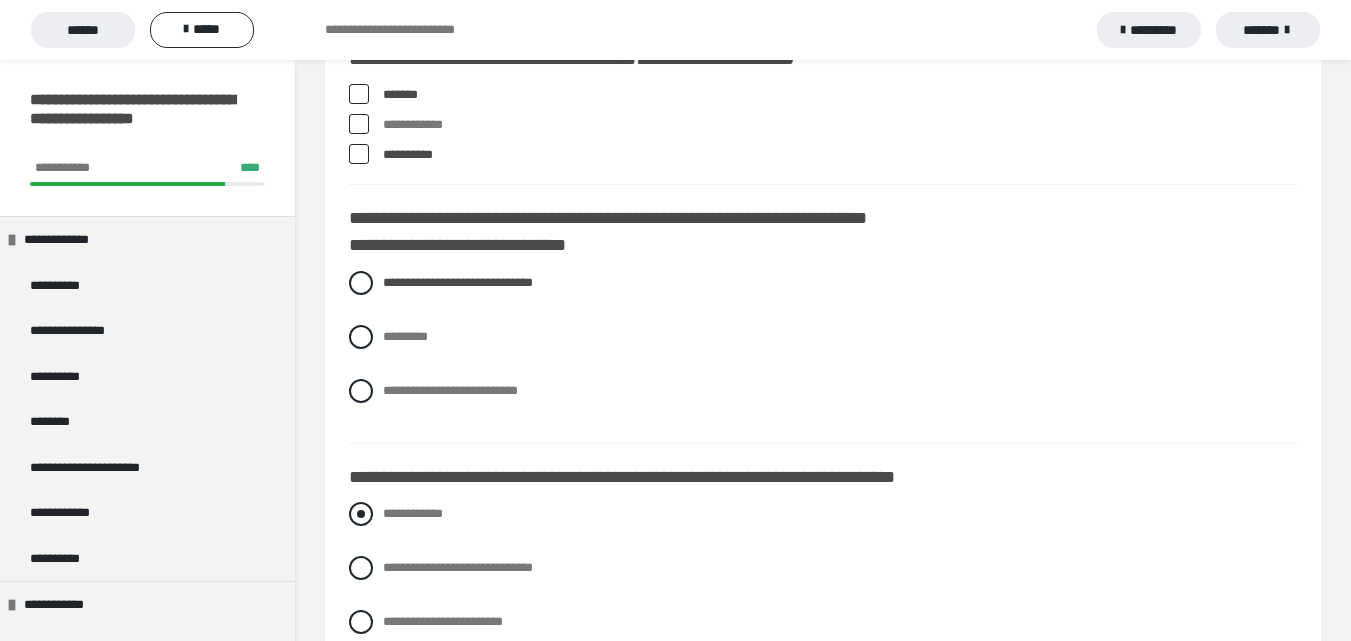 click at bounding box center [361, 514] 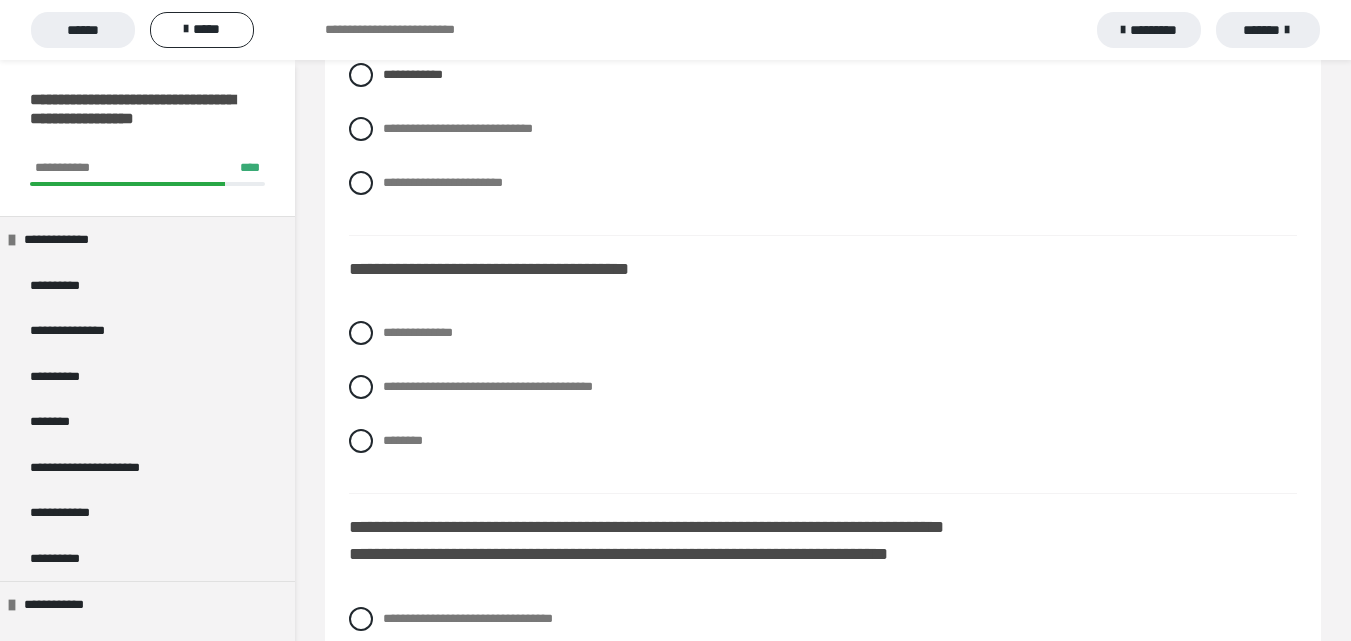 scroll, scrollTop: 6800, scrollLeft: 0, axis: vertical 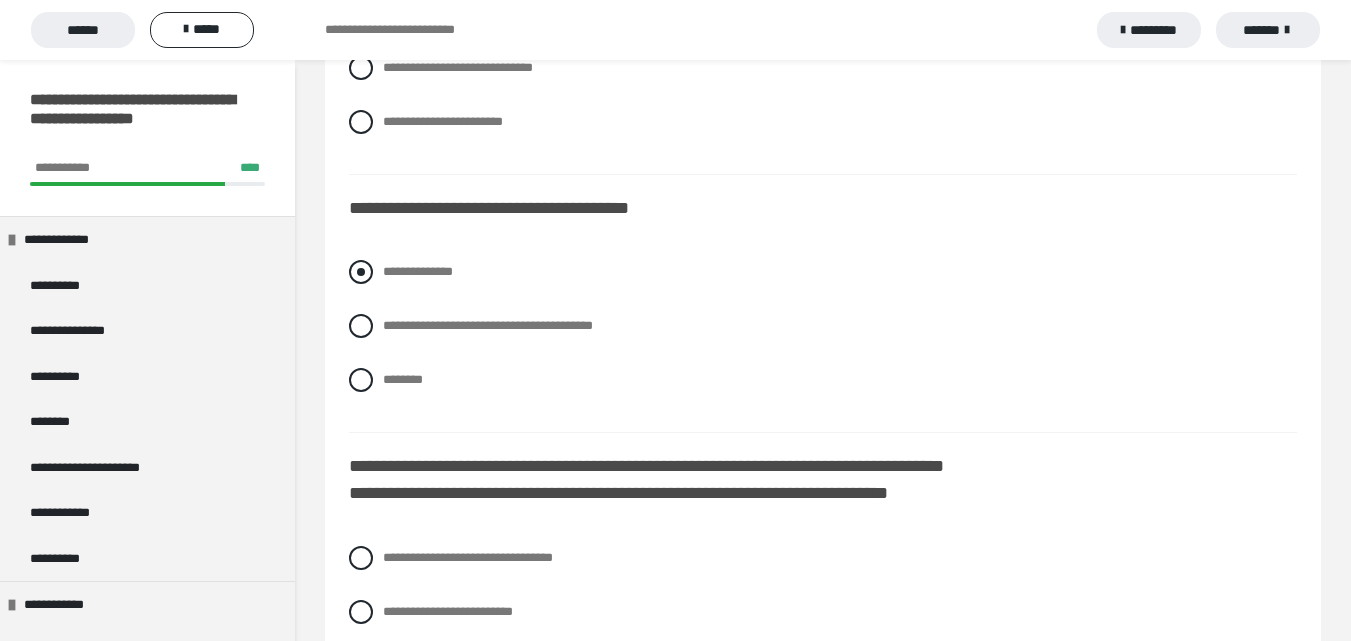 click at bounding box center (361, 272) 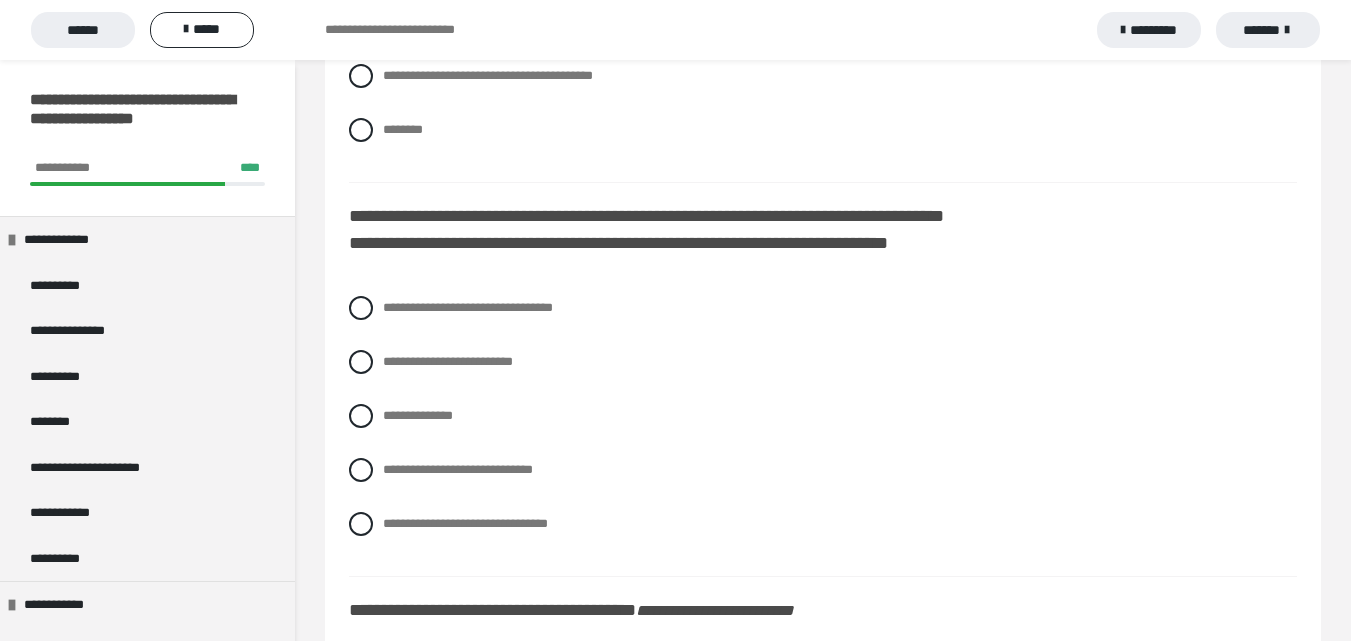 scroll, scrollTop: 7100, scrollLeft: 0, axis: vertical 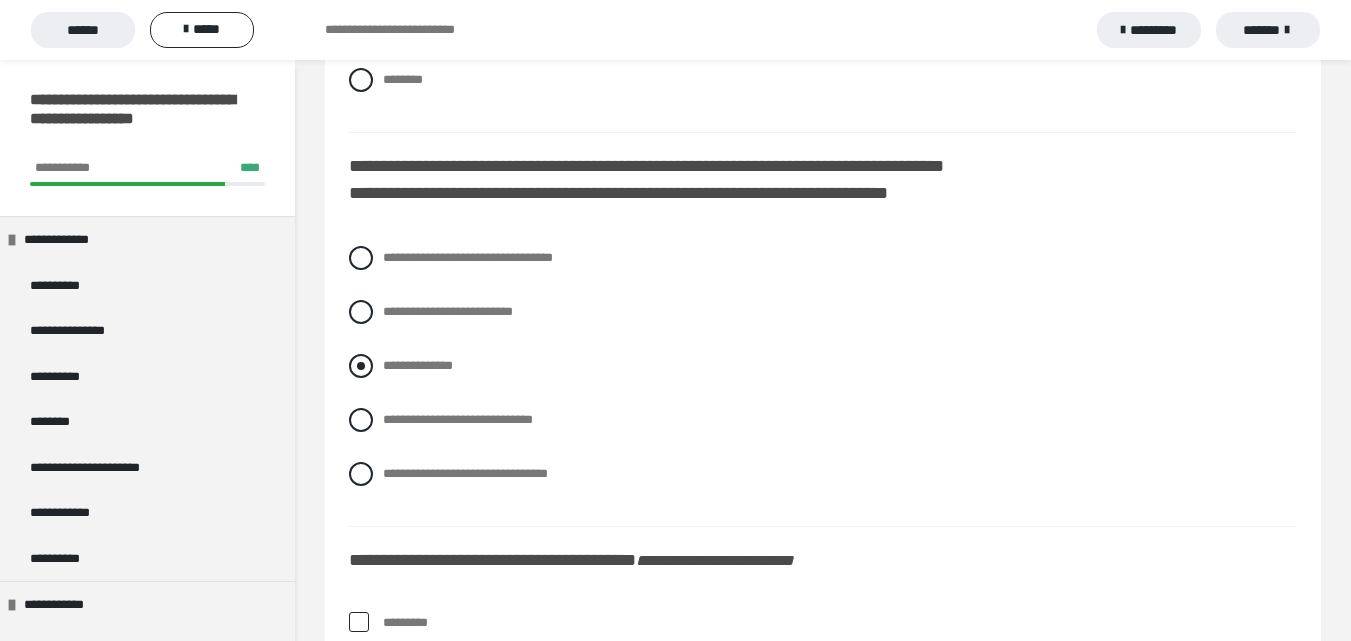 click at bounding box center (361, 366) 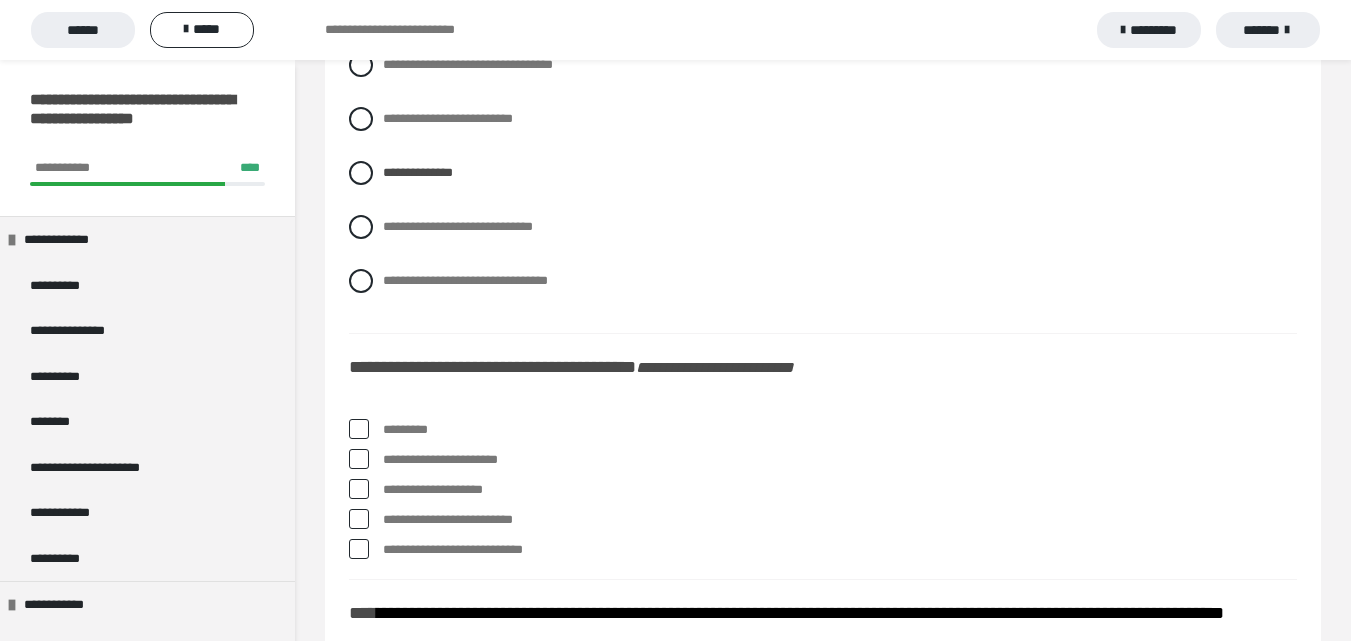 scroll, scrollTop: 7300, scrollLeft: 0, axis: vertical 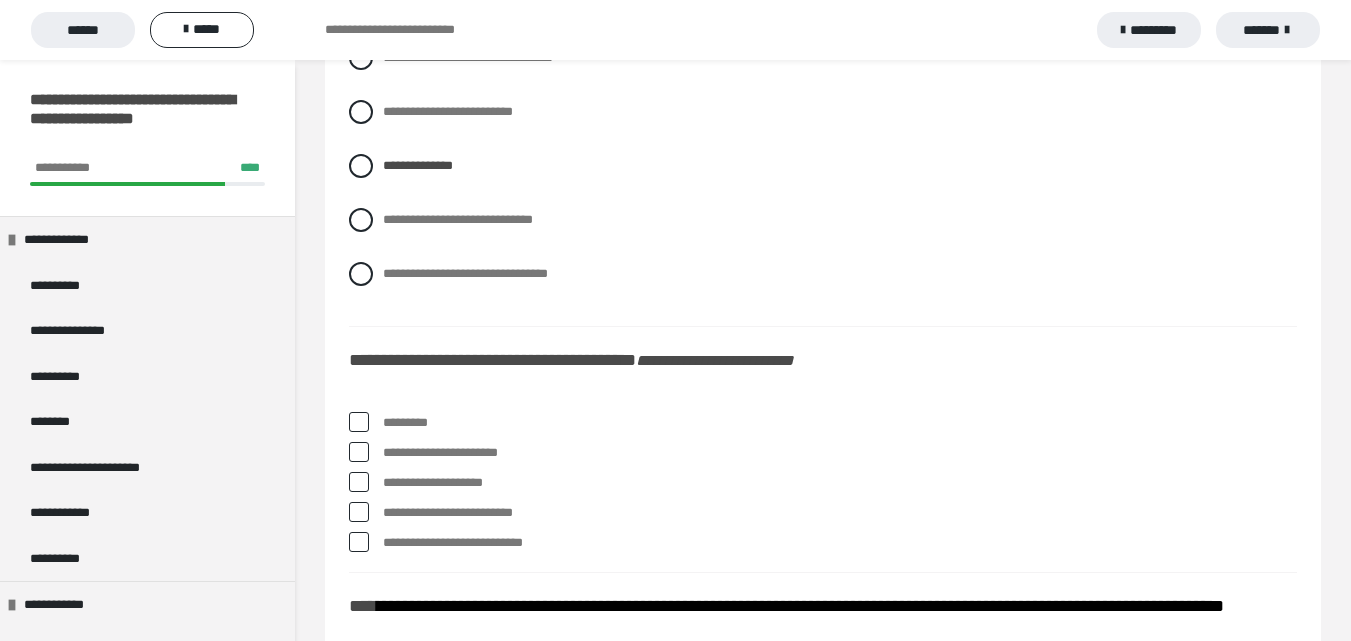 drag, startPoint x: 361, startPoint y: 478, endPoint x: 391, endPoint y: 524, distance: 54.91812 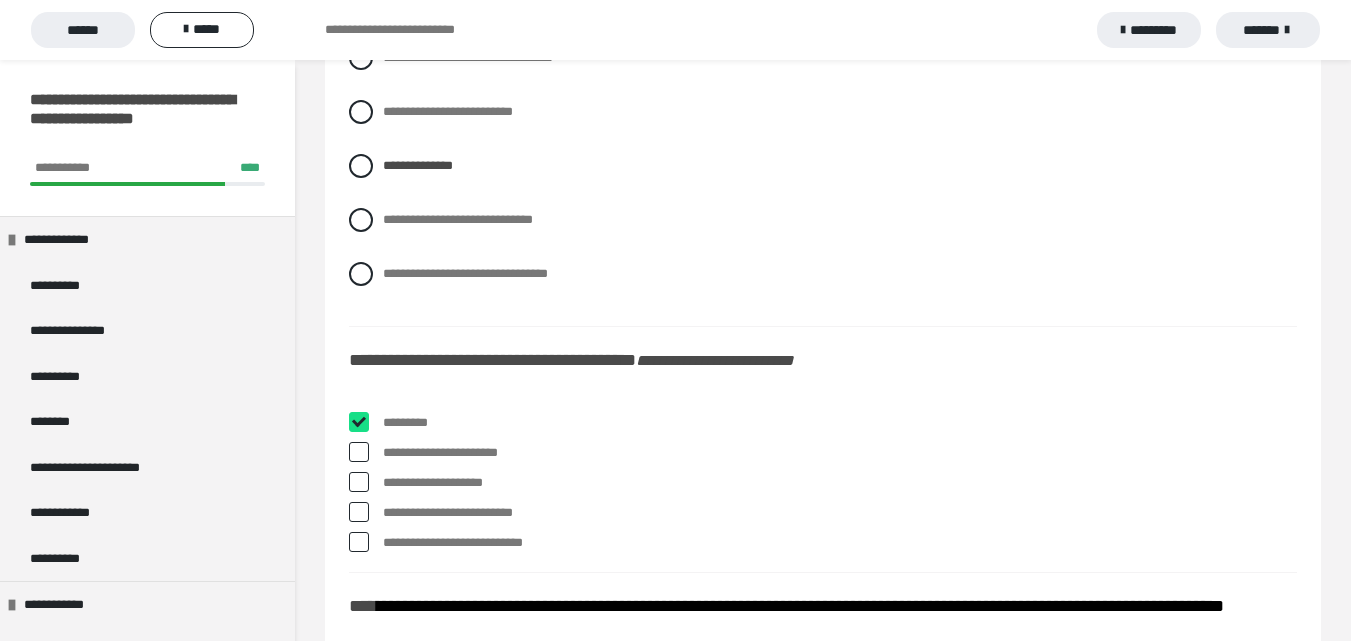 checkbox on "****" 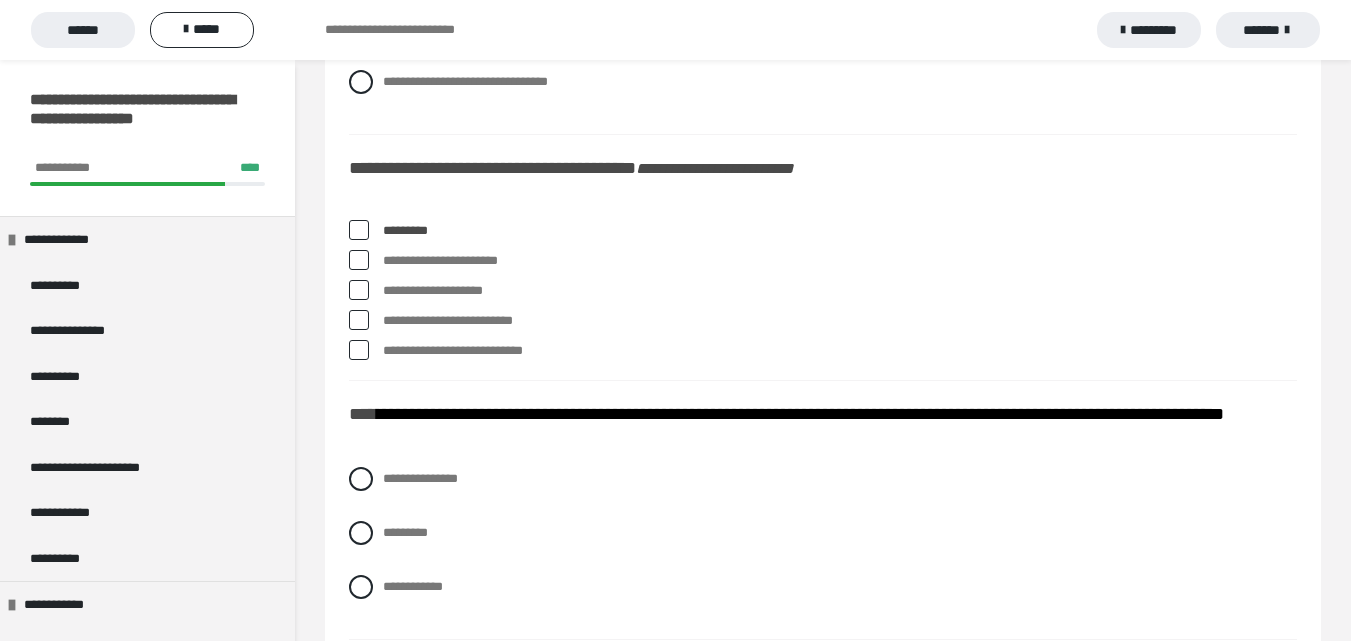 scroll, scrollTop: 7500, scrollLeft: 0, axis: vertical 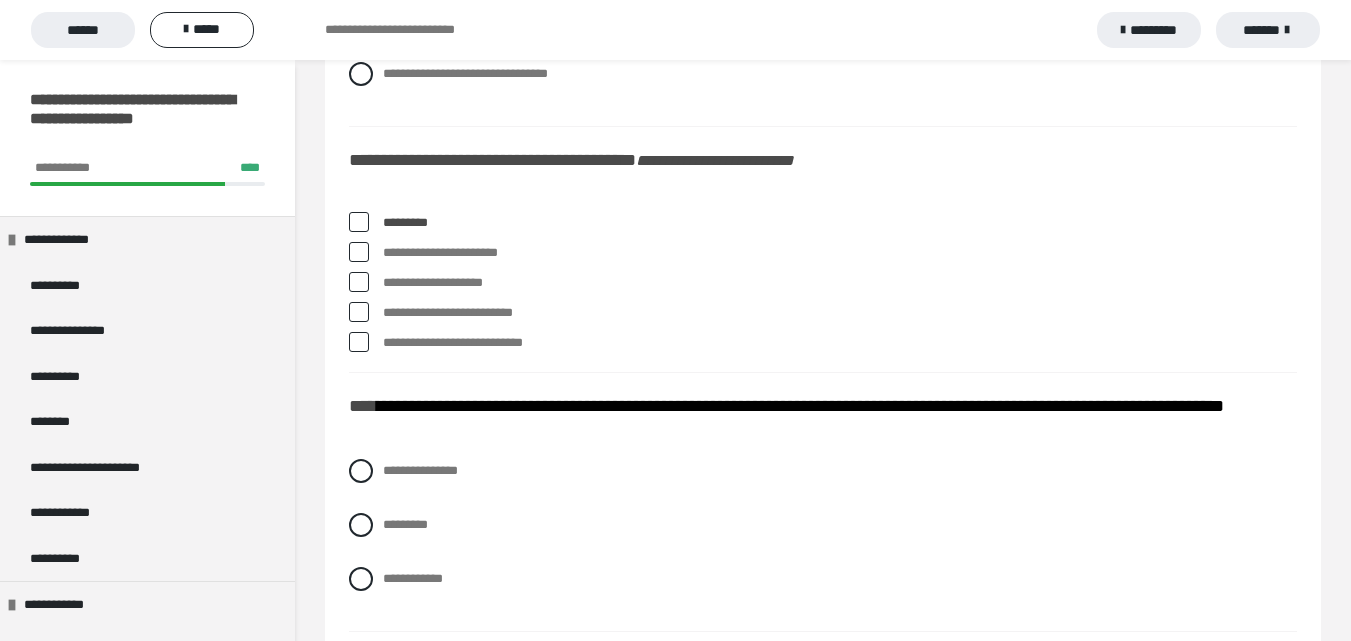click at bounding box center (359, 312) 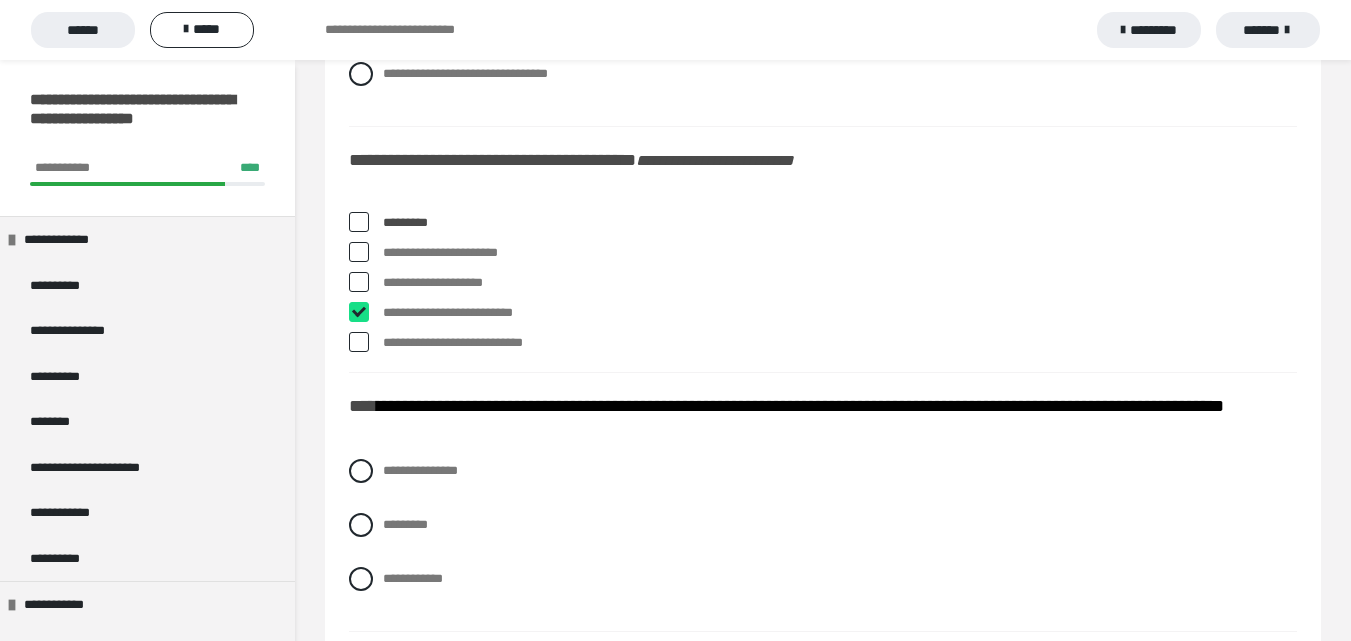checkbox on "****" 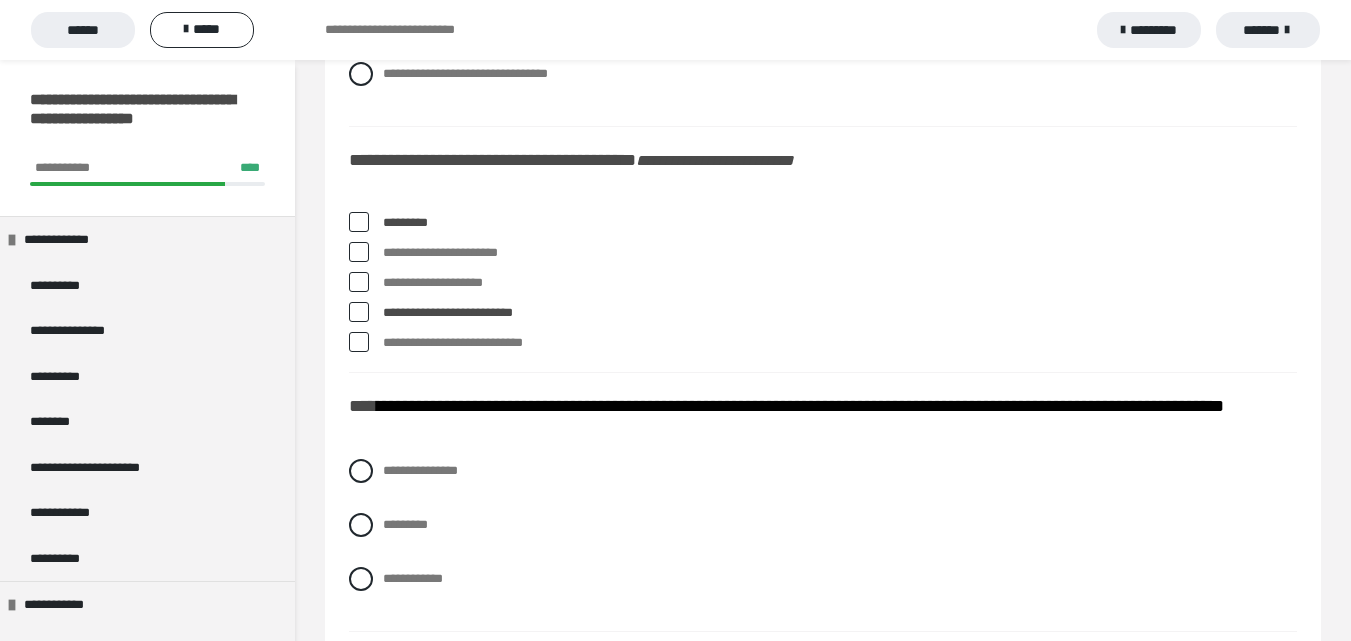click at bounding box center (359, 252) 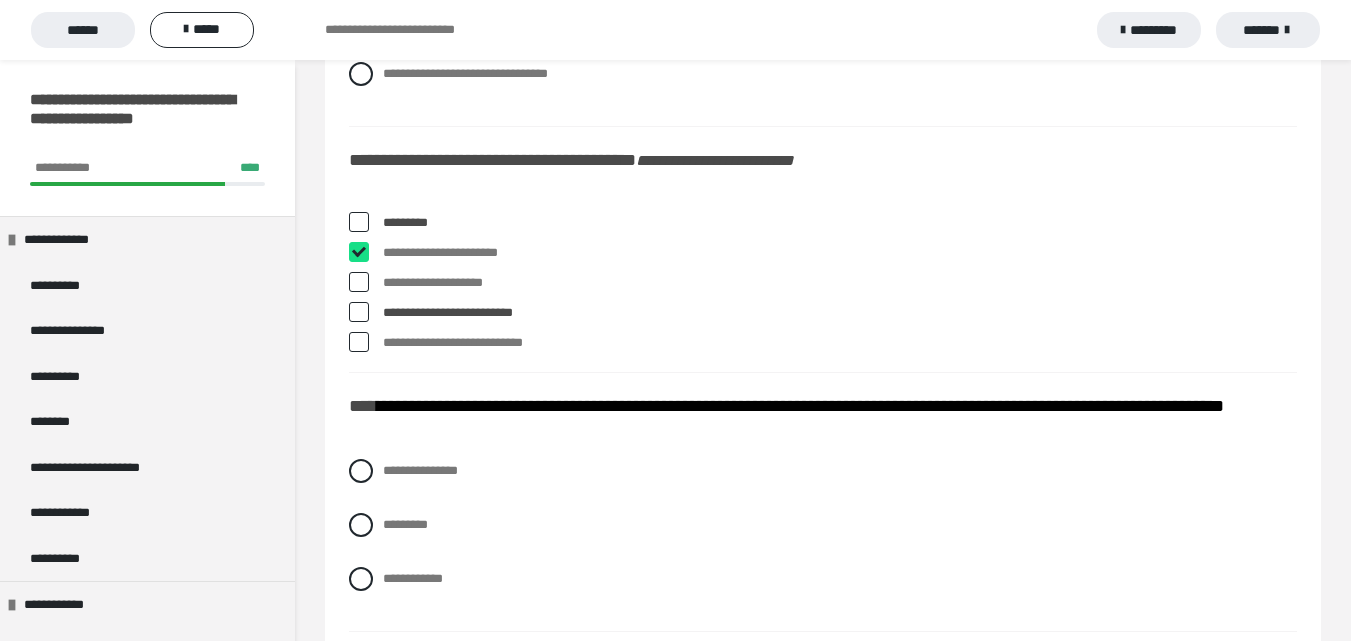 checkbox on "****" 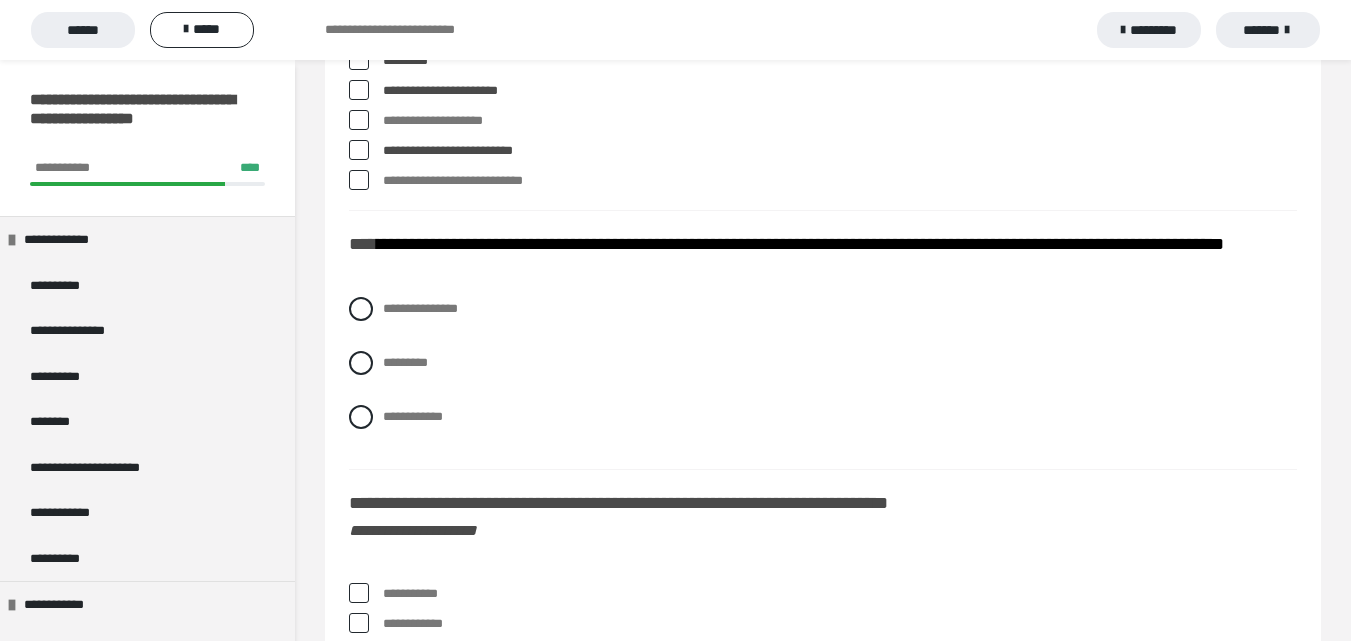 scroll, scrollTop: 7700, scrollLeft: 0, axis: vertical 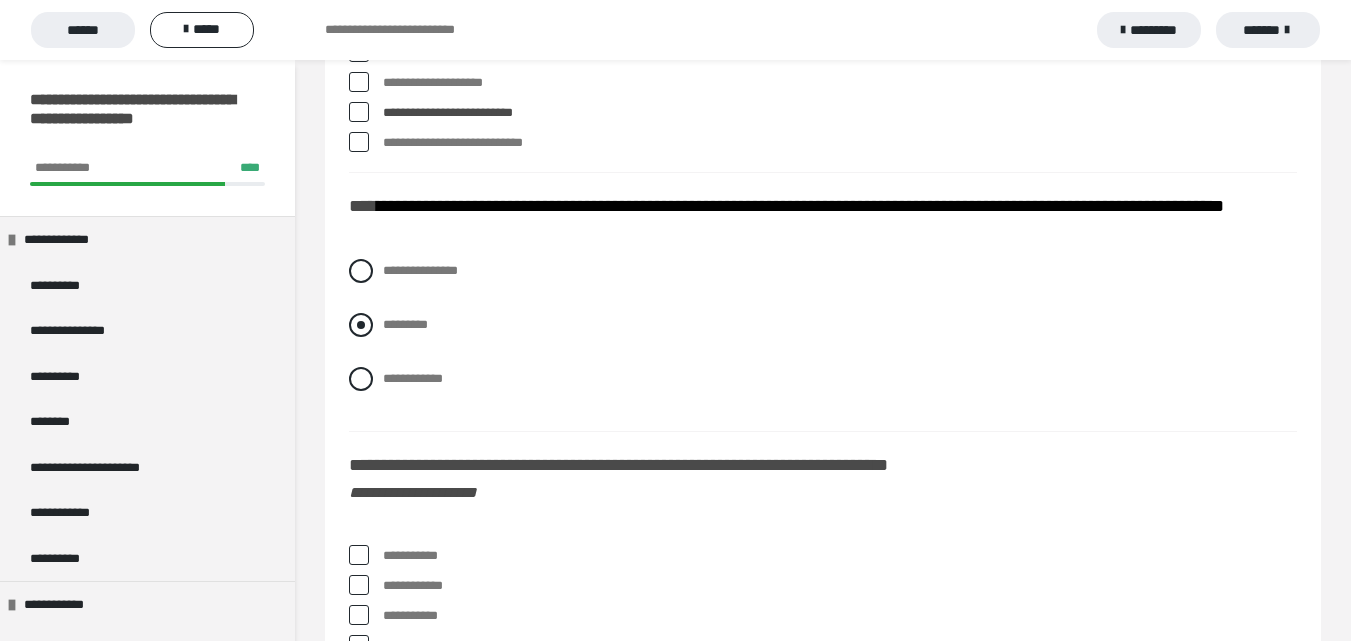 click at bounding box center [361, 325] 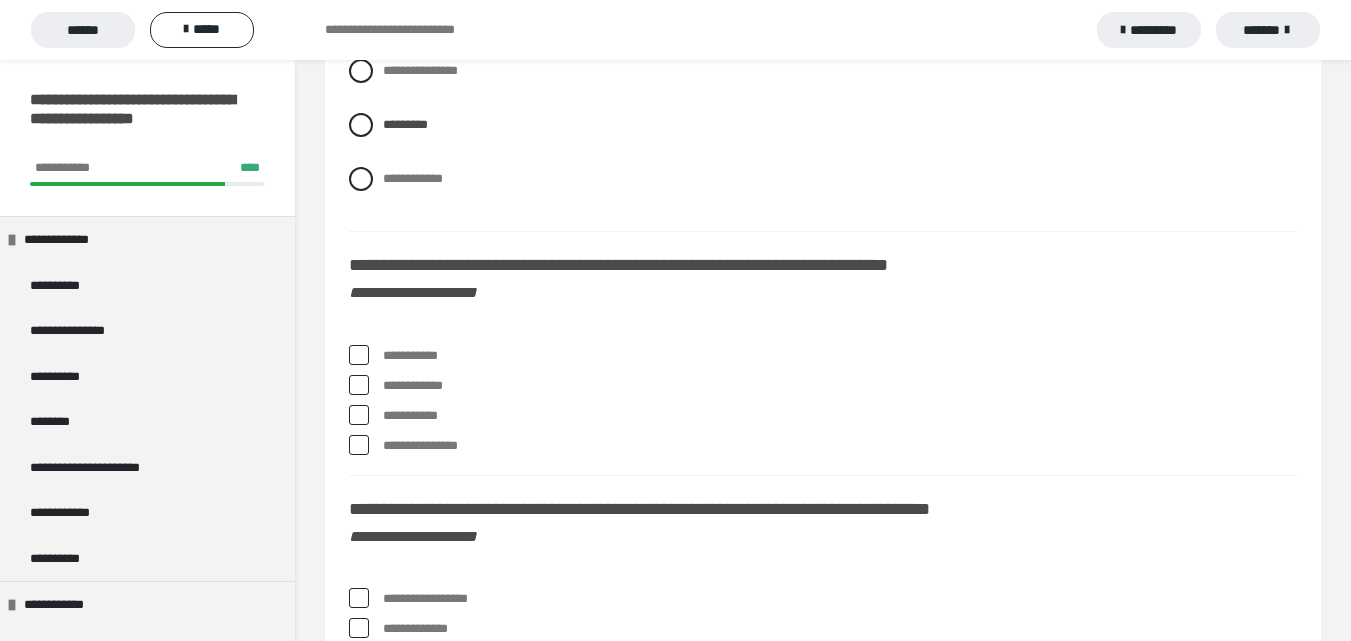 scroll, scrollTop: 8000, scrollLeft: 0, axis: vertical 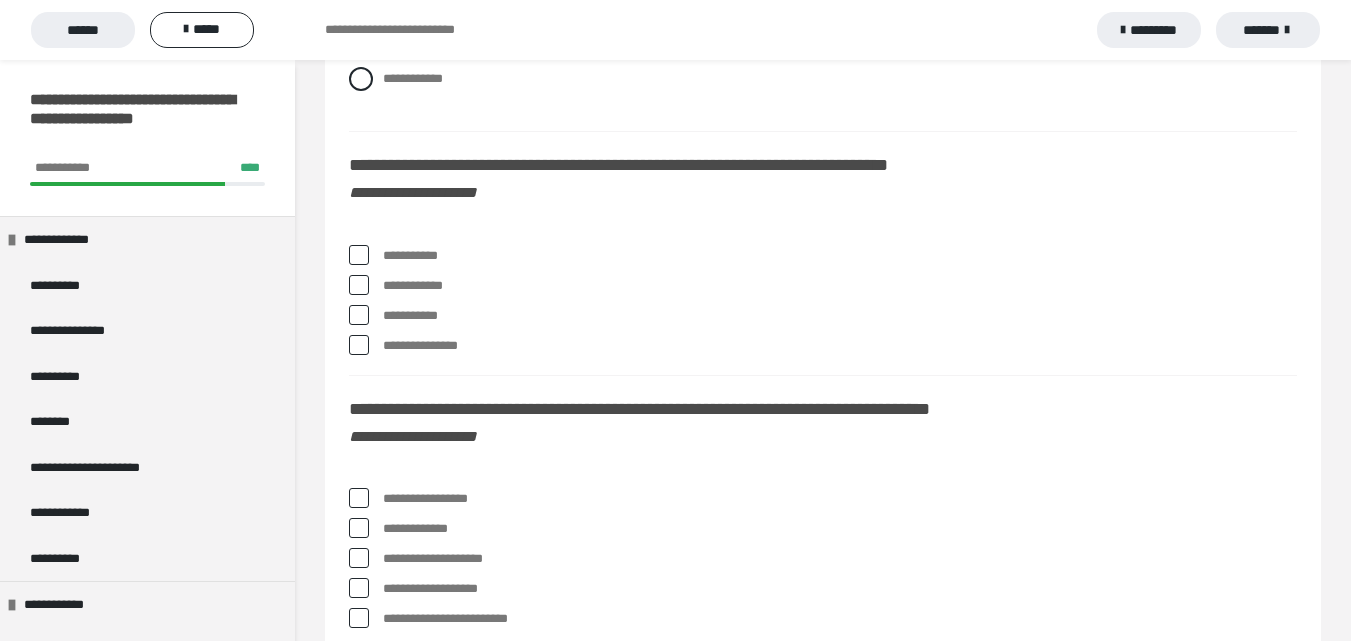 click at bounding box center [359, 255] 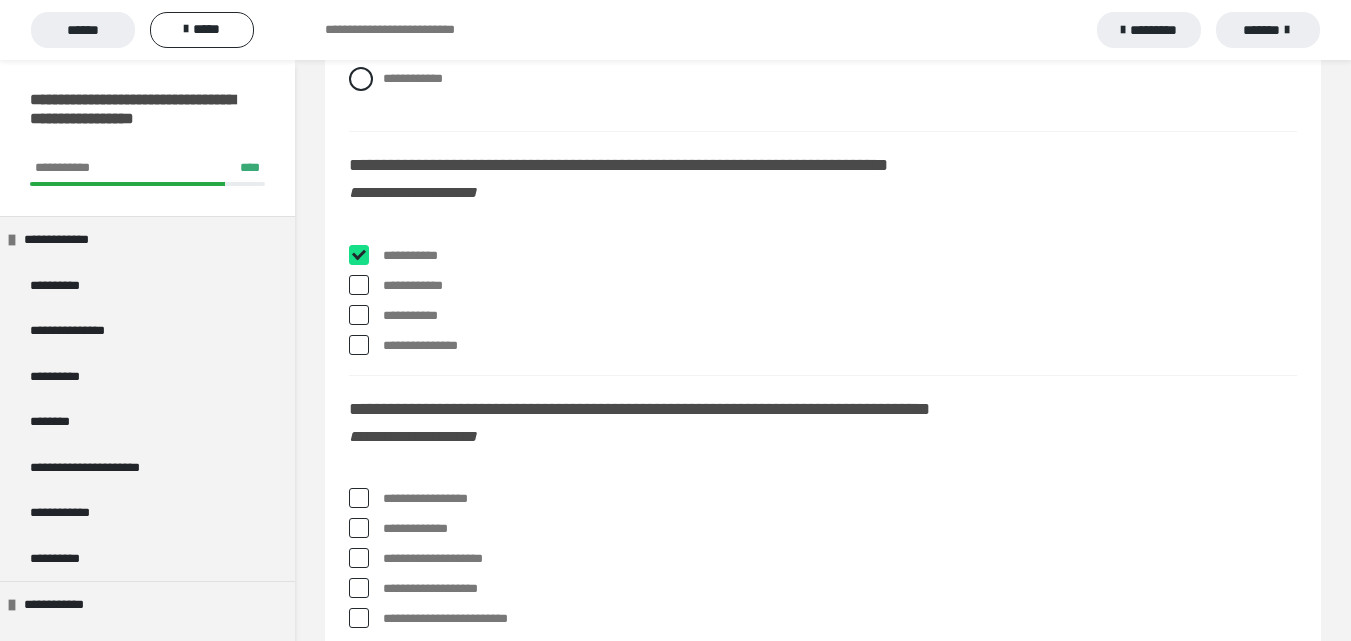 checkbox on "****" 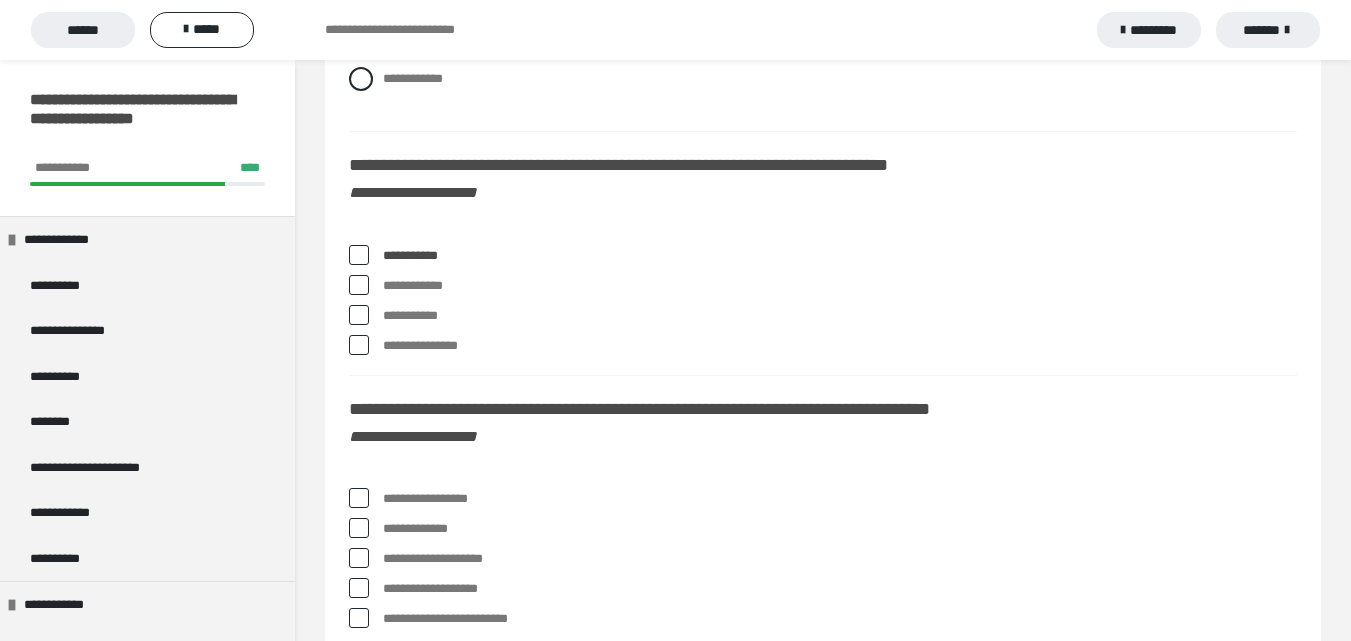 drag, startPoint x: 358, startPoint y: 385, endPoint x: 402, endPoint y: 392, distance: 44.553337 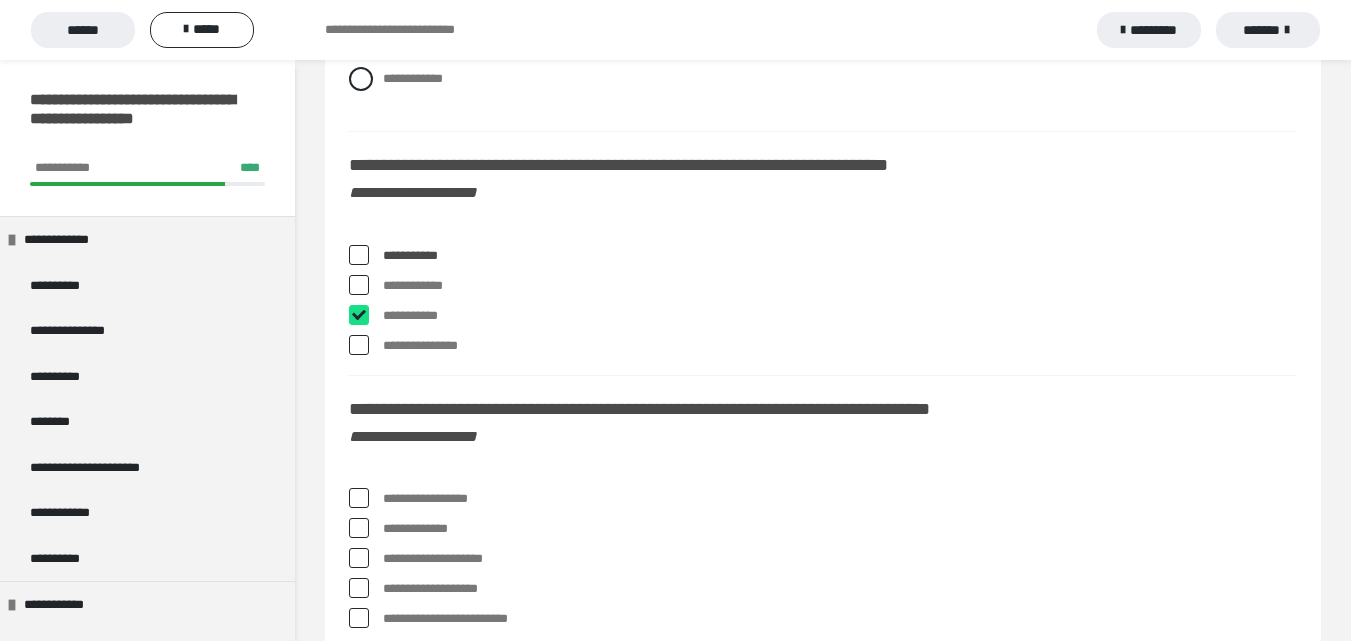 checkbox on "****" 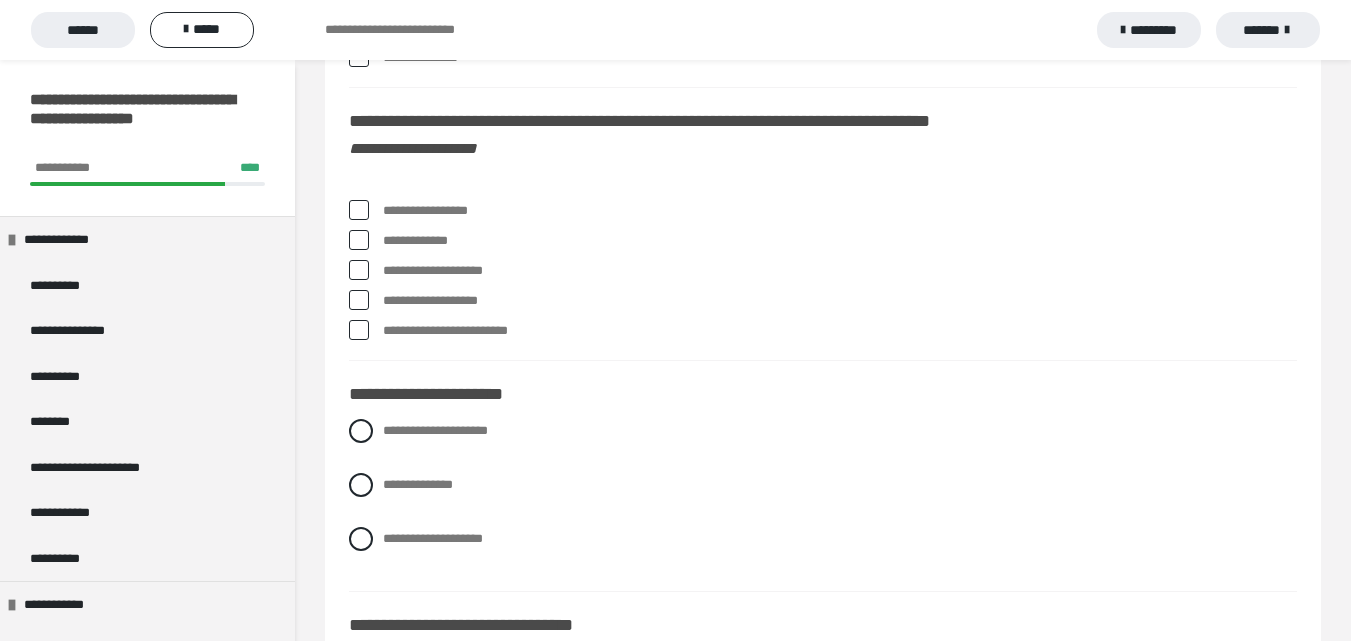 scroll, scrollTop: 8300, scrollLeft: 0, axis: vertical 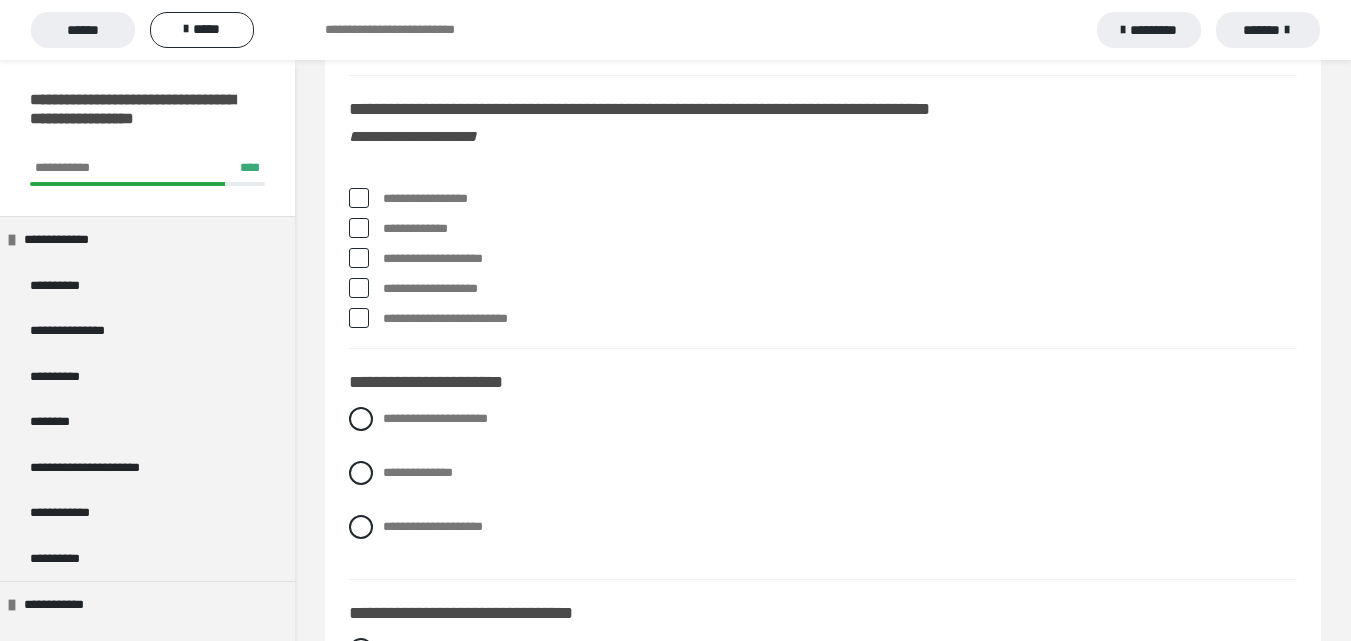 drag, startPoint x: 355, startPoint y: 272, endPoint x: 360, endPoint y: 281, distance: 10.29563 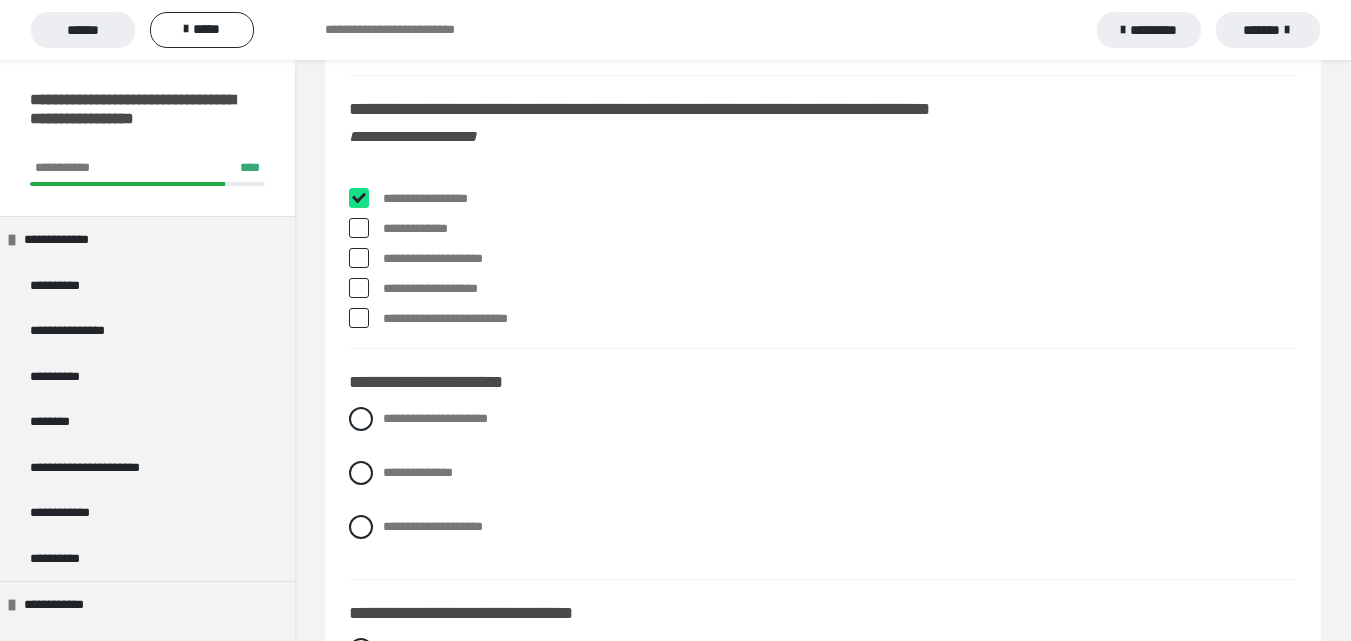 checkbox on "****" 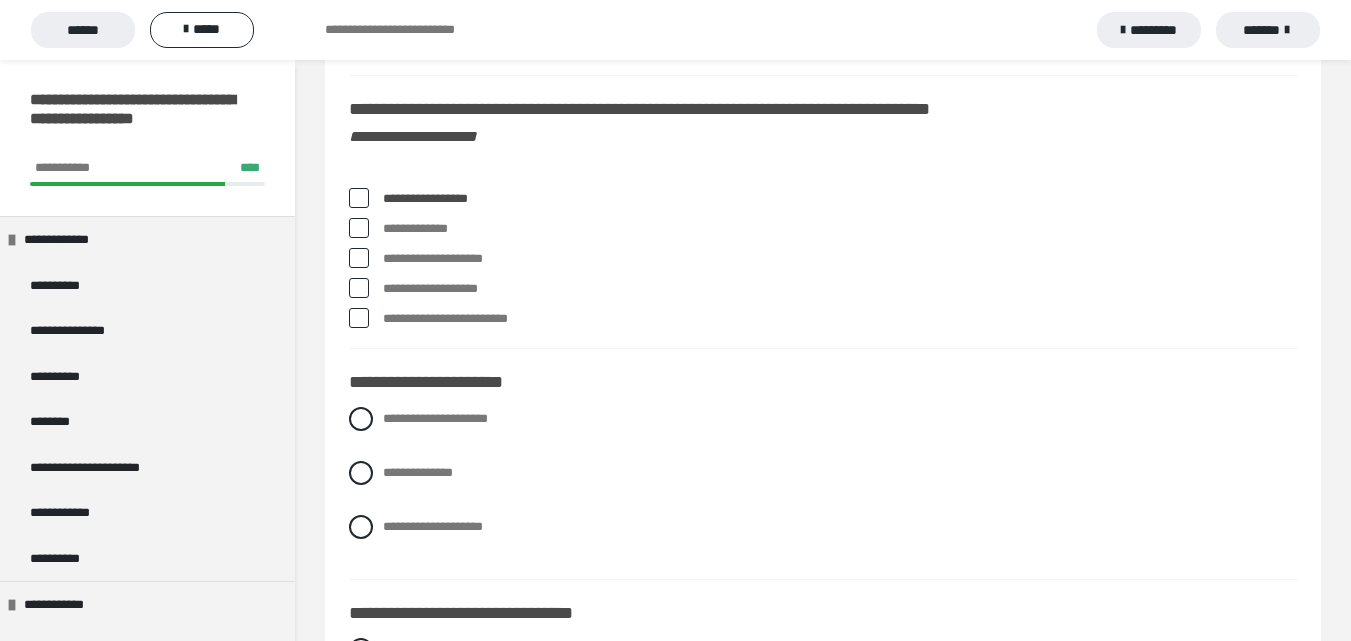 click at bounding box center [359, 258] 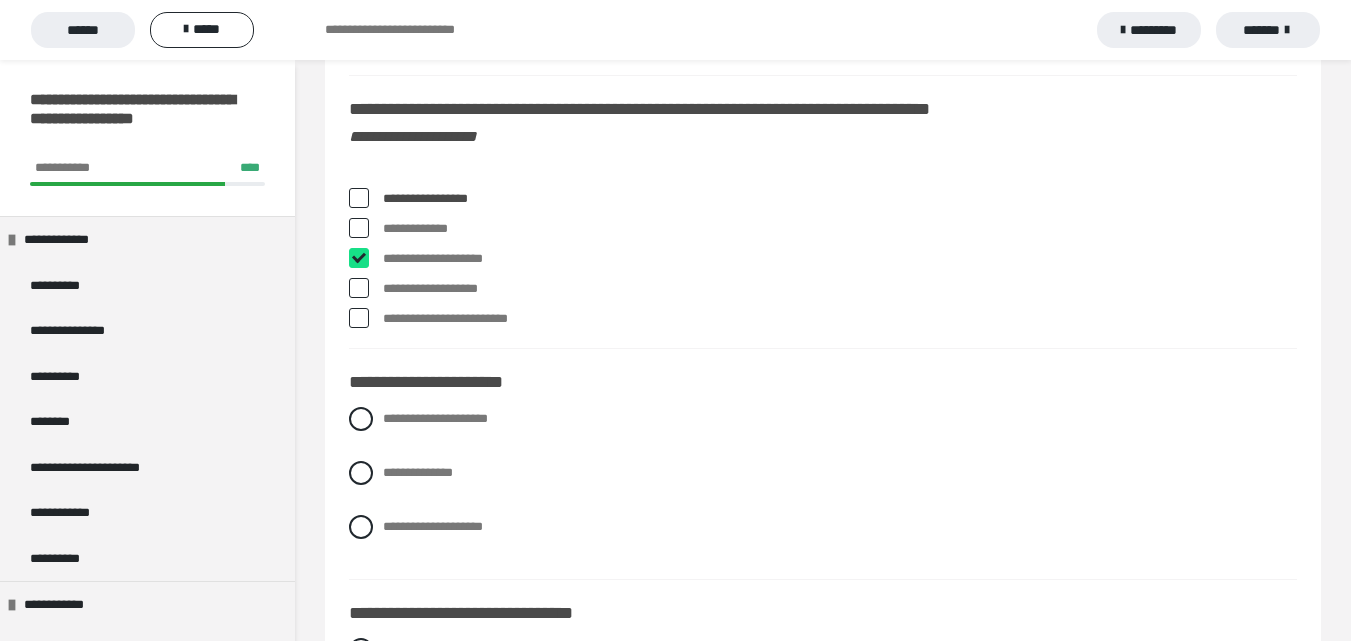 checkbox on "****" 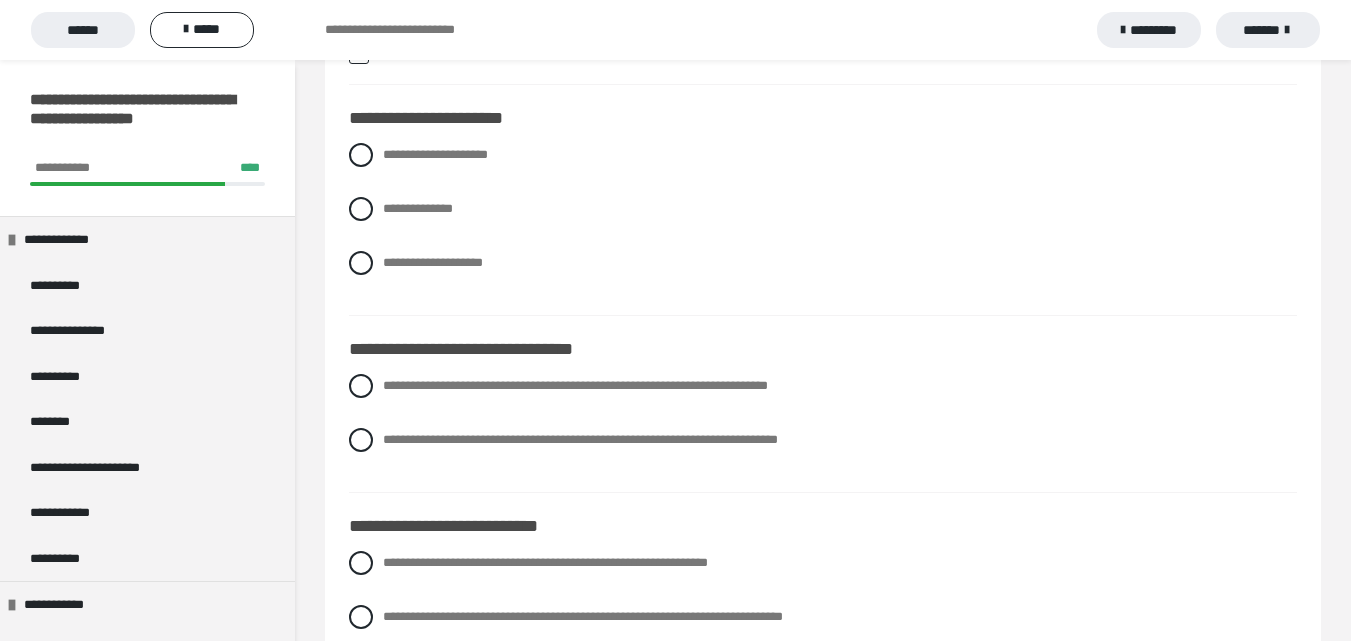 scroll, scrollTop: 8600, scrollLeft: 0, axis: vertical 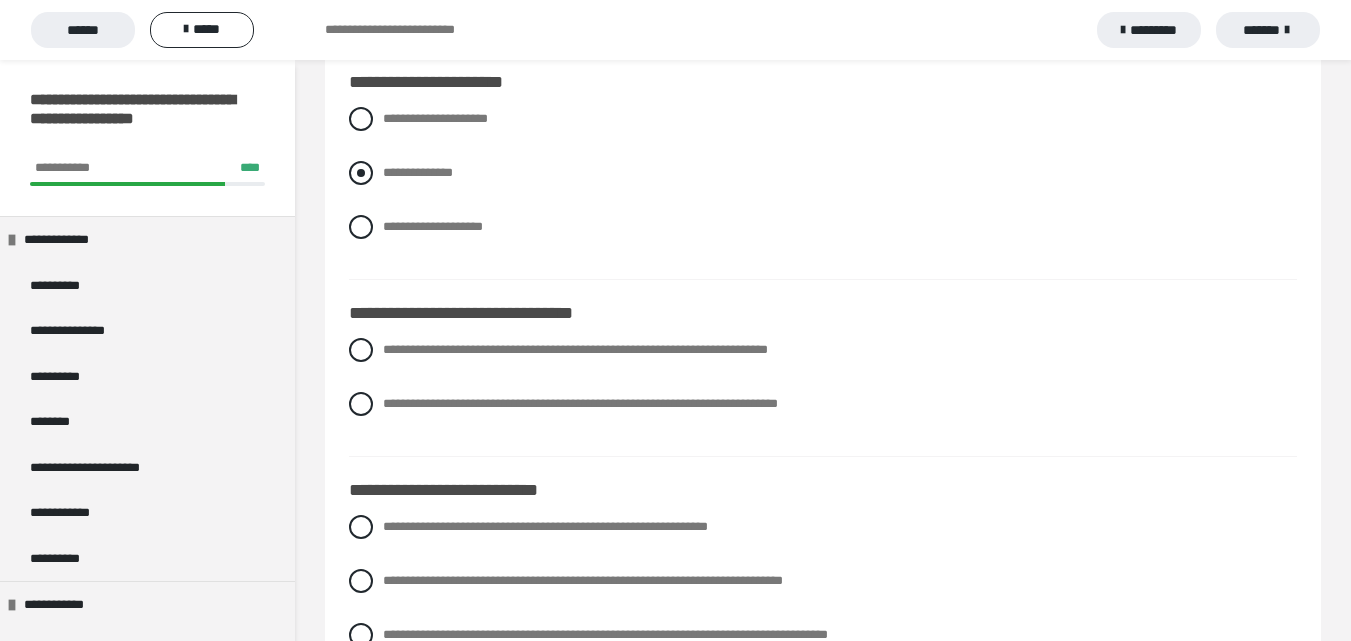 click at bounding box center (361, 173) 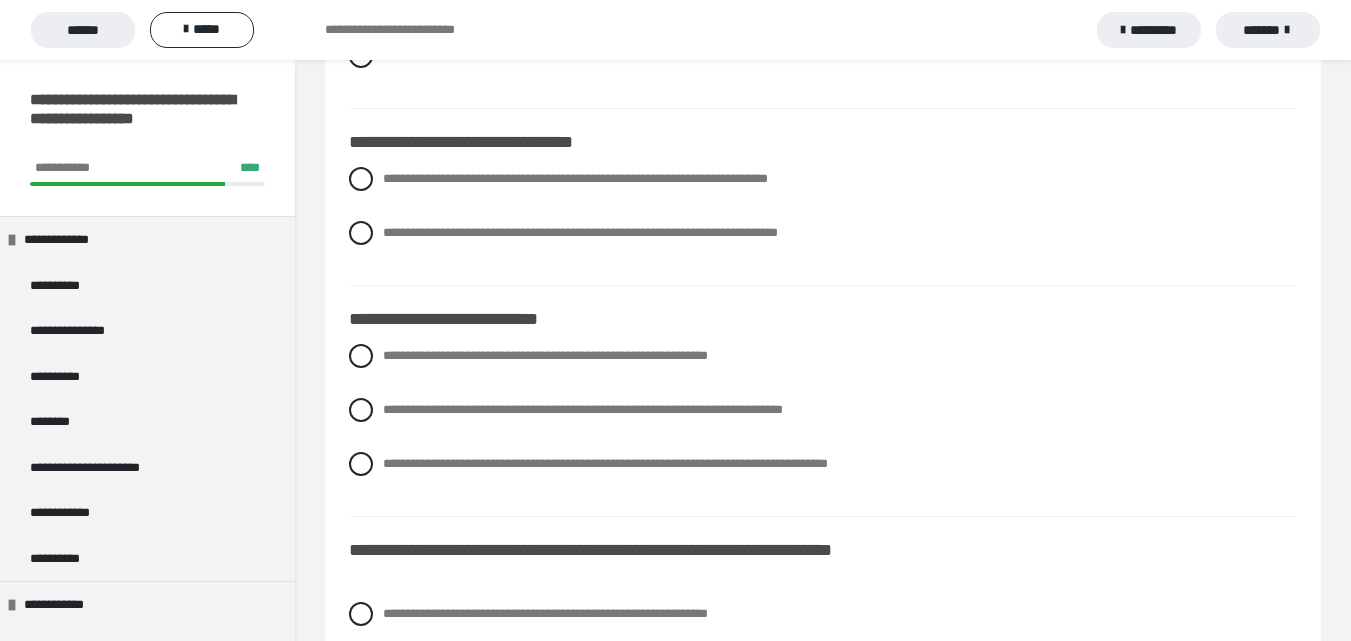 scroll, scrollTop: 8800, scrollLeft: 0, axis: vertical 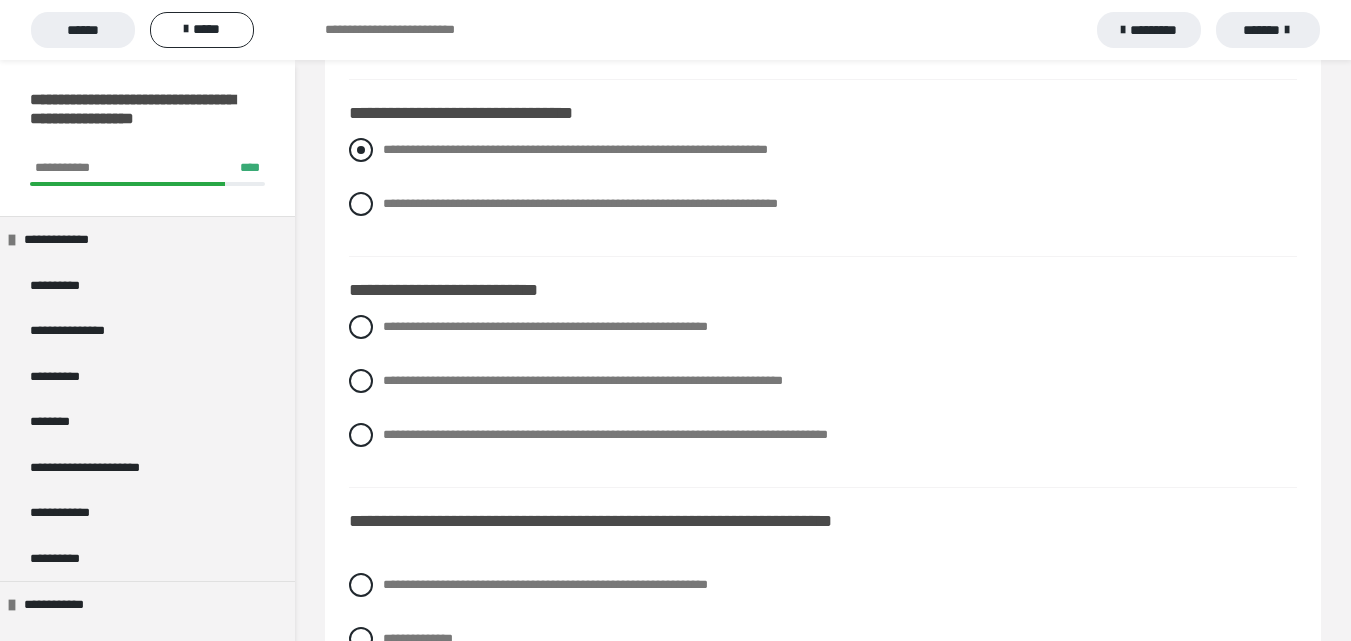 click at bounding box center (361, 150) 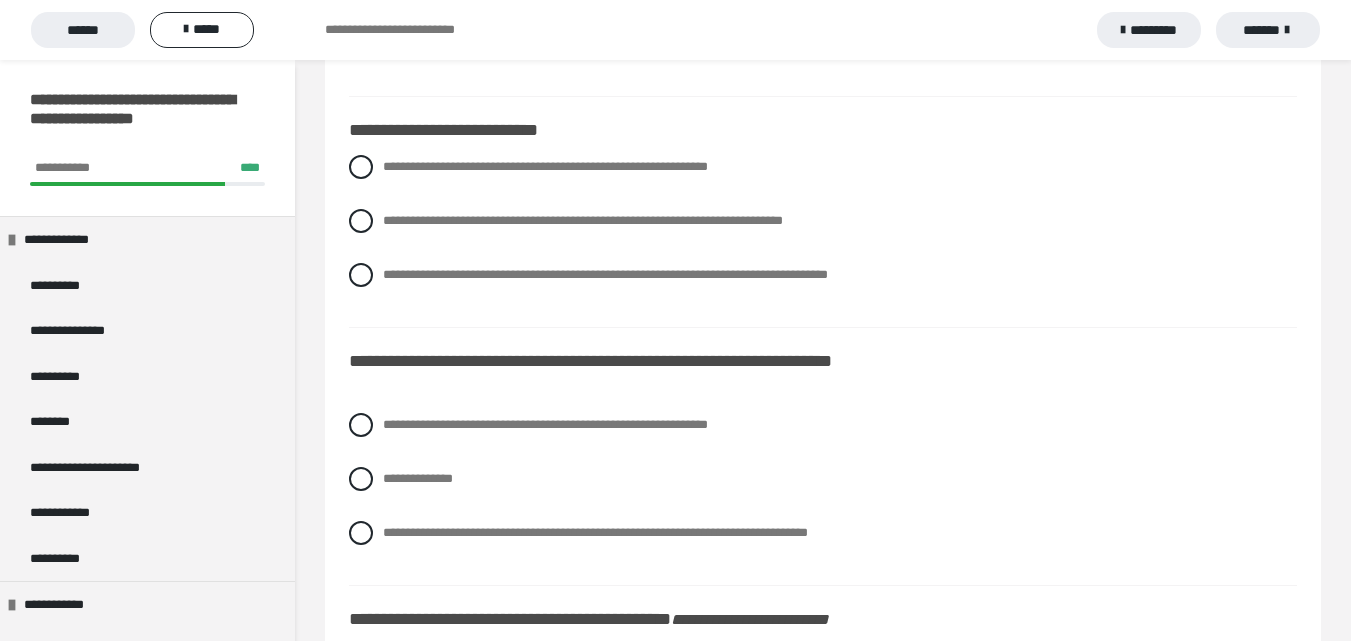 scroll, scrollTop: 9000, scrollLeft: 0, axis: vertical 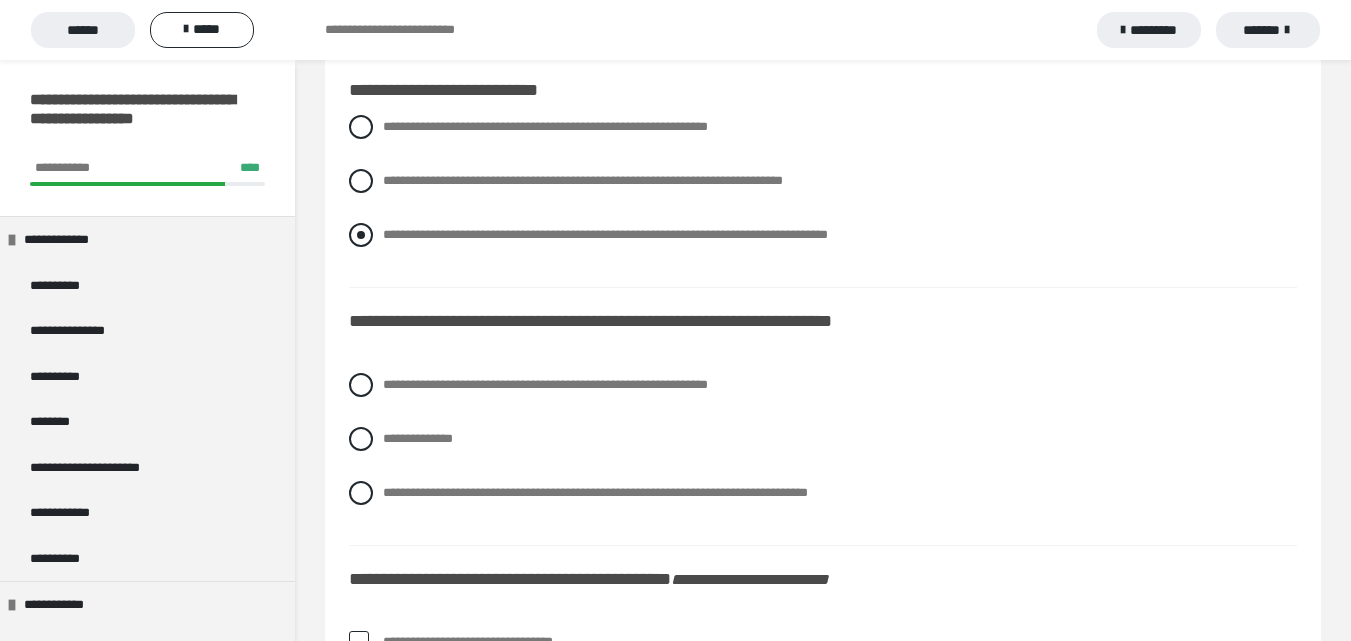 click at bounding box center (361, 235) 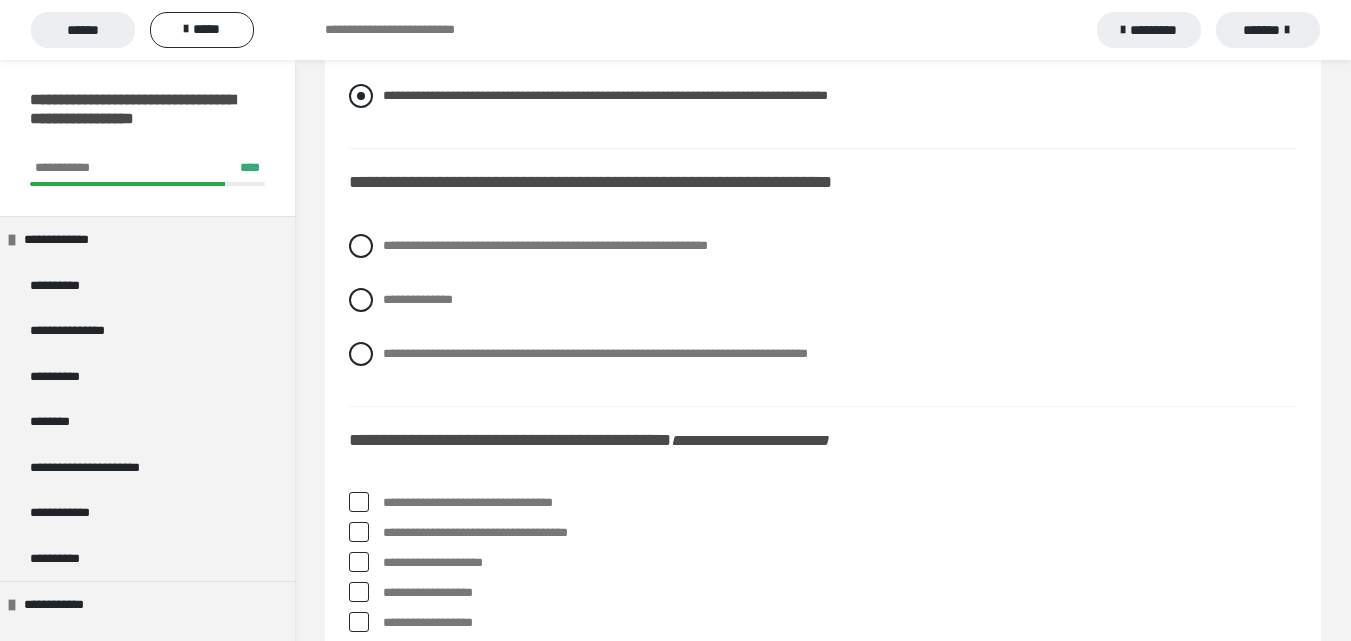 scroll, scrollTop: 9200, scrollLeft: 0, axis: vertical 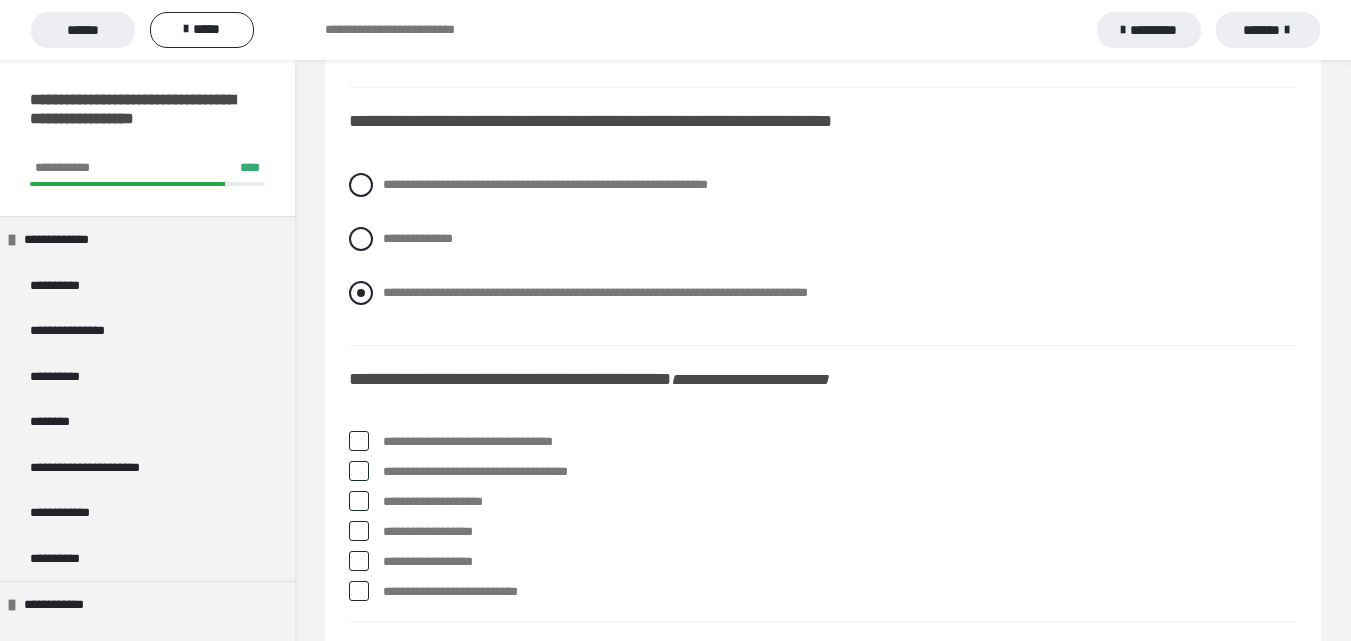 click at bounding box center (361, 293) 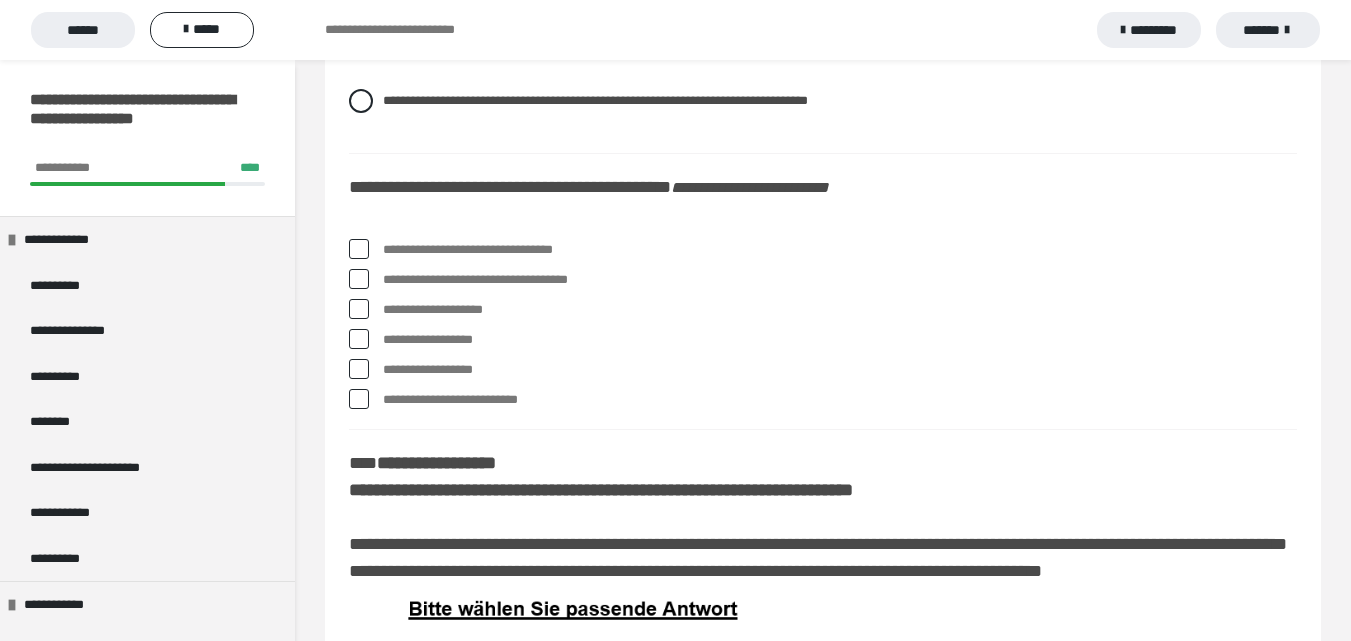 scroll, scrollTop: 9400, scrollLeft: 0, axis: vertical 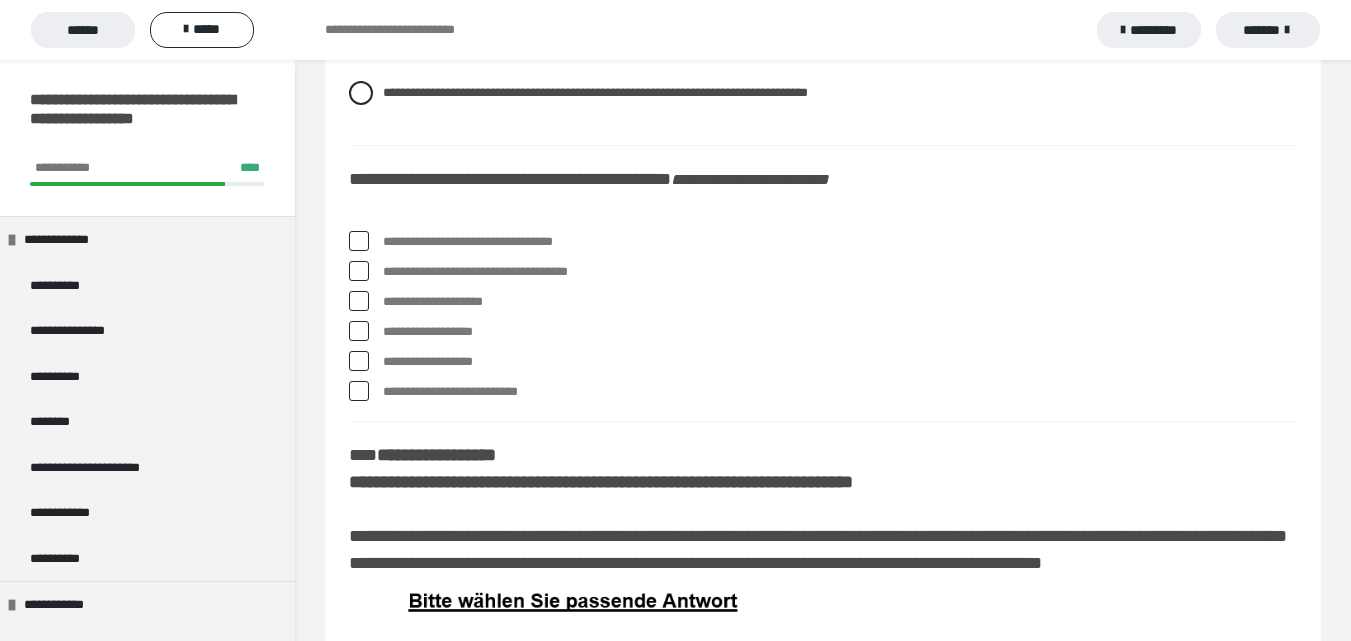 click at bounding box center (359, 241) 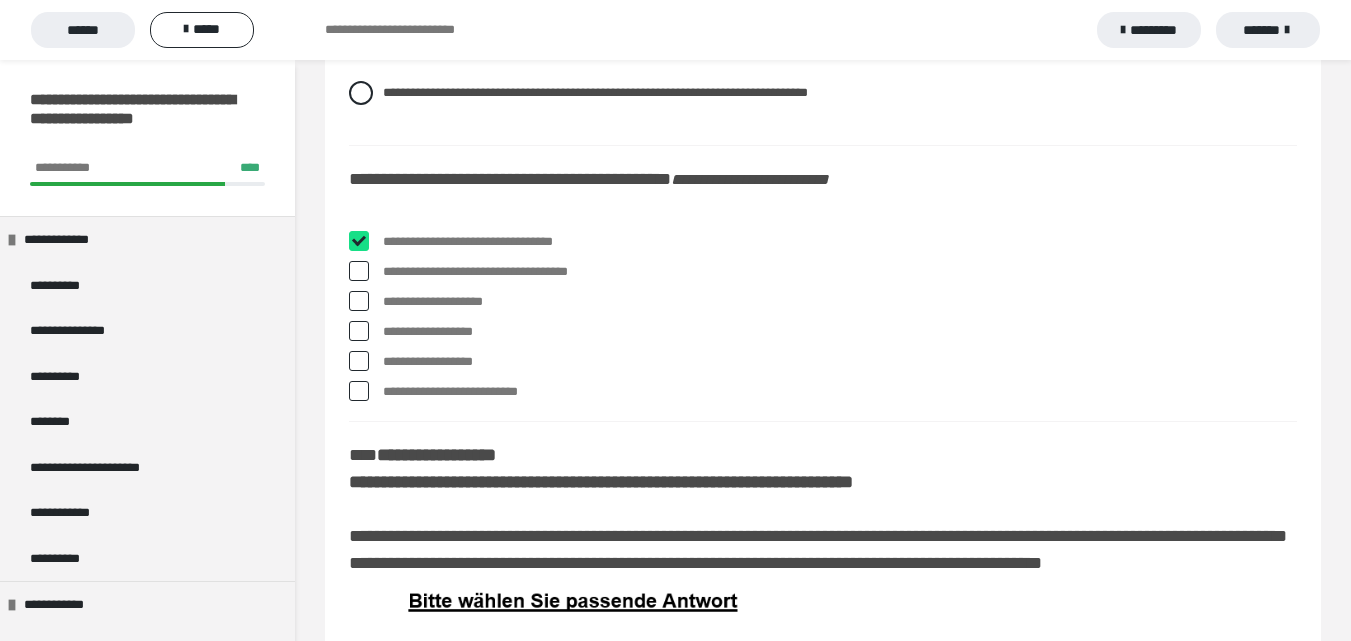 checkbox on "****" 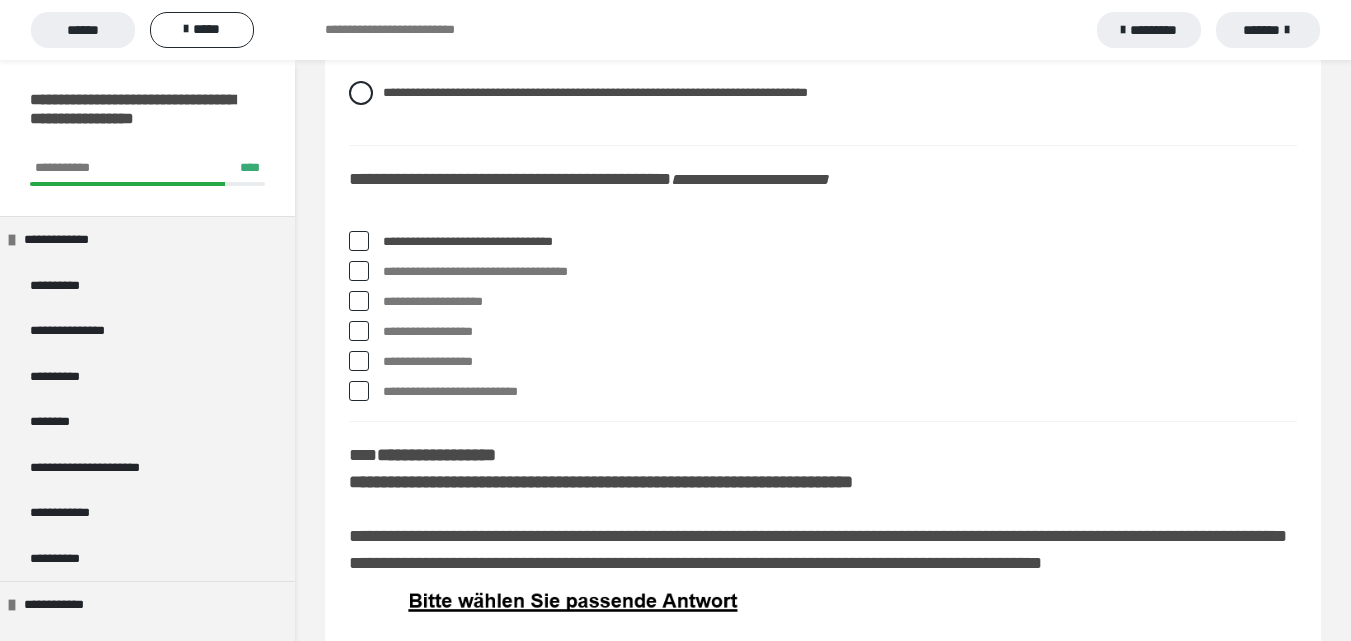 click at bounding box center (359, 271) 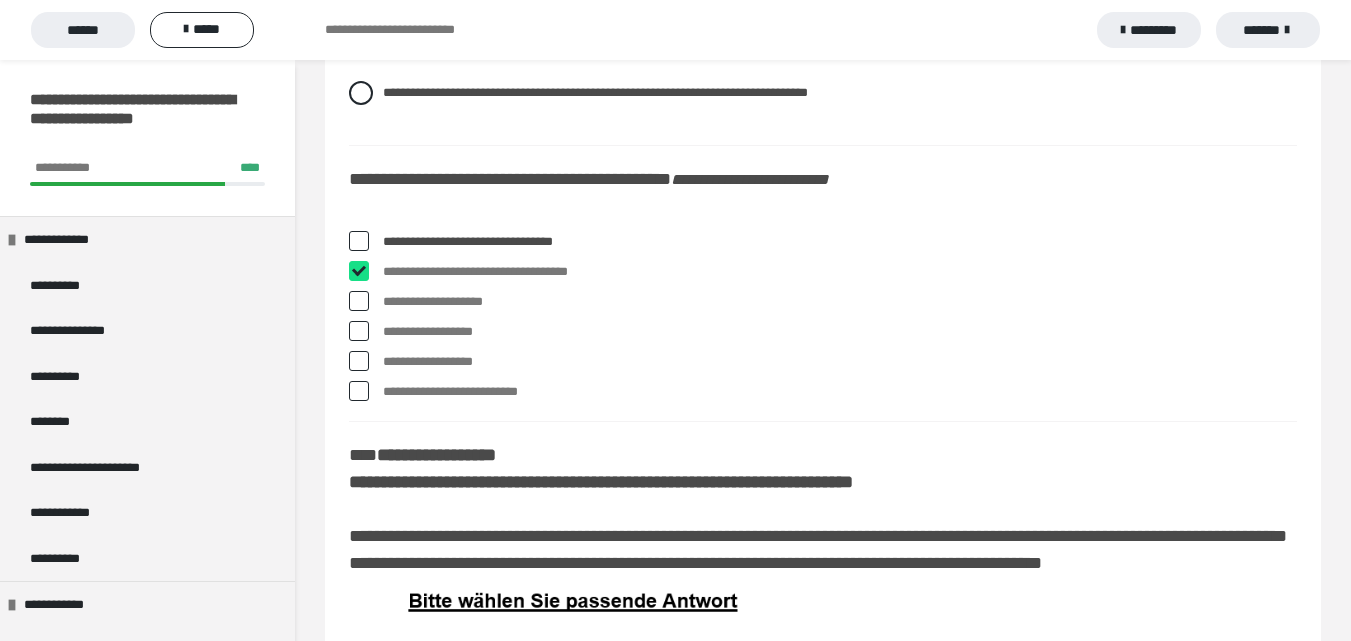 checkbox on "****" 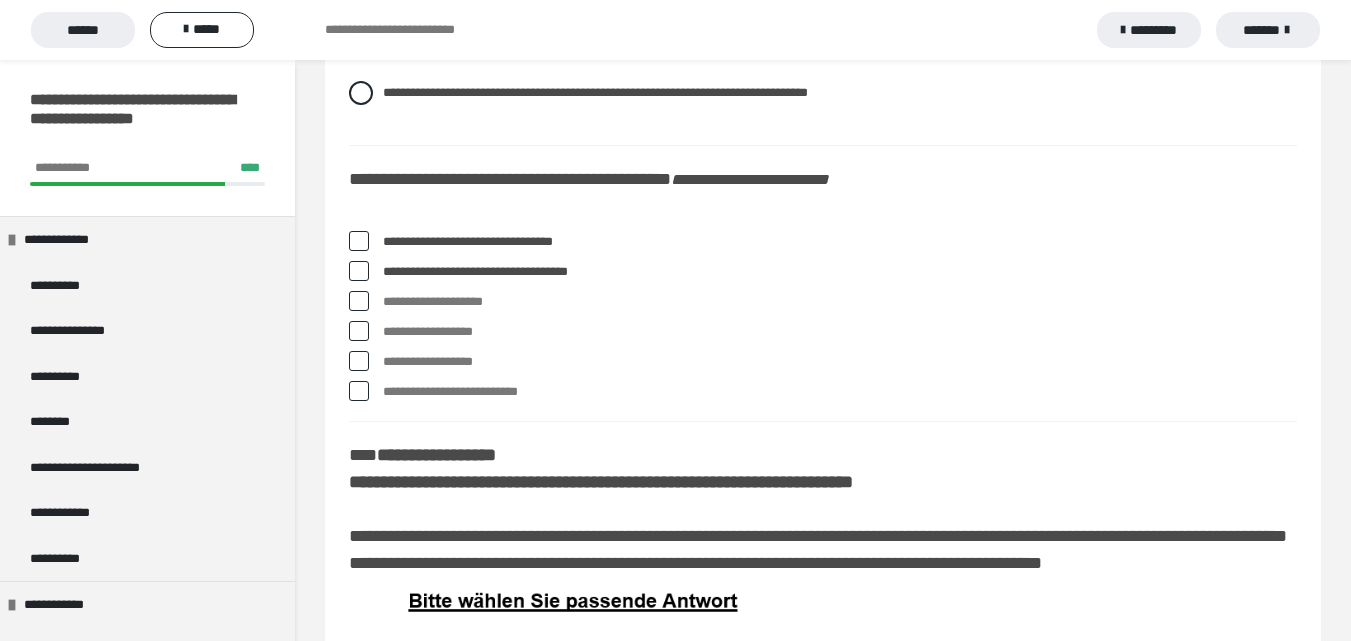 click at bounding box center [359, 361] 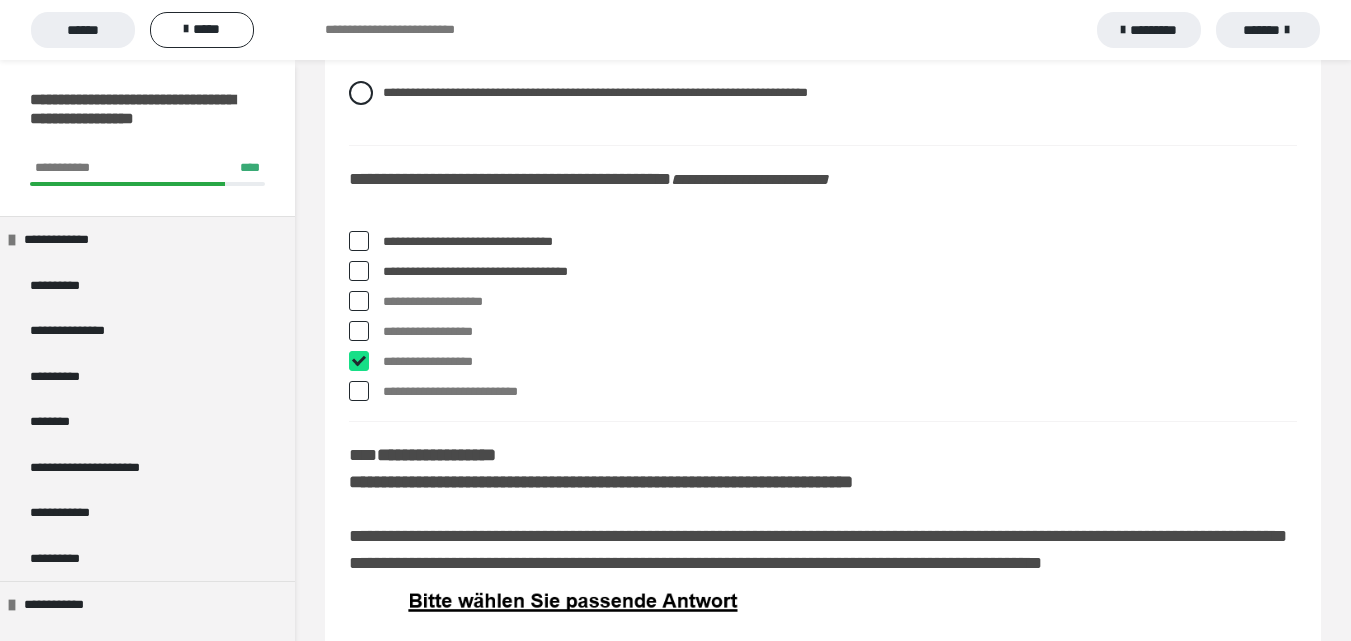 checkbox on "****" 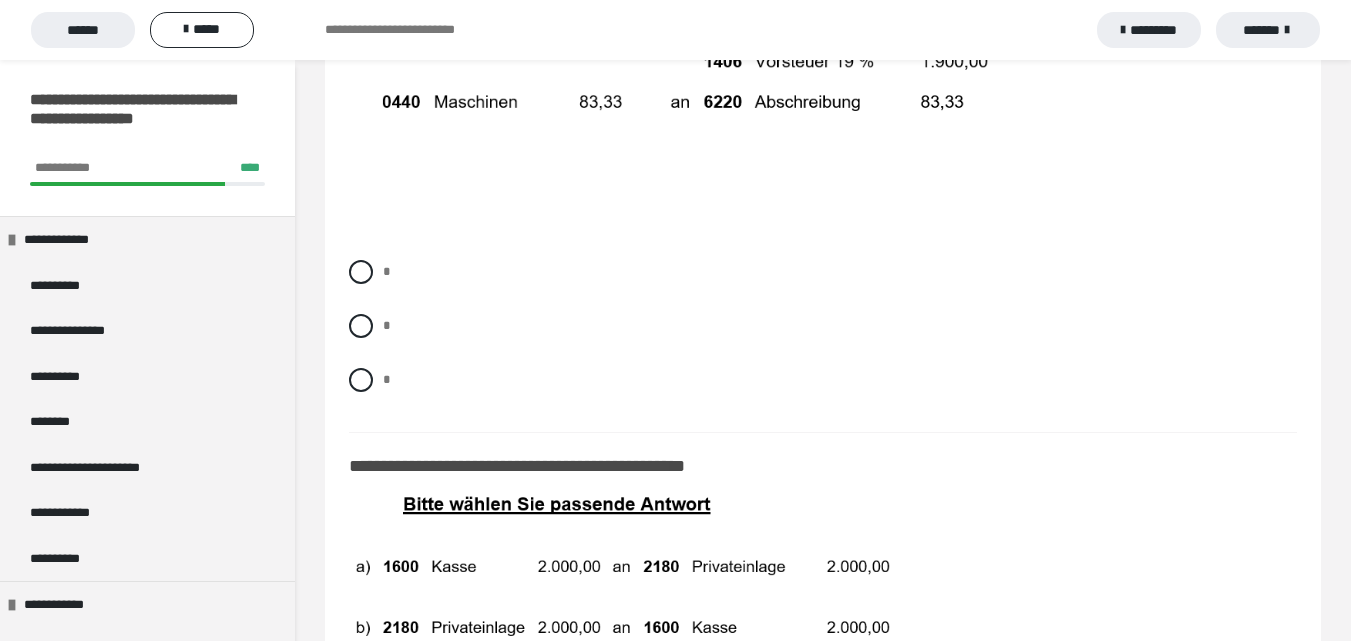 scroll, scrollTop: 10400, scrollLeft: 0, axis: vertical 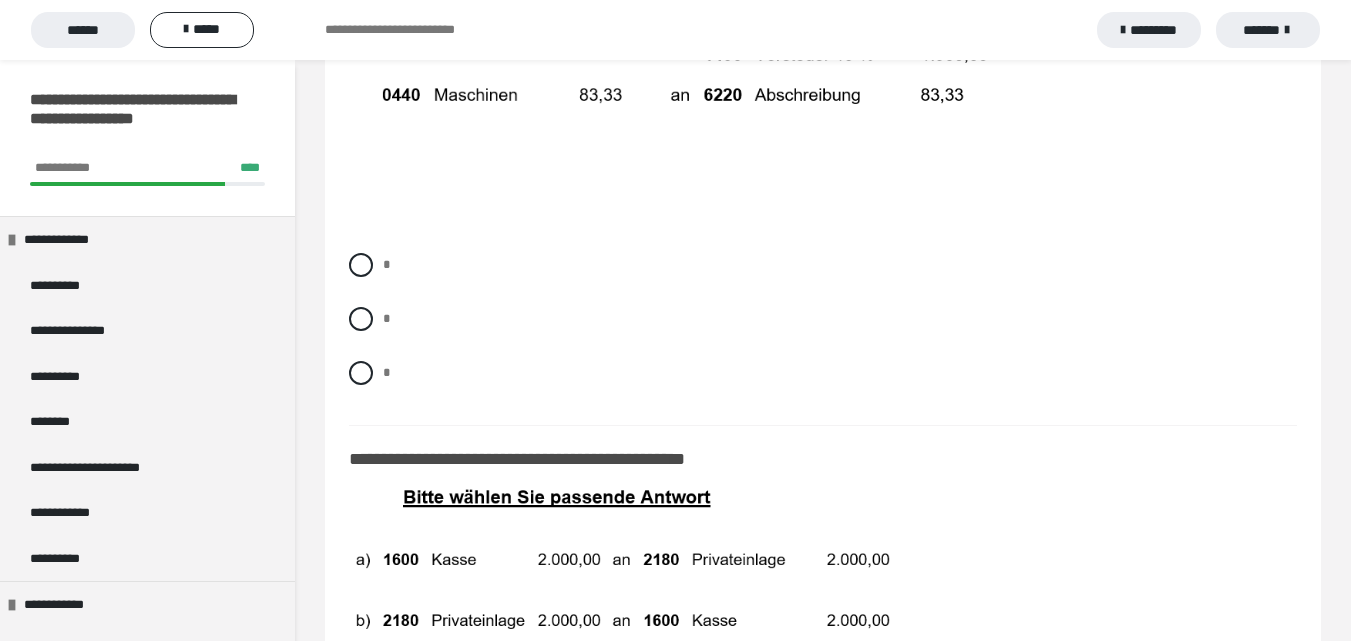 drag, startPoint x: 359, startPoint y: 418, endPoint x: 538, endPoint y: 399, distance: 180.00555 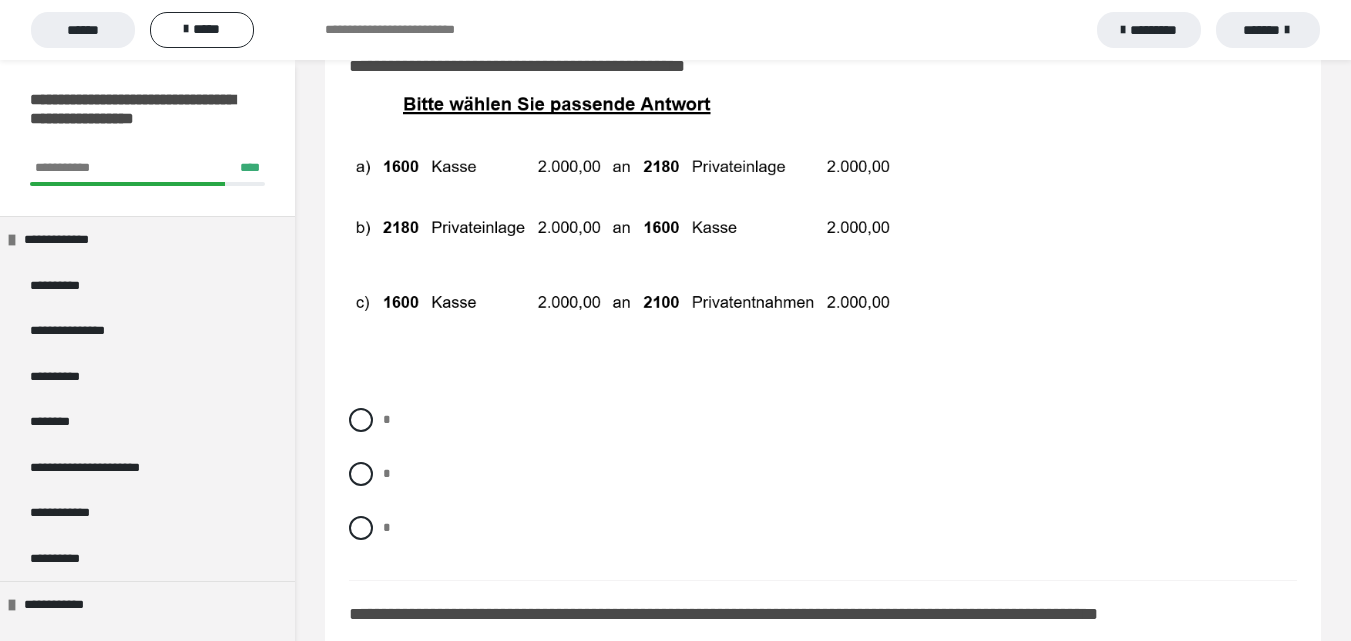 scroll, scrollTop: 10800, scrollLeft: 0, axis: vertical 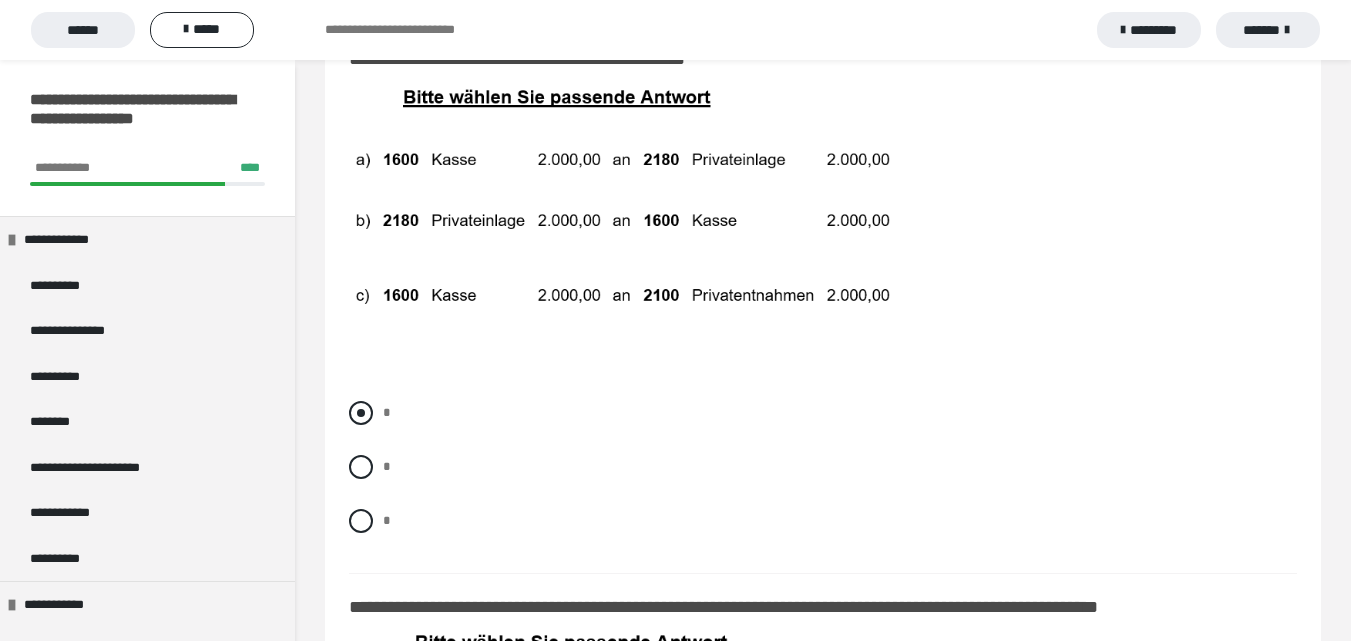 click at bounding box center (361, 413) 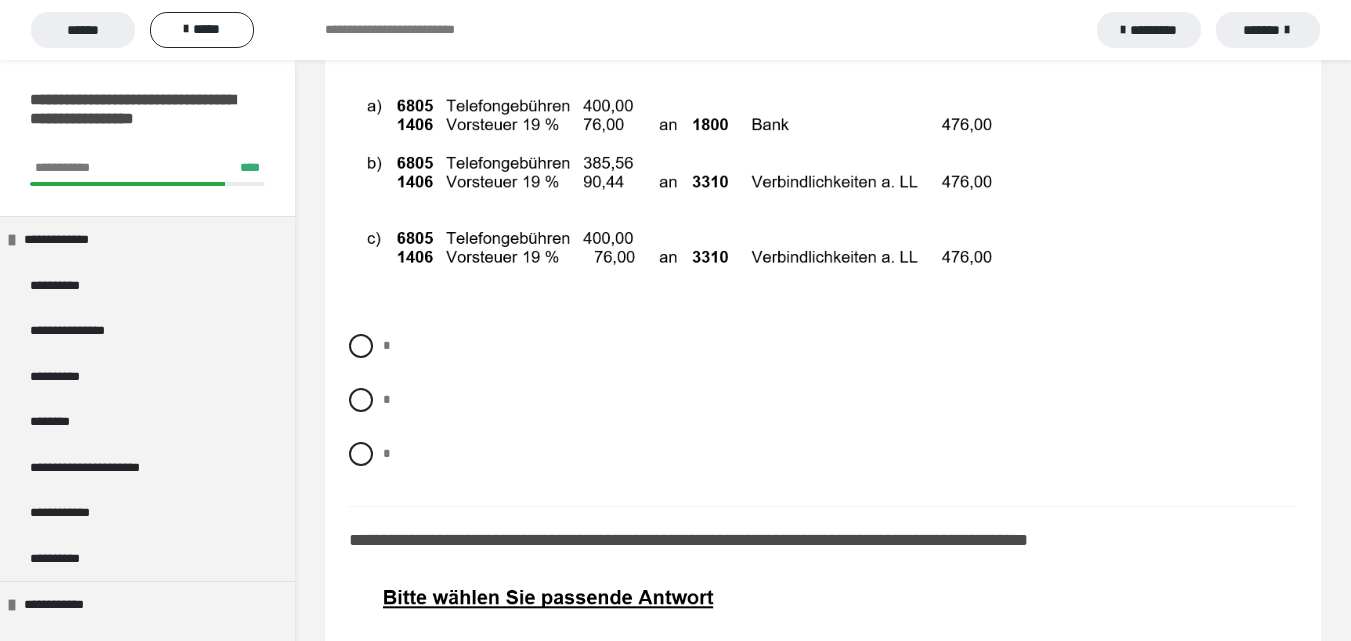 scroll, scrollTop: 11500, scrollLeft: 0, axis: vertical 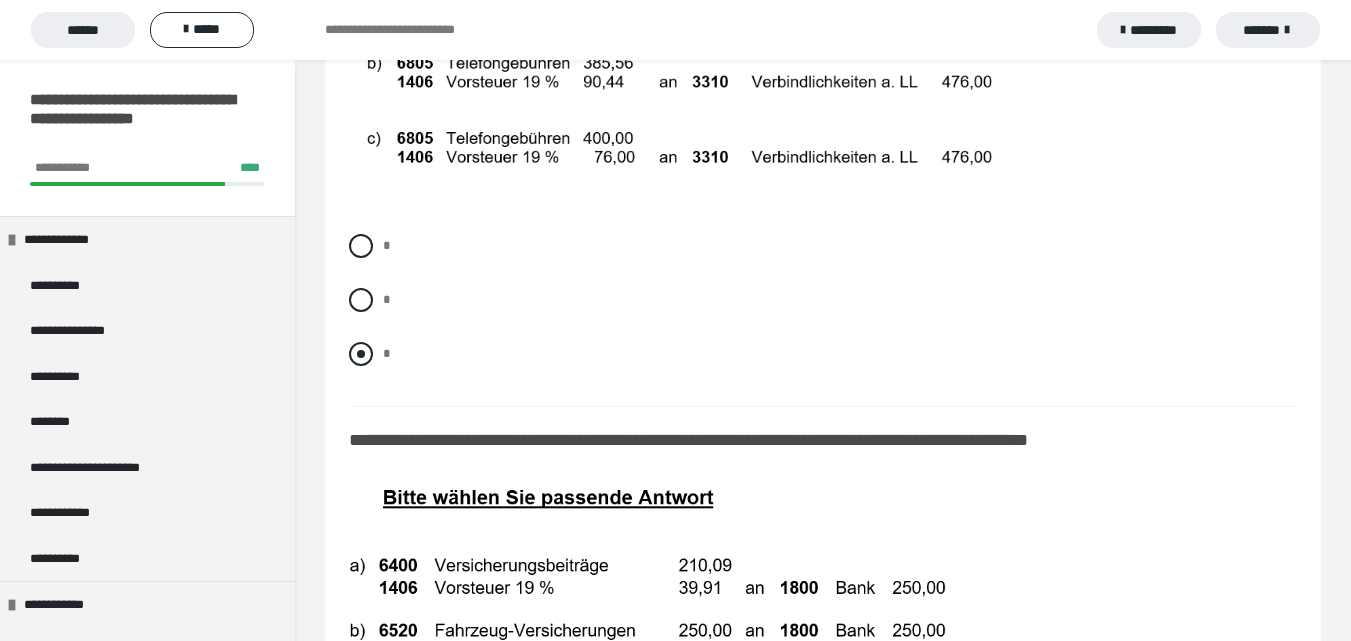 click at bounding box center (361, 354) 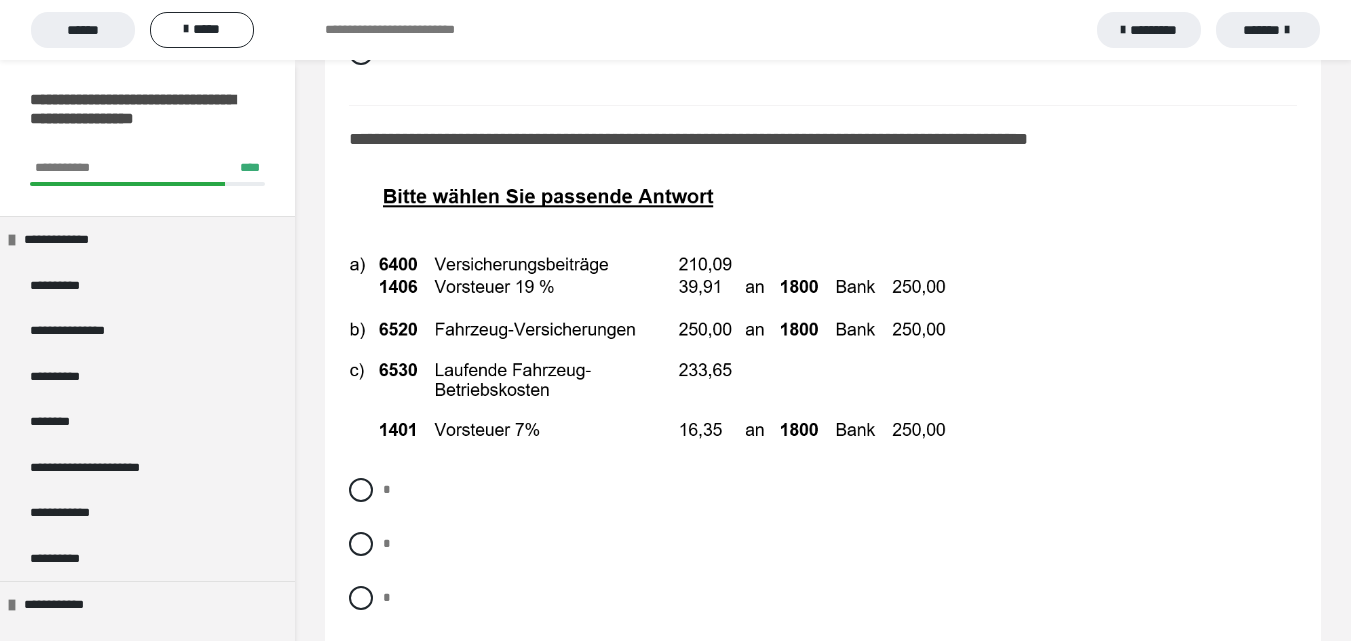 scroll, scrollTop: 11900, scrollLeft: 0, axis: vertical 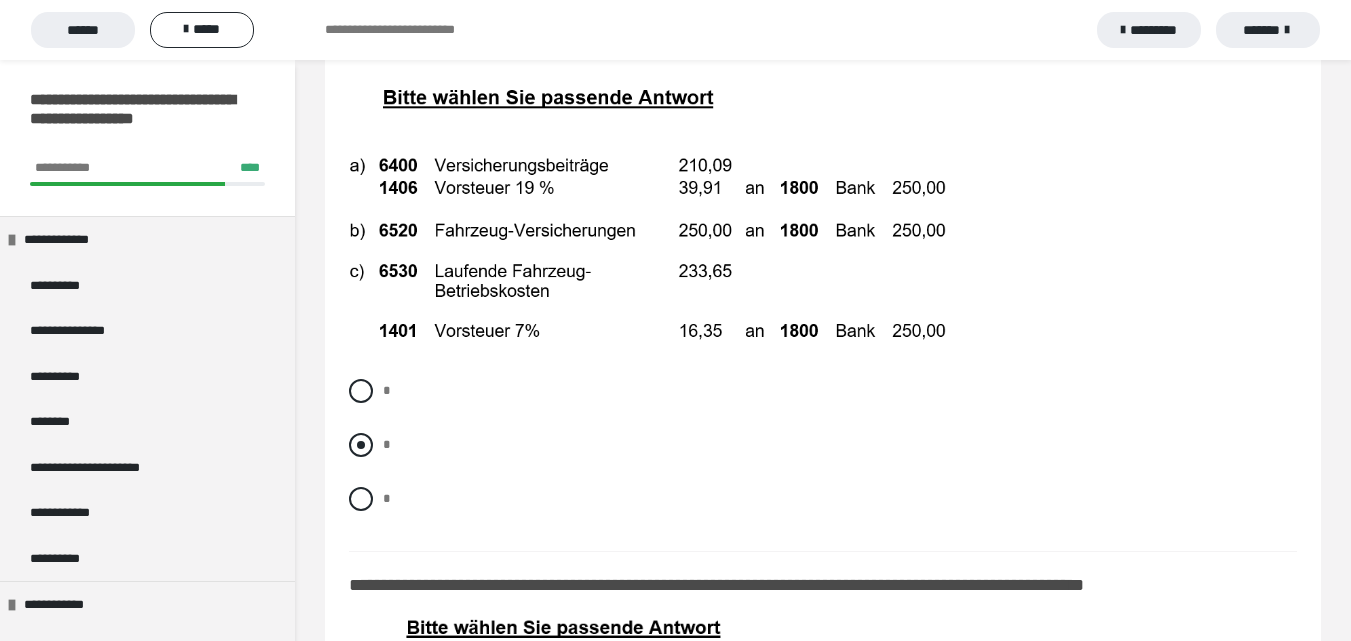 click at bounding box center (361, 445) 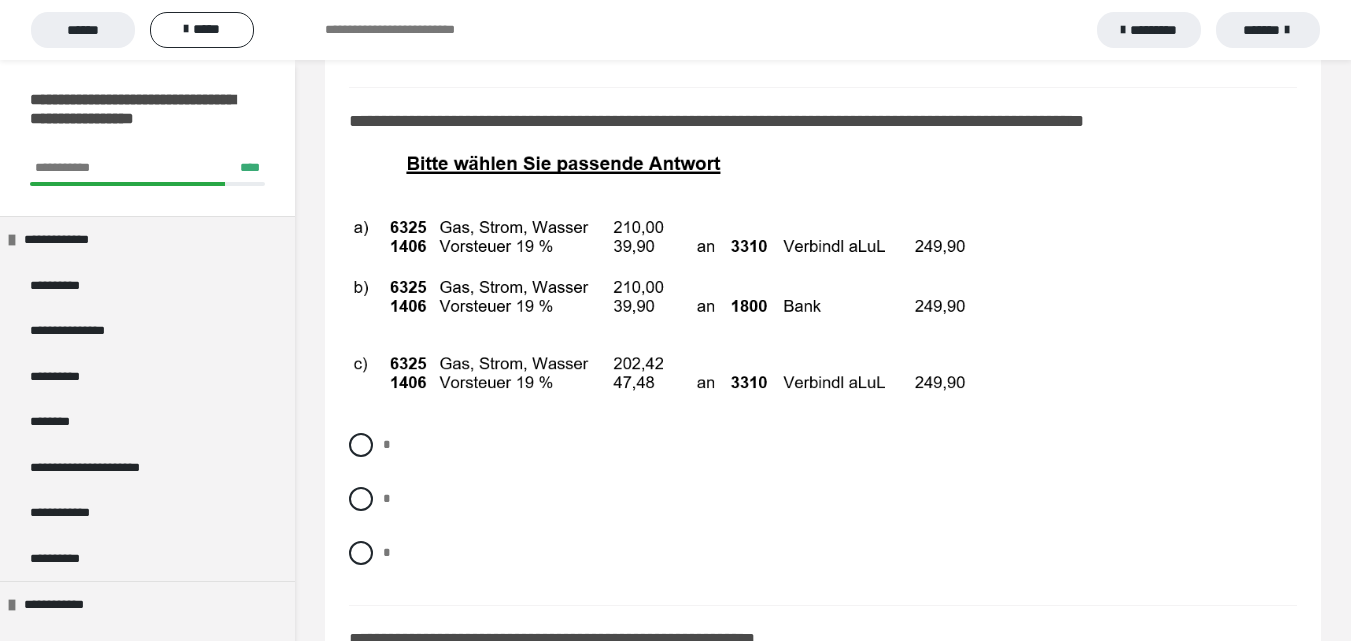 scroll, scrollTop: 12400, scrollLeft: 0, axis: vertical 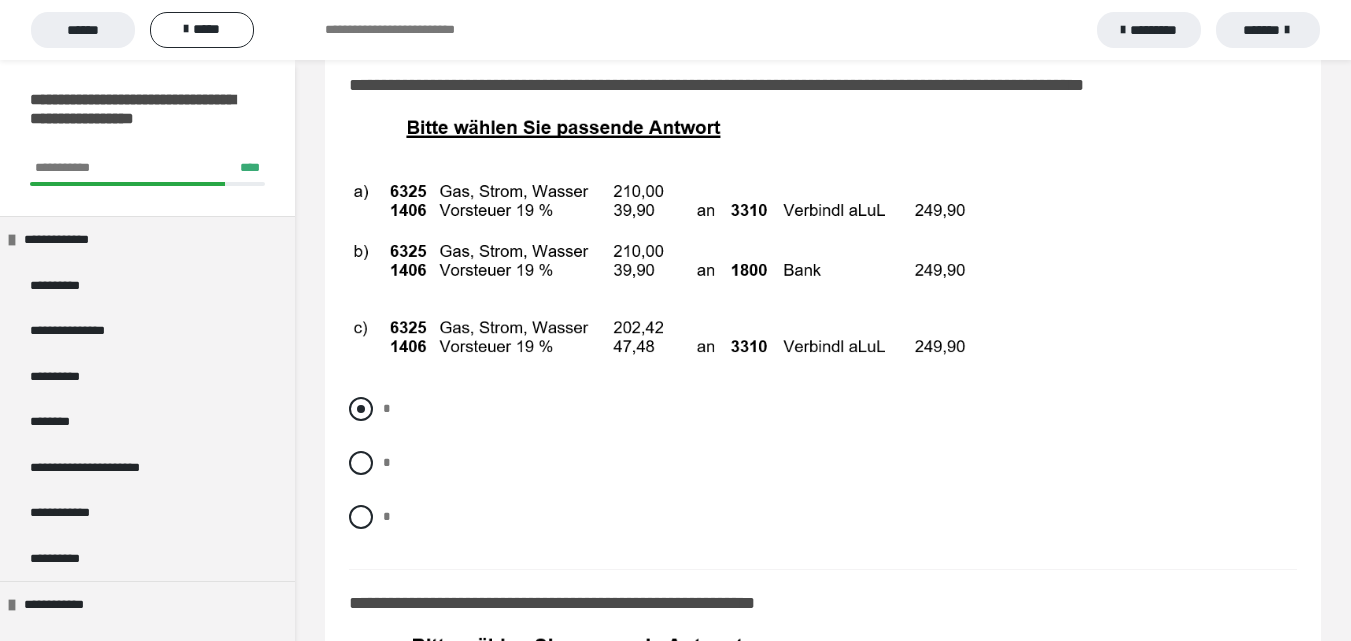 click at bounding box center (361, 409) 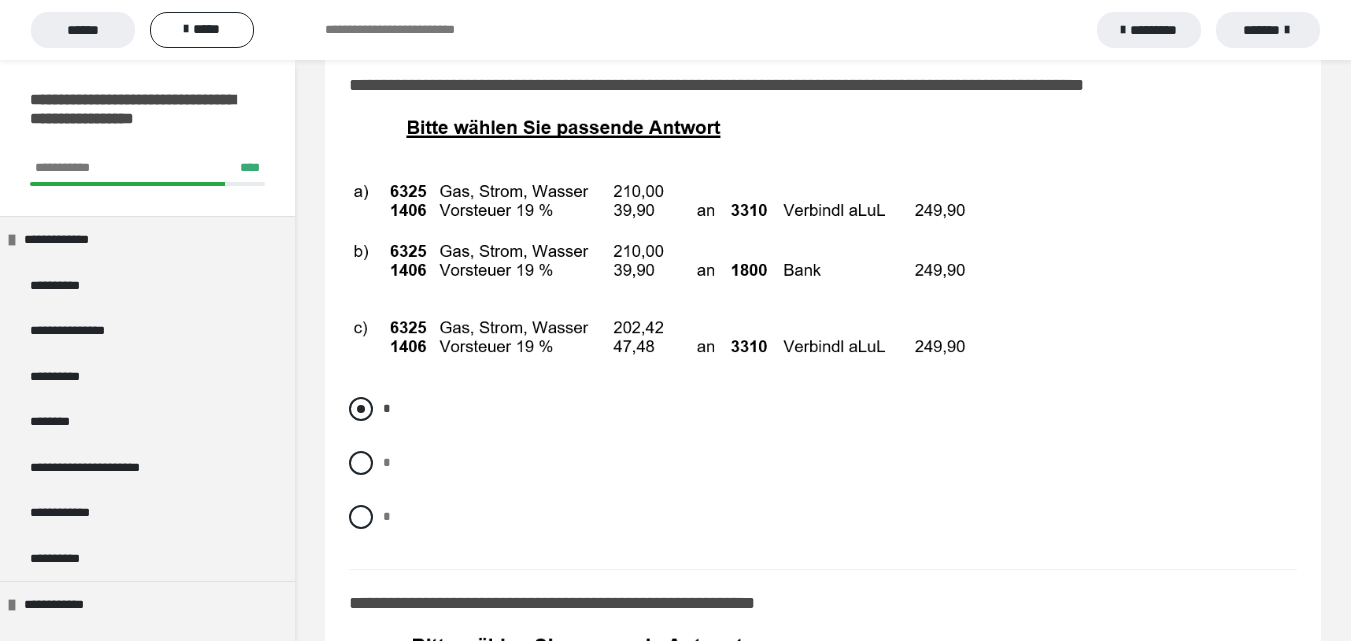click at bounding box center [361, 409] 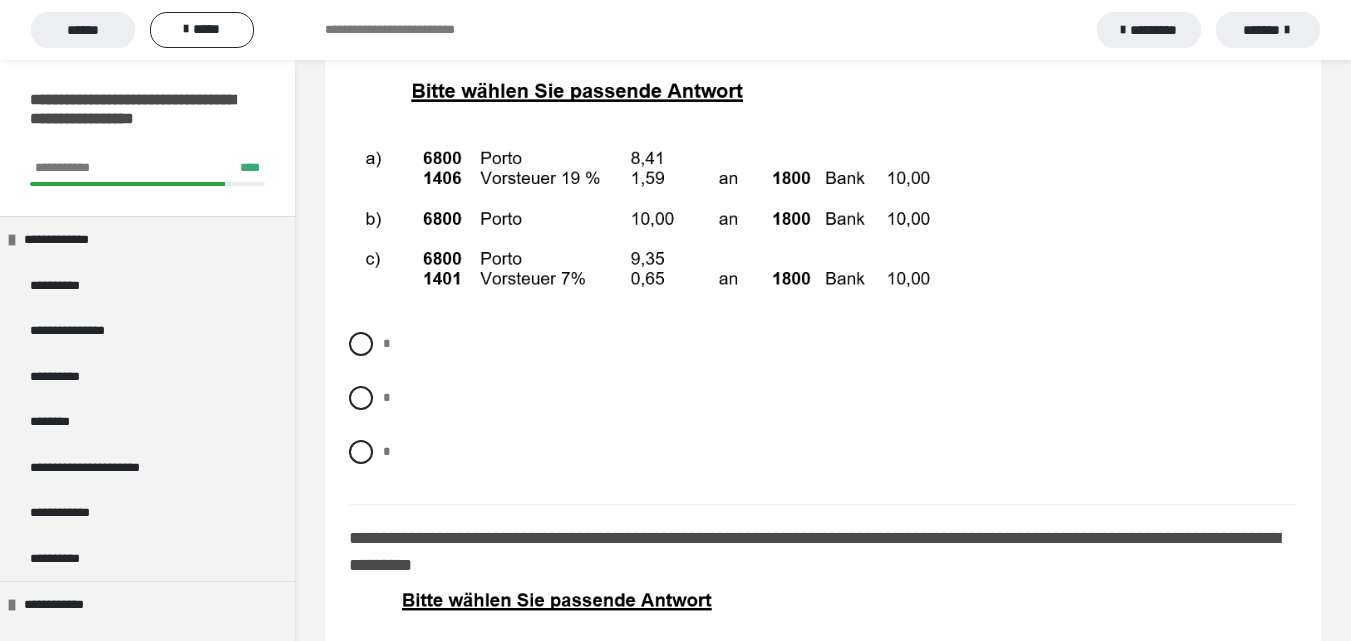 scroll, scrollTop: 13000, scrollLeft: 0, axis: vertical 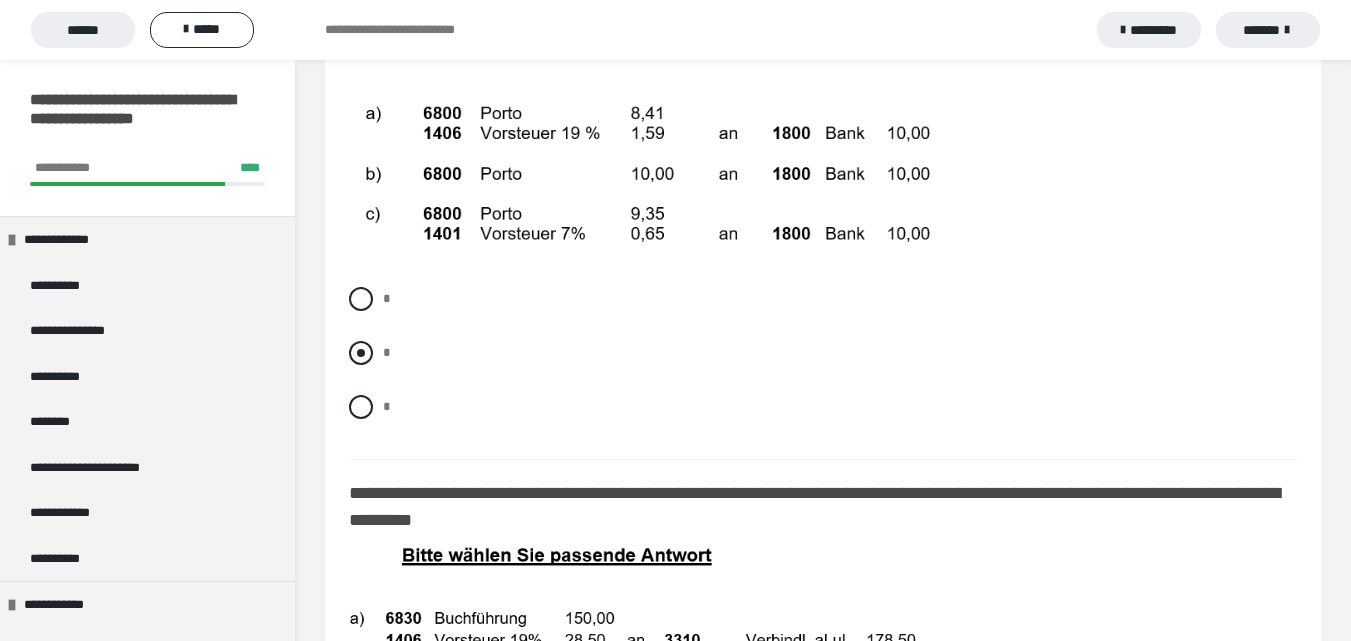 click at bounding box center (361, 353) 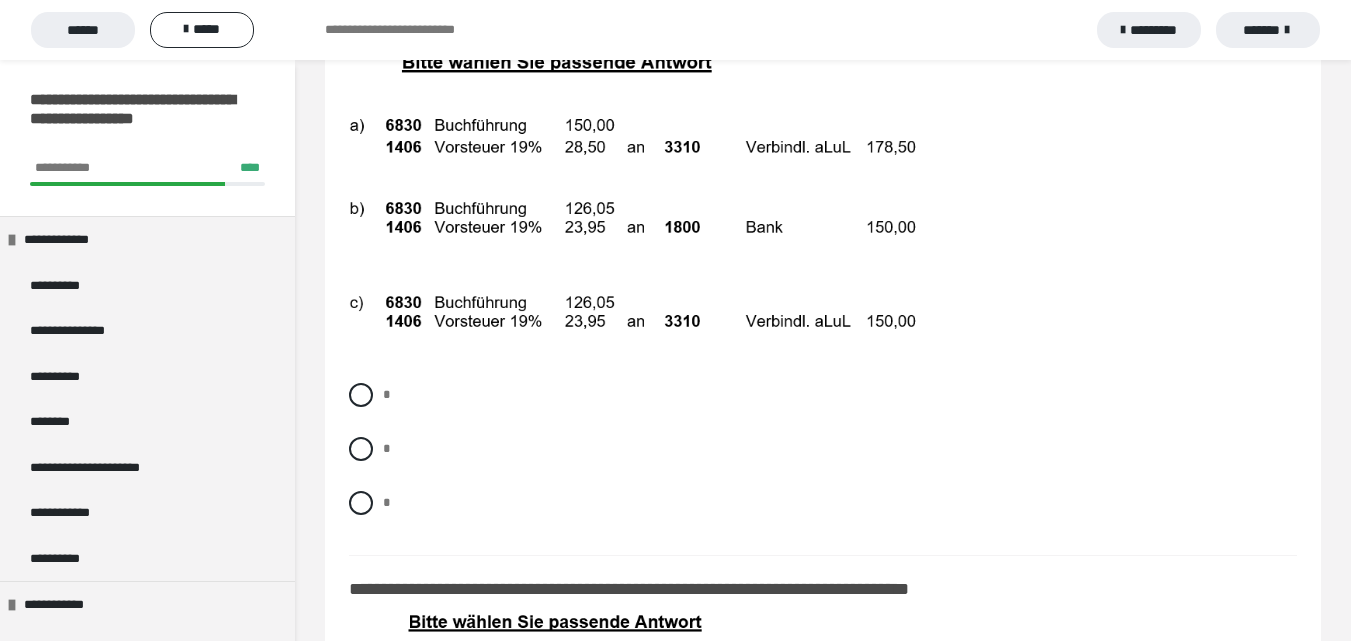scroll, scrollTop: 13500, scrollLeft: 0, axis: vertical 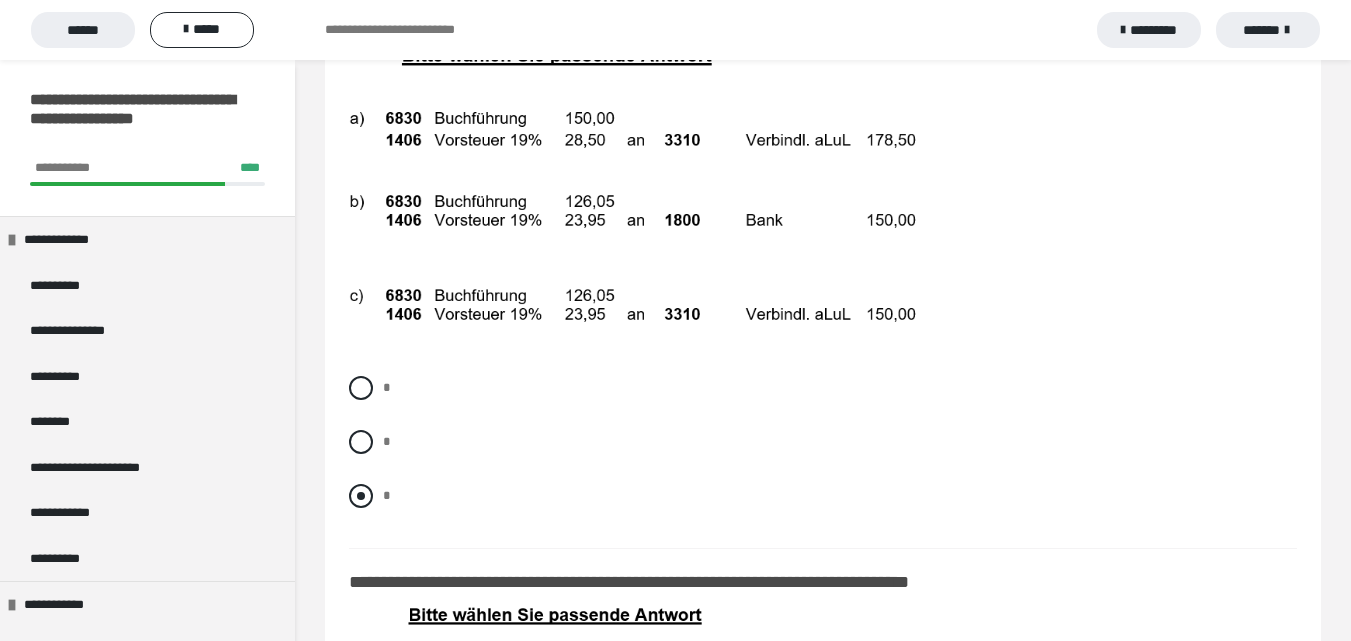 click at bounding box center (361, 496) 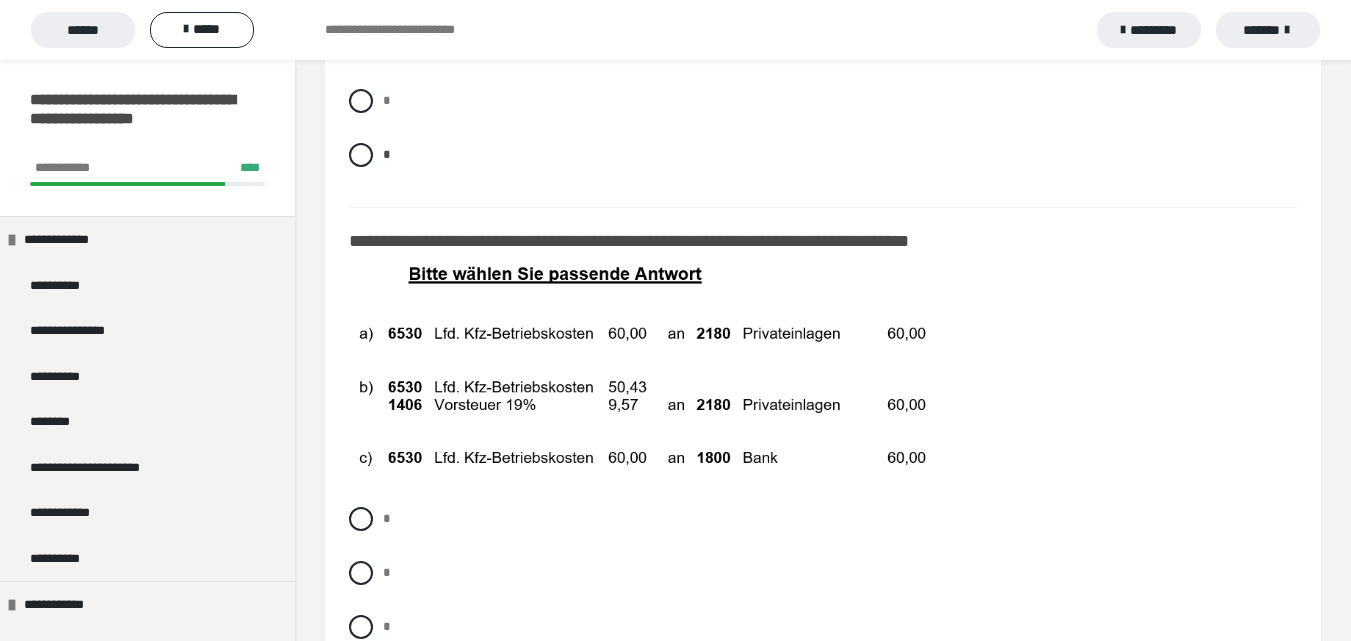 scroll, scrollTop: 13900, scrollLeft: 0, axis: vertical 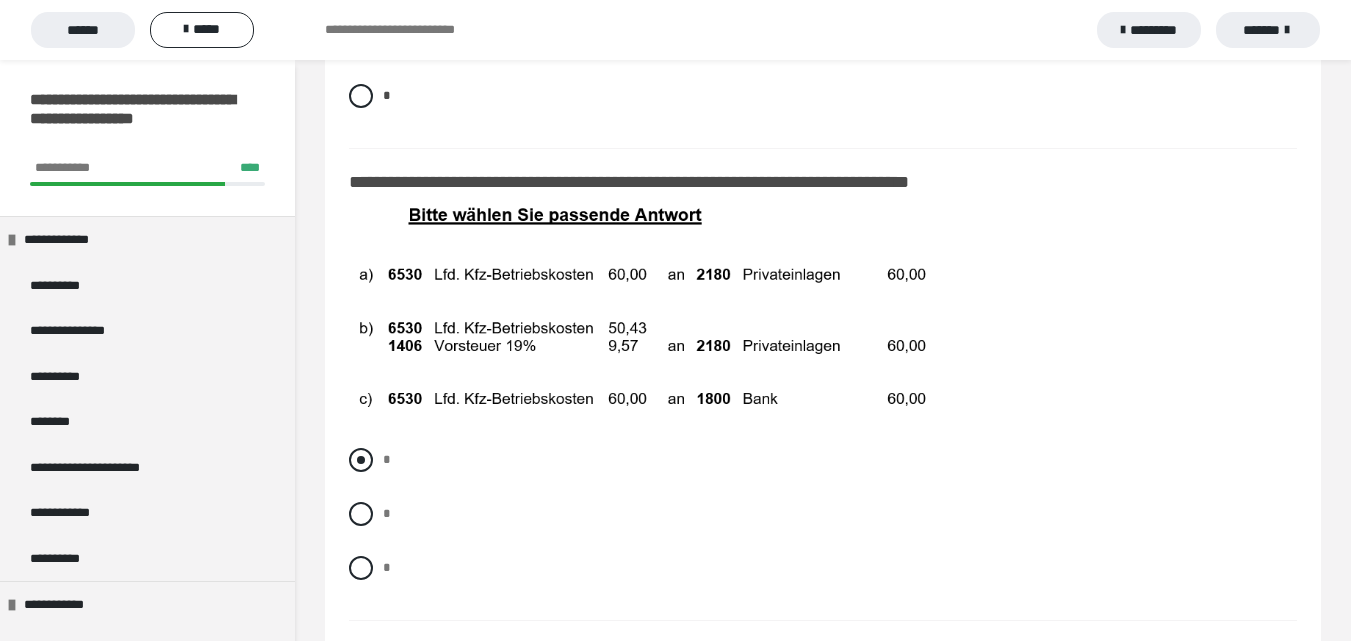 click at bounding box center [361, 460] 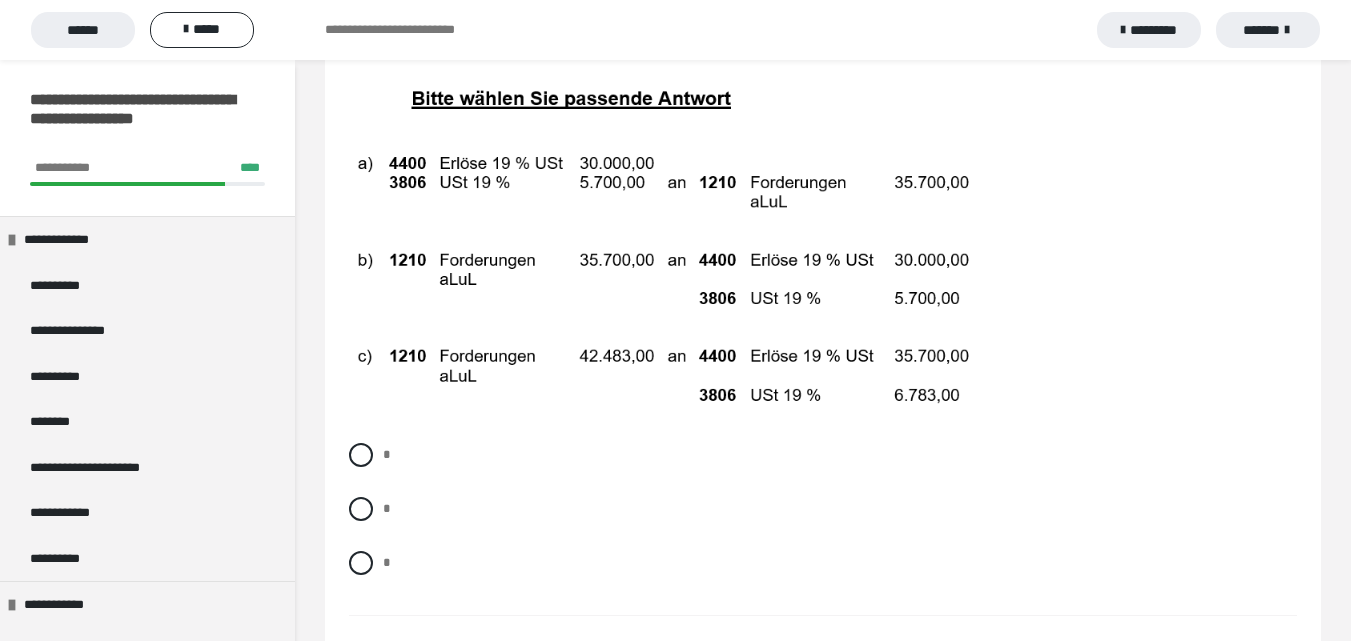 scroll, scrollTop: 14600, scrollLeft: 0, axis: vertical 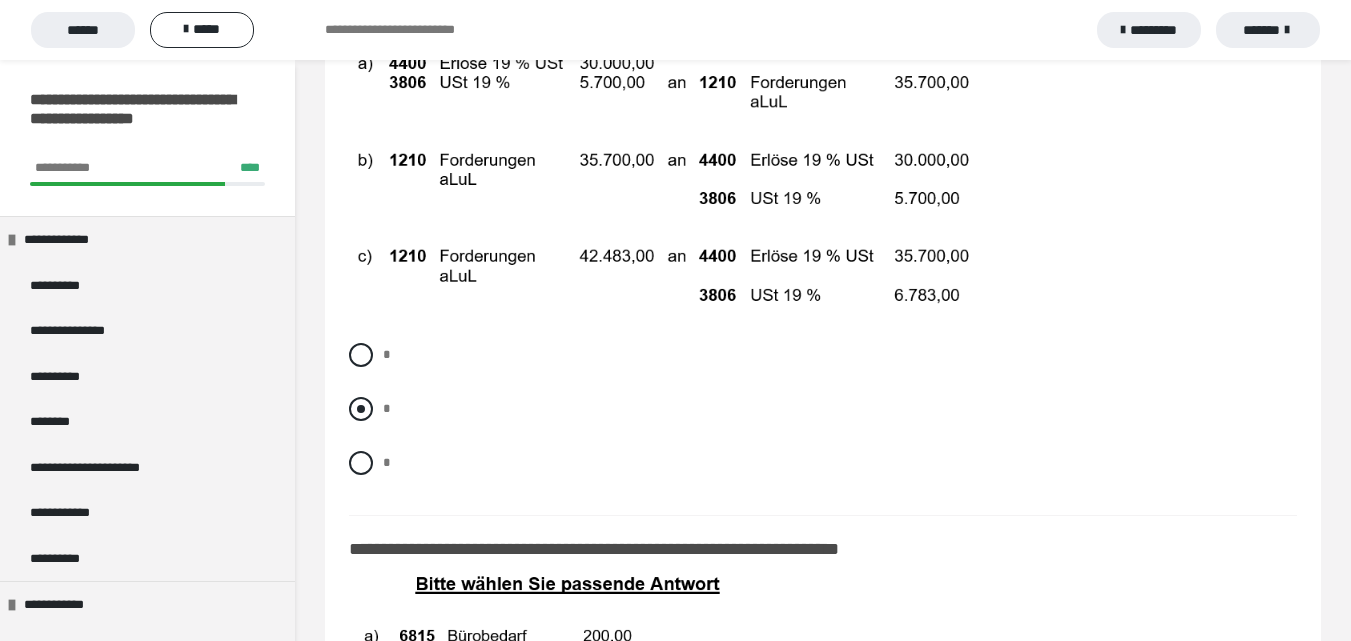 click at bounding box center (361, 409) 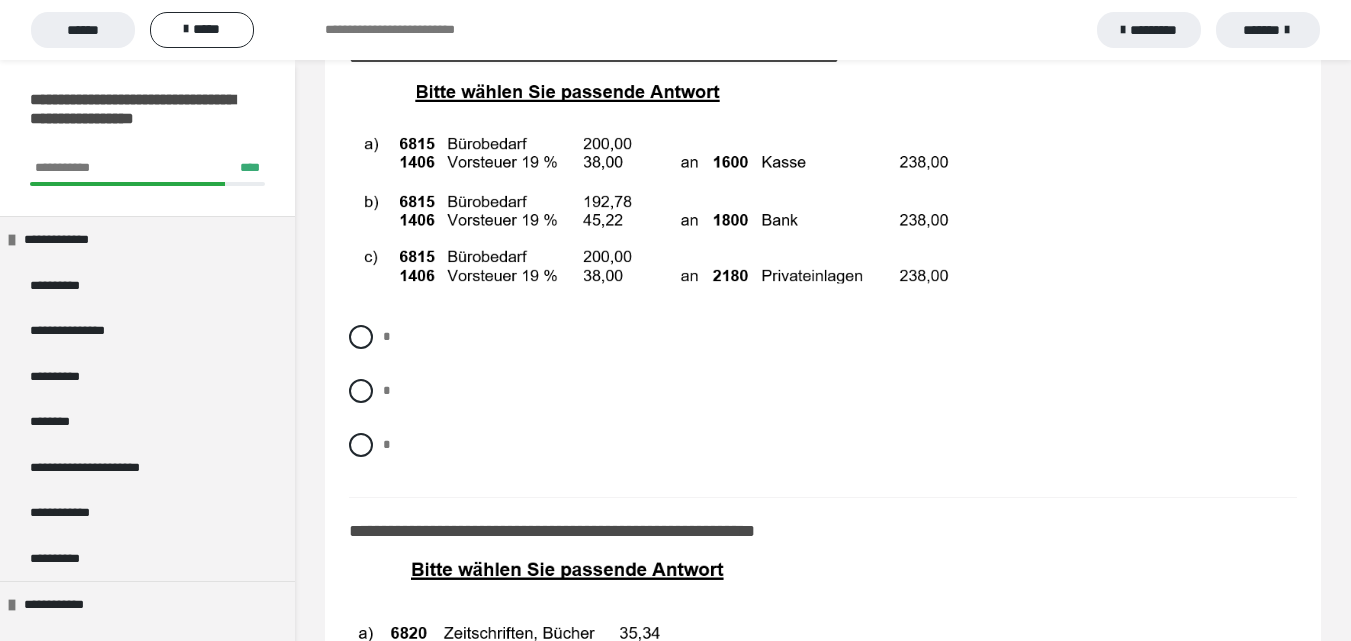 scroll, scrollTop: 15100, scrollLeft: 0, axis: vertical 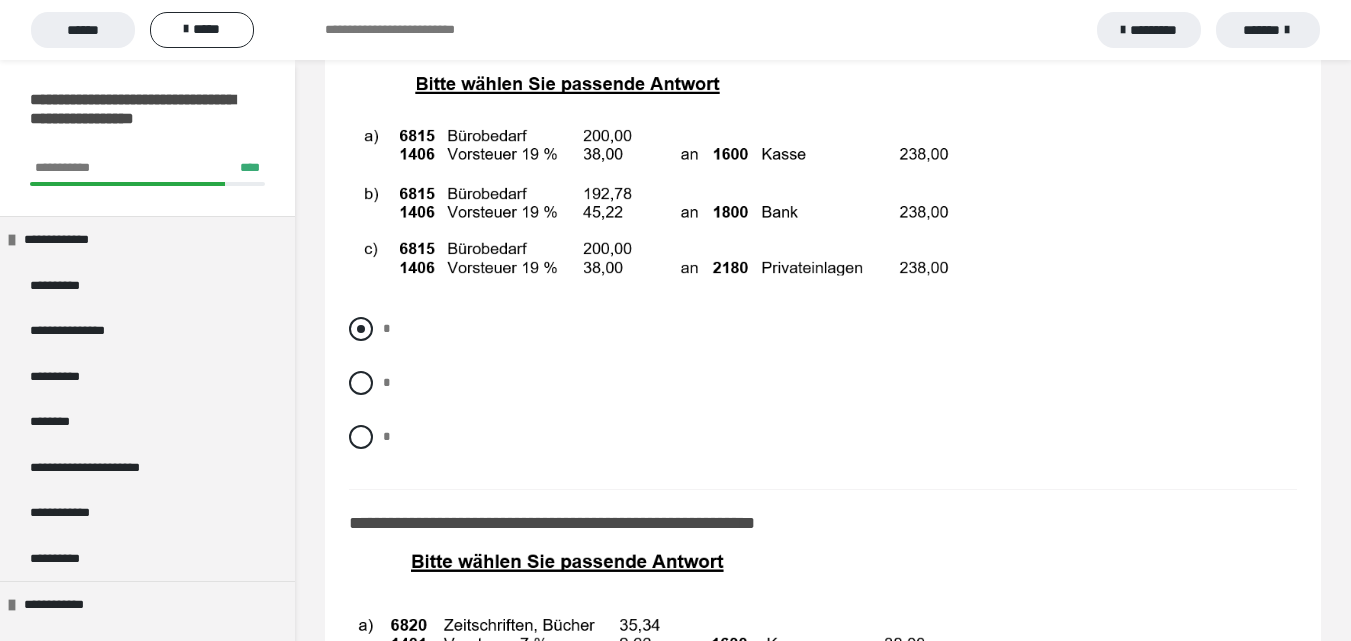 click at bounding box center [361, 329] 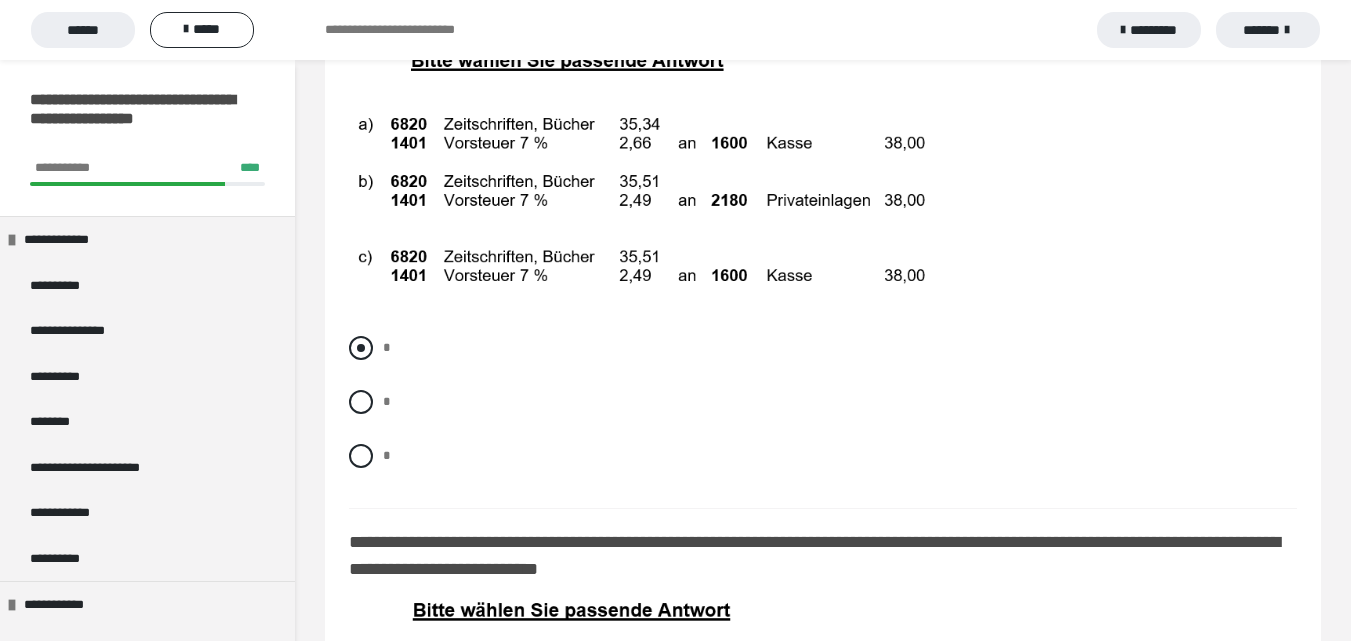 scroll, scrollTop: 15600, scrollLeft: 0, axis: vertical 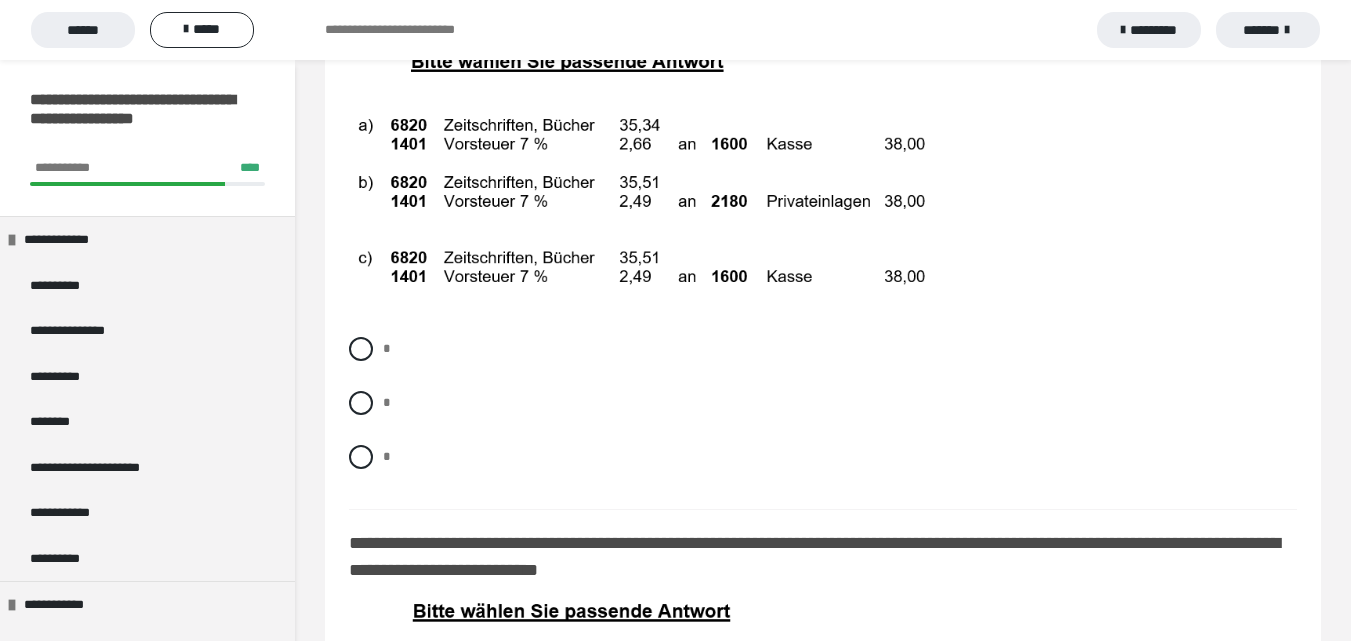 click on "**********" at bounding box center [823, -6255] 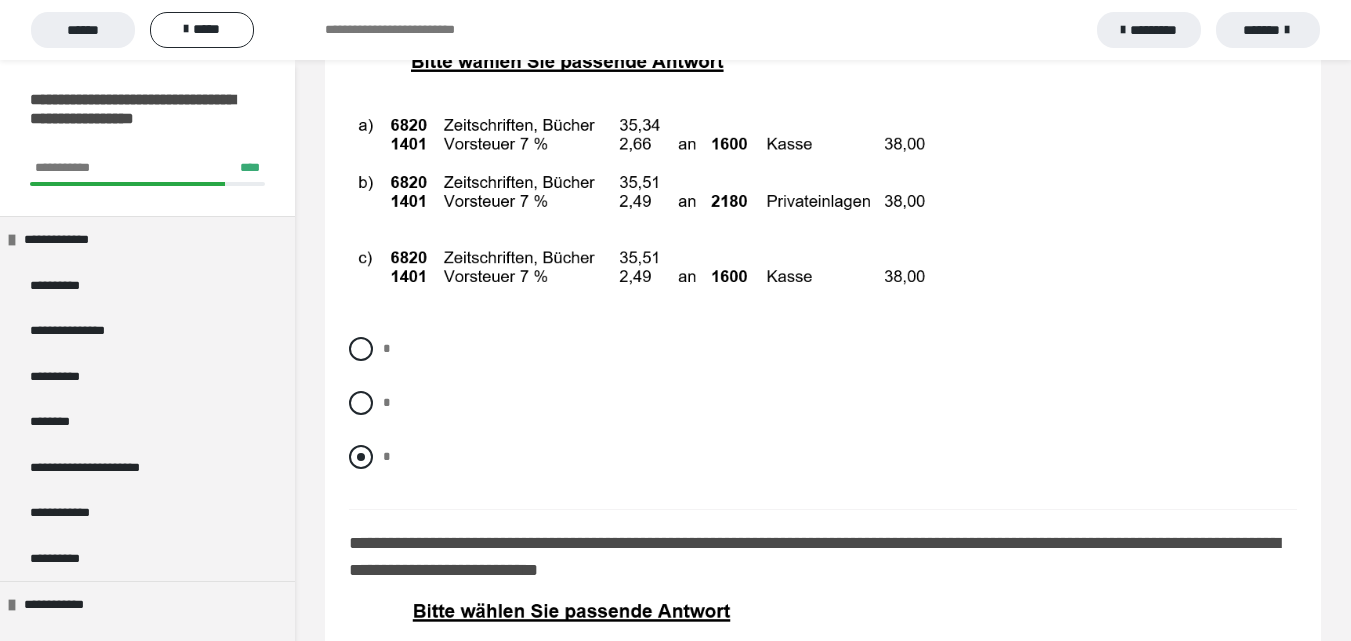 click at bounding box center (361, 457) 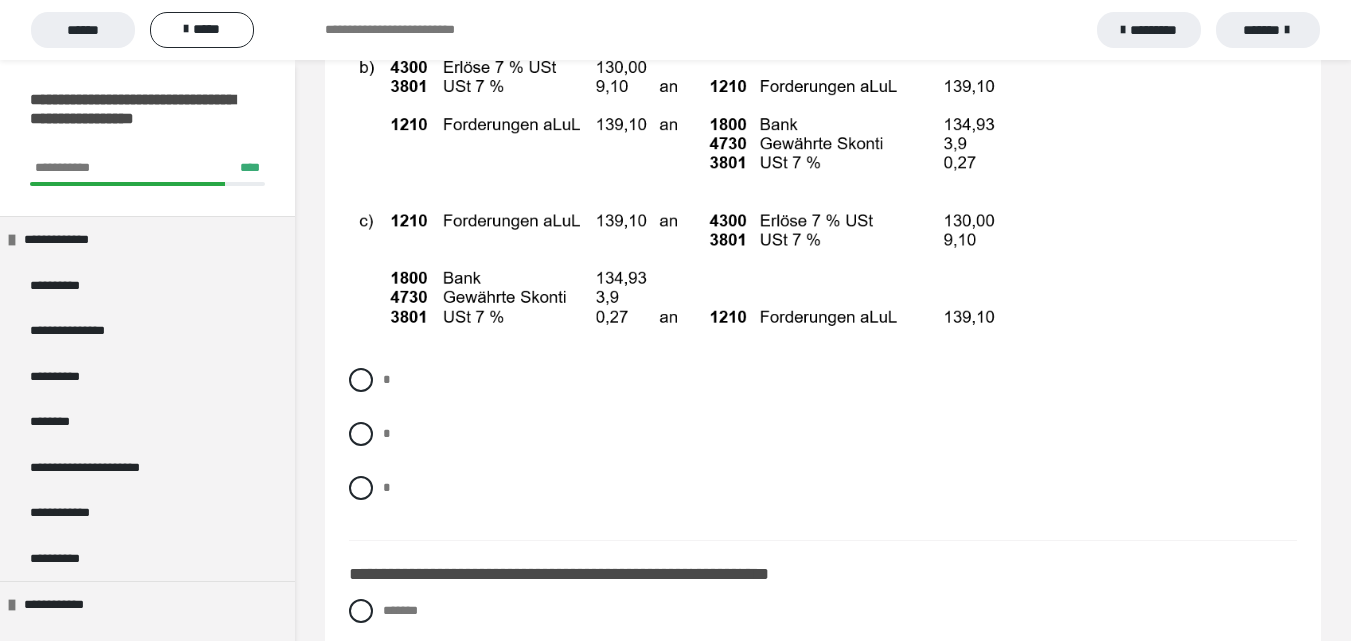 scroll, scrollTop: 16400, scrollLeft: 0, axis: vertical 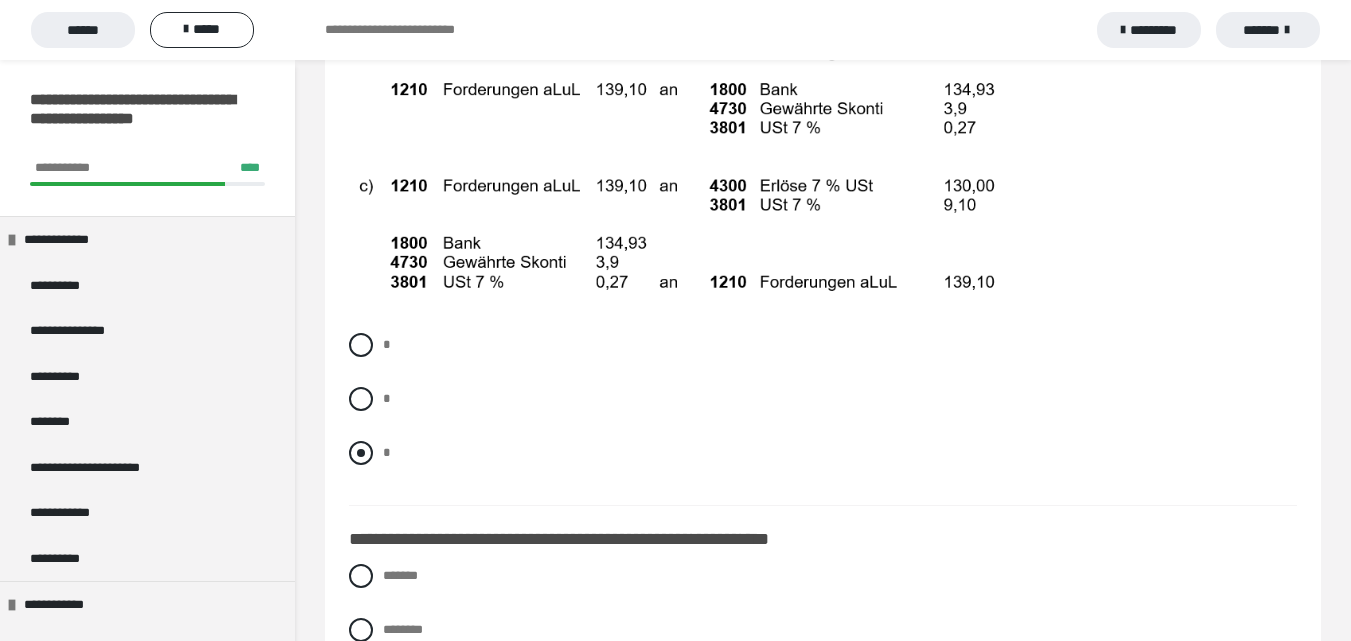click at bounding box center [361, 453] 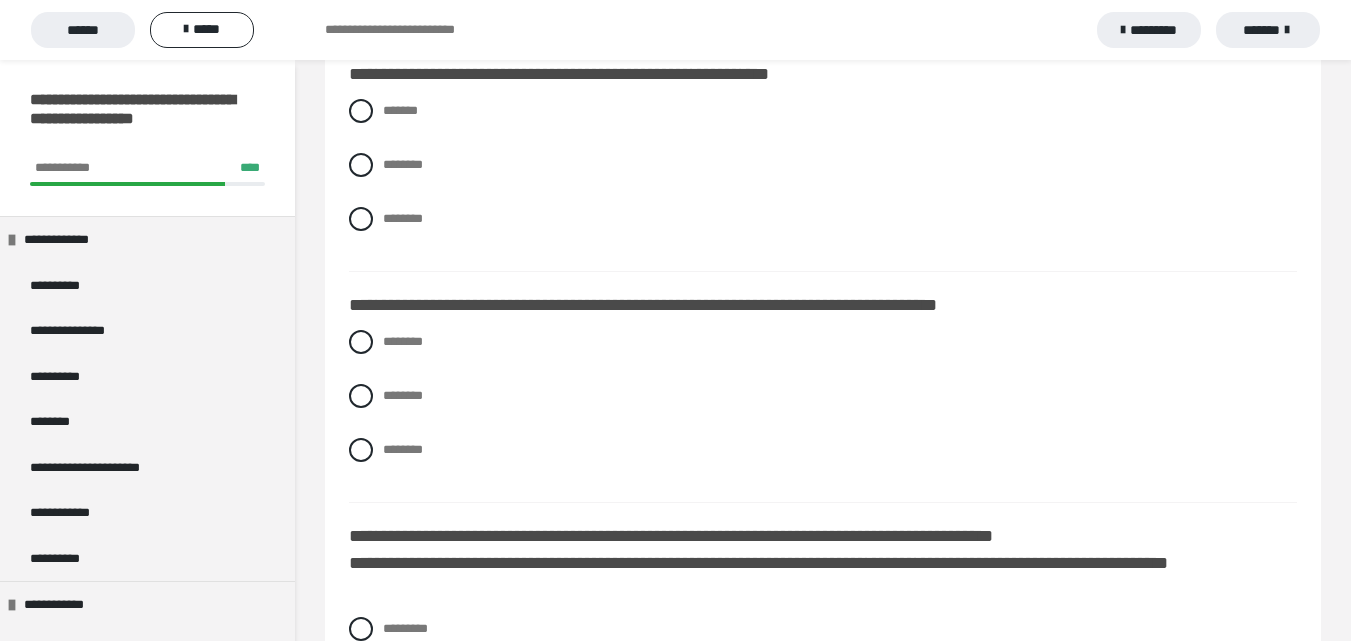 scroll, scrollTop: 16900, scrollLeft: 0, axis: vertical 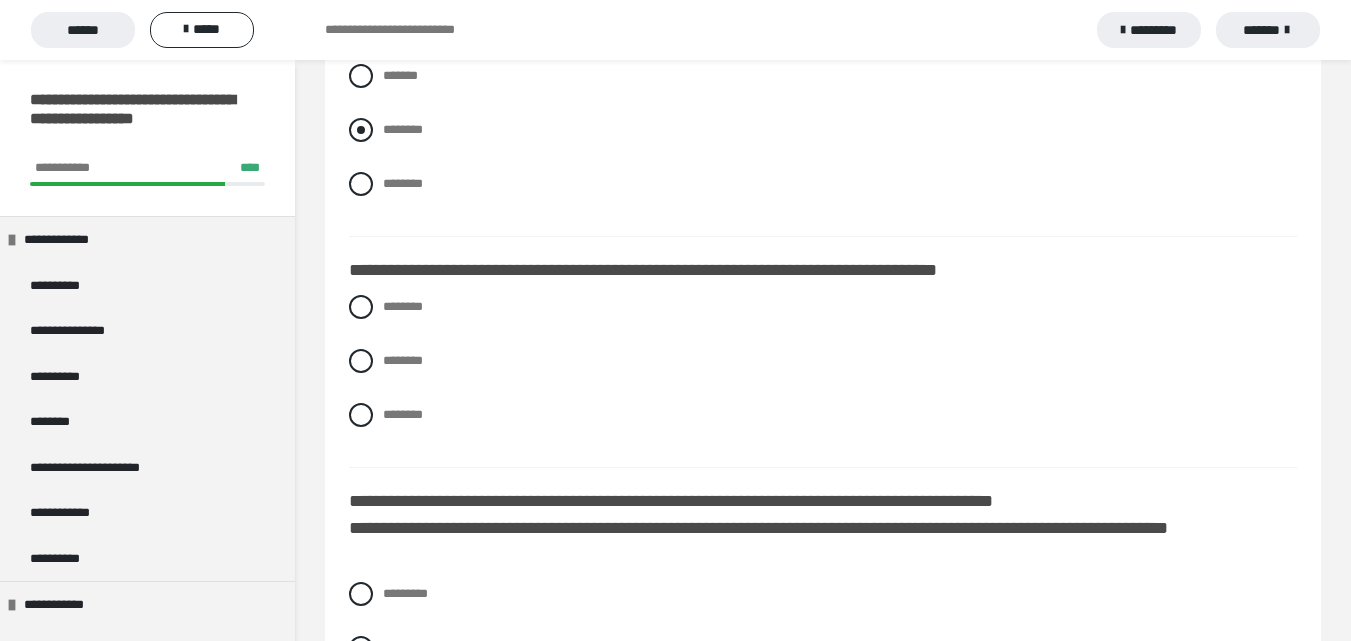 click at bounding box center [361, 130] 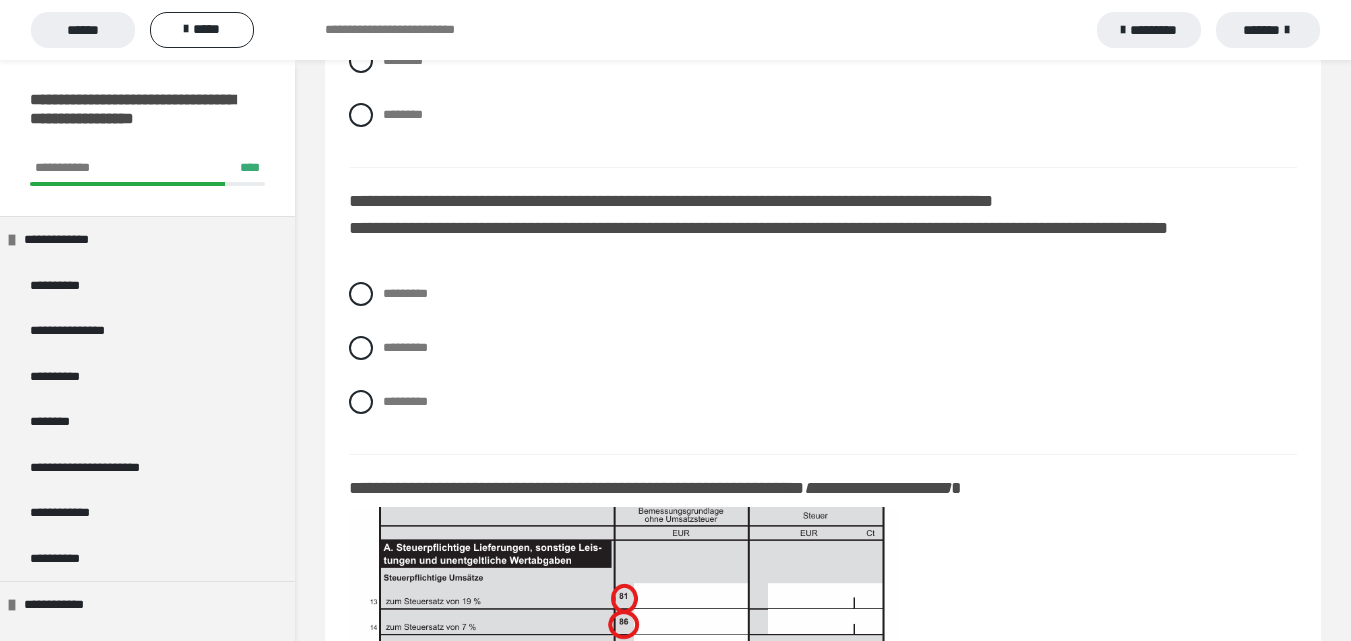 scroll, scrollTop: 17100, scrollLeft: 0, axis: vertical 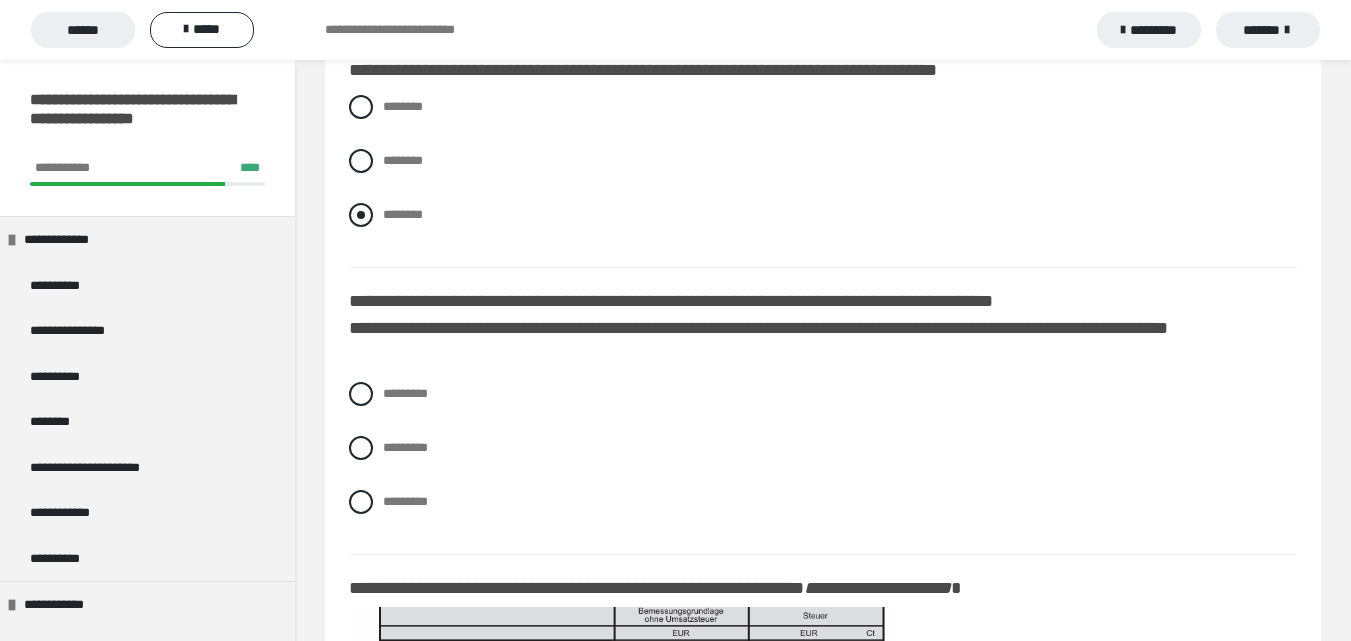 click at bounding box center [361, 215] 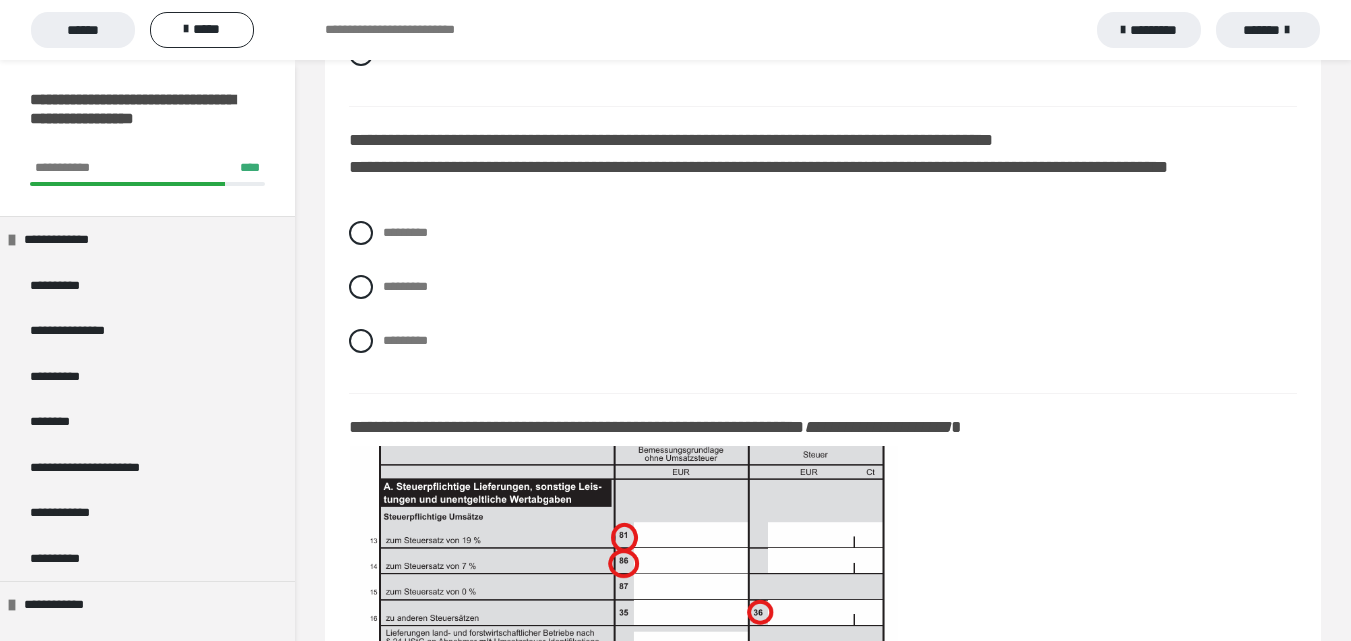 scroll, scrollTop: 17300, scrollLeft: 0, axis: vertical 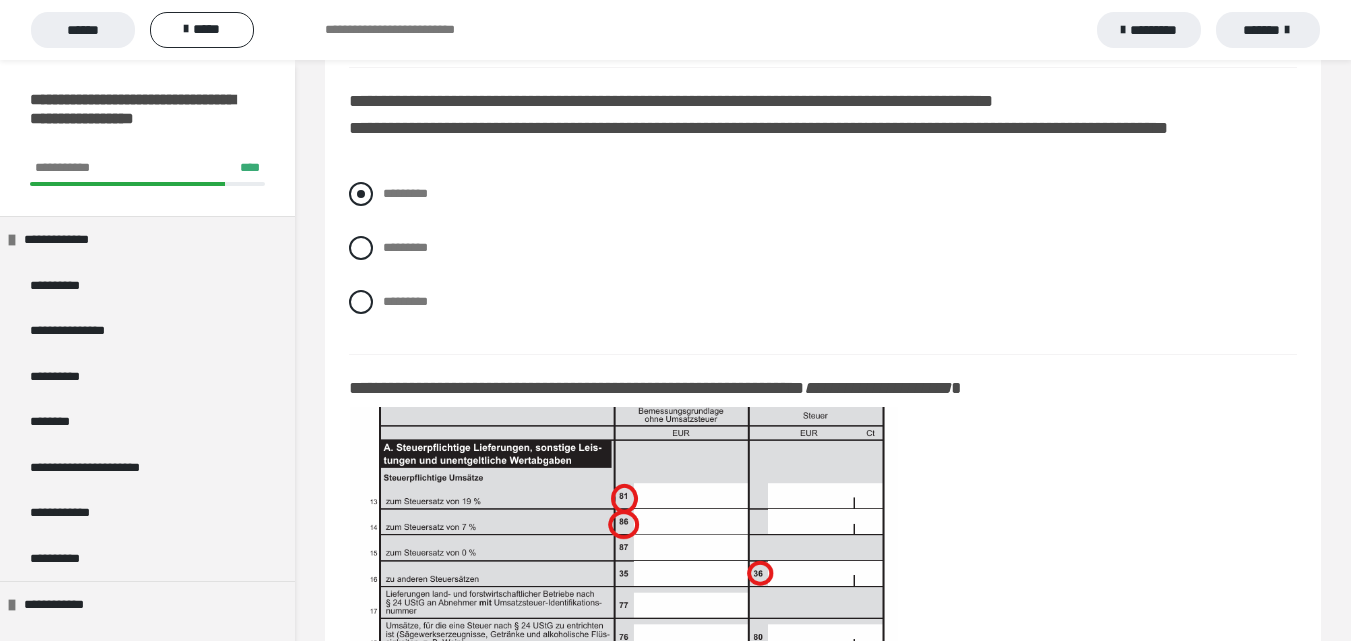 click at bounding box center (361, 194) 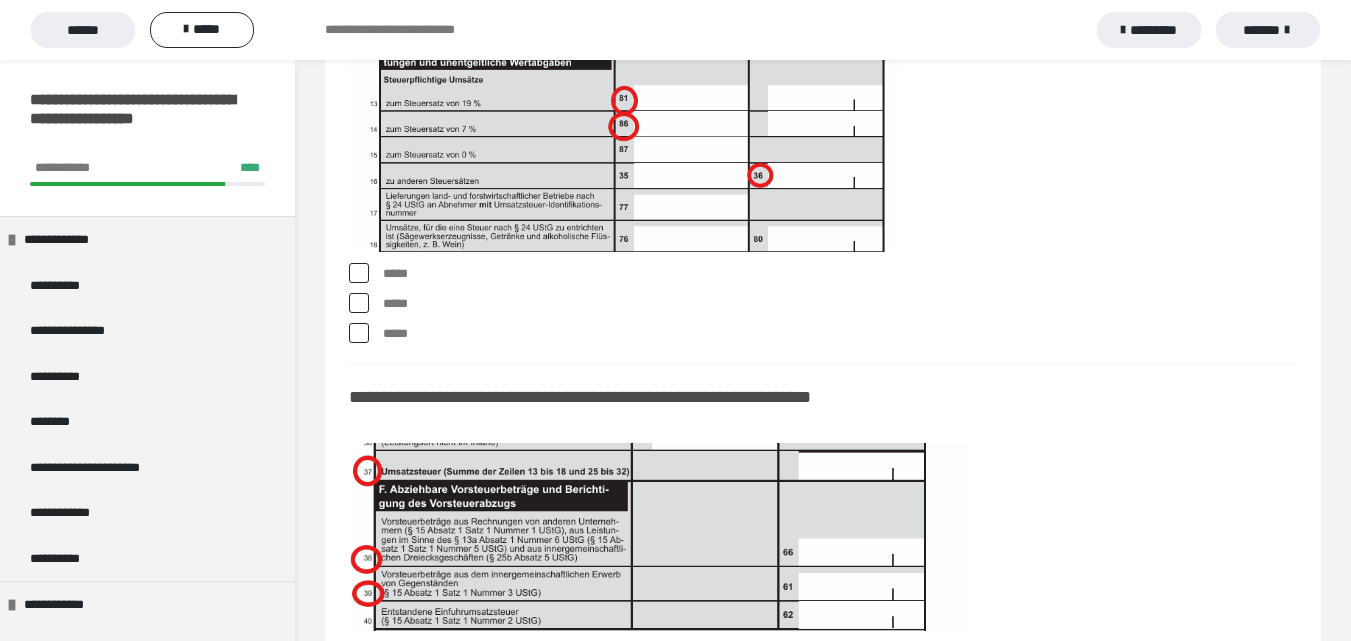 scroll, scrollTop: 17700, scrollLeft: 0, axis: vertical 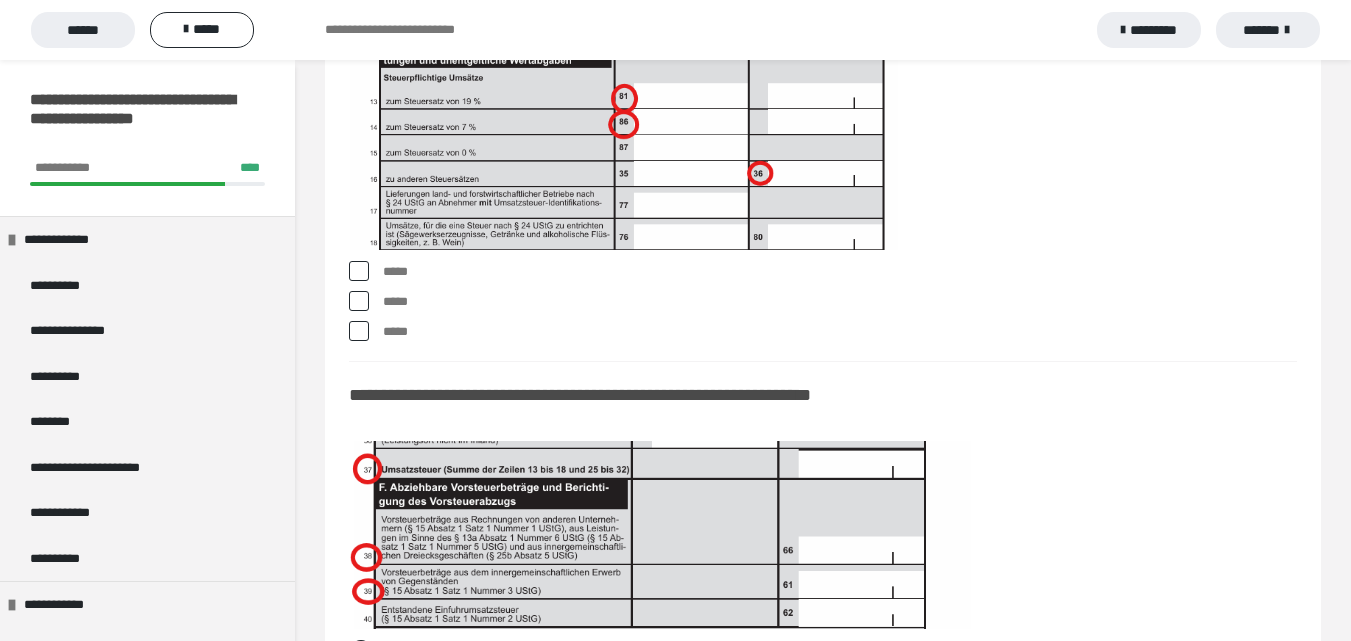 click at bounding box center [359, 271] 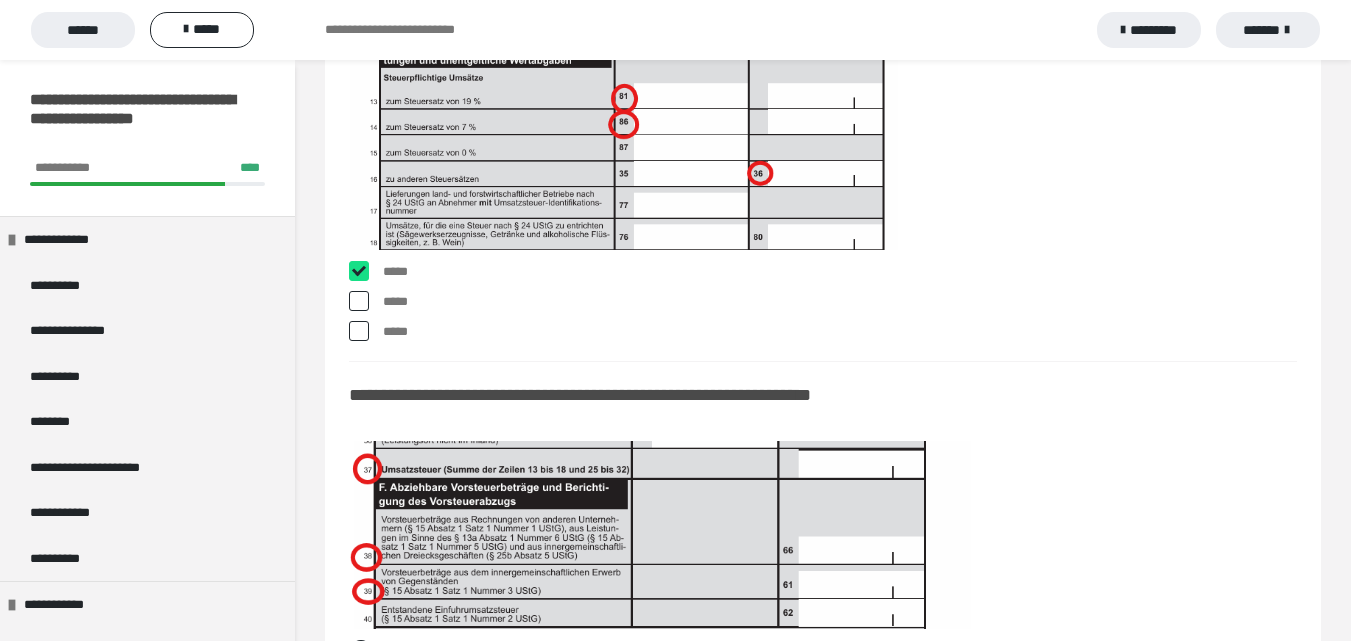 checkbox on "****" 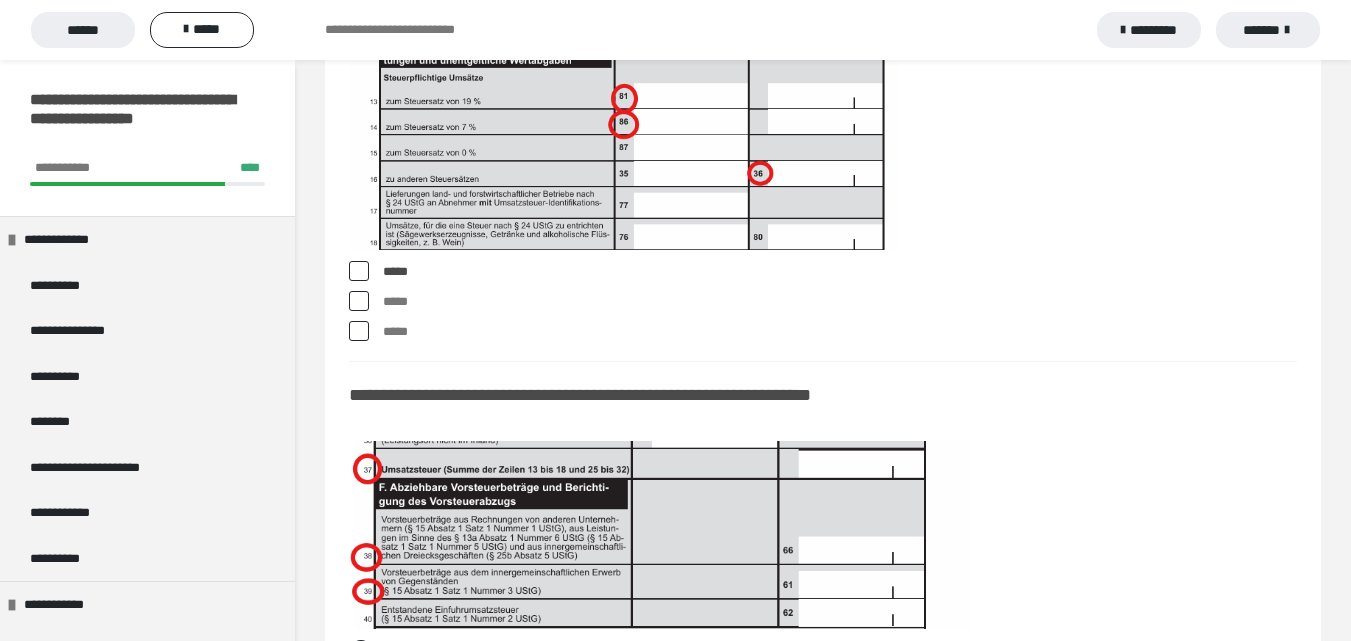 click at bounding box center (359, 301) 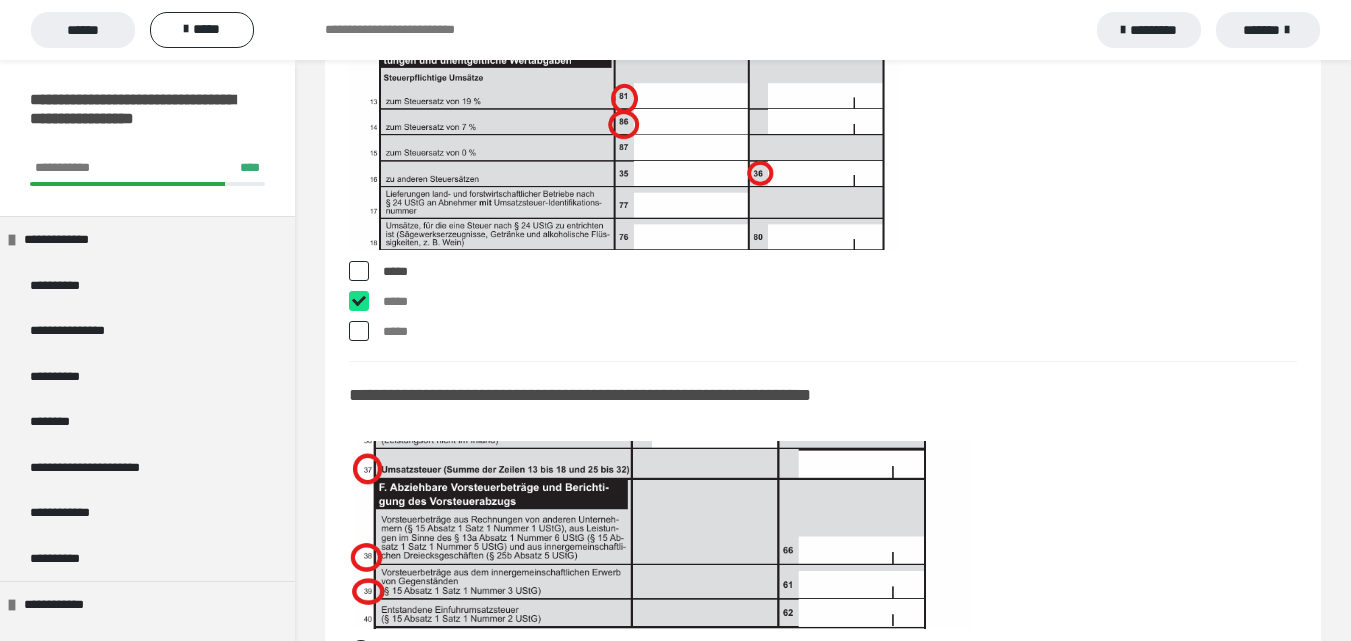 checkbox on "****" 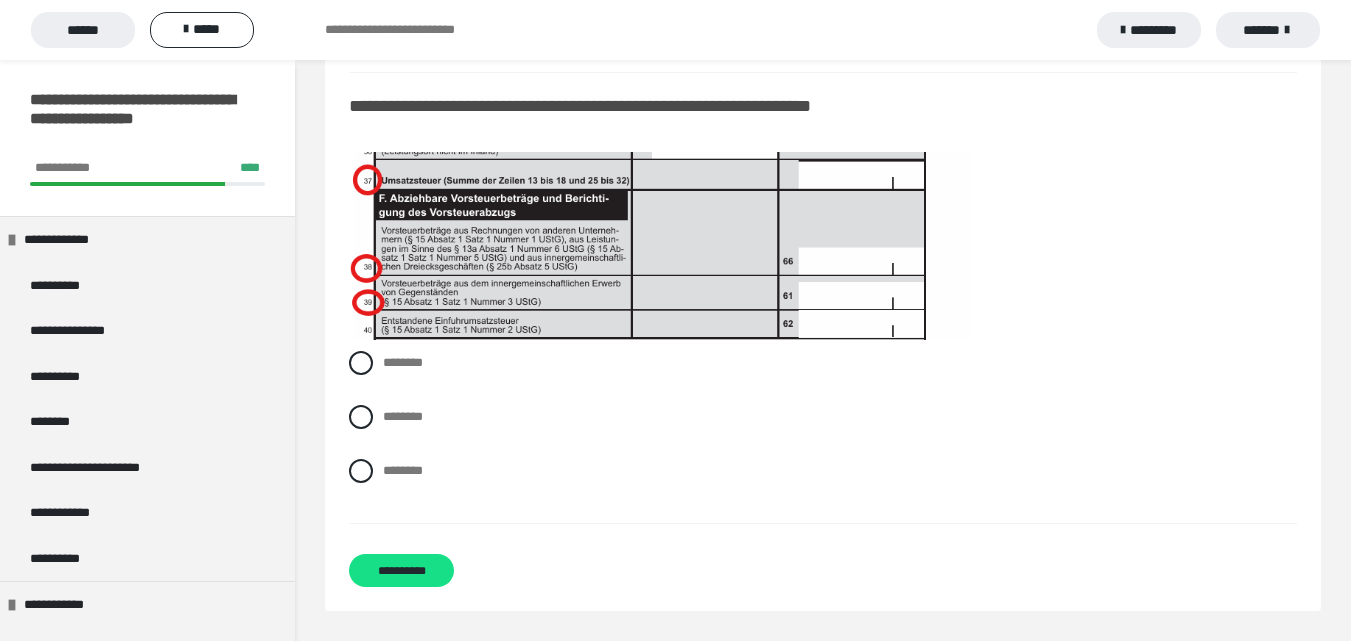 scroll, scrollTop: 18100, scrollLeft: 0, axis: vertical 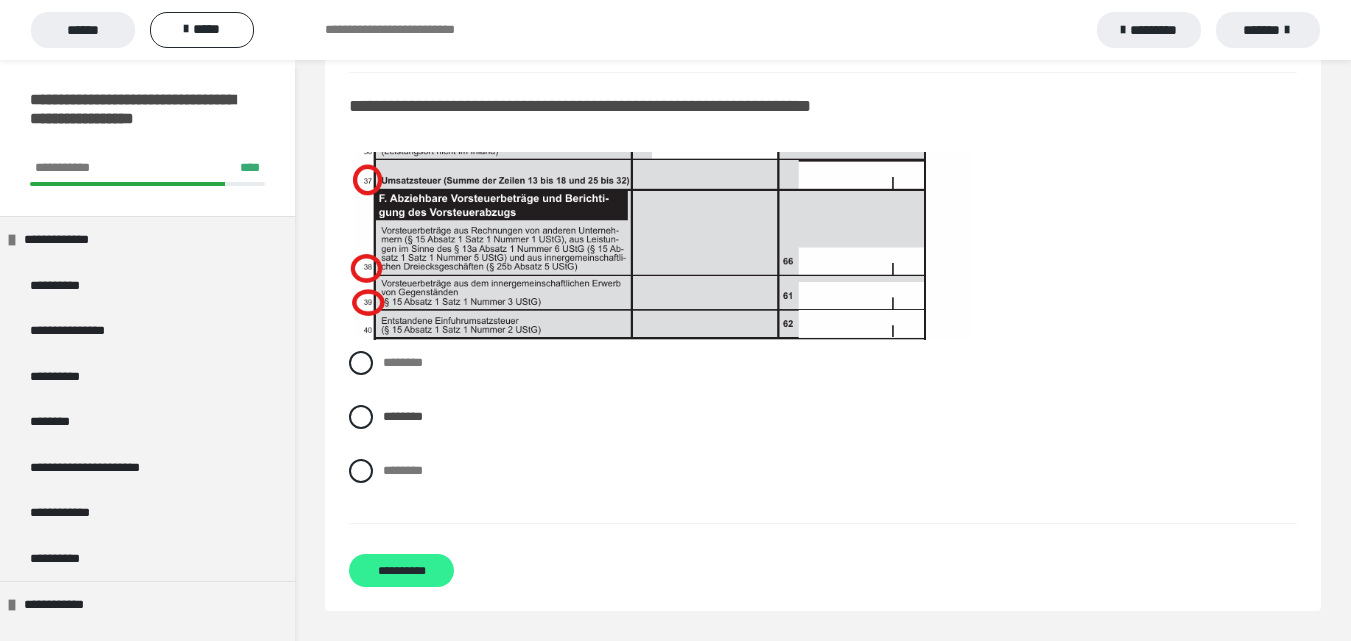 click on "**********" at bounding box center (401, 570) 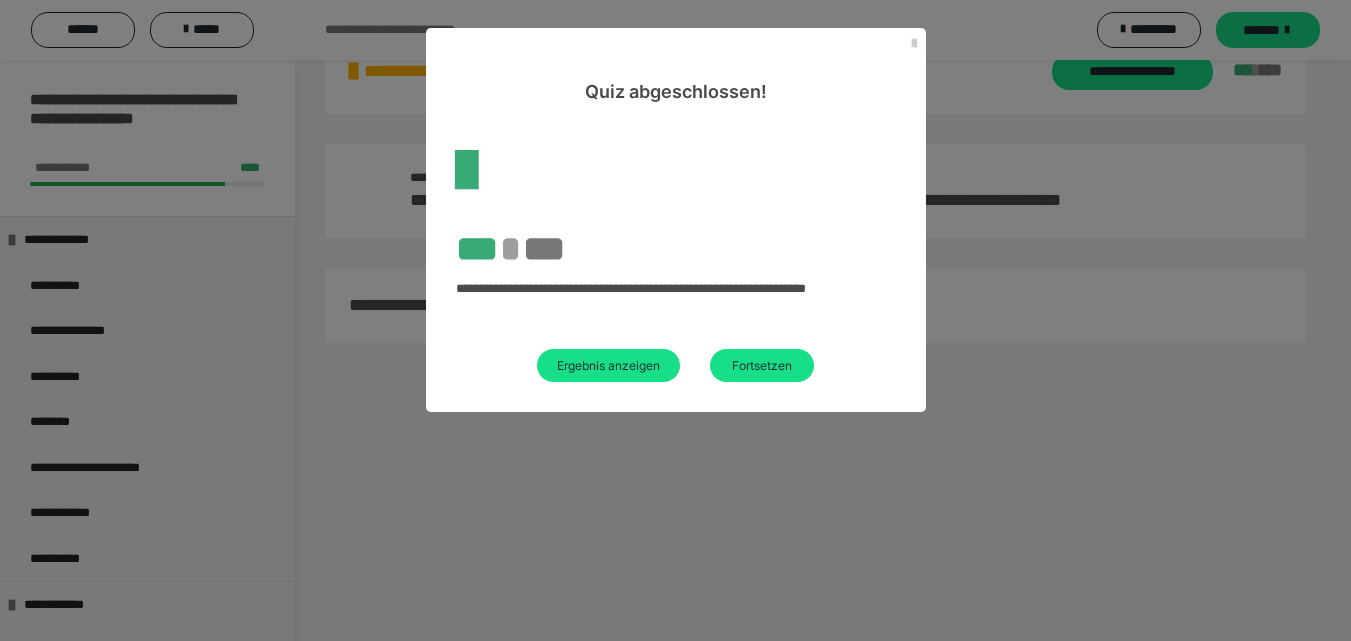 scroll, scrollTop: 124, scrollLeft: 0, axis: vertical 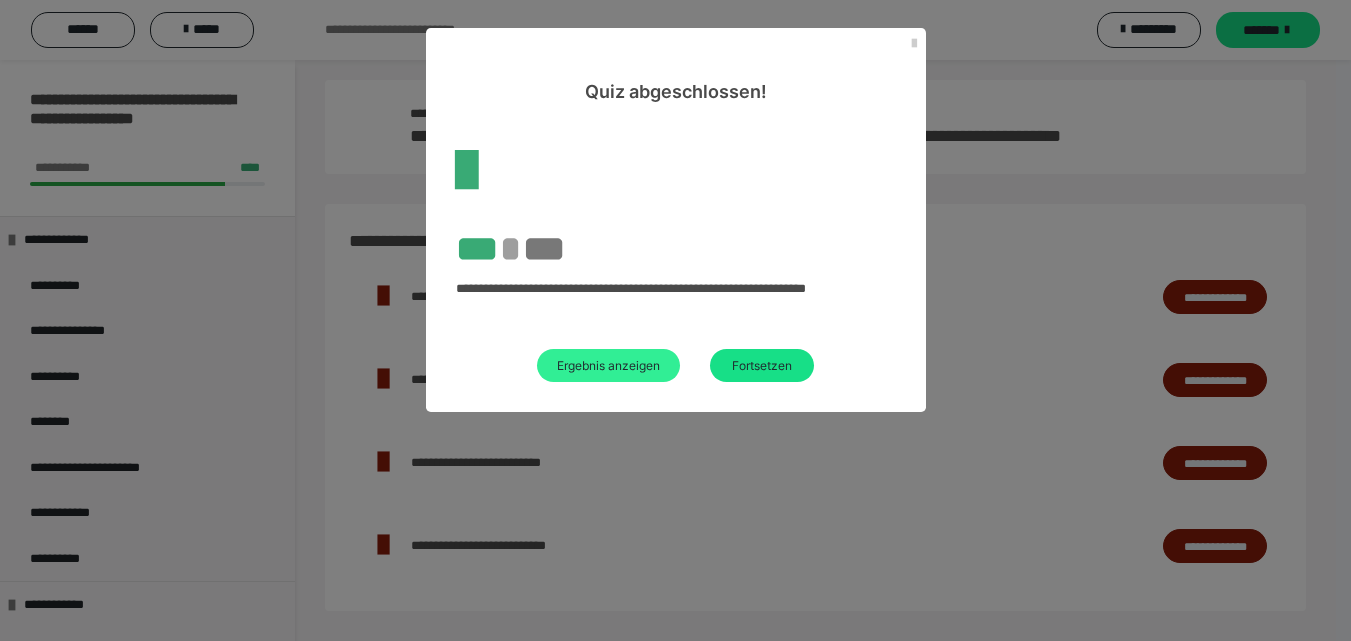 click on "Ergebnis anzeigen" at bounding box center (608, 365) 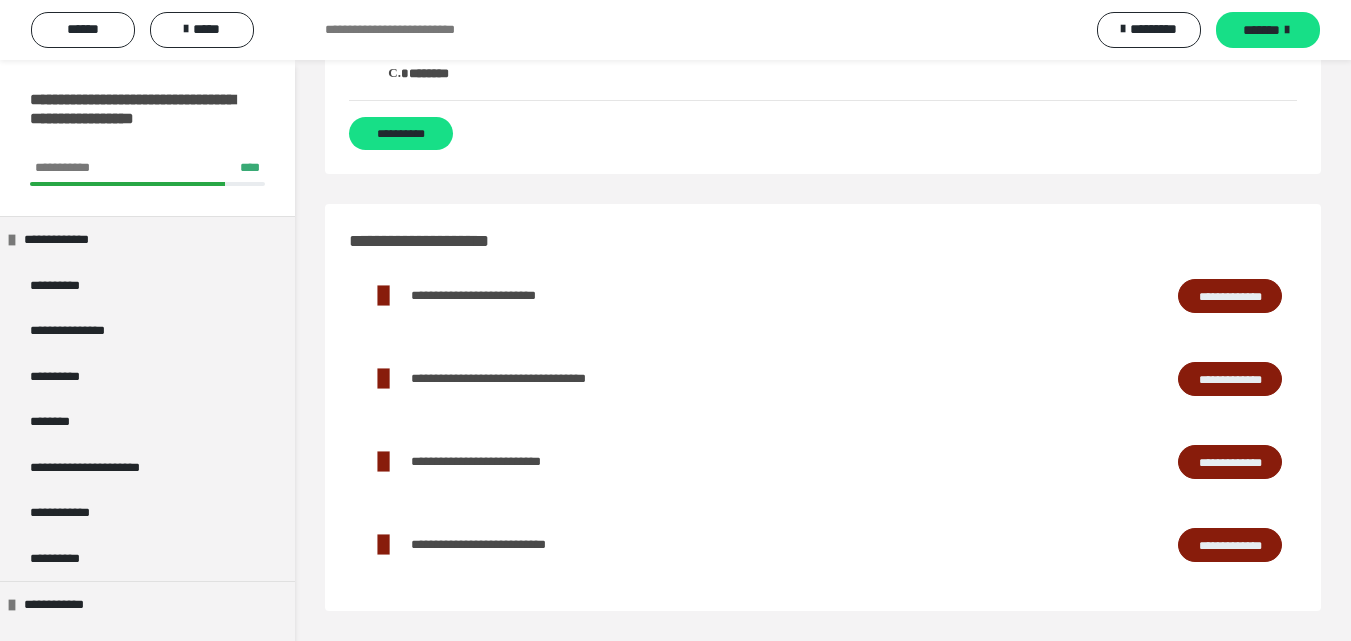 scroll, scrollTop: 16359, scrollLeft: 0, axis: vertical 